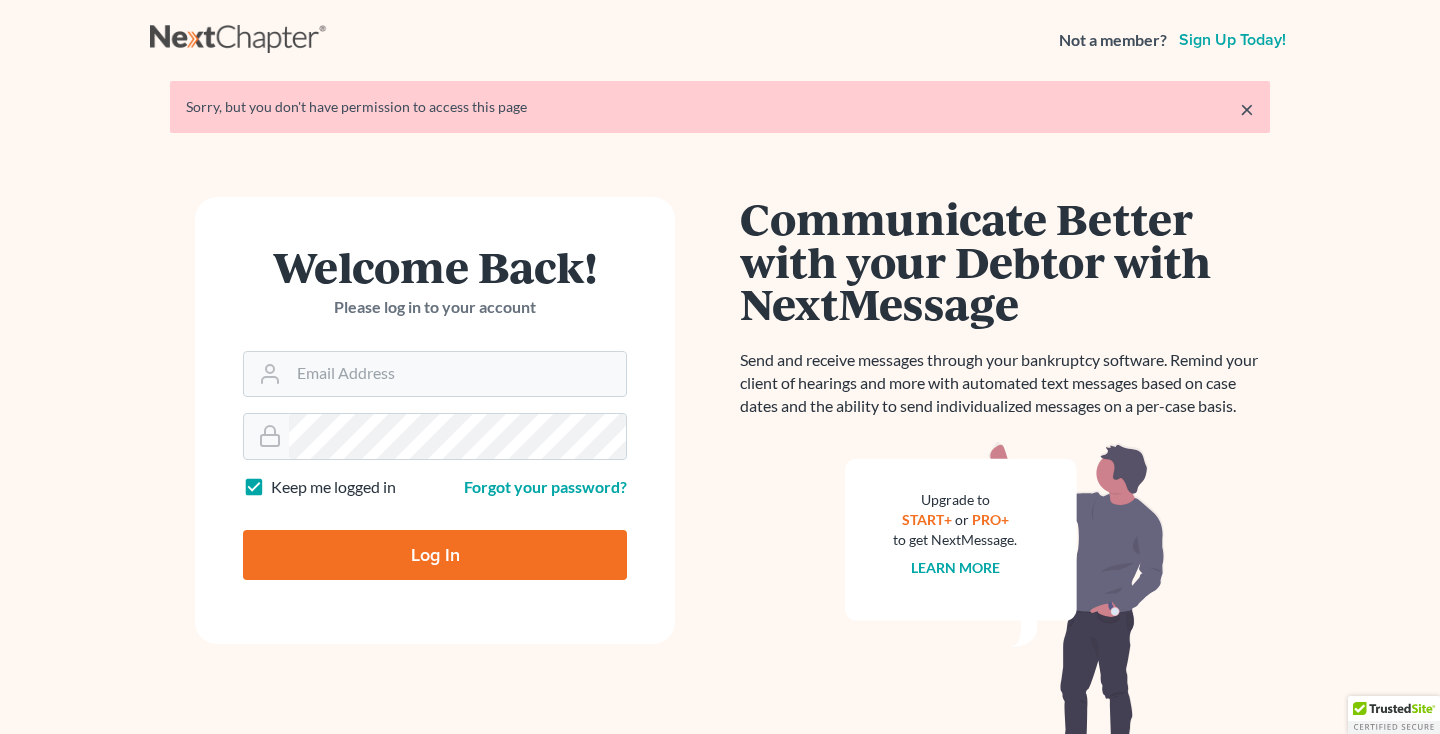 scroll, scrollTop: 0, scrollLeft: 0, axis: both 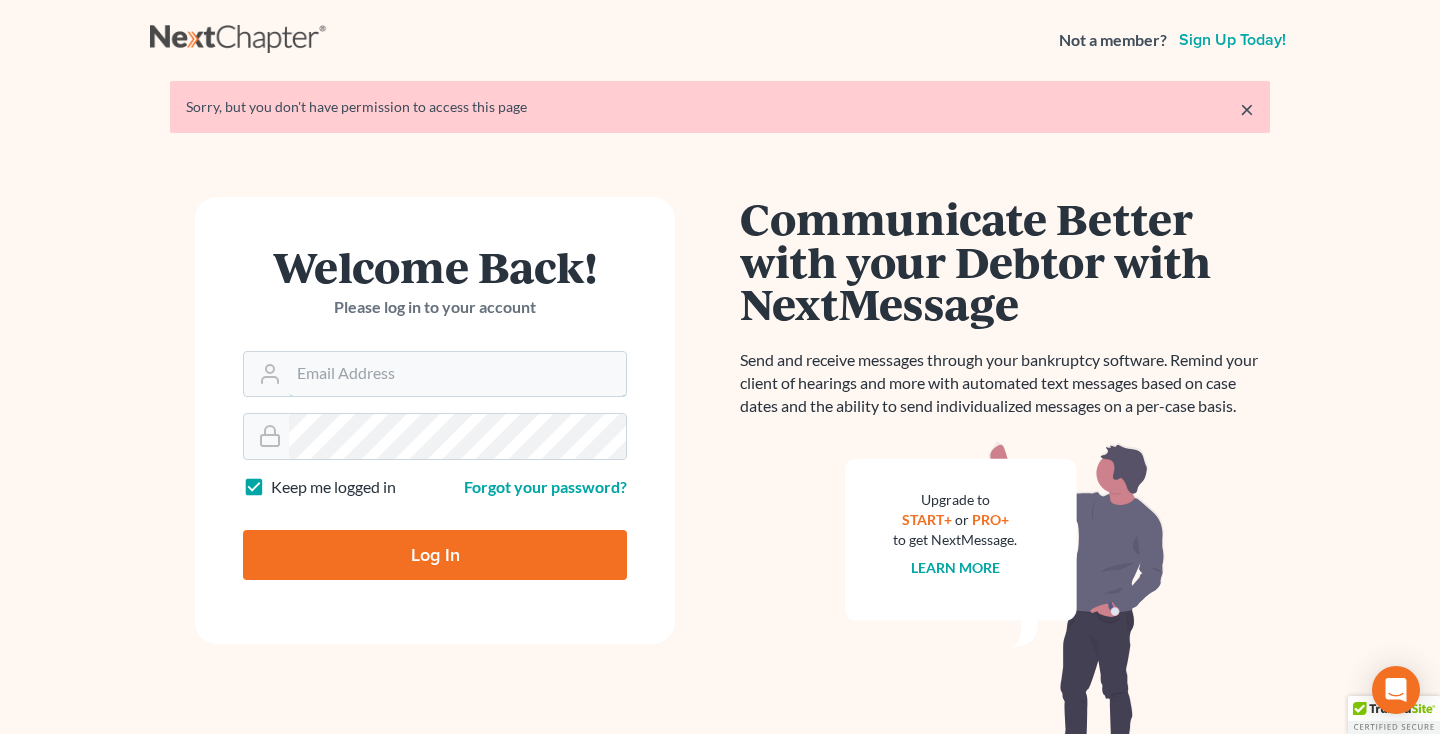 type on "[EMAIL]" 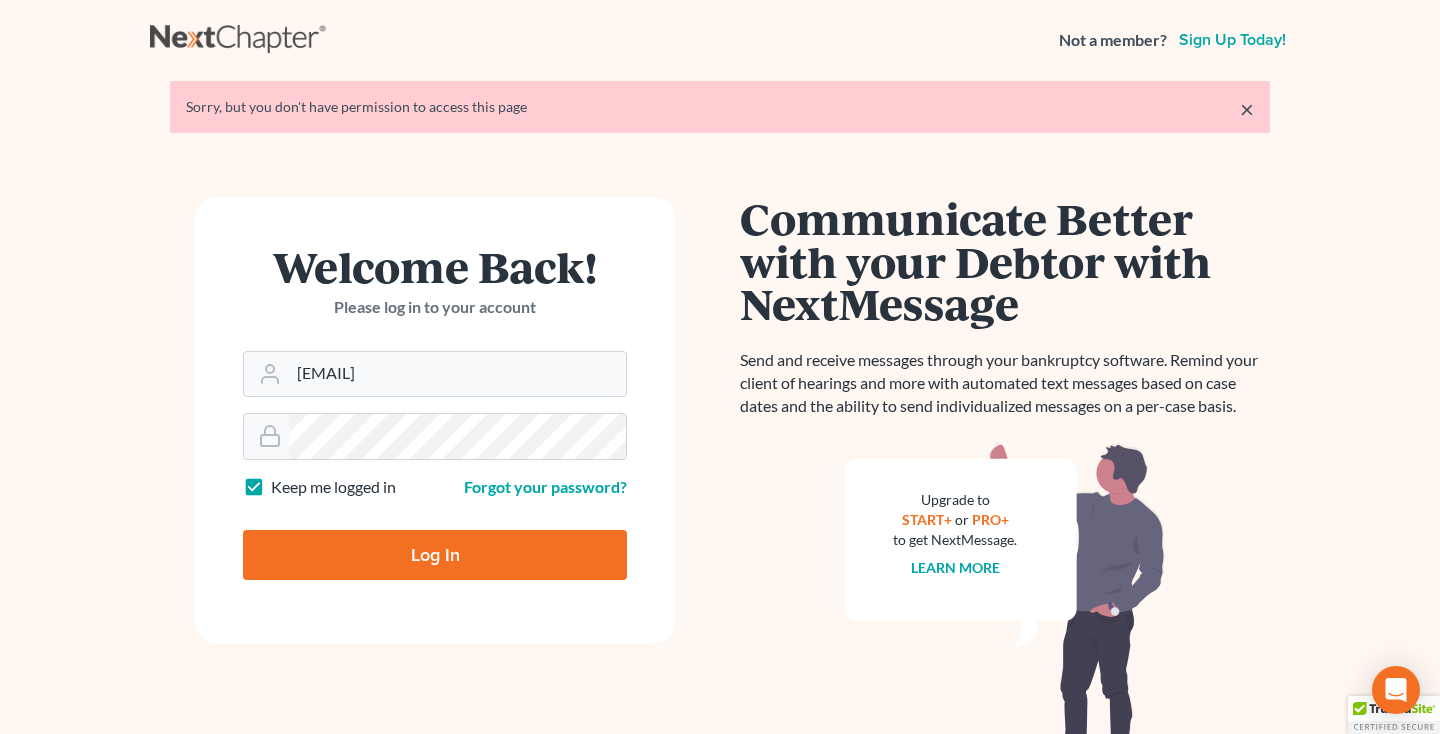 click on "Log In" at bounding box center [435, 555] 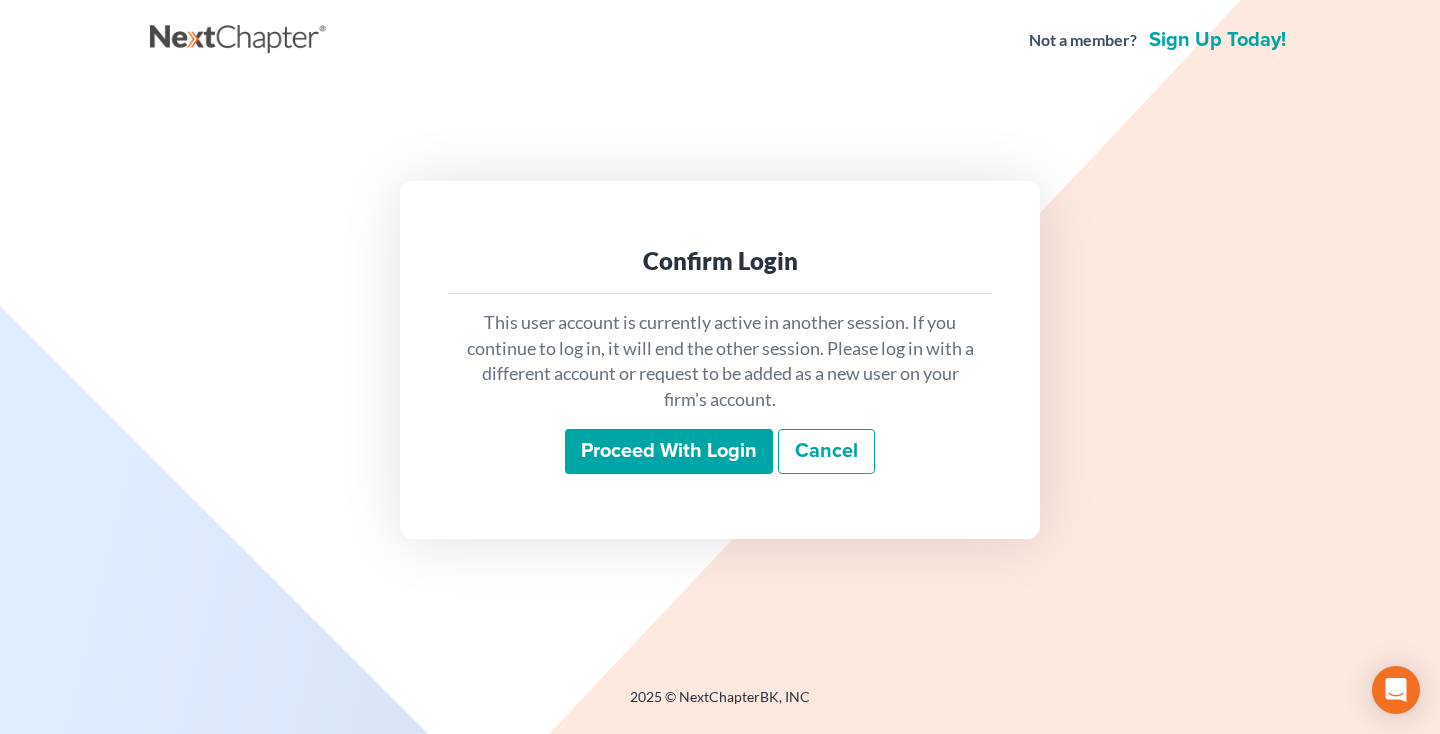 scroll, scrollTop: 0, scrollLeft: 0, axis: both 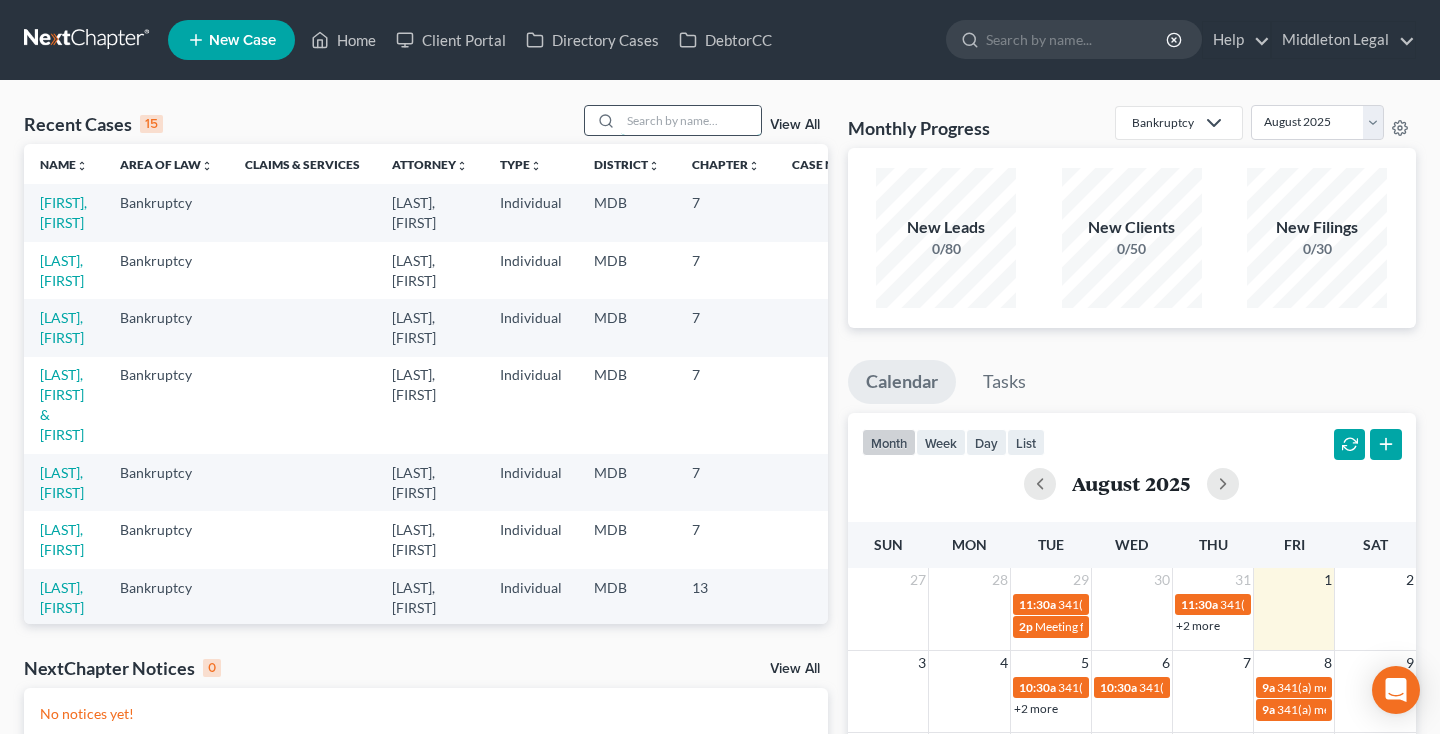 click at bounding box center (691, 120) 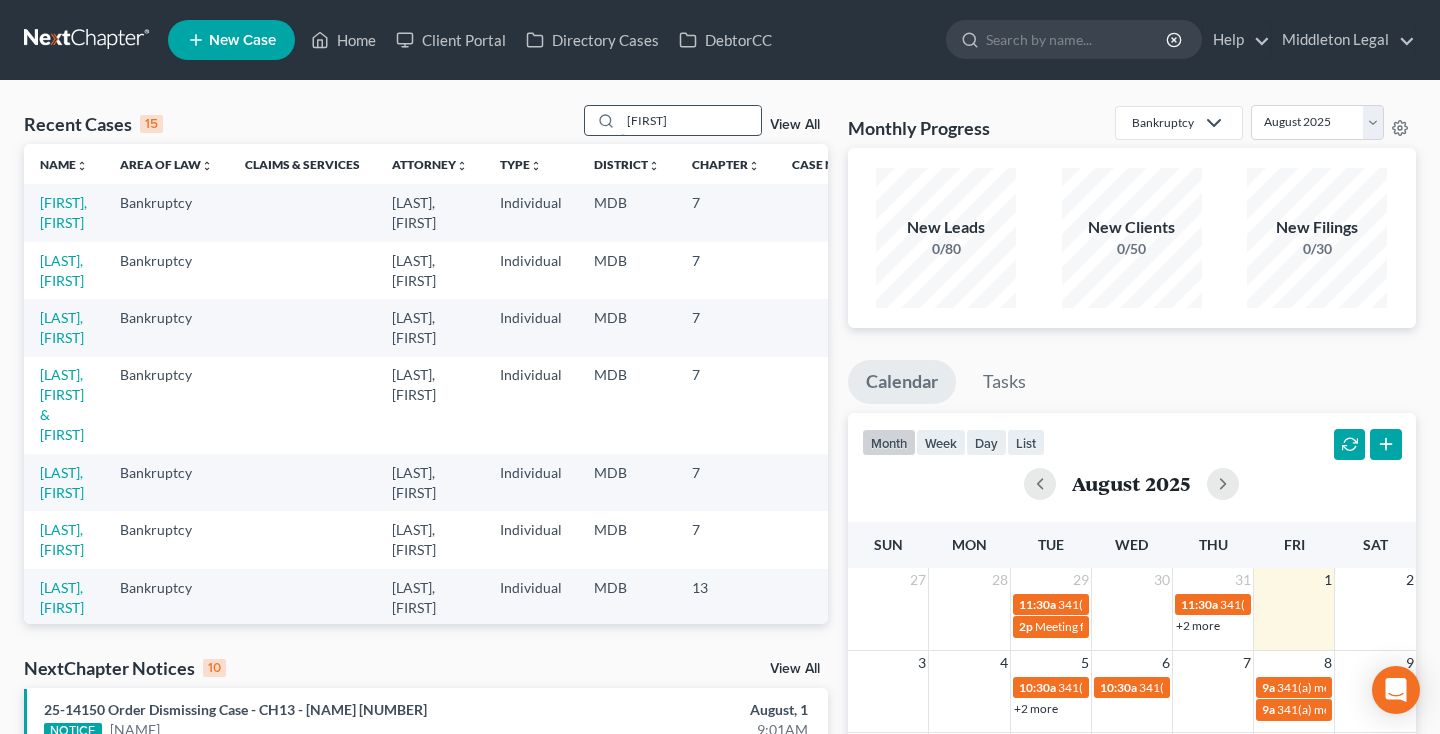 type on "[FIRST]" 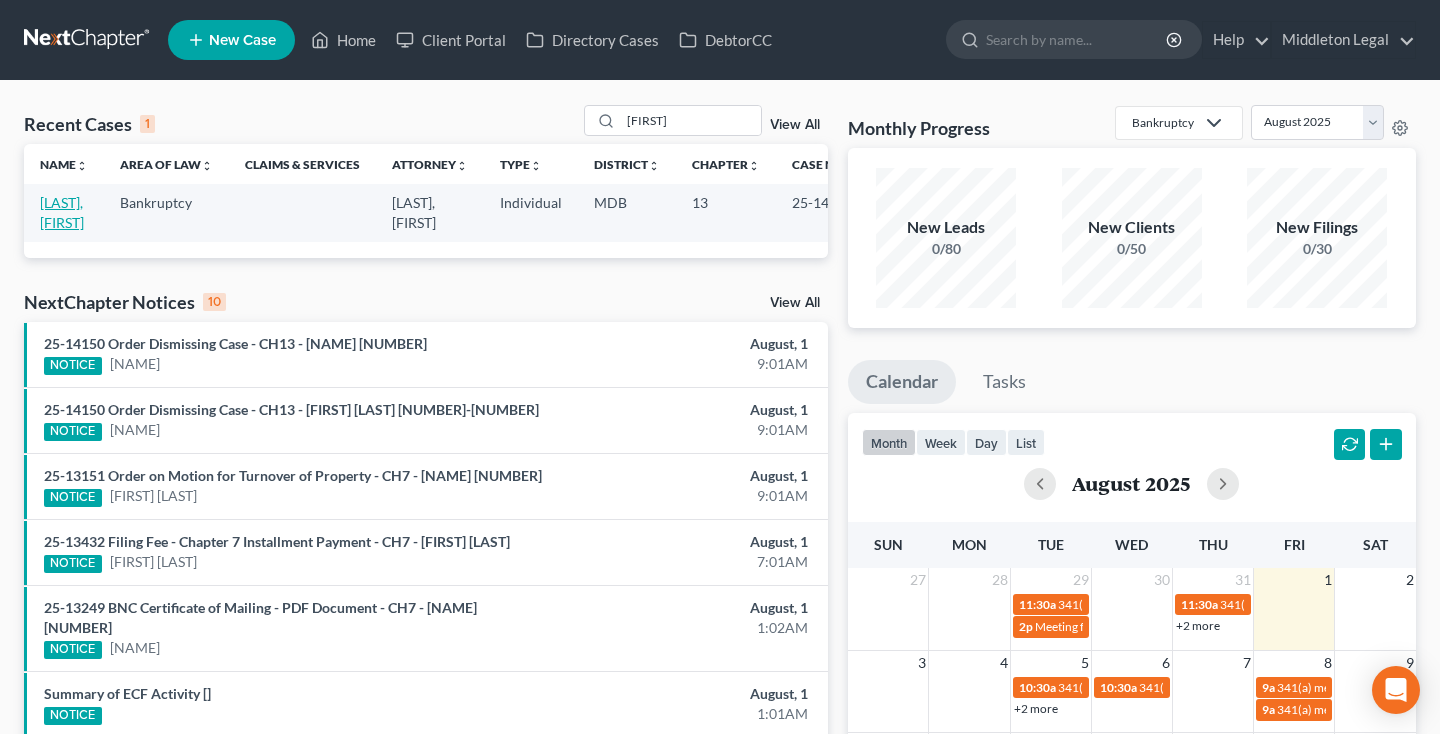click on "[LAST], [FIRST]" at bounding box center (62, 212) 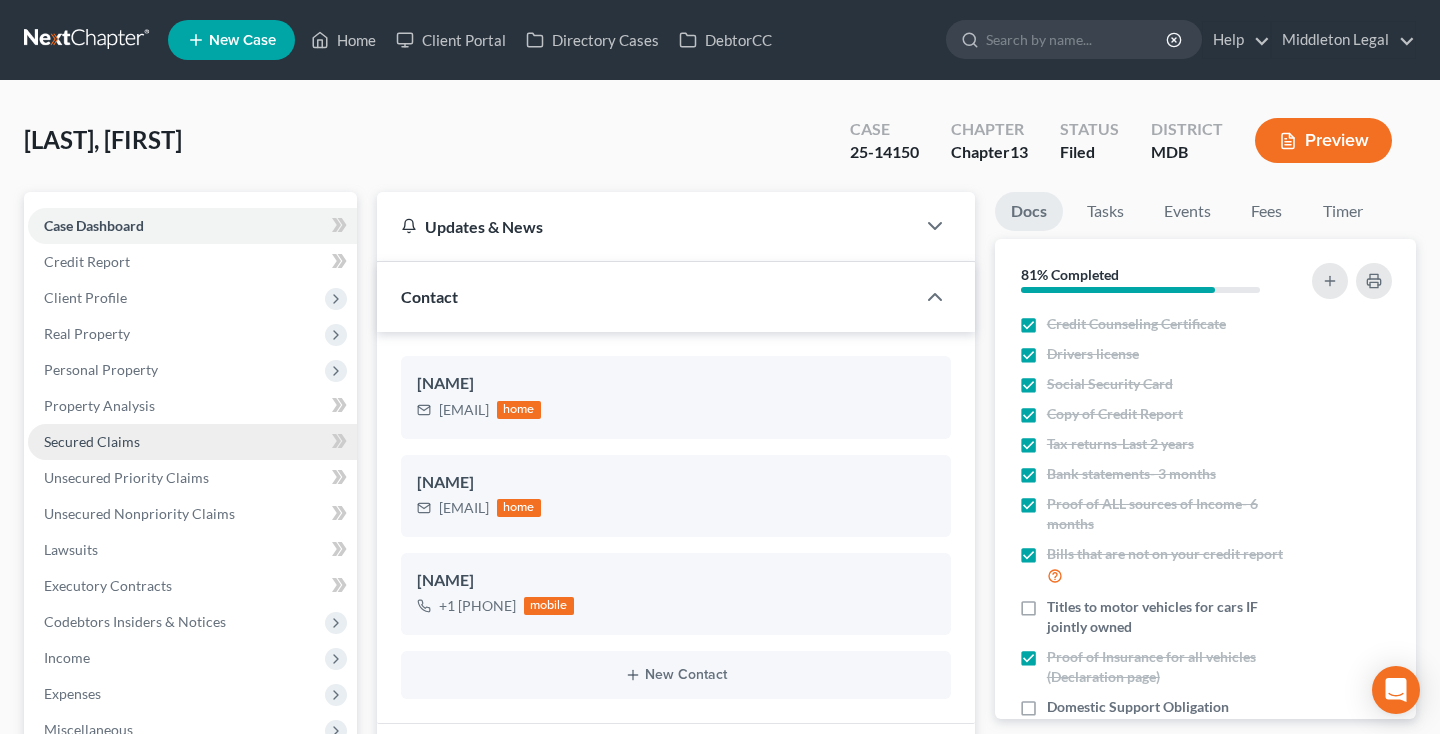 scroll, scrollTop: 1648, scrollLeft: 0, axis: vertical 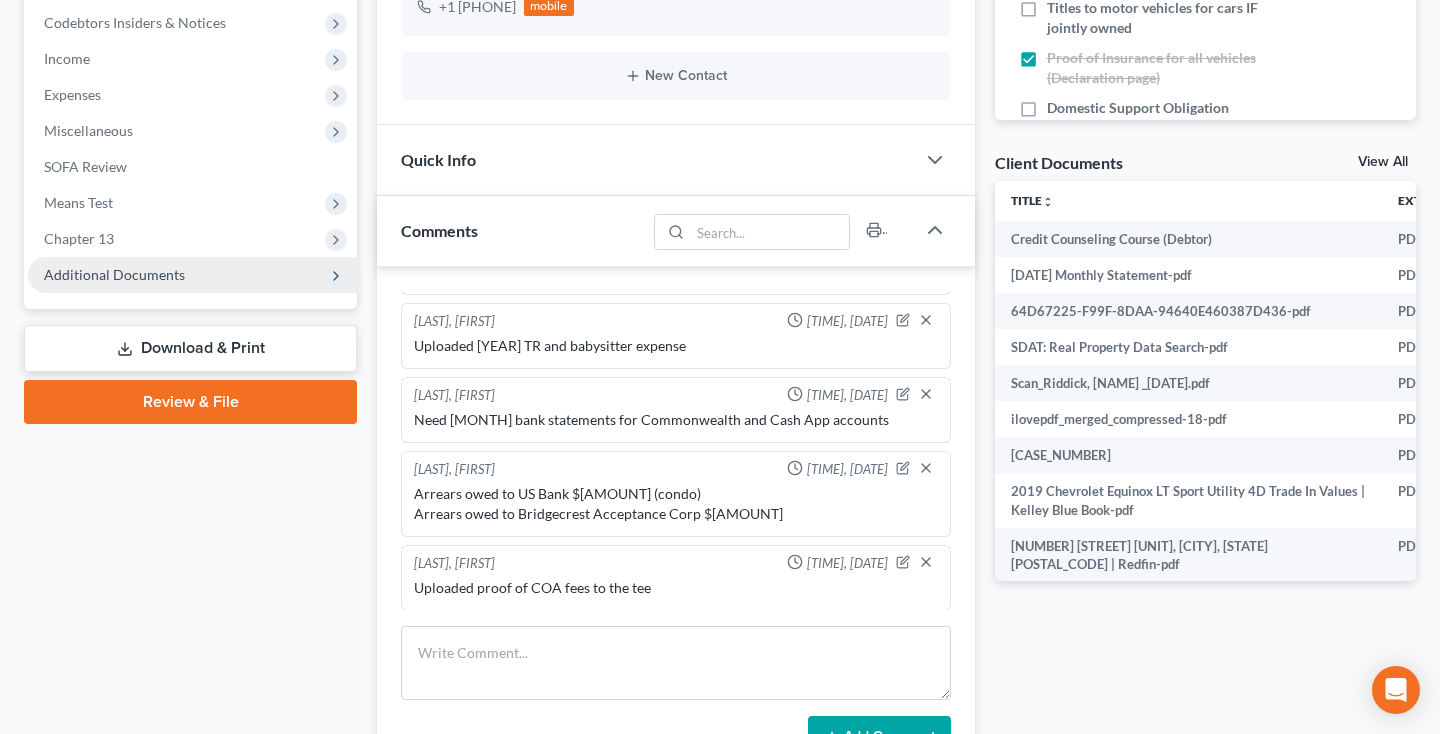 click on "Additional Documents" at bounding box center [192, 275] 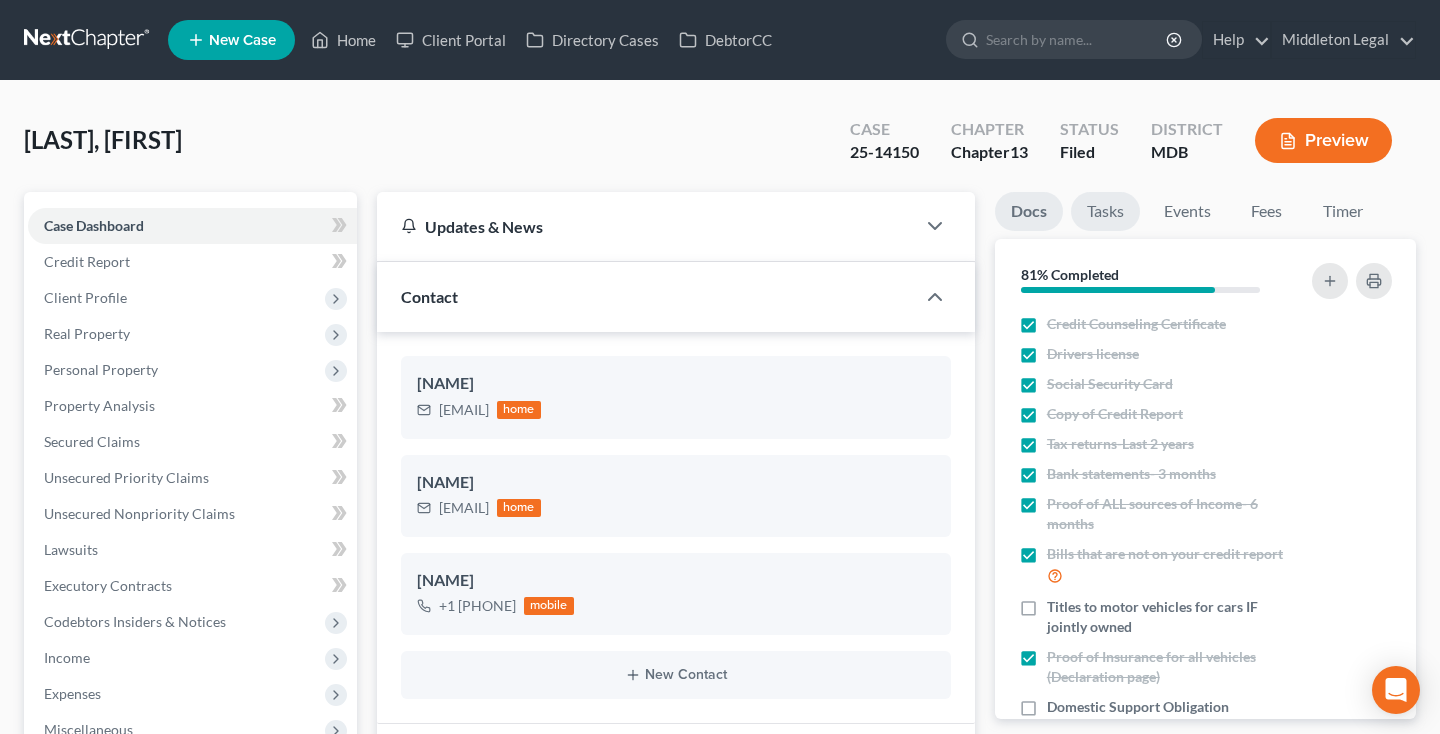 scroll, scrollTop: 0, scrollLeft: 0, axis: both 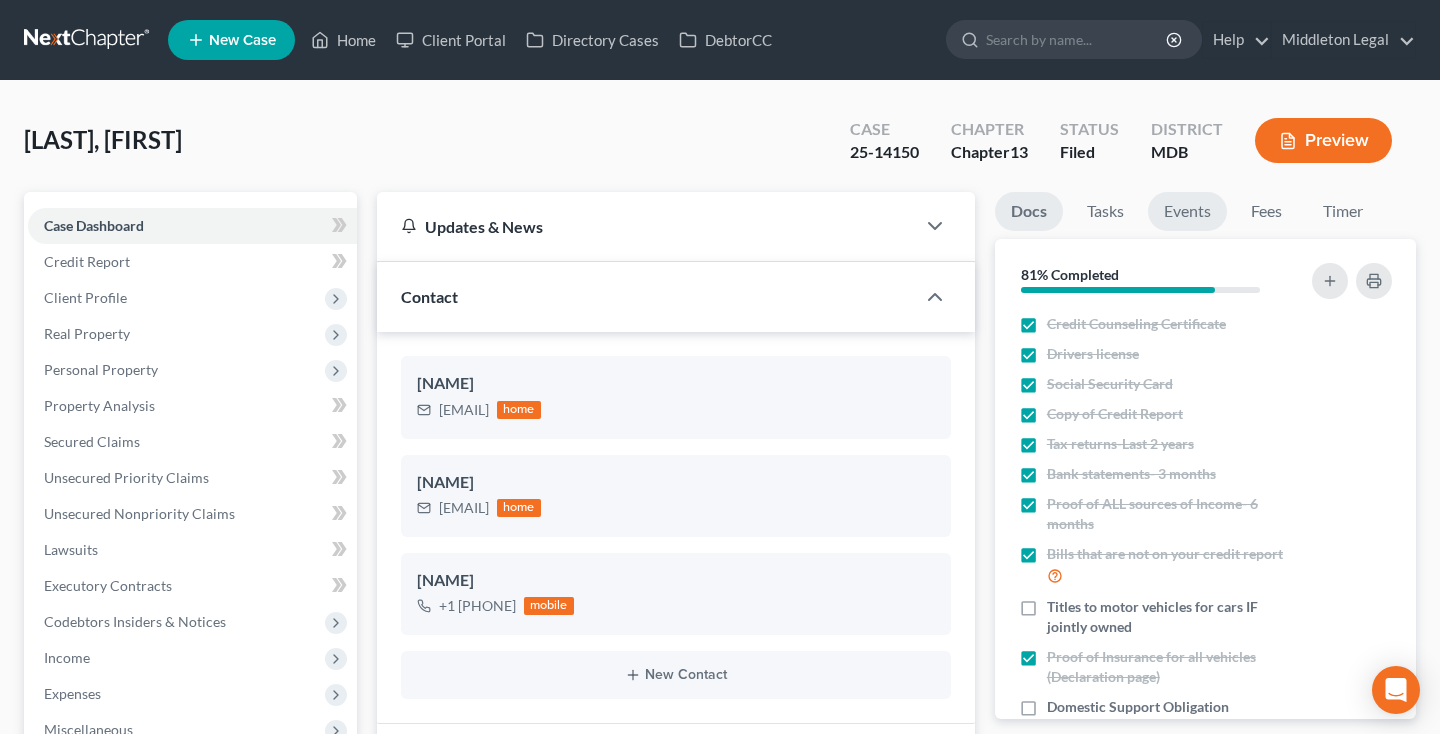 click on "Events" at bounding box center [1187, 211] 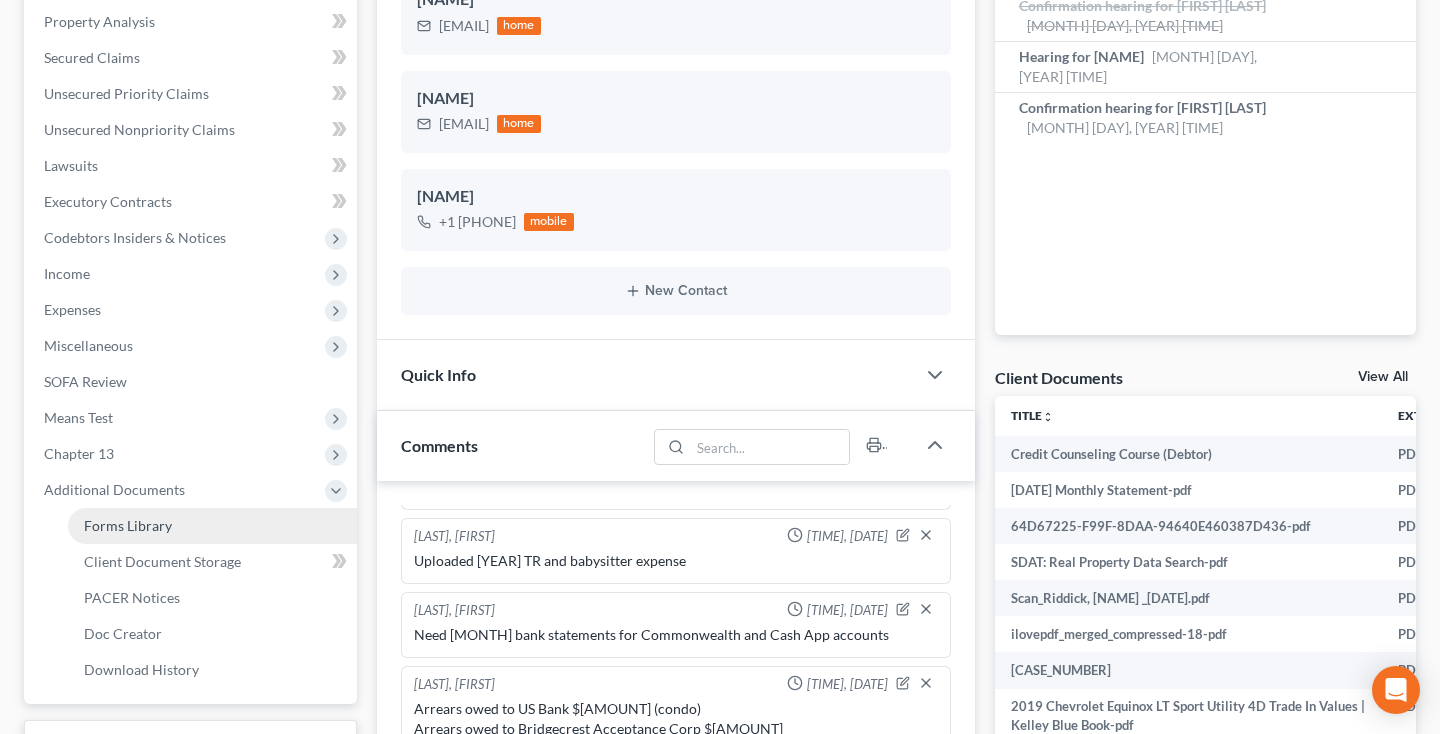 scroll, scrollTop: 423, scrollLeft: 0, axis: vertical 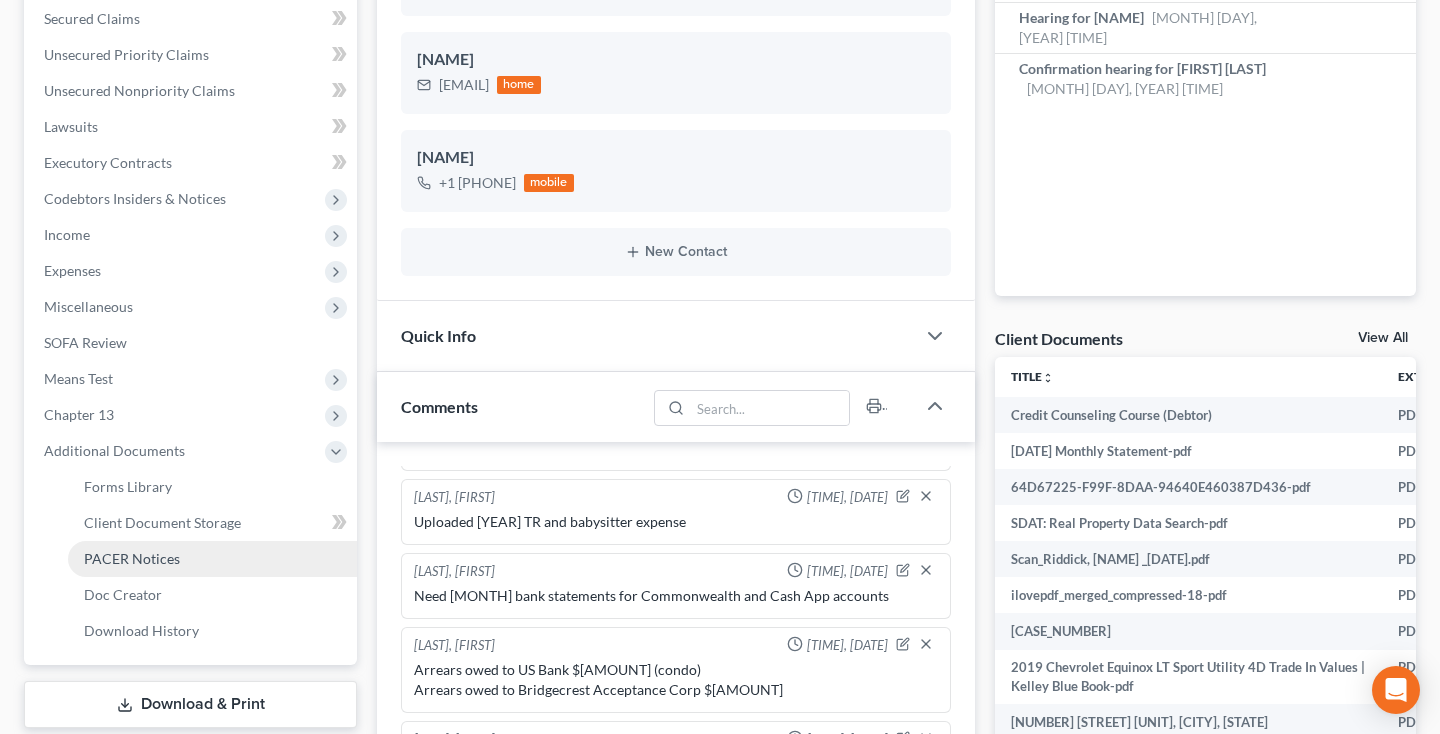 click on "PACER Notices" at bounding box center (132, 558) 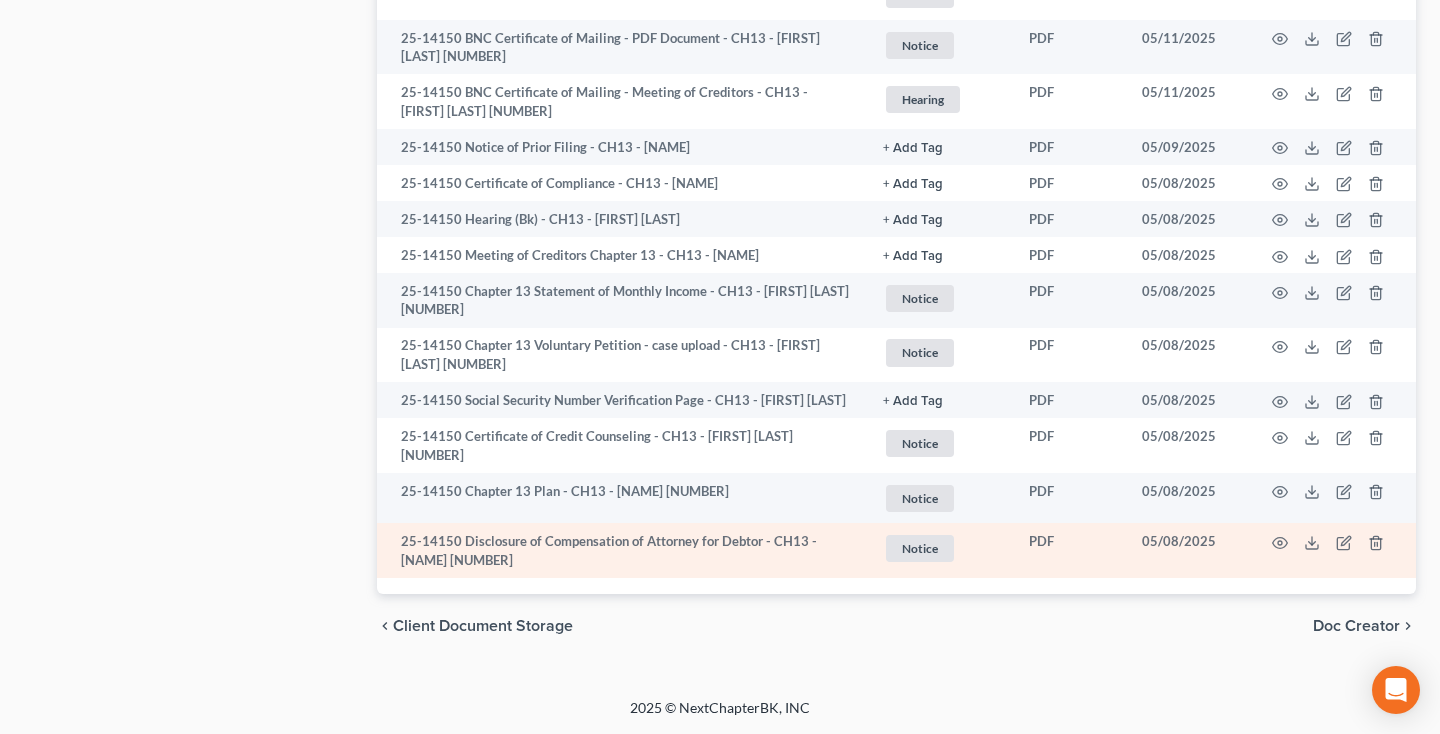scroll, scrollTop: 2610, scrollLeft: 0, axis: vertical 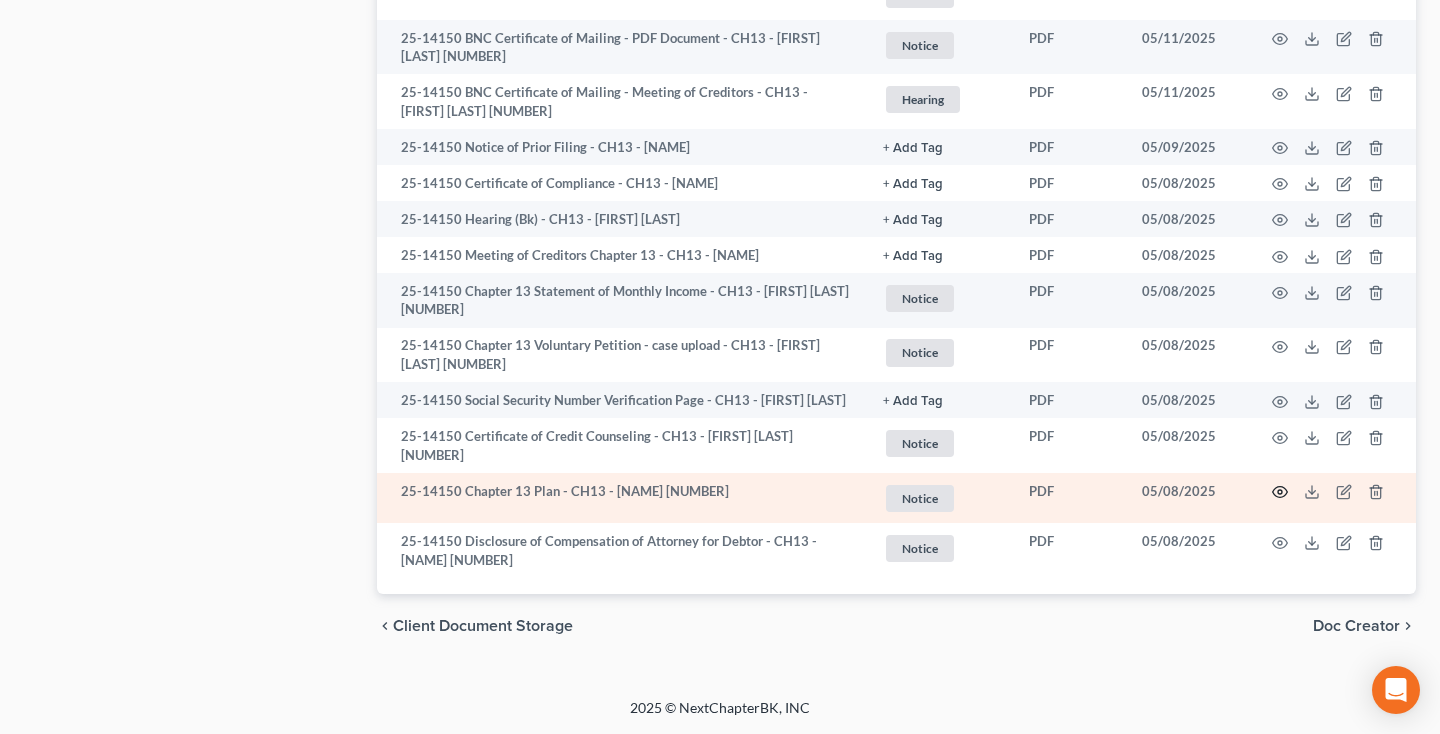 click 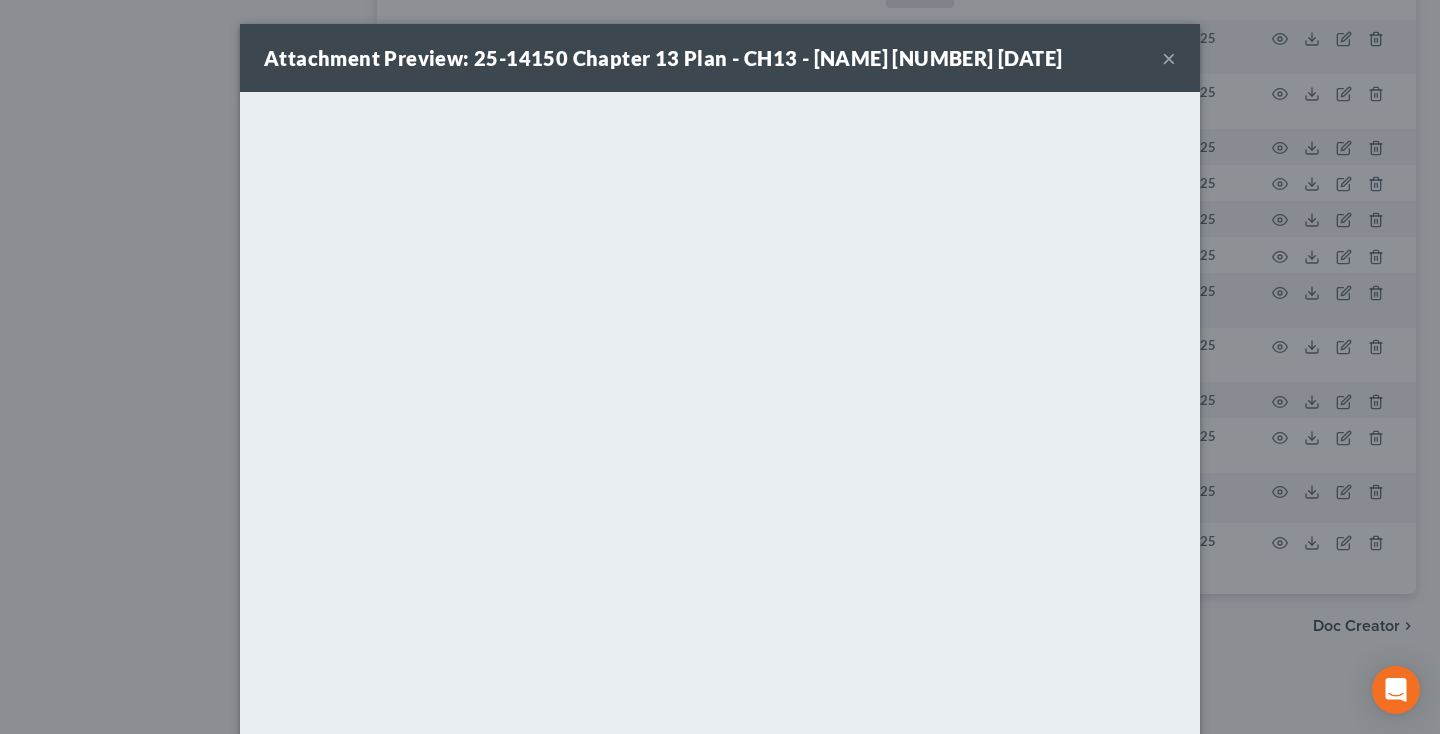 click on "×" at bounding box center (1169, 58) 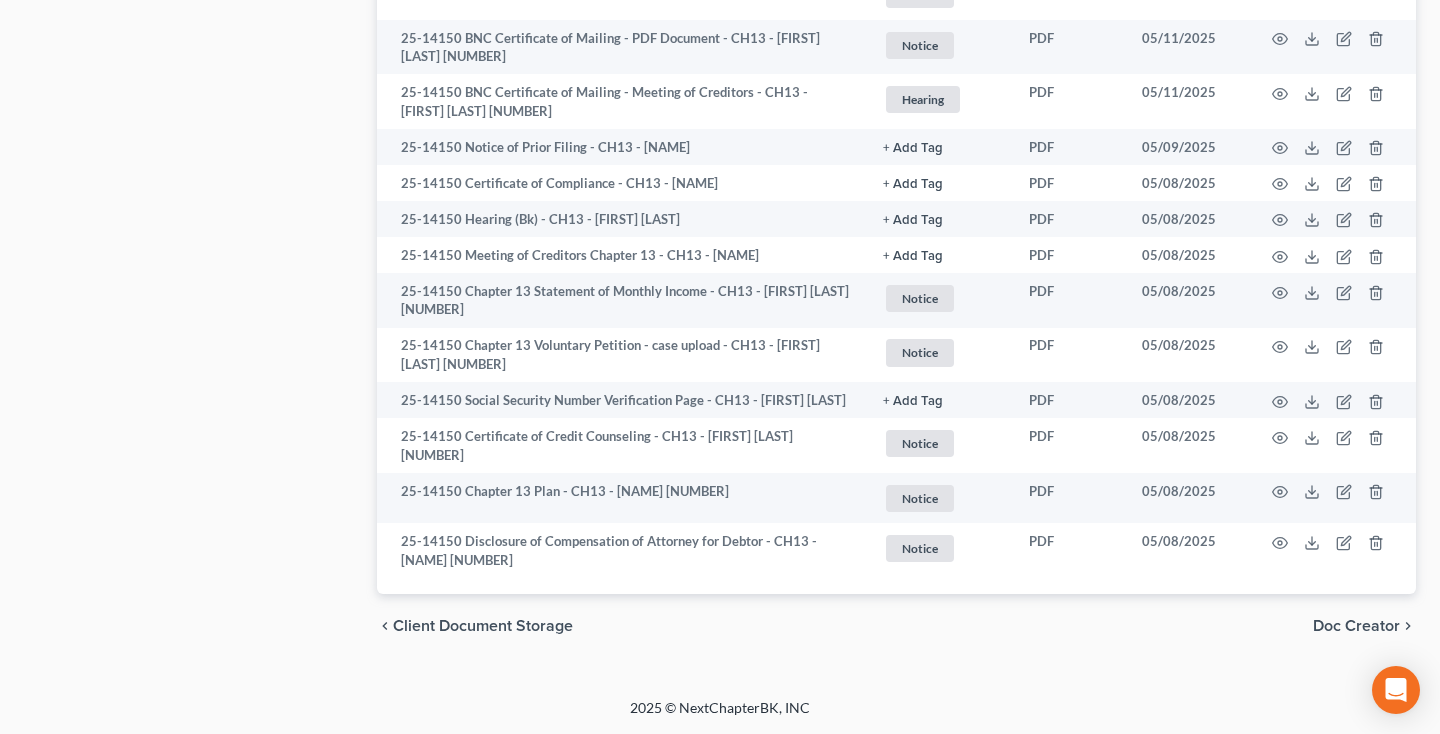 scroll, scrollTop: 0, scrollLeft: 0, axis: both 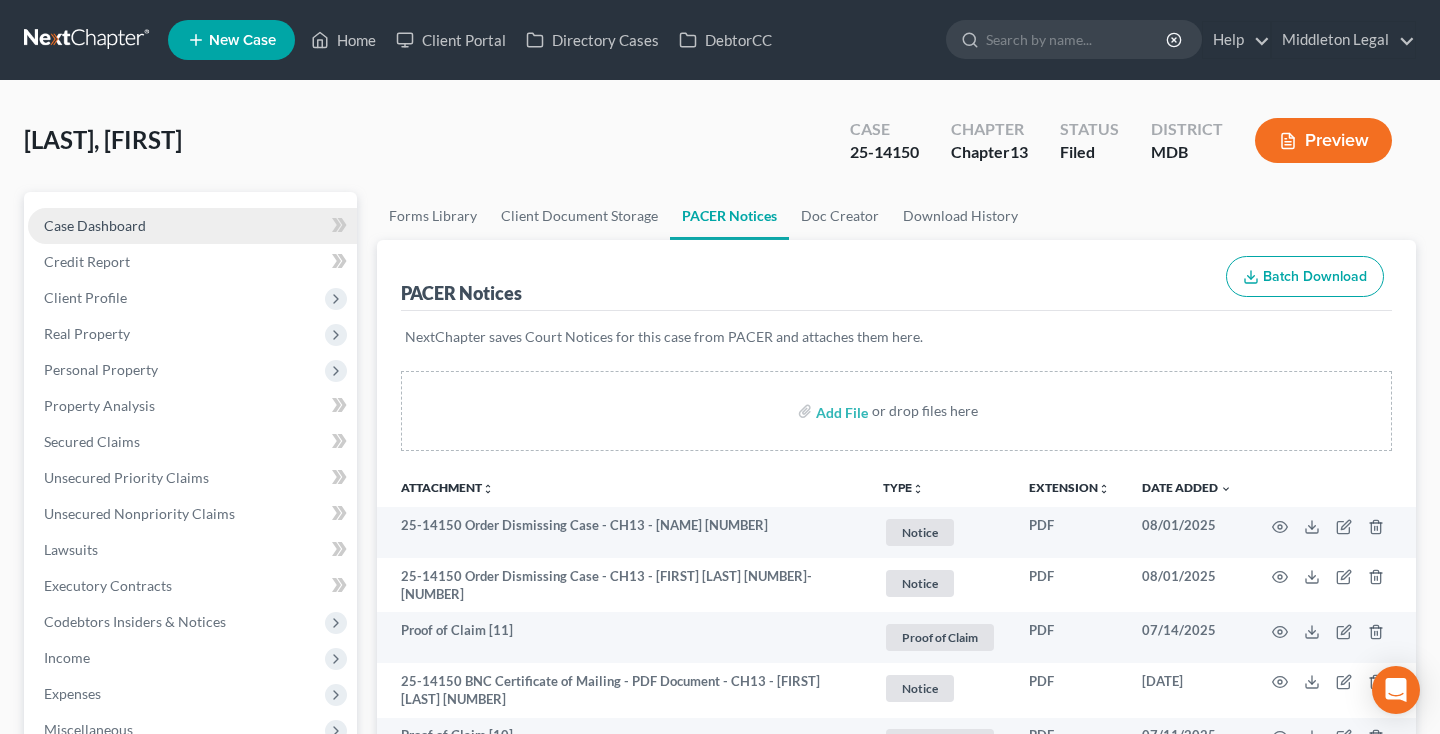 click on "Case Dashboard" at bounding box center [95, 225] 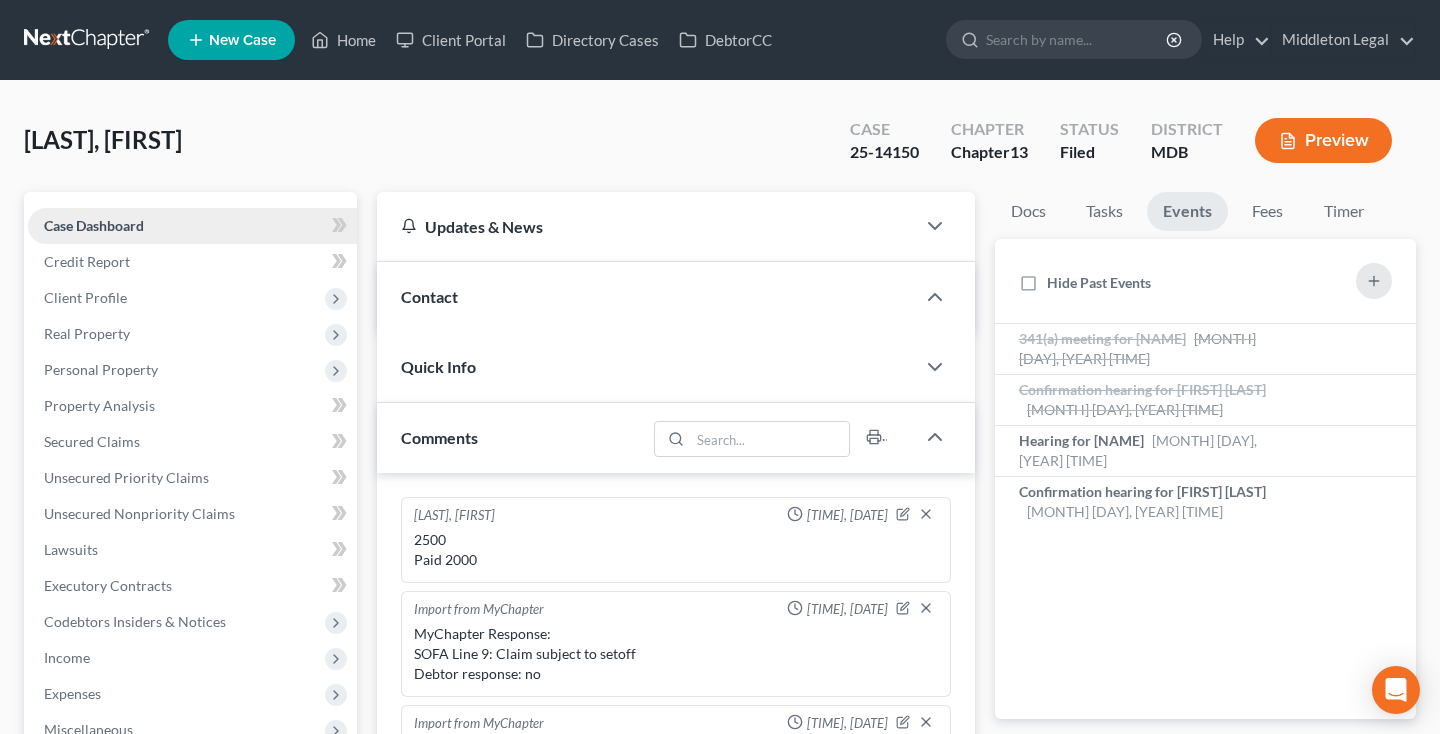 click on "Case Dashboard" at bounding box center [94, 225] 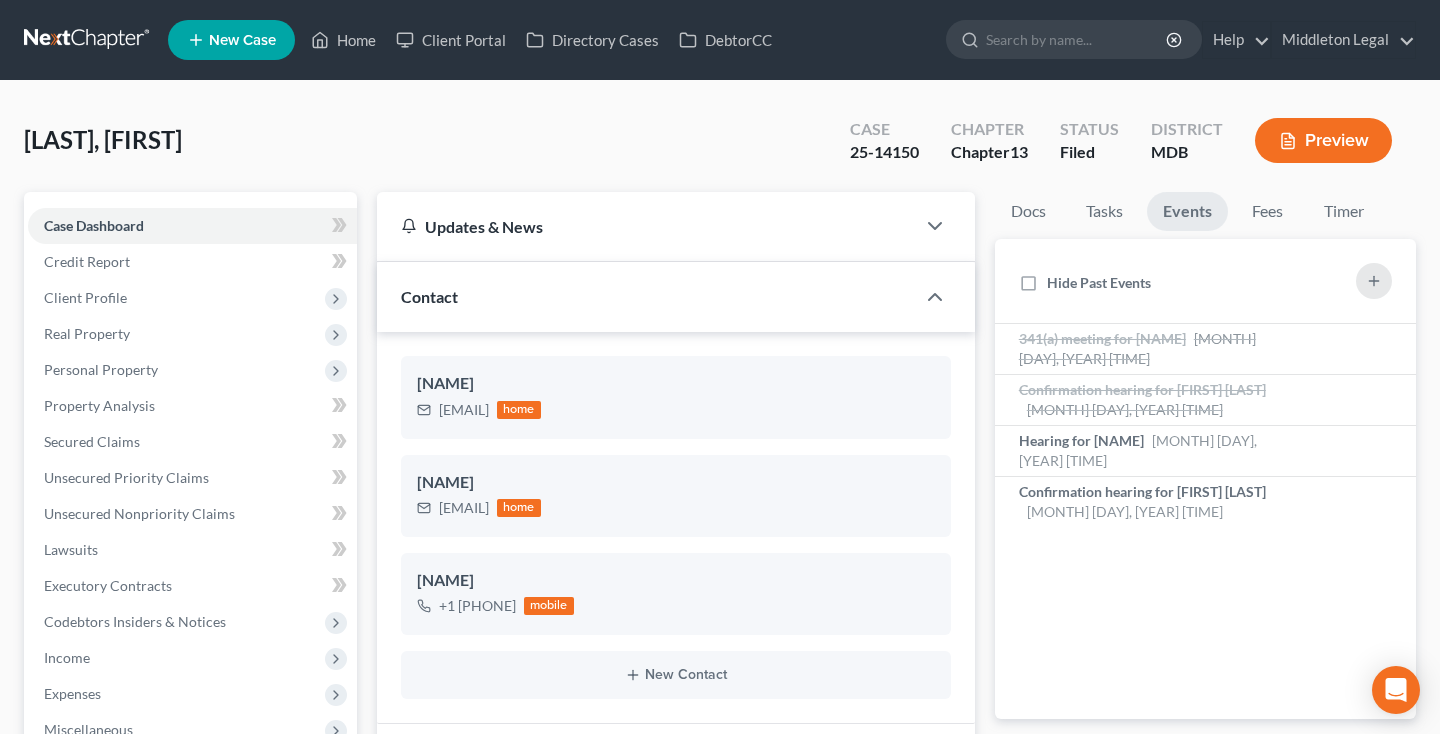 scroll, scrollTop: 1648, scrollLeft: 0, axis: vertical 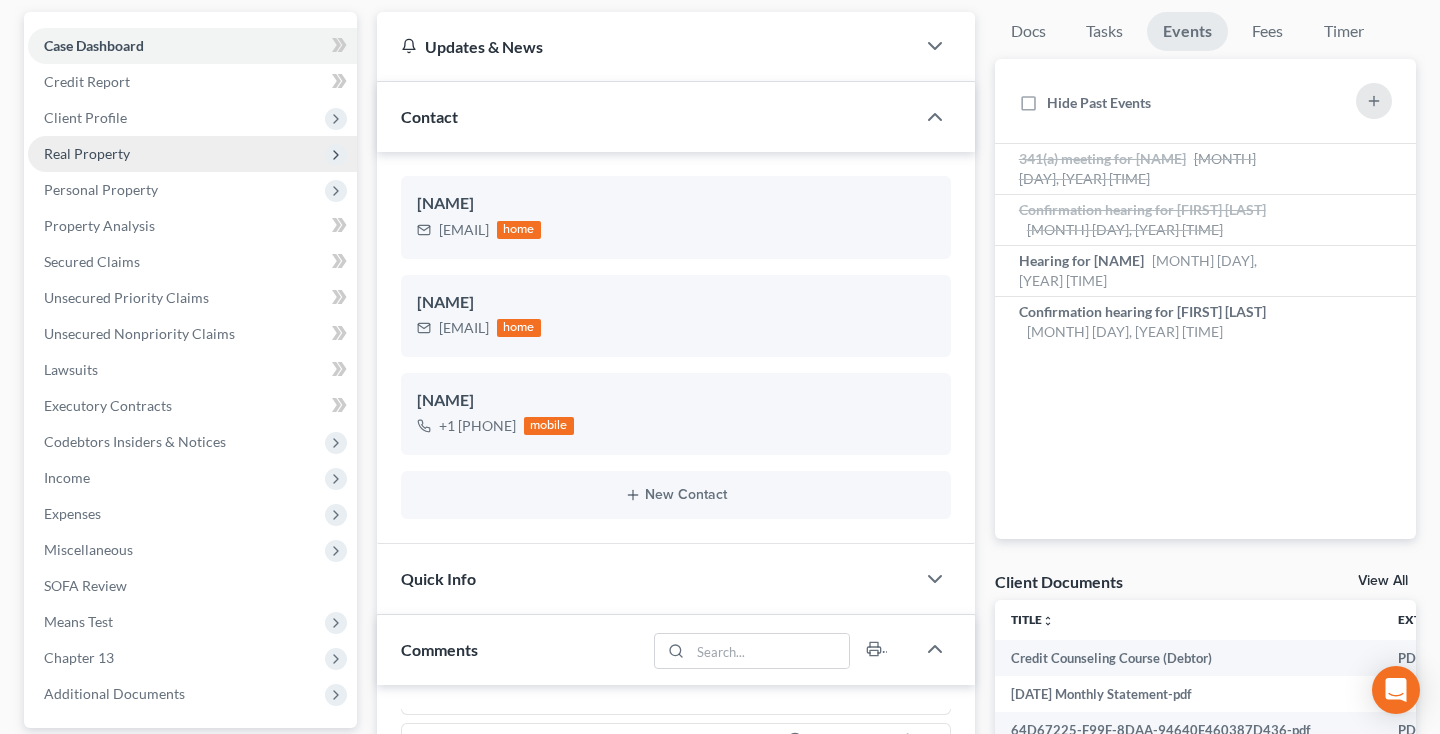 click on "Real Property" at bounding box center (87, 153) 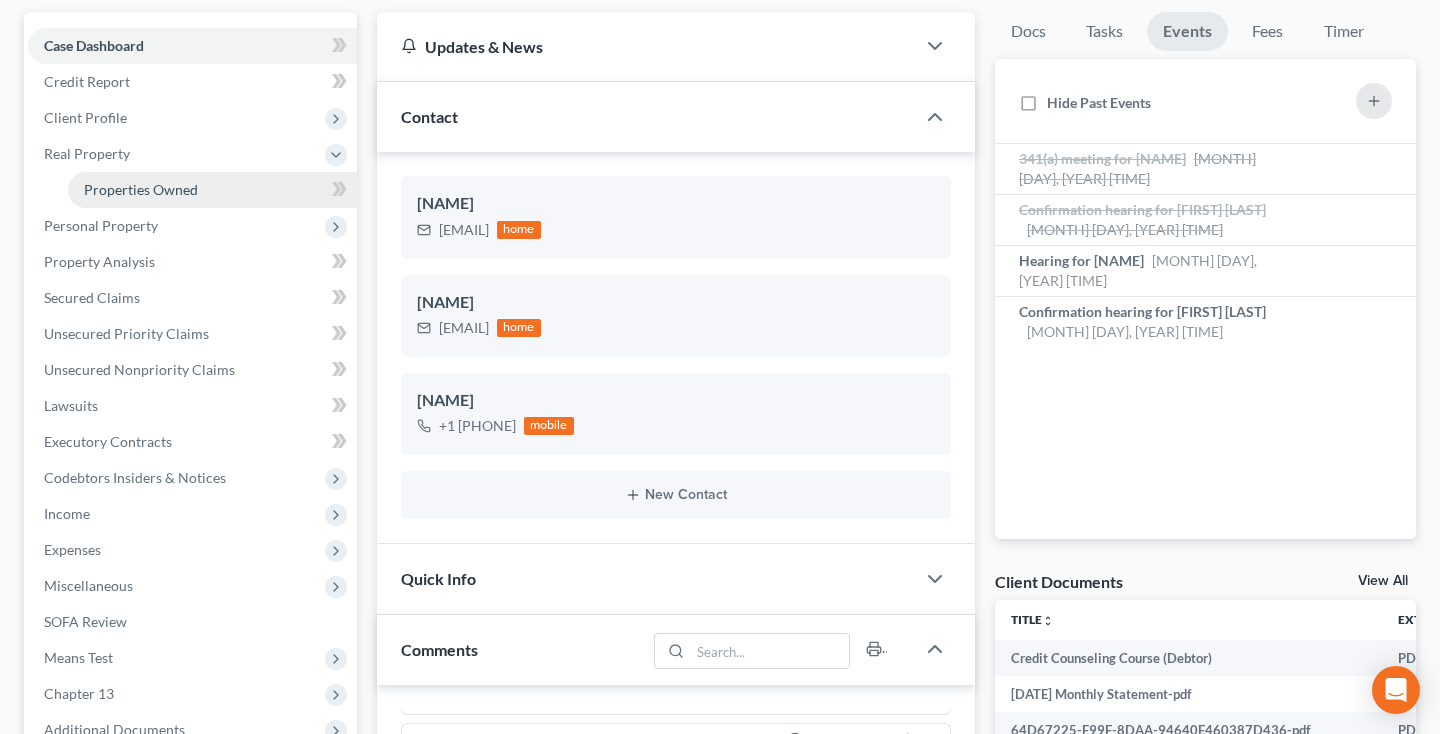 click on "Properties Owned" at bounding box center (141, 189) 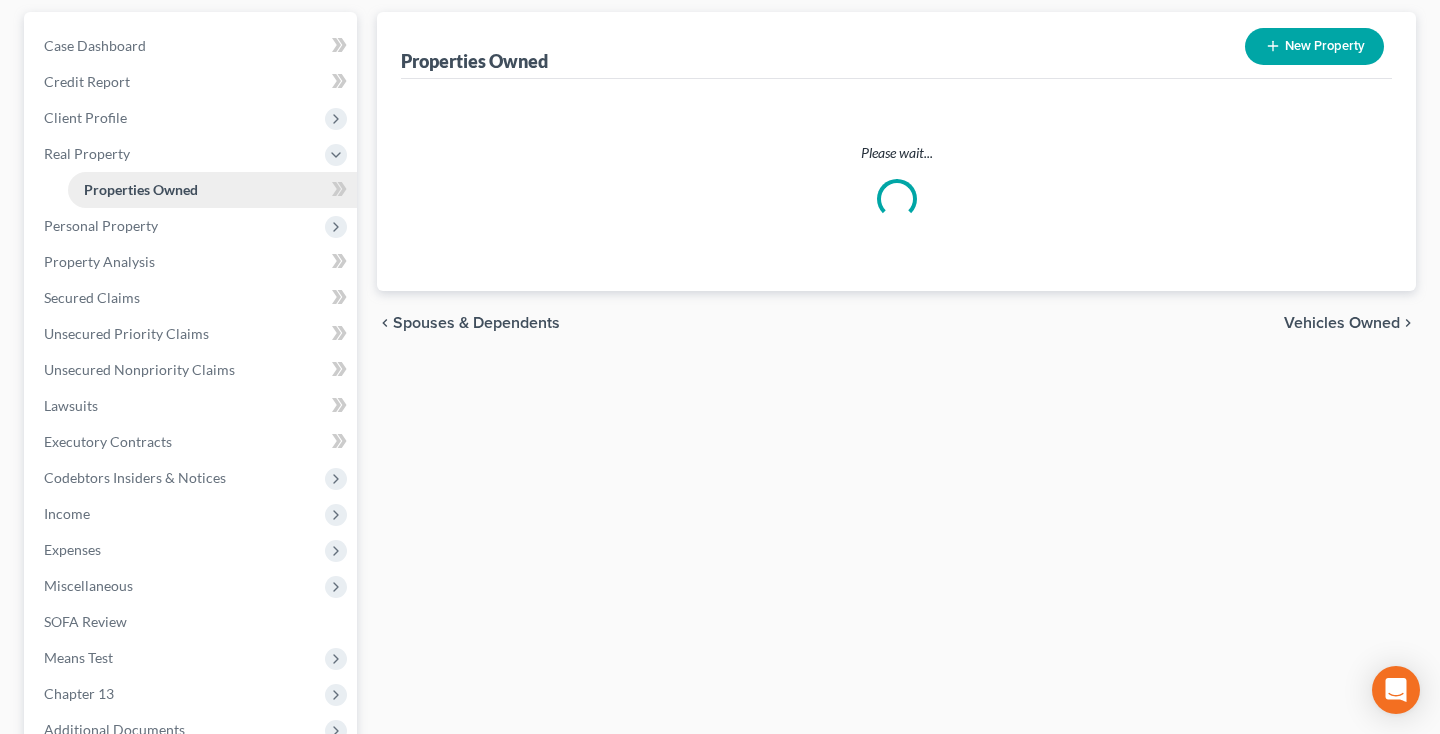scroll, scrollTop: 0, scrollLeft: 0, axis: both 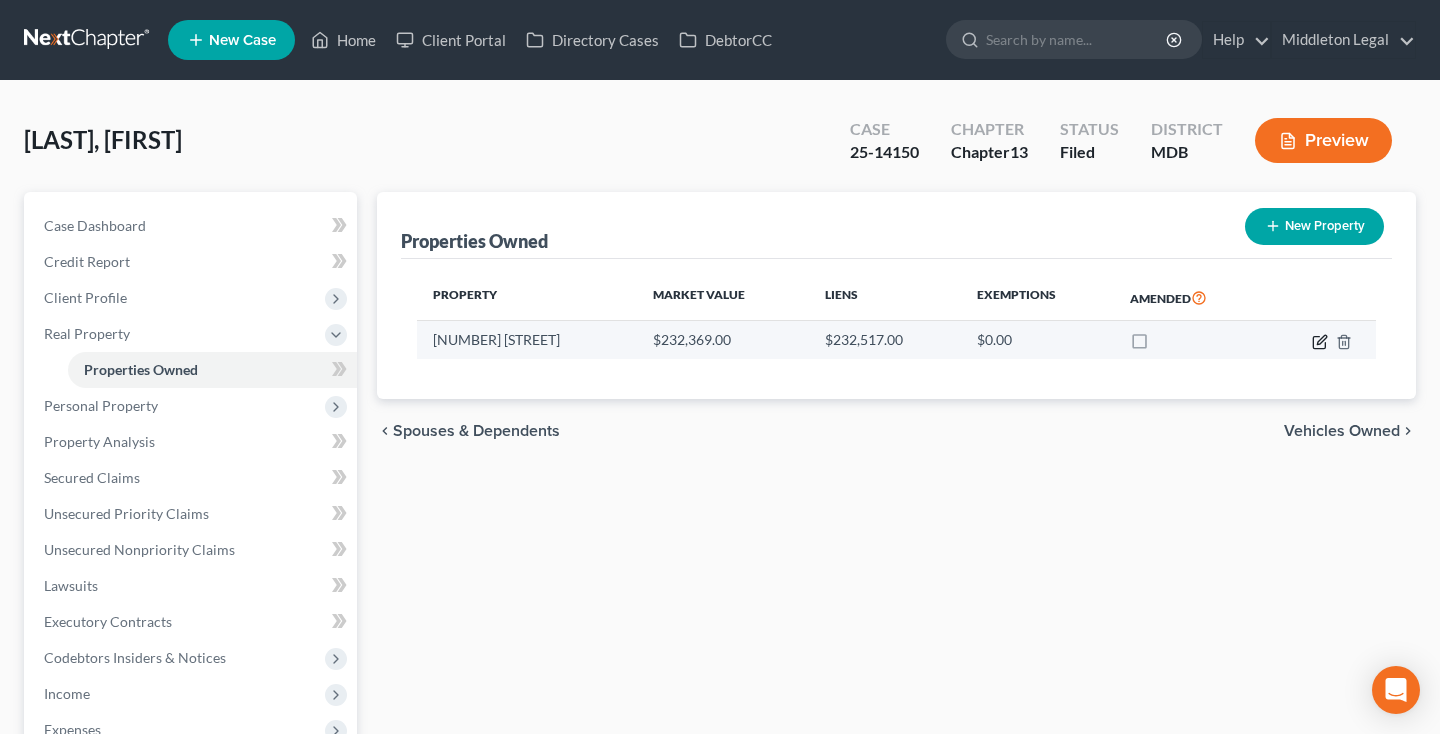 click 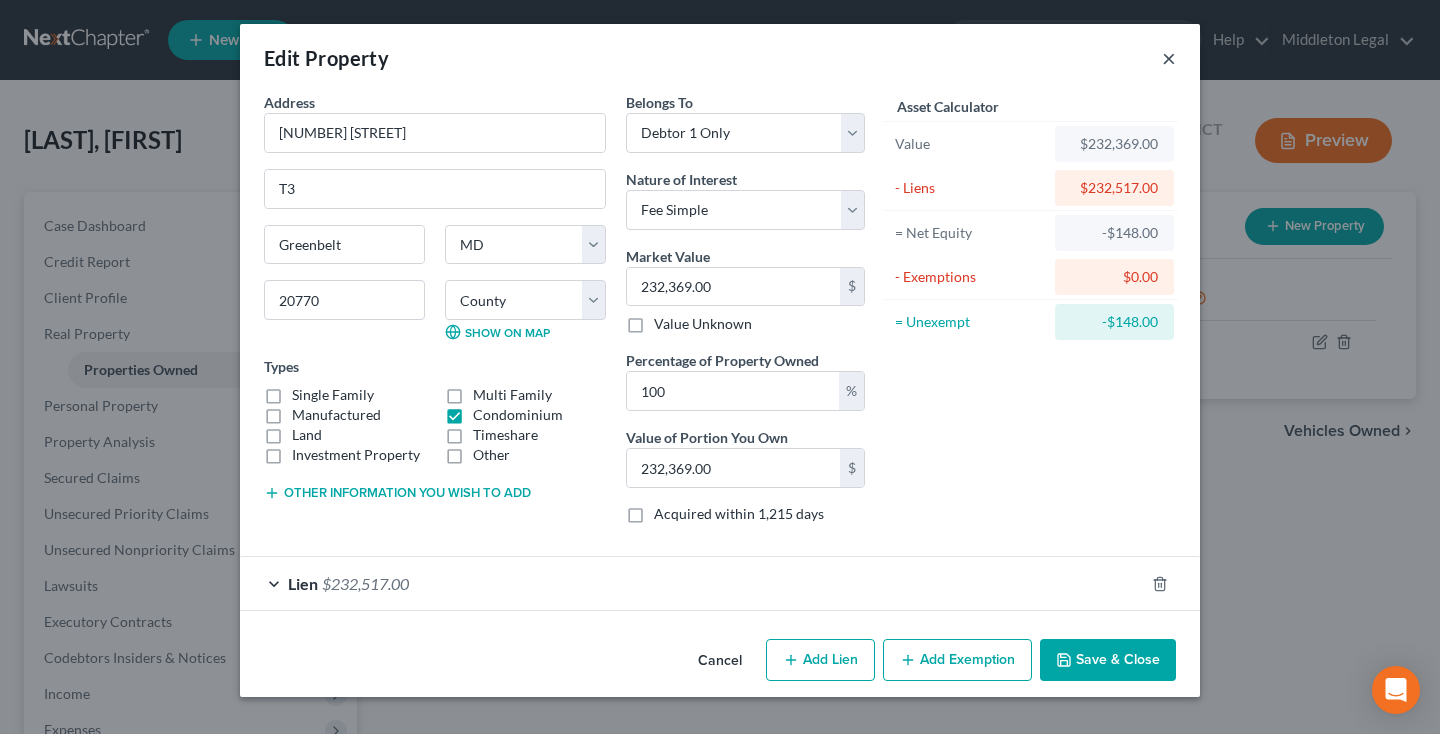 click on "×" at bounding box center (1169, 58) 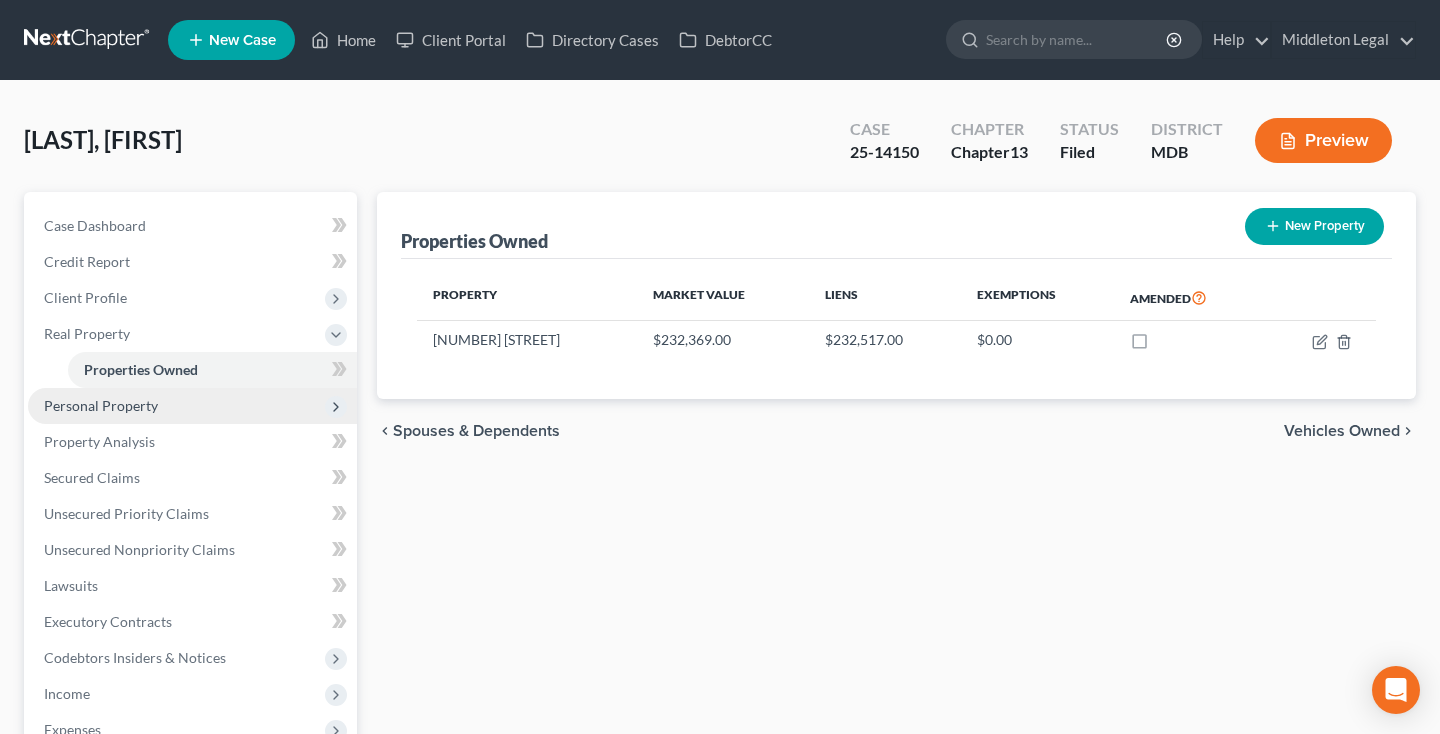 click on "Personal Property" at bounding box center [101, 405] 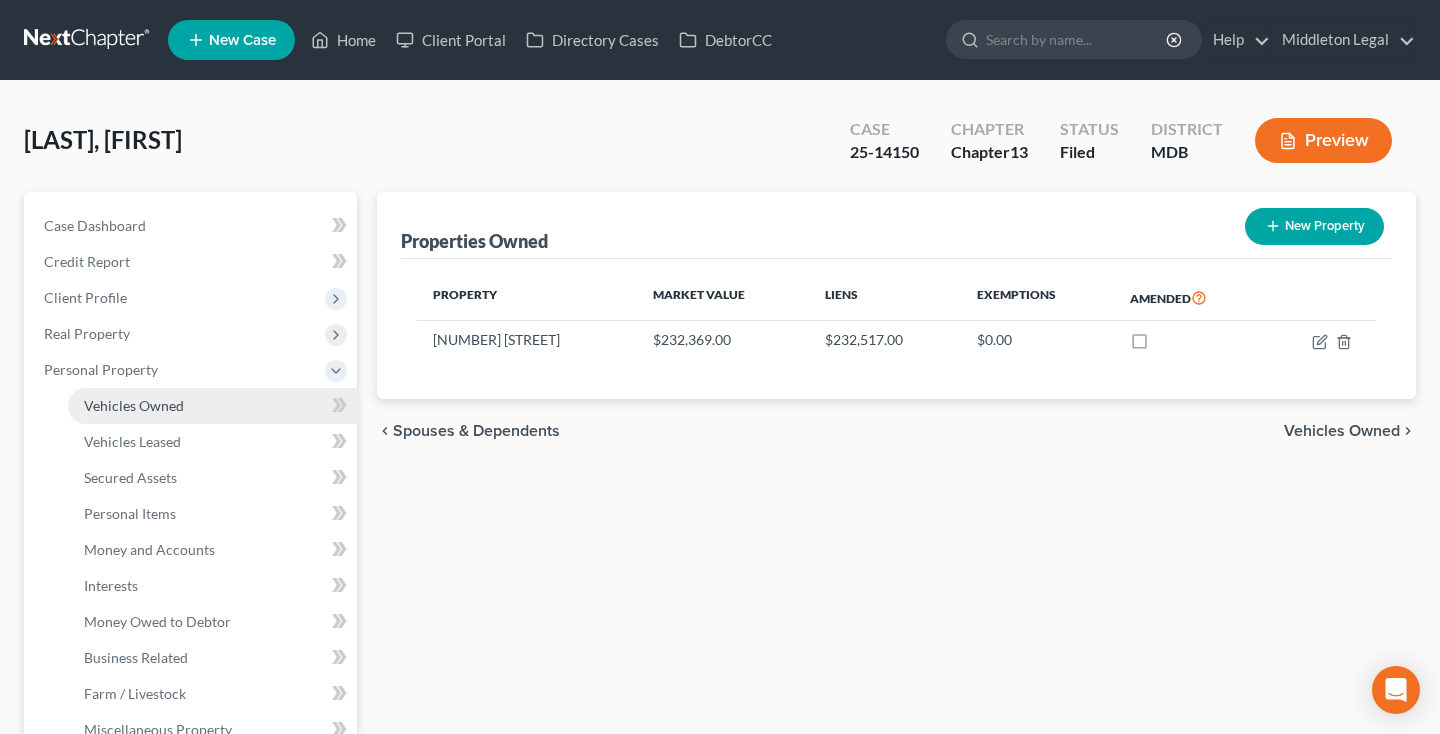 click on "Vehicles Owned" at bounding box center [134, 405] 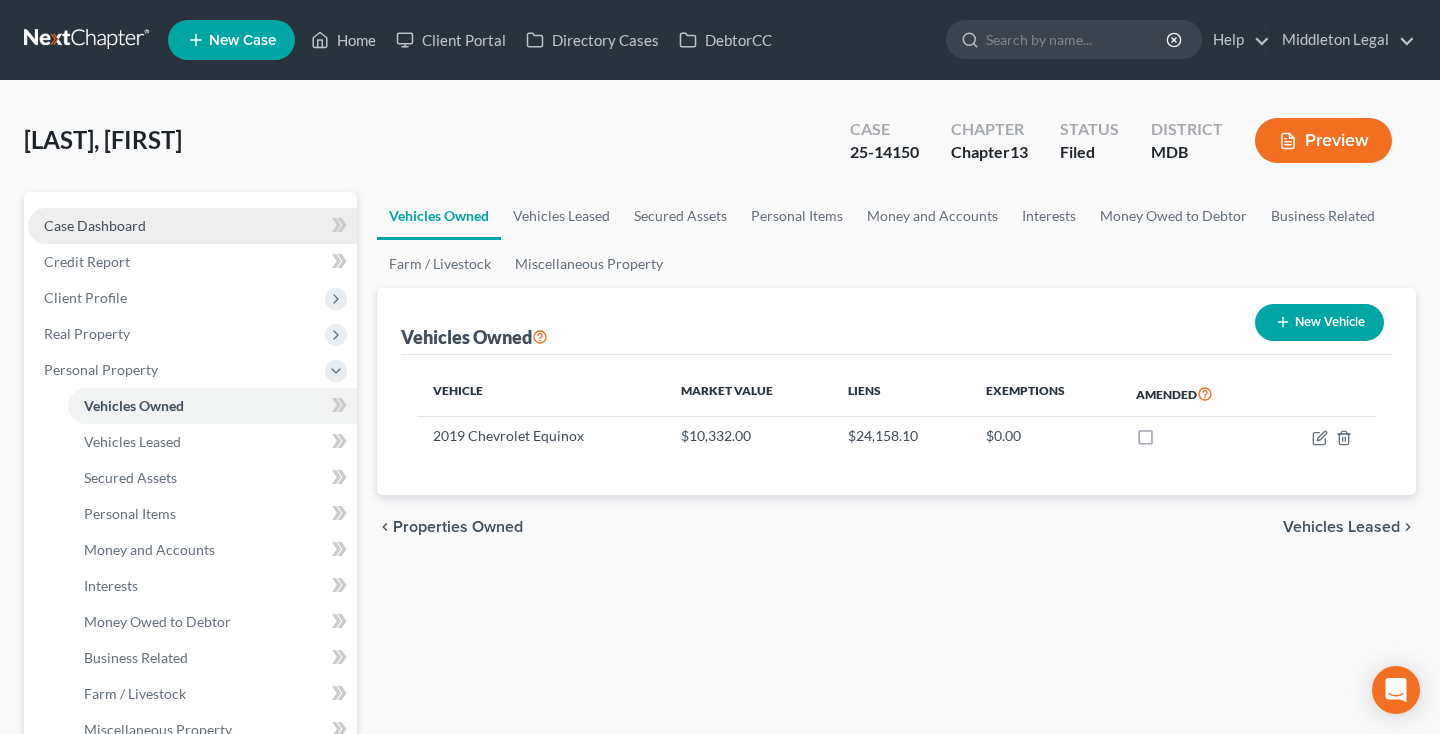 click on "Case Dashboard" at bounding box center (192, 226) 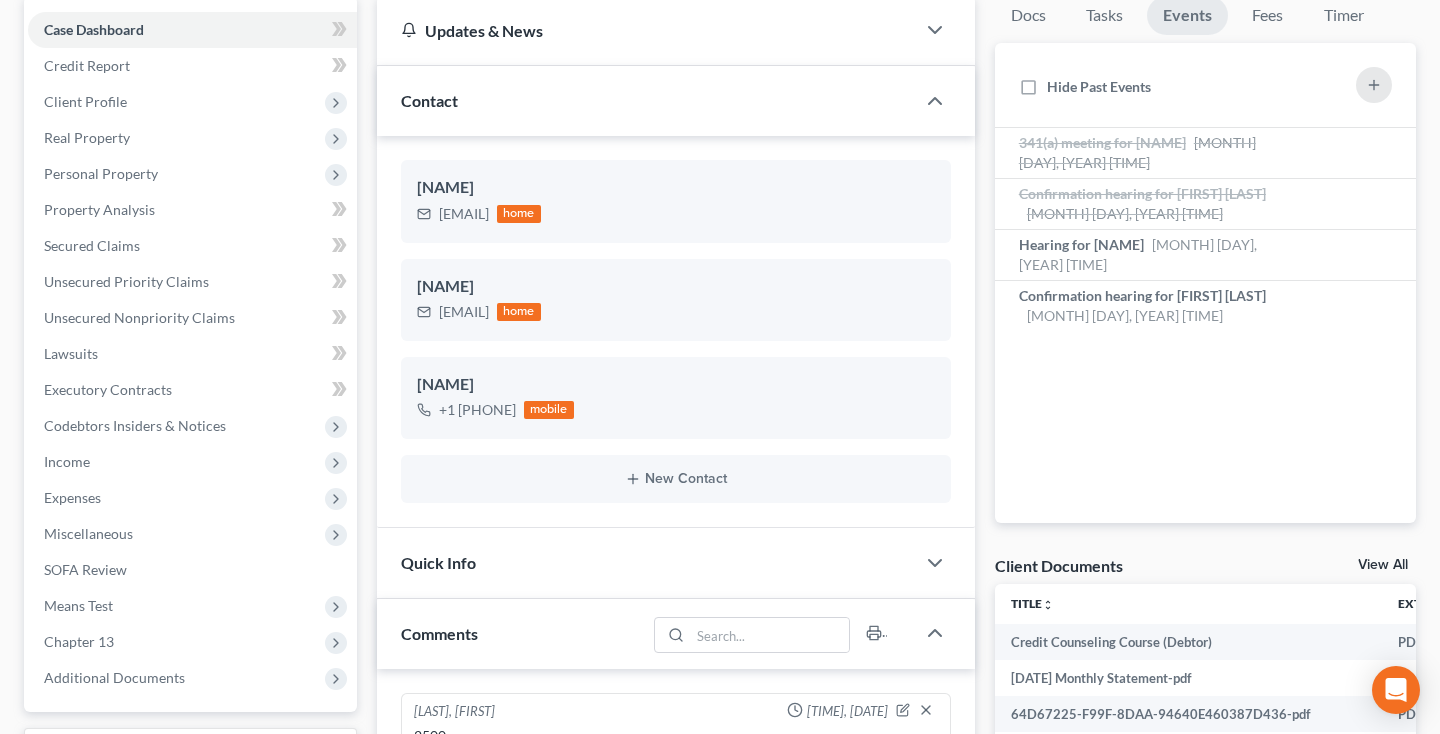scroll, scrollTop: 652, scrollLeft: 0, axis: vertical 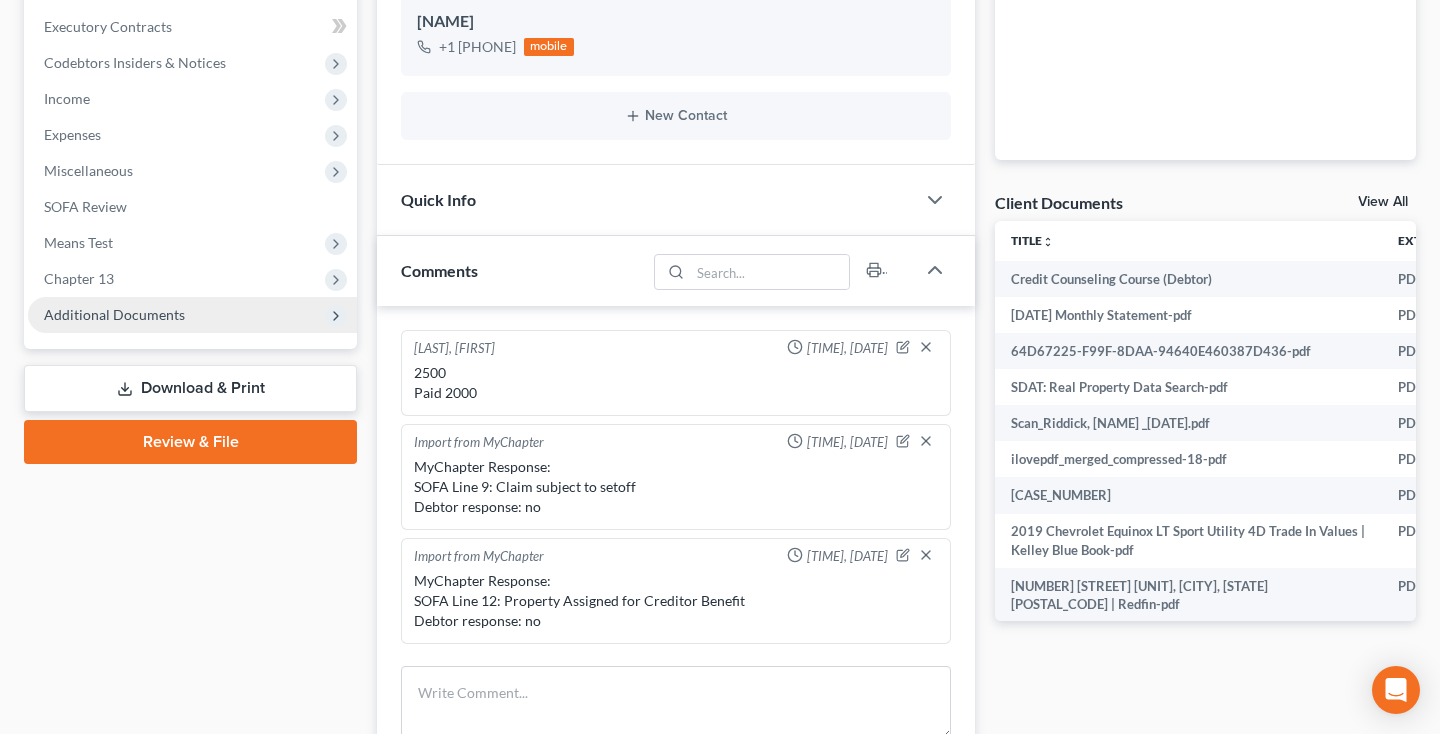 click on "Additional Documents" at bounding box center [192, 315] 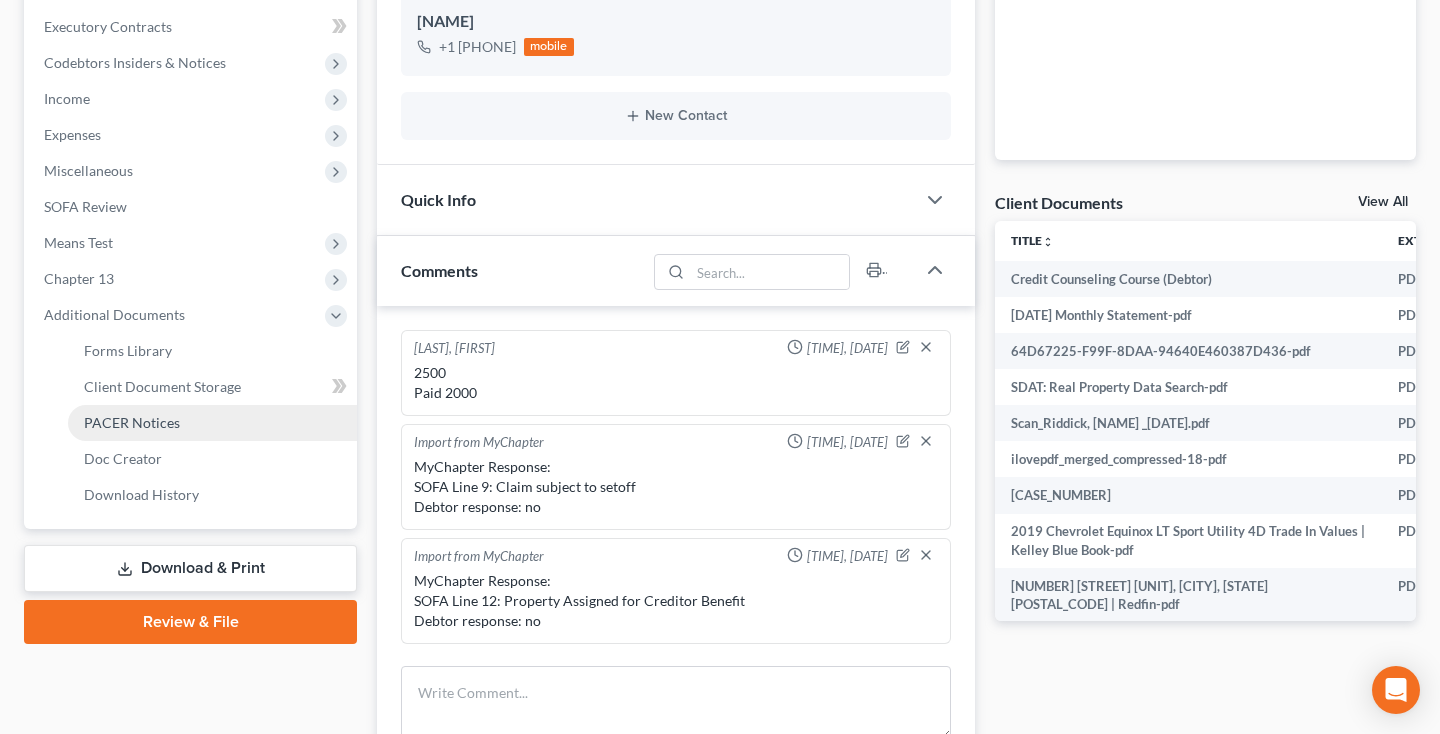 click on "PACER Notices" at bounding box center (132, 422) 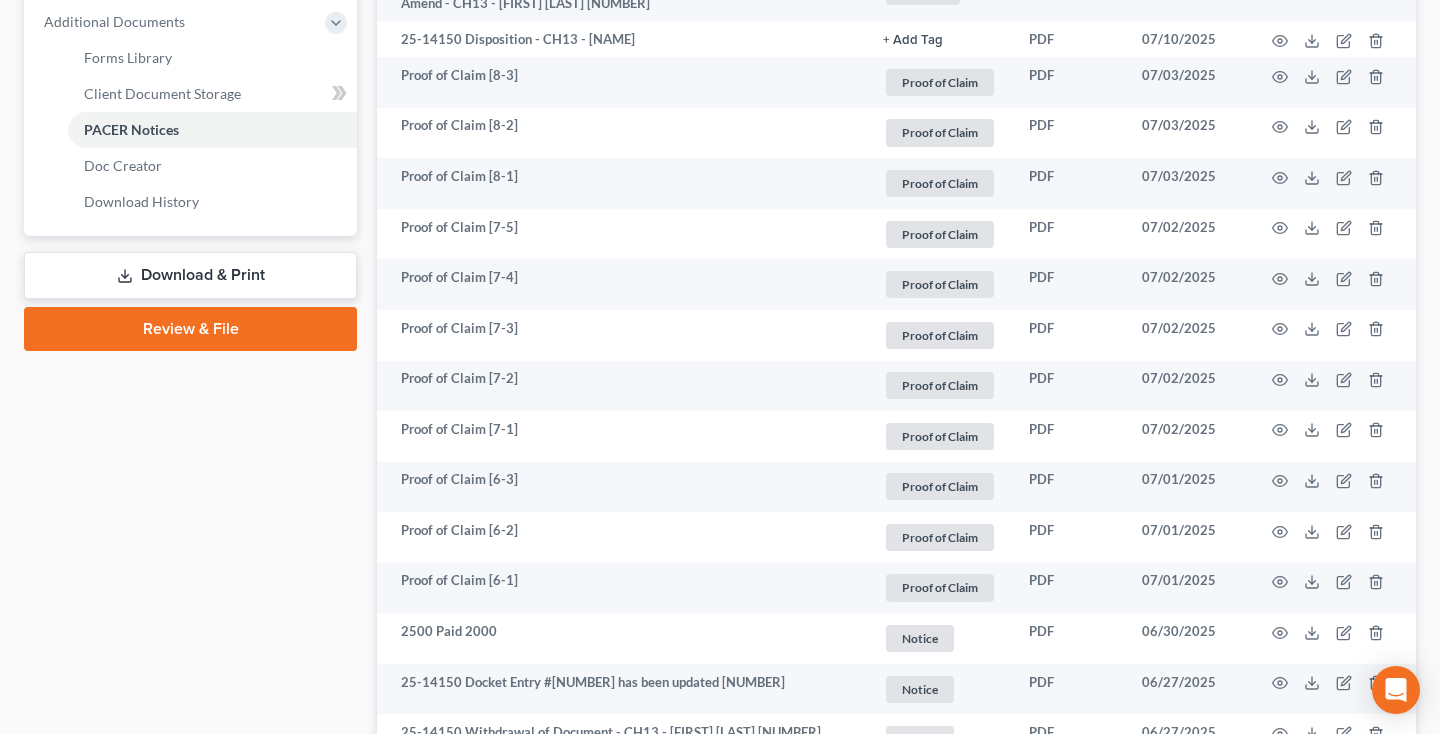 scroll, scrollTop: 882, scrollLeft: 0, axis: vertical 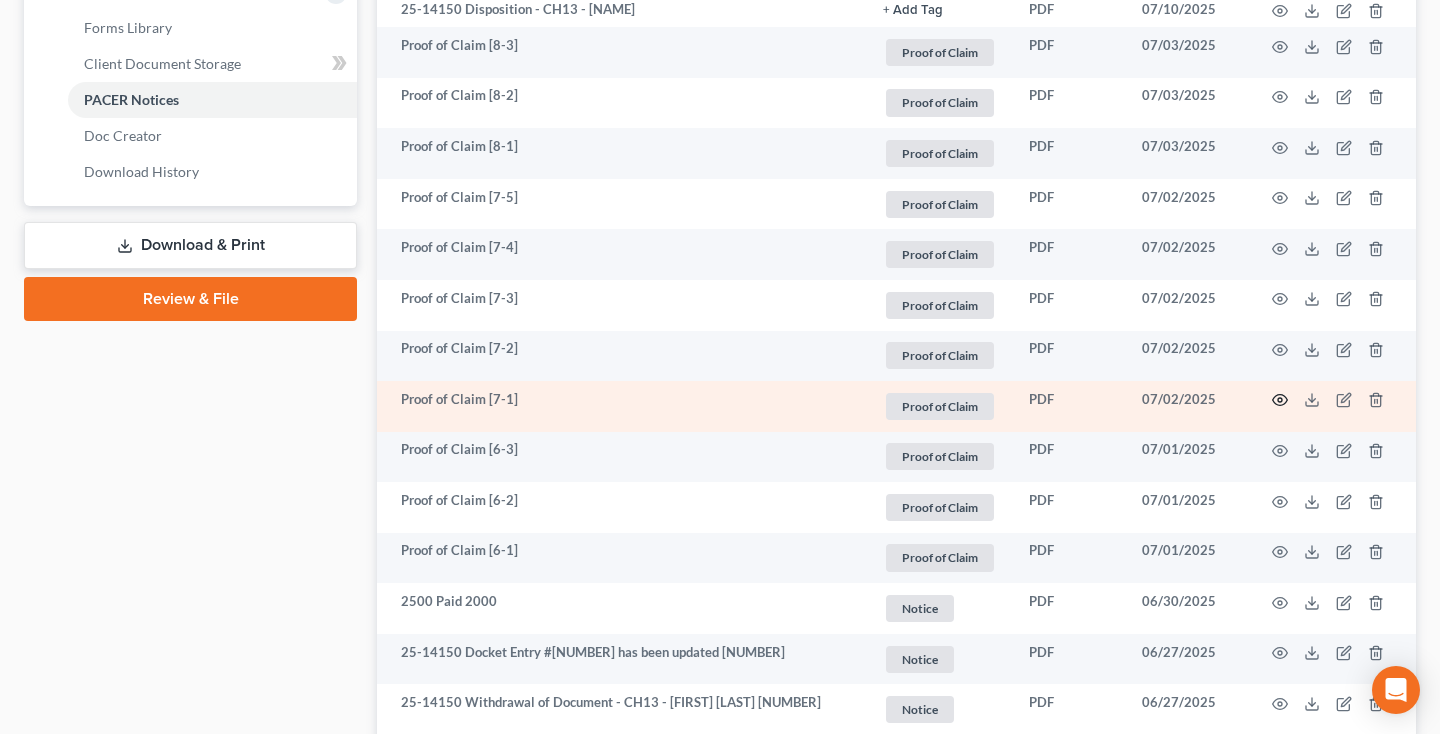 click 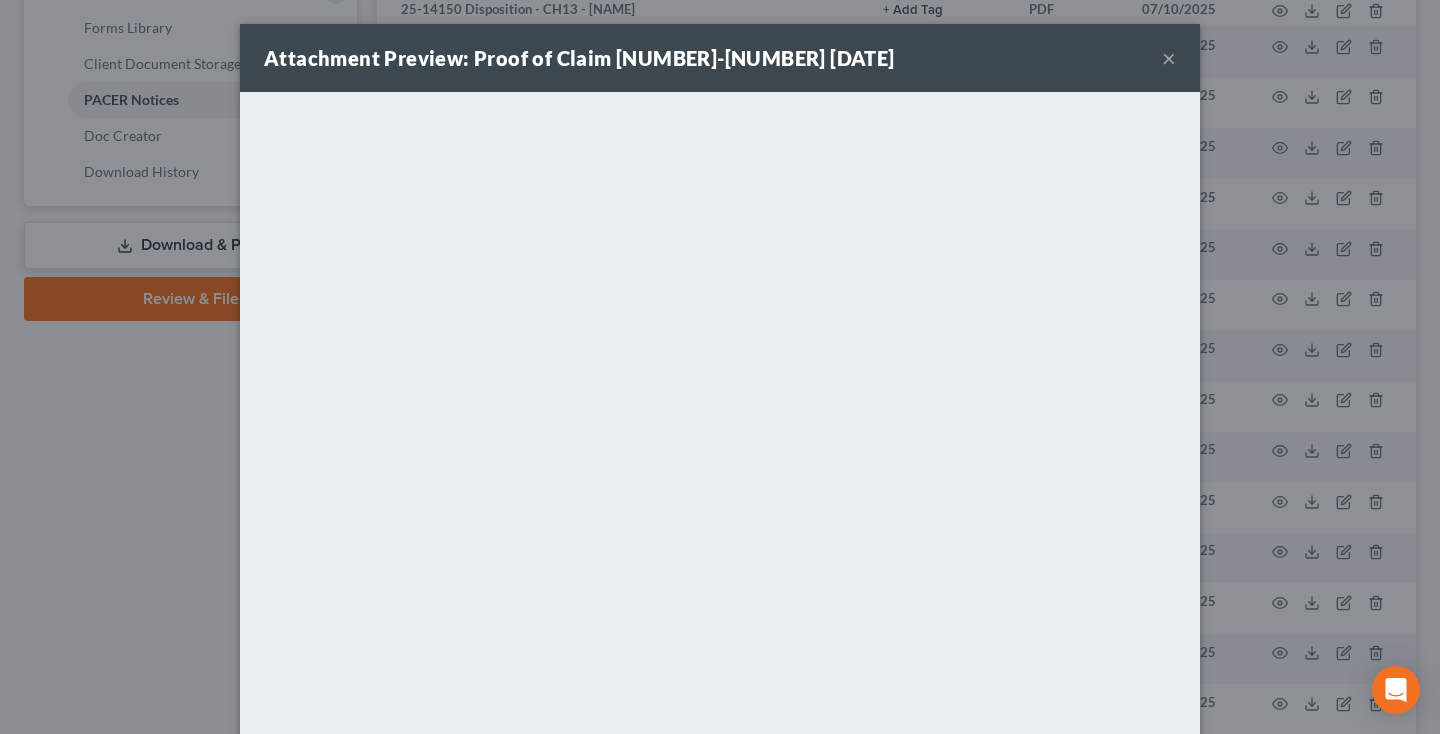 click on "×" at bounding box center (1169, 58) 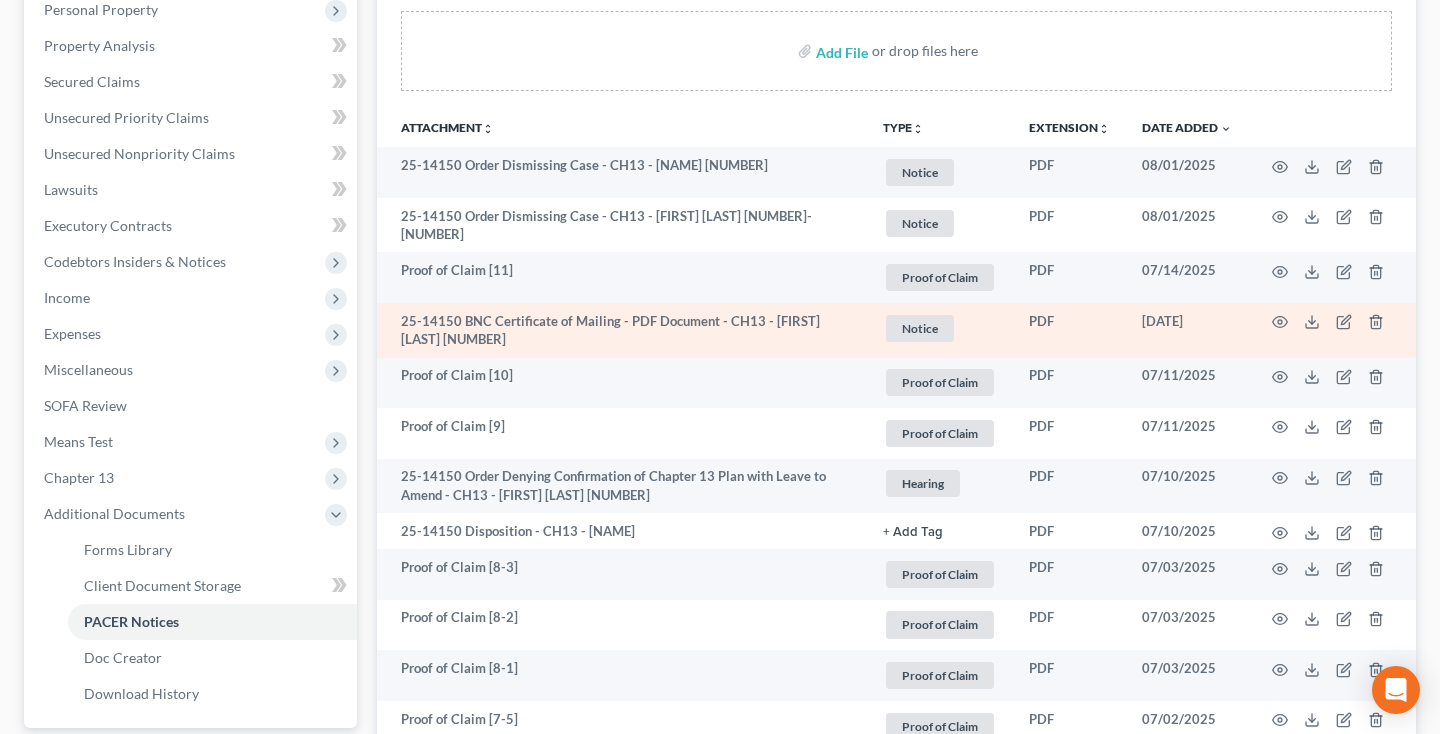 scroll, scrollTop: 377, scrollLeft: 0, axis: vertical 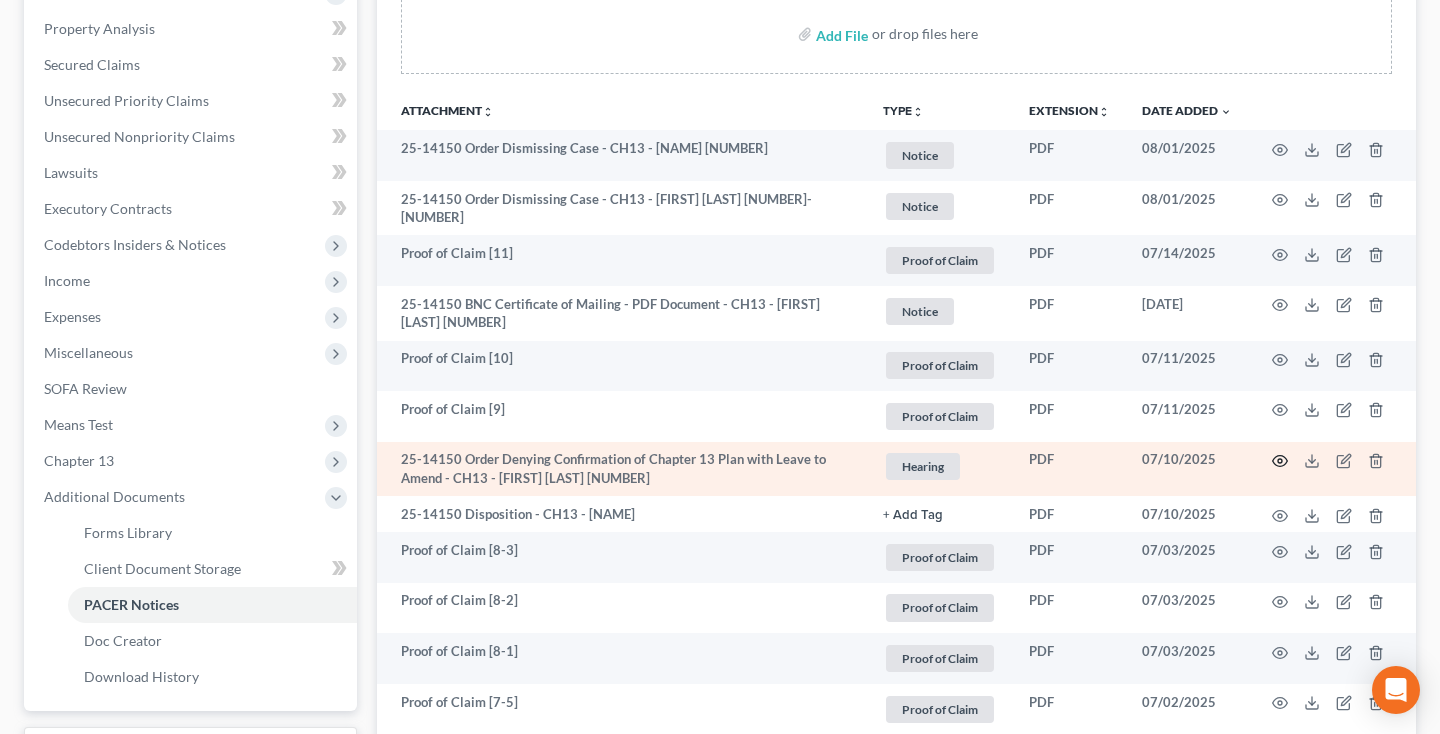 click 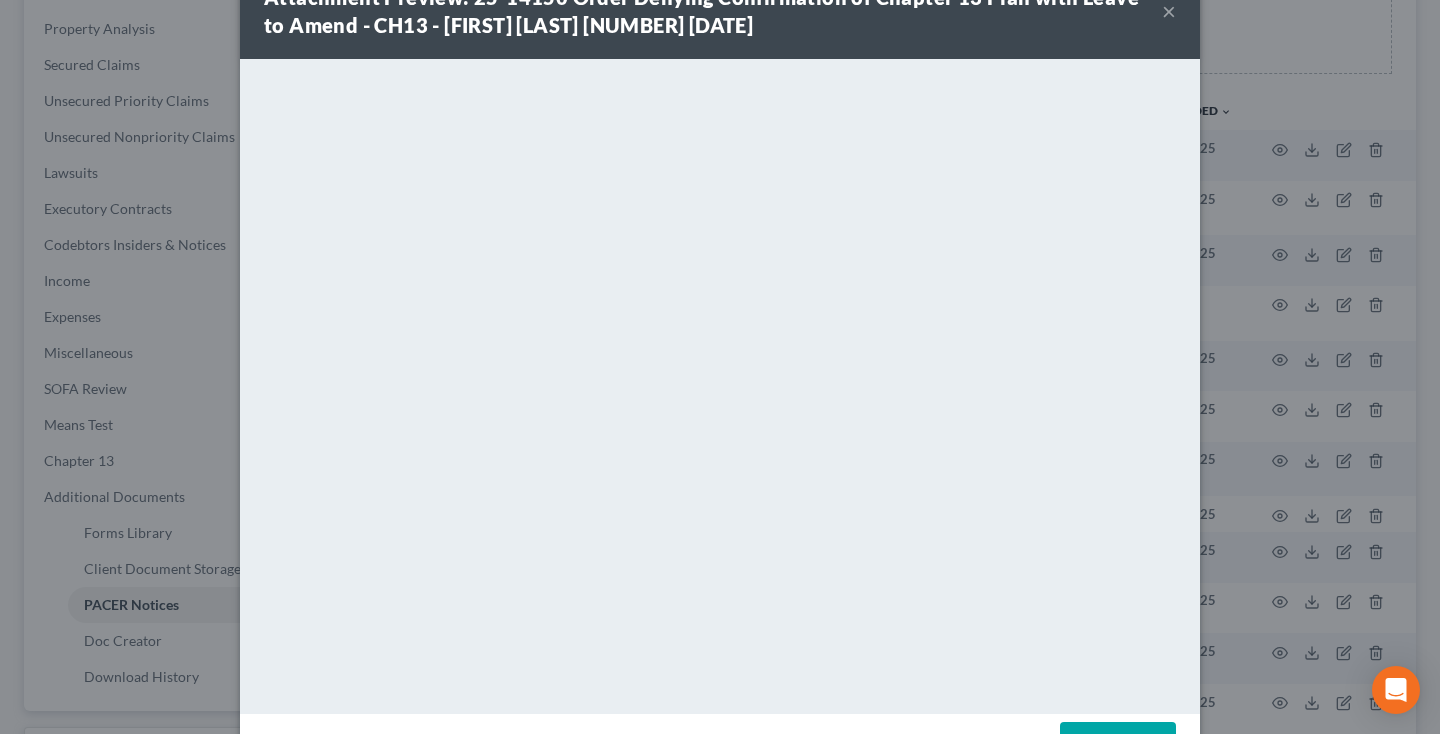 scroll, scrollTop: 131, scrollLeft: 0, axis: vertical 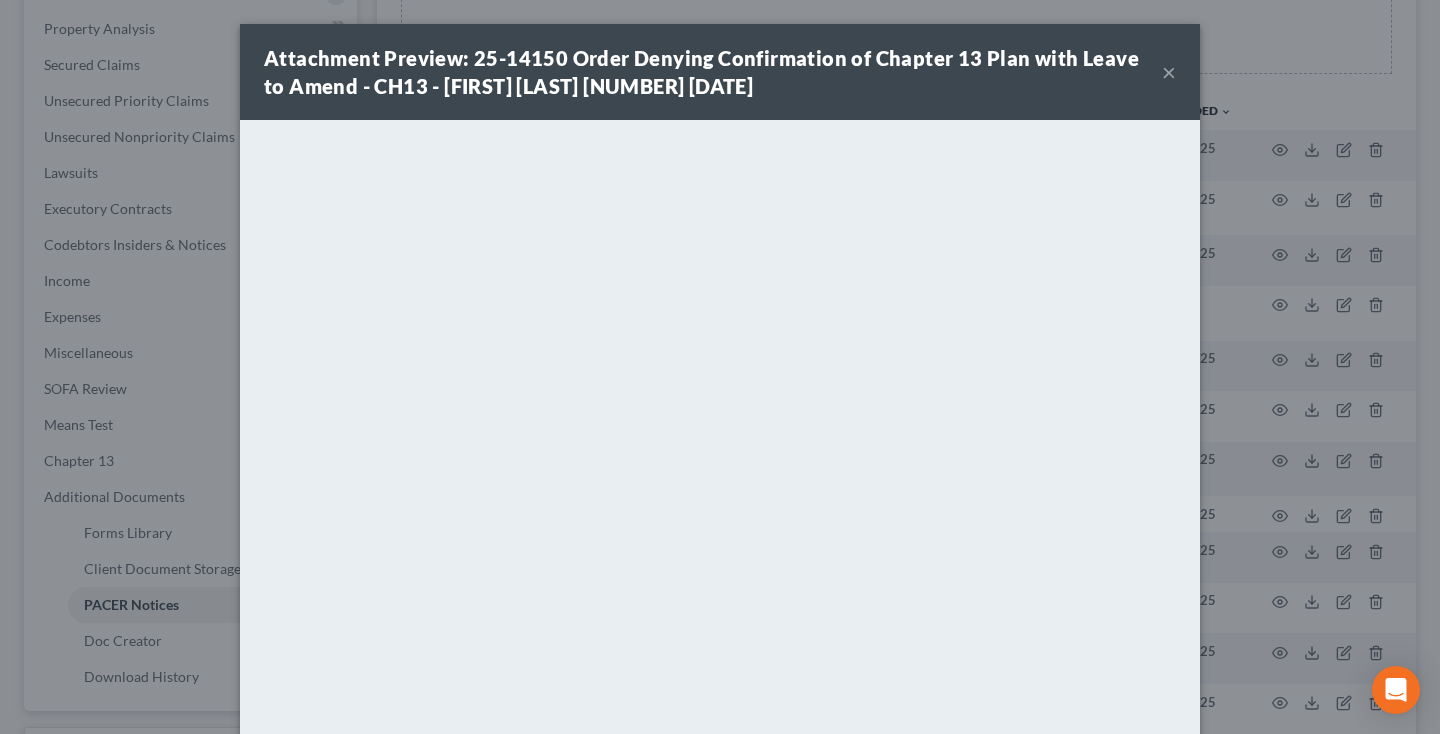 click on "×" at bounding box center [1169, 72] 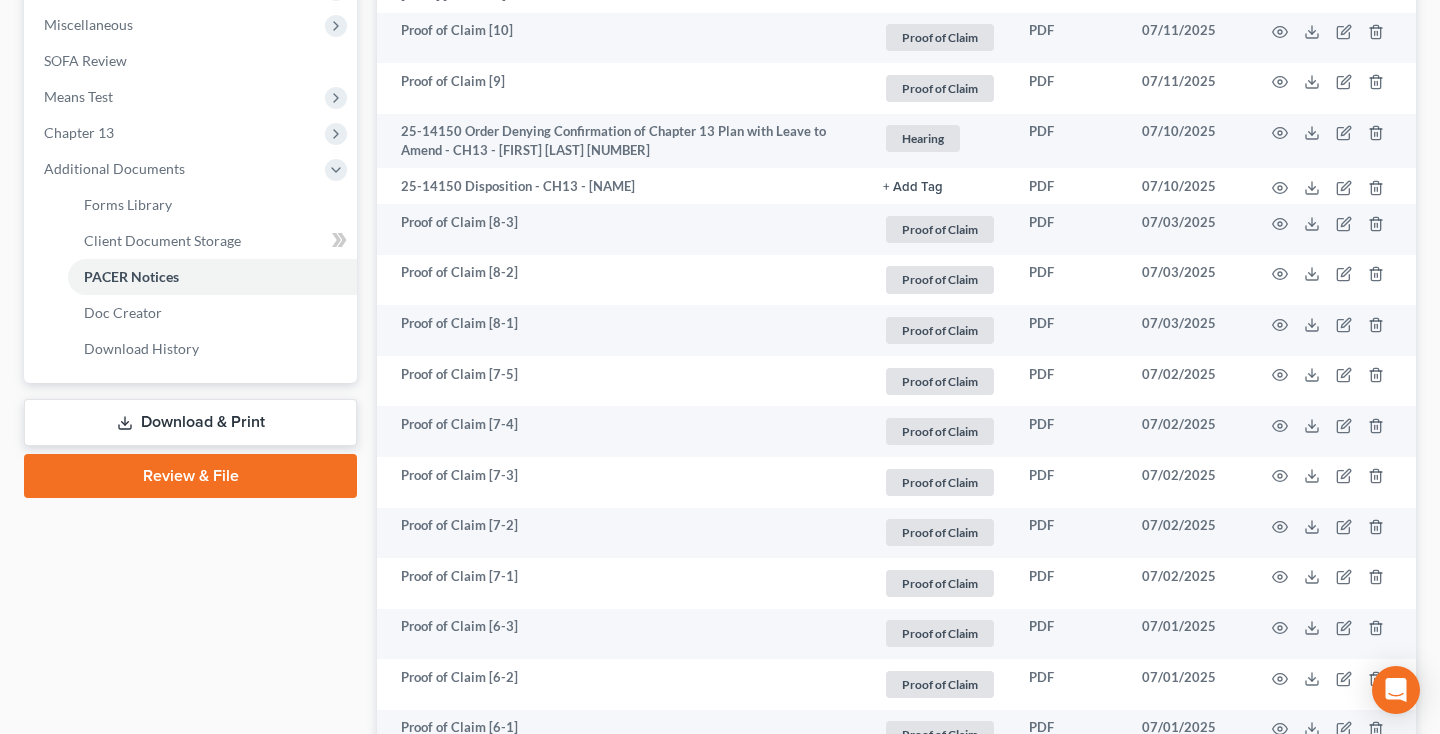 scroll, scrollTop: 722, scrollLeft: 0, axis: vertical 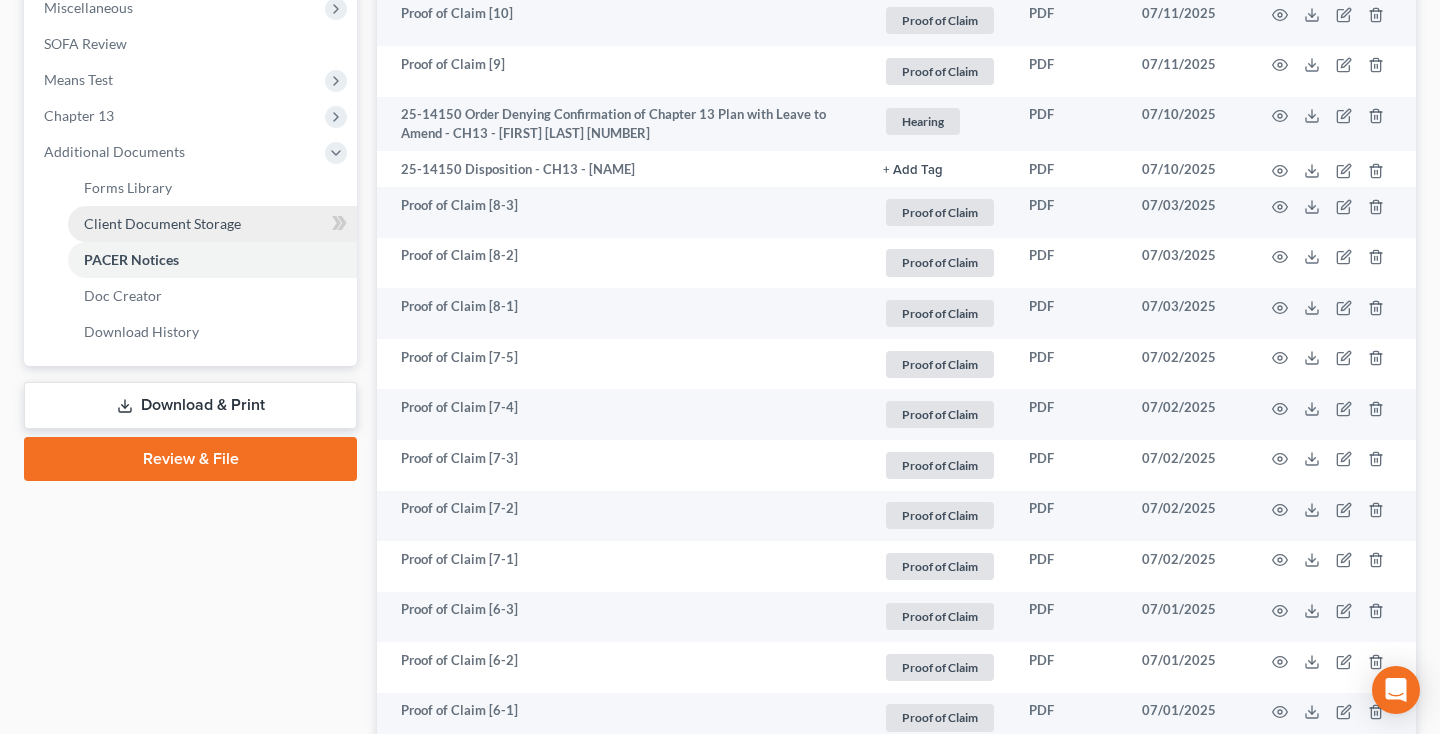 click on "Client Document Storage" at bounding box center [162, 223] 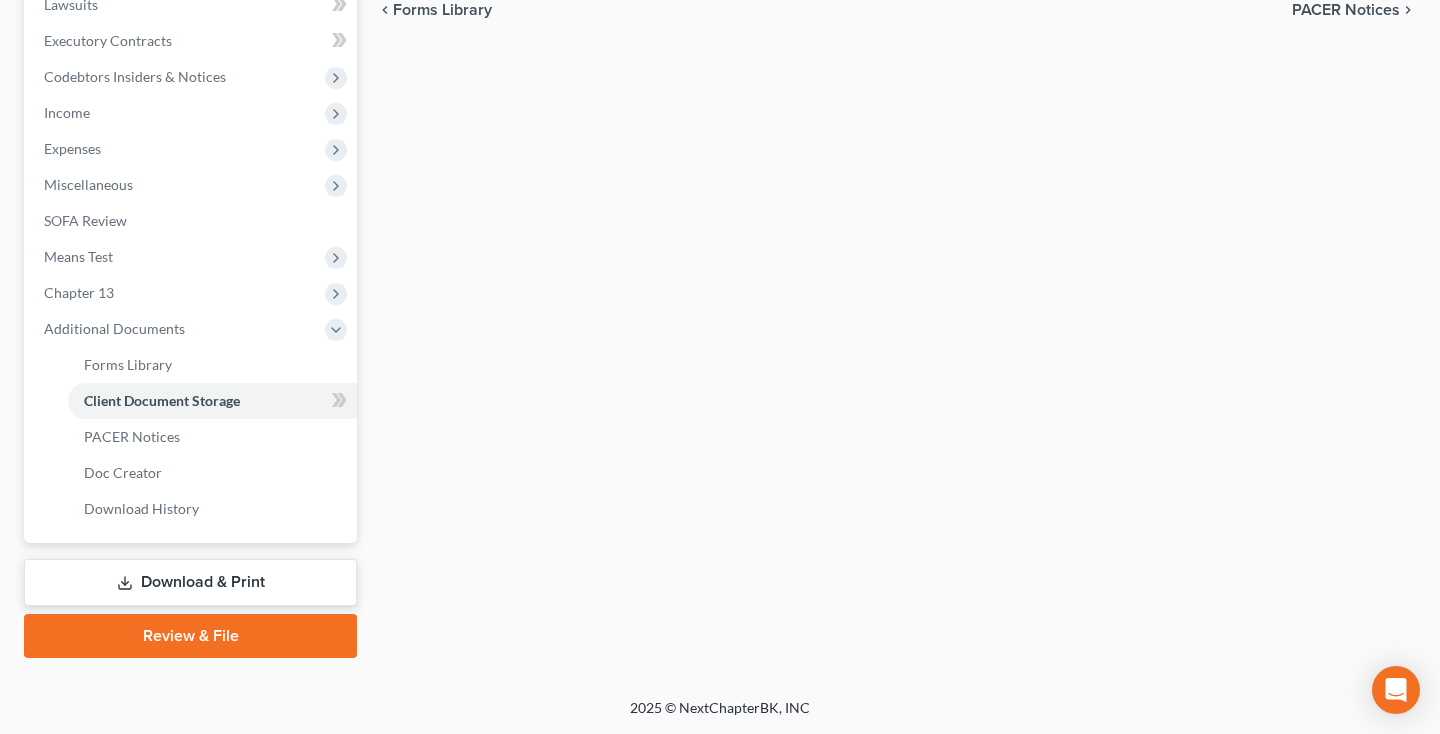 scroll, scrollTop: 118, scrollLeft: 0, axis: vertical 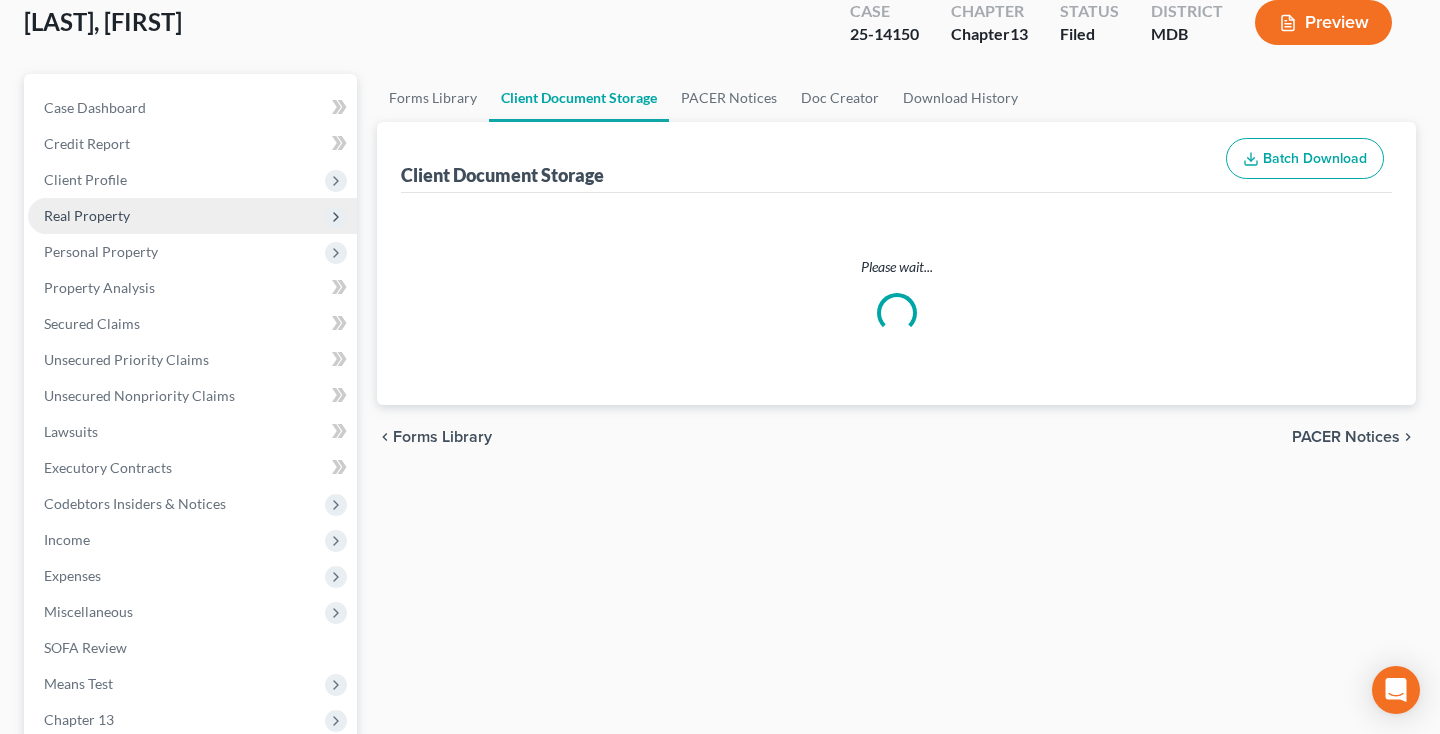 select on "14" 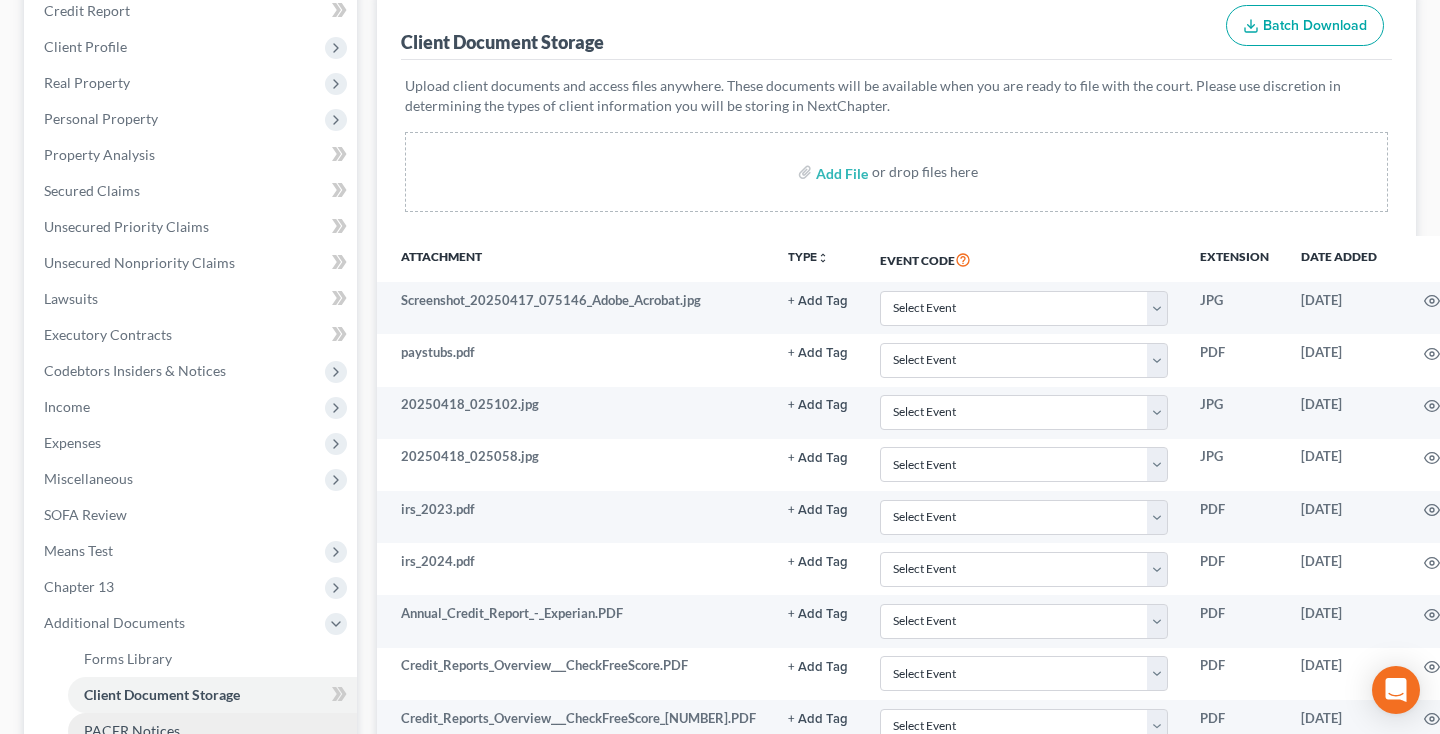 scroll, scrollTop: 402, scrollLeft: 0, axis: vertical 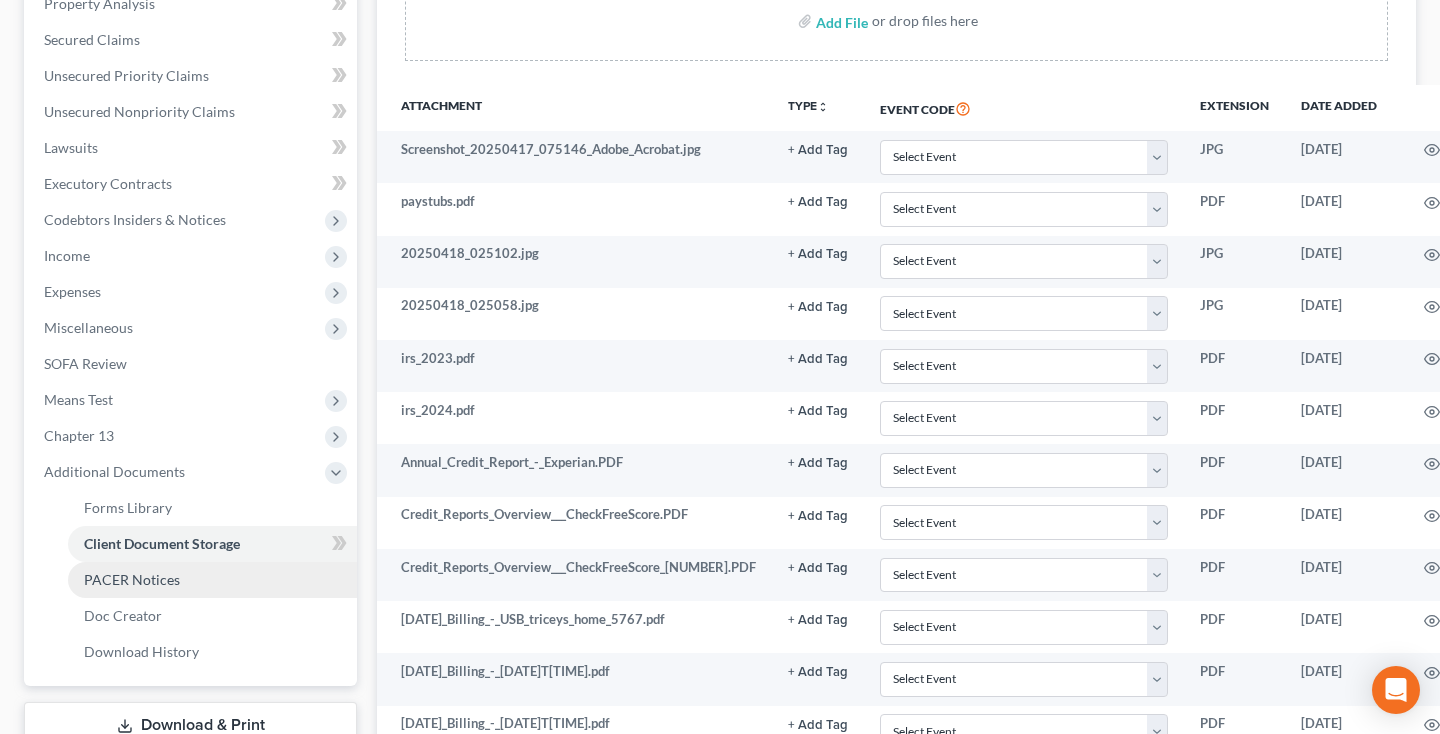 click on "PACER Notices" at bounding box center (132, 579) 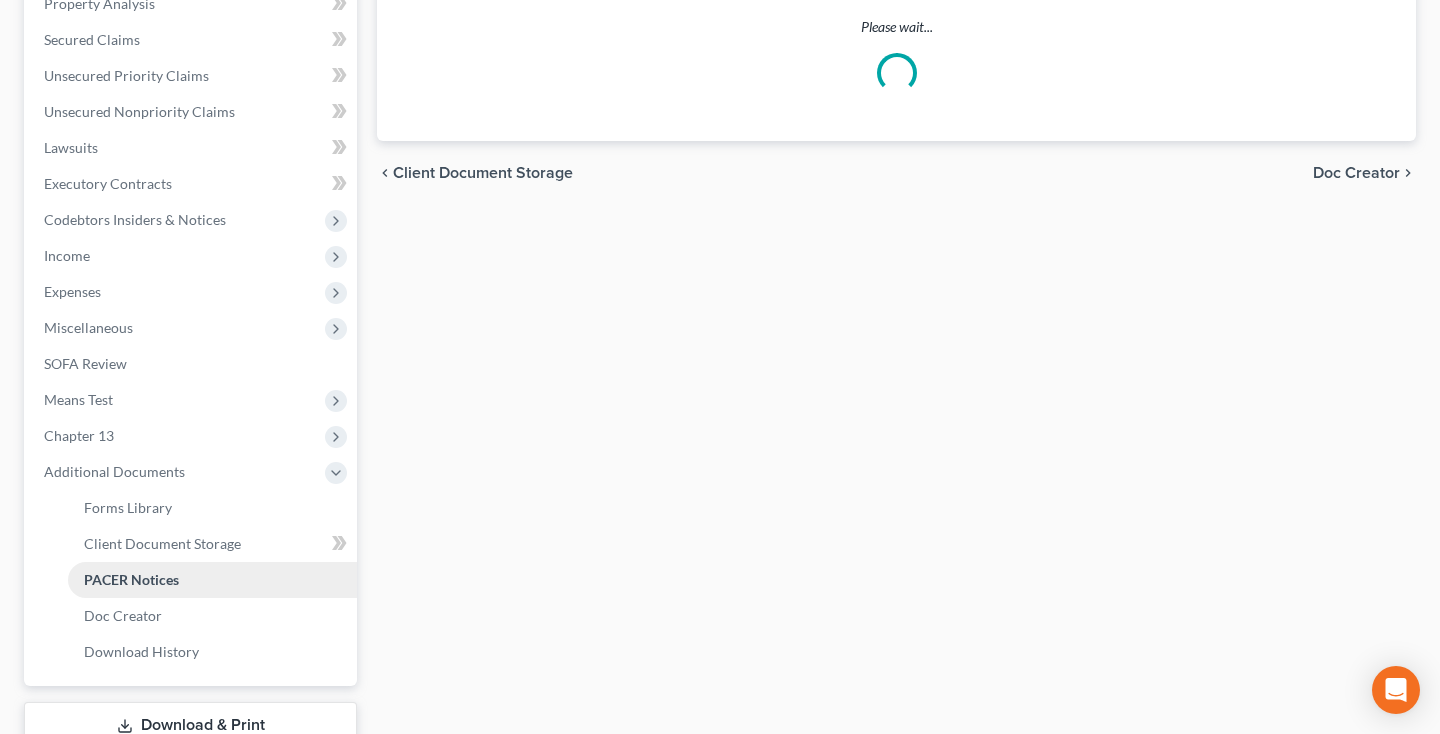 scroll, scrollTop: 0, scrollLeft: 0, axis: both 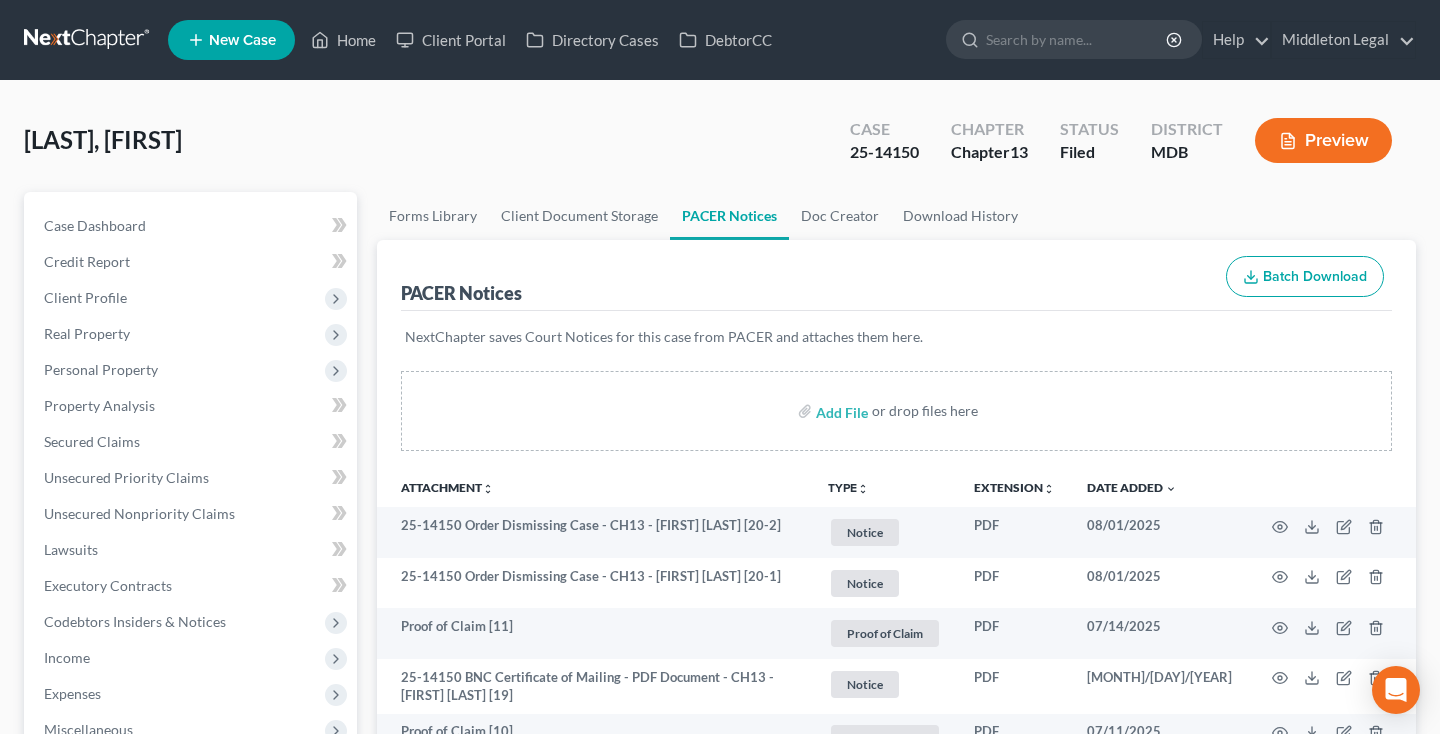 click at bounding box center [88, 40] 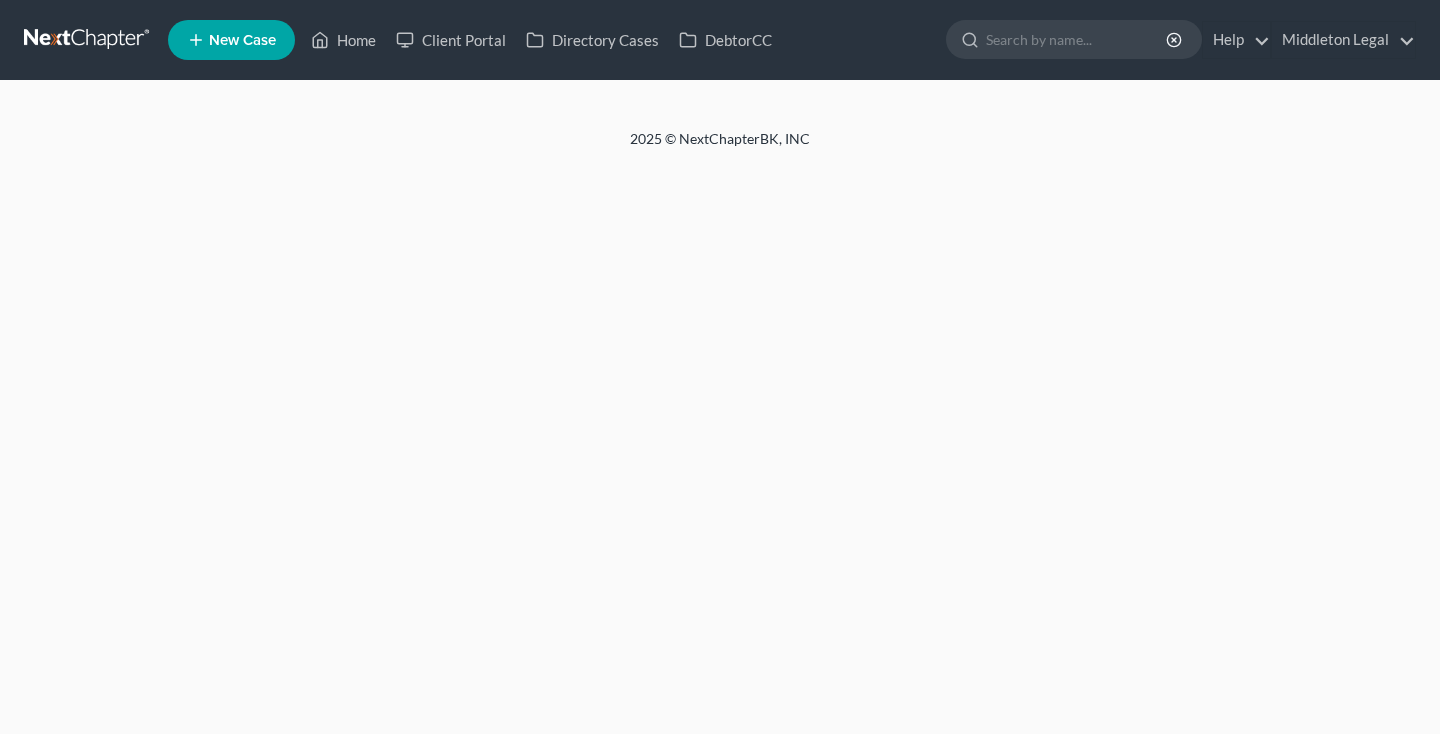 scroll, scrollTop: 0, scrollLeft: 0, axis: both 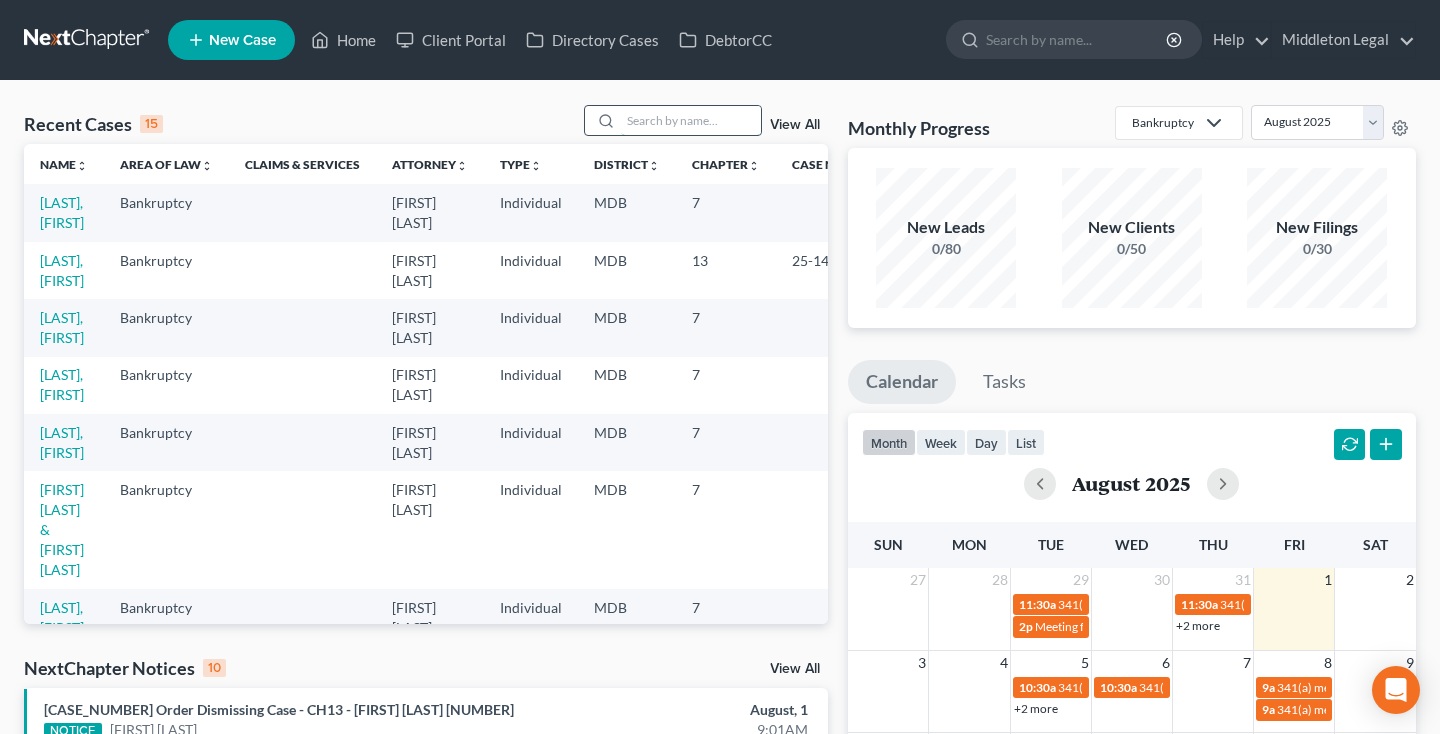 click at bounding box center [691, 120] 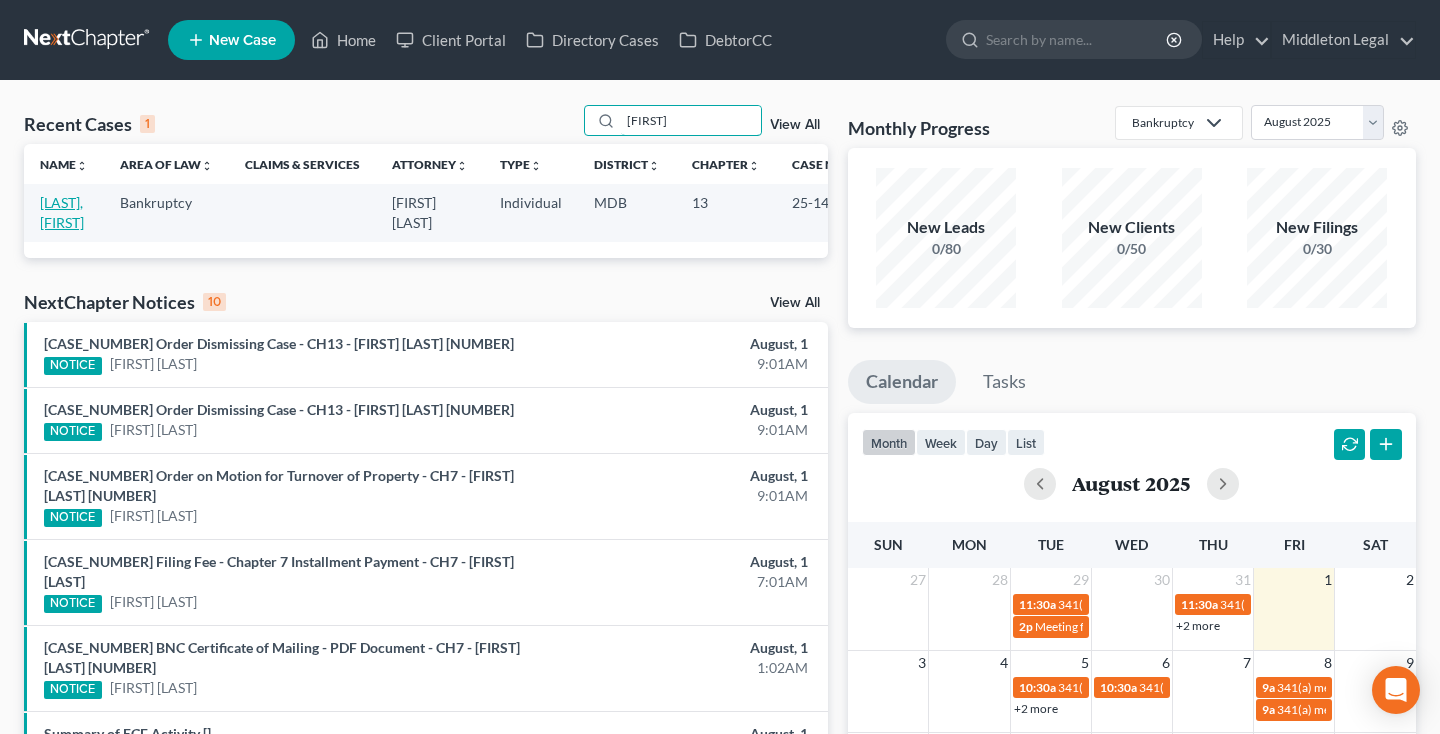type on "ekwutosi" 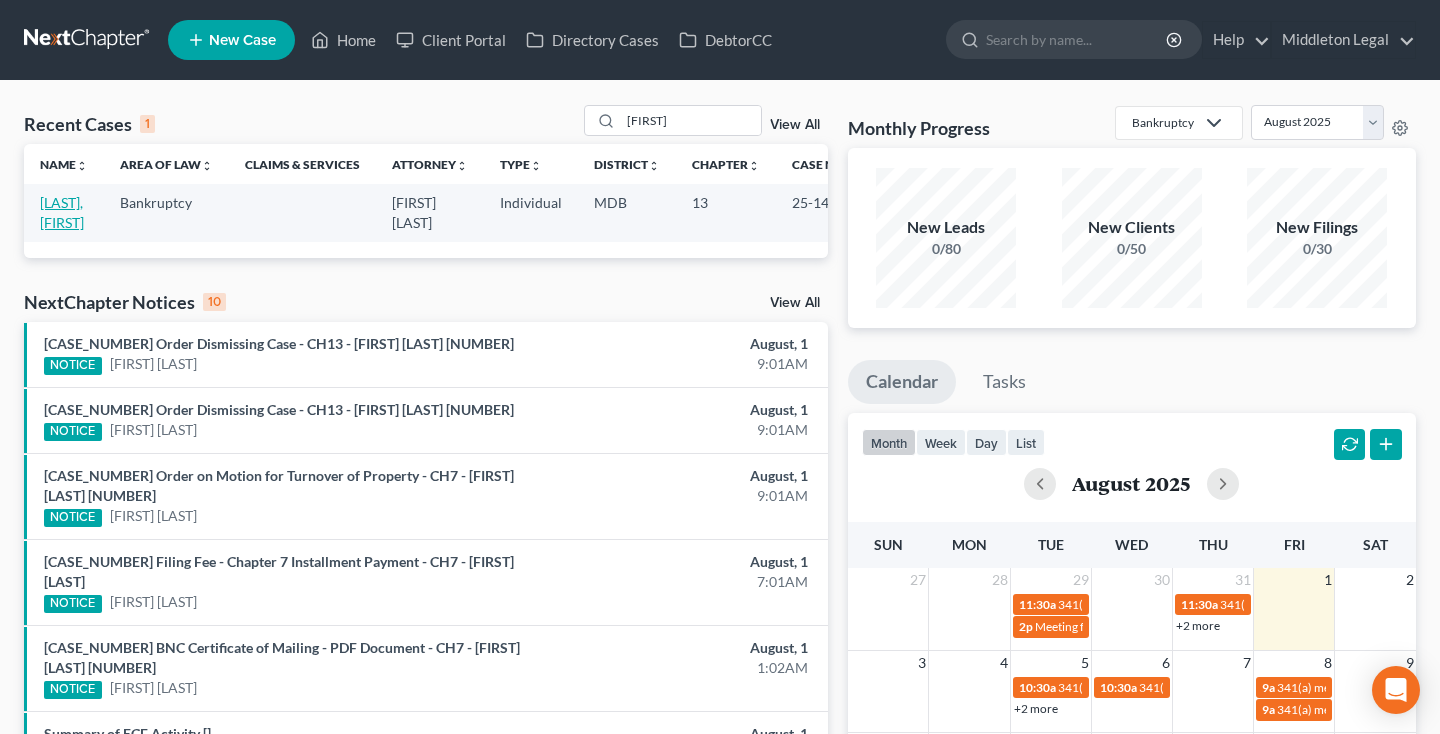 click on "Onwudiegwu, Ekwutosi" at bounding box center [62, 212] 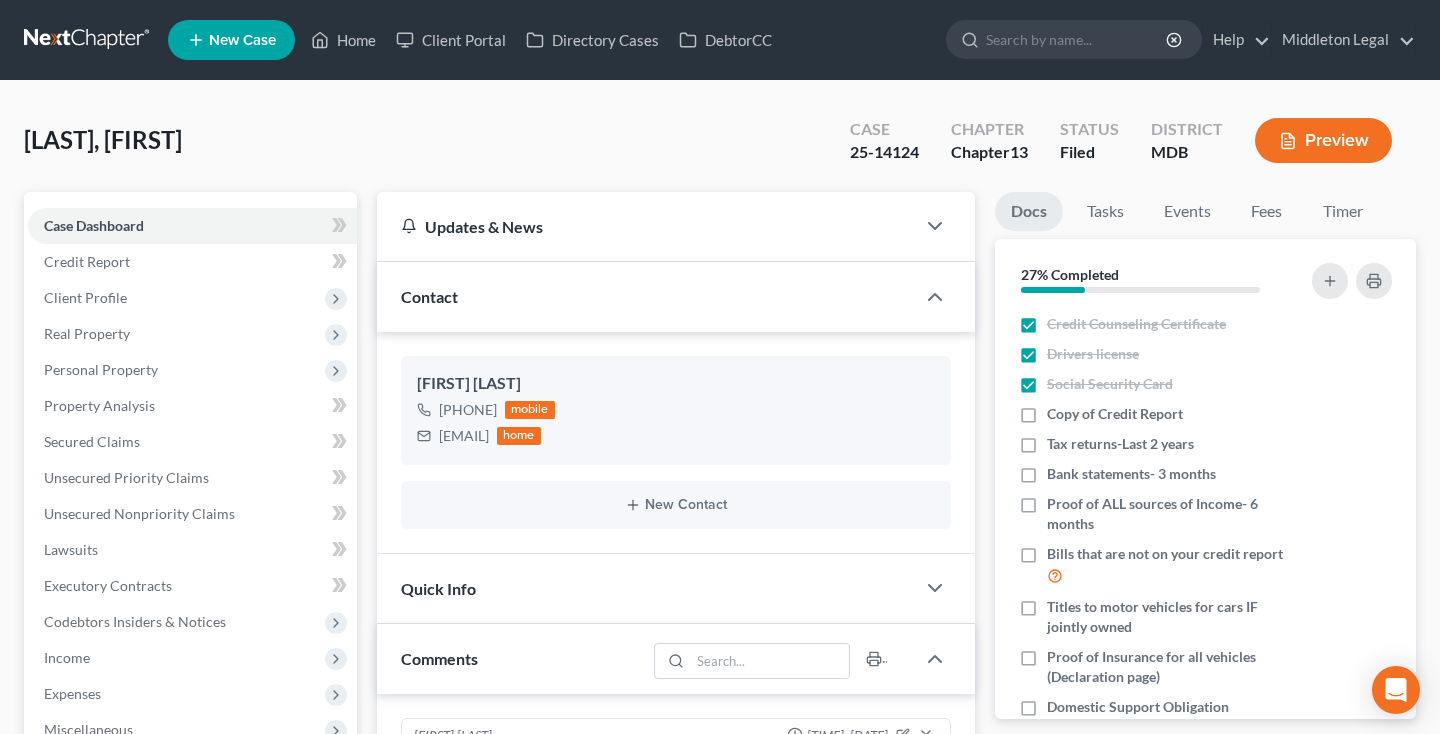scroll, scrollTop: 430, scrollLeft: 0, axis: vertical 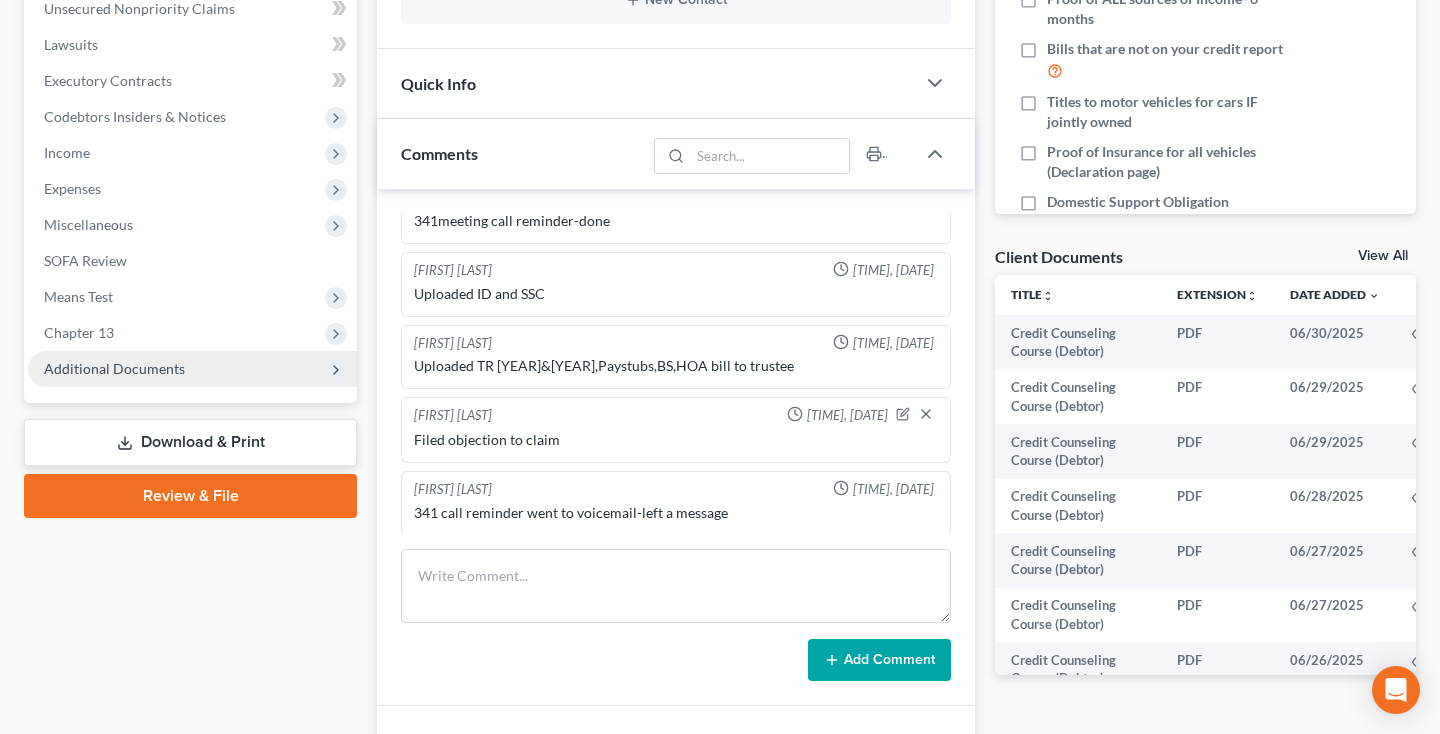 click on "Additional Documents" at bounding box center [114, 368] 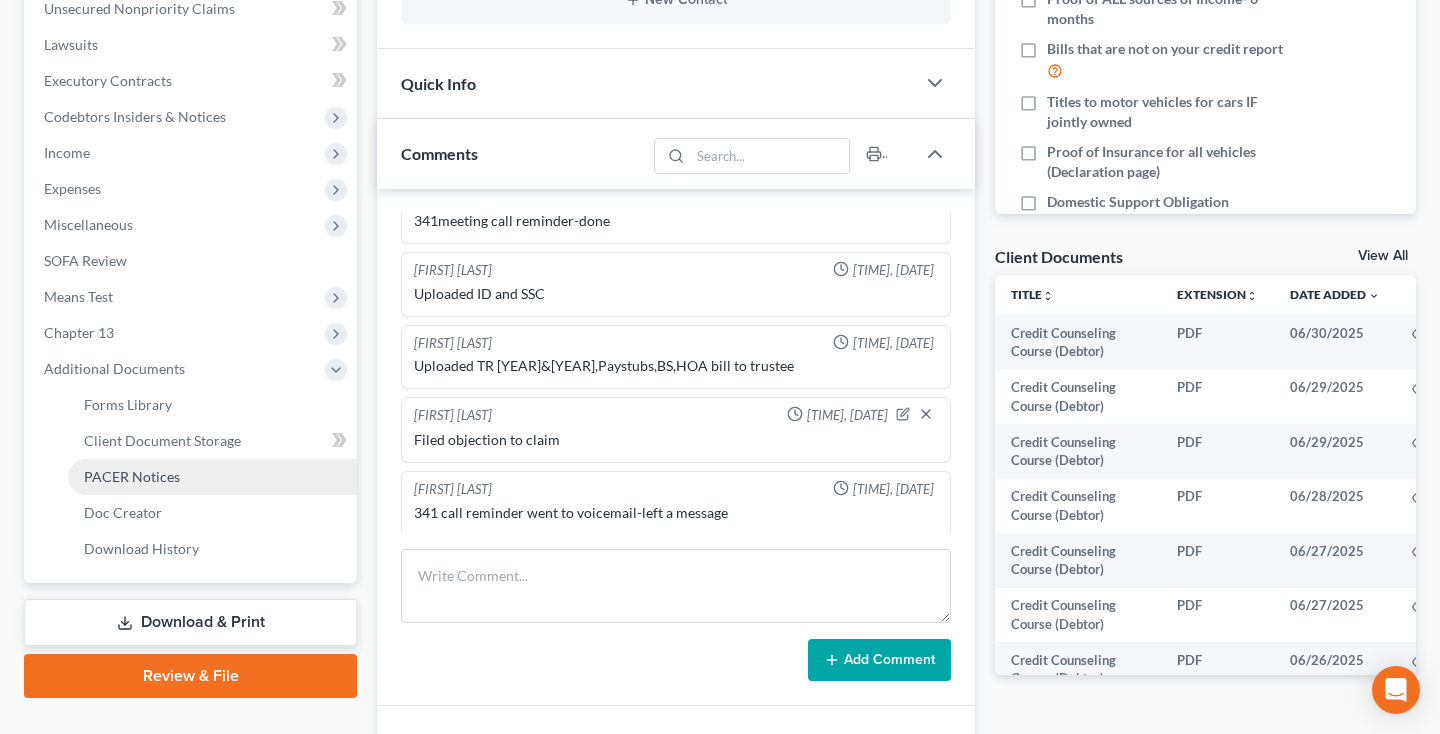 click on "PACER Notices" at bounding box center (132, 476) 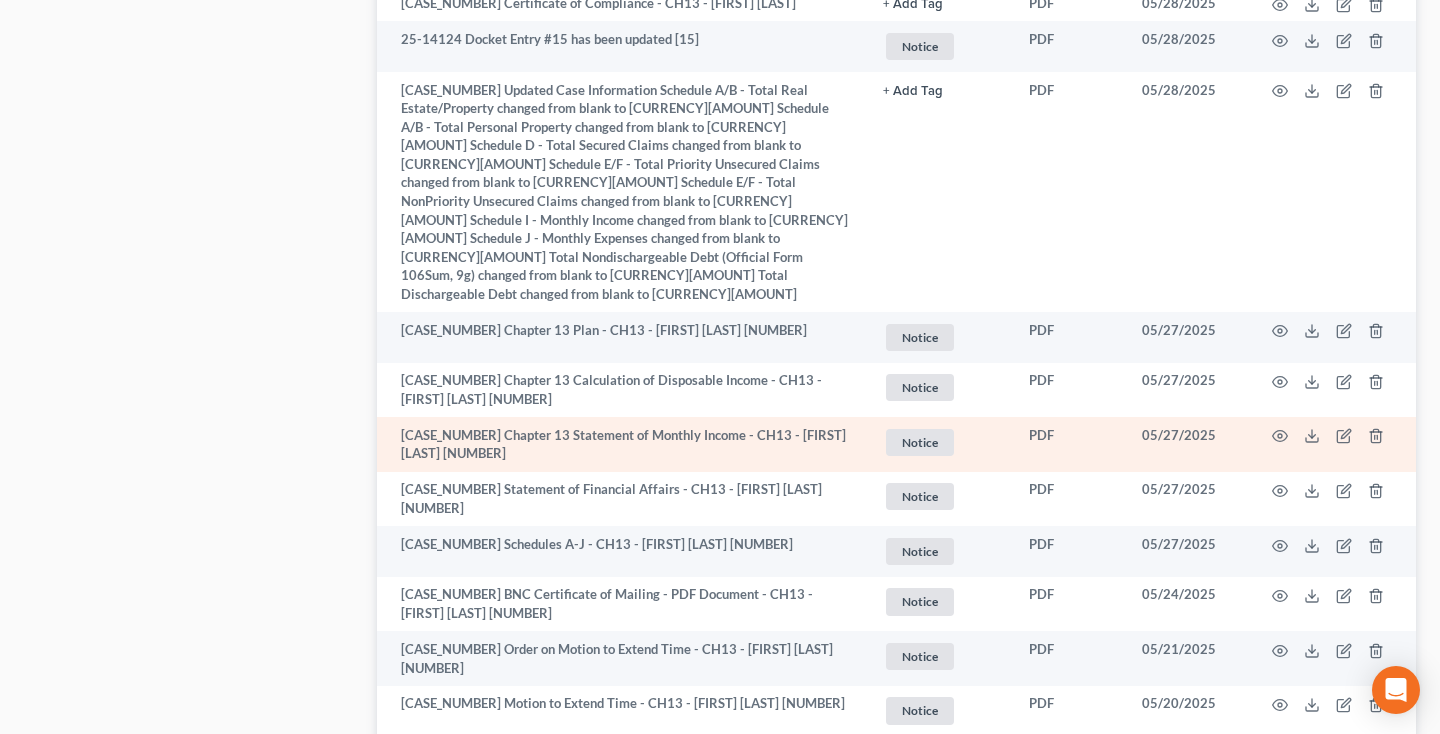 scroll, scrollTop: 1870, scrollLeft: 0, axis: vertical 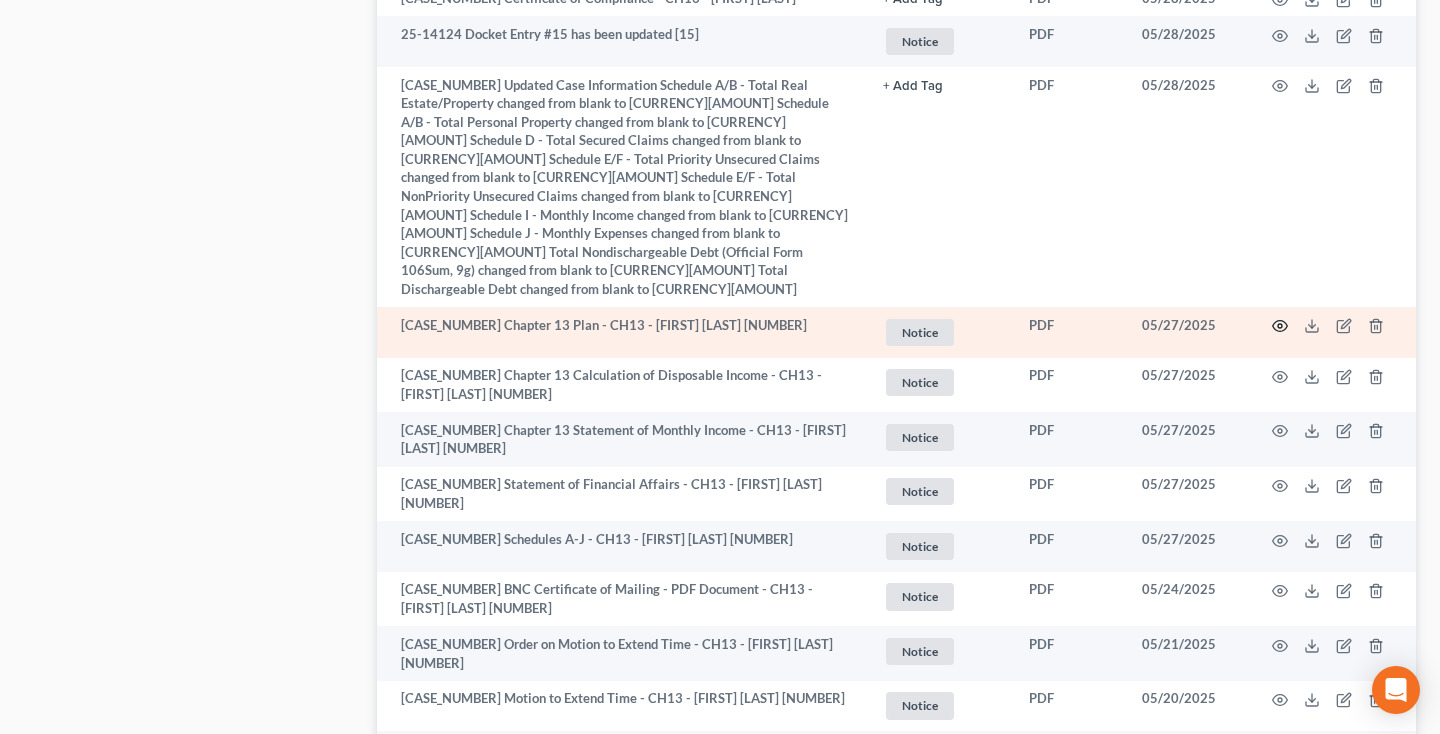 click 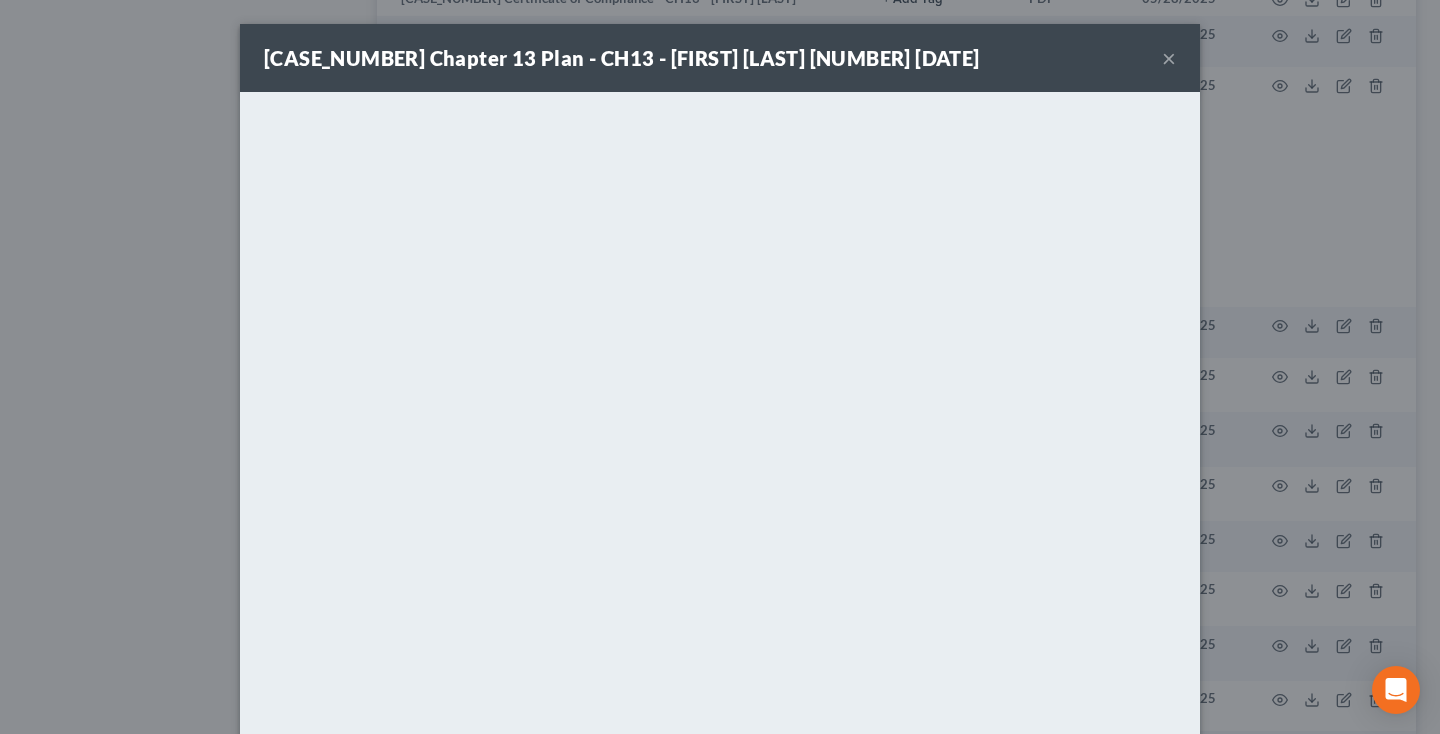 drag, startPoint x: 441, startPoint y: 110, endPoint x: 1168, endPoint y: 75, distance: 727.84204 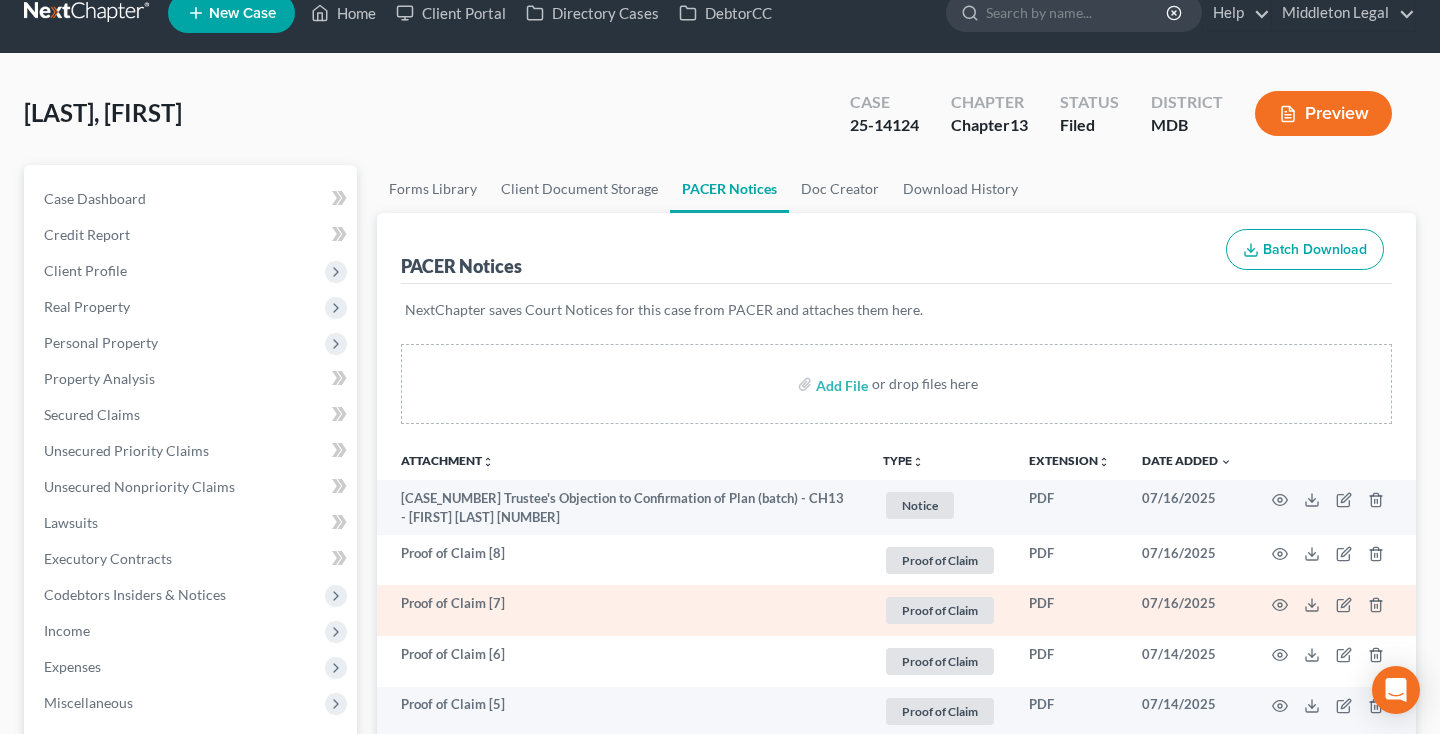 scroll, scrollTop: 83, scrollLeft: 0, axis: vertical 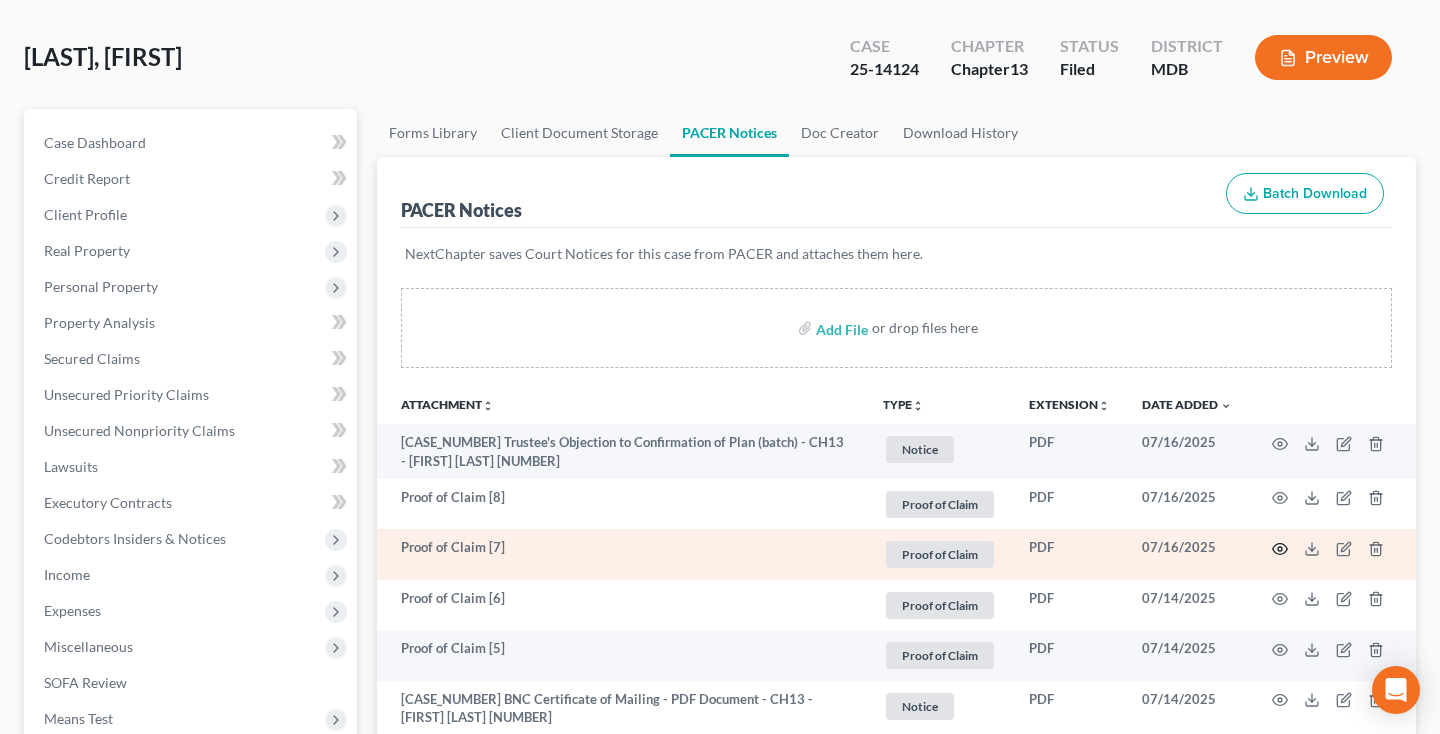 click 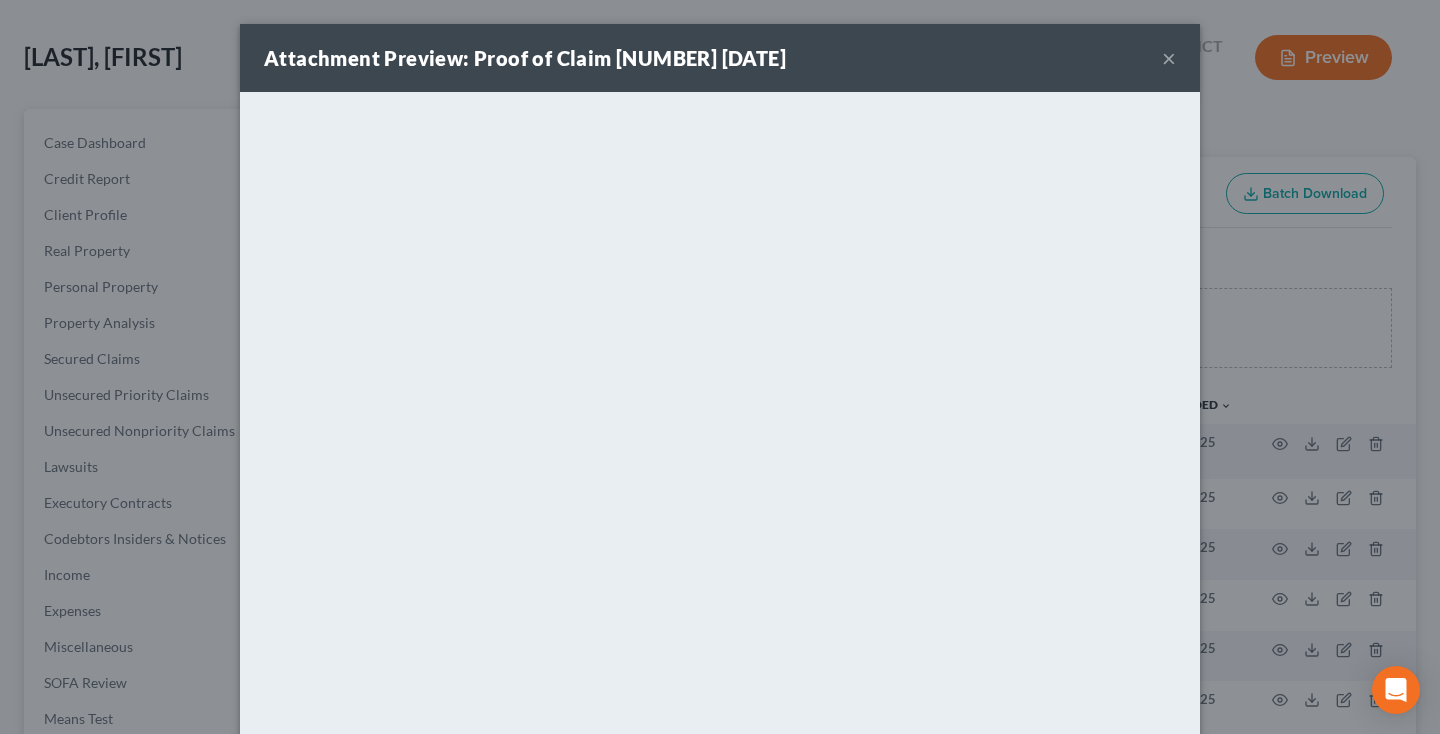 click on "×" at bounding box center (1169, 58) 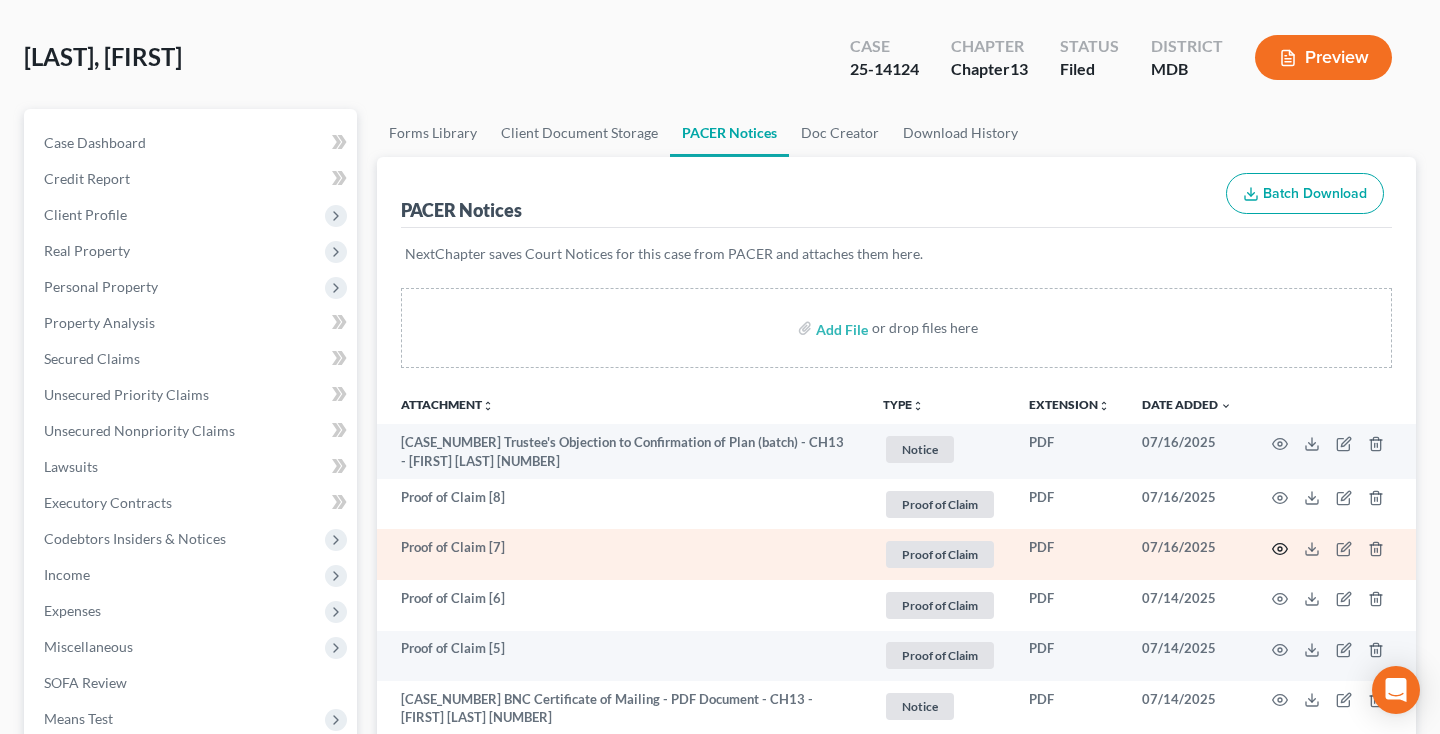 click 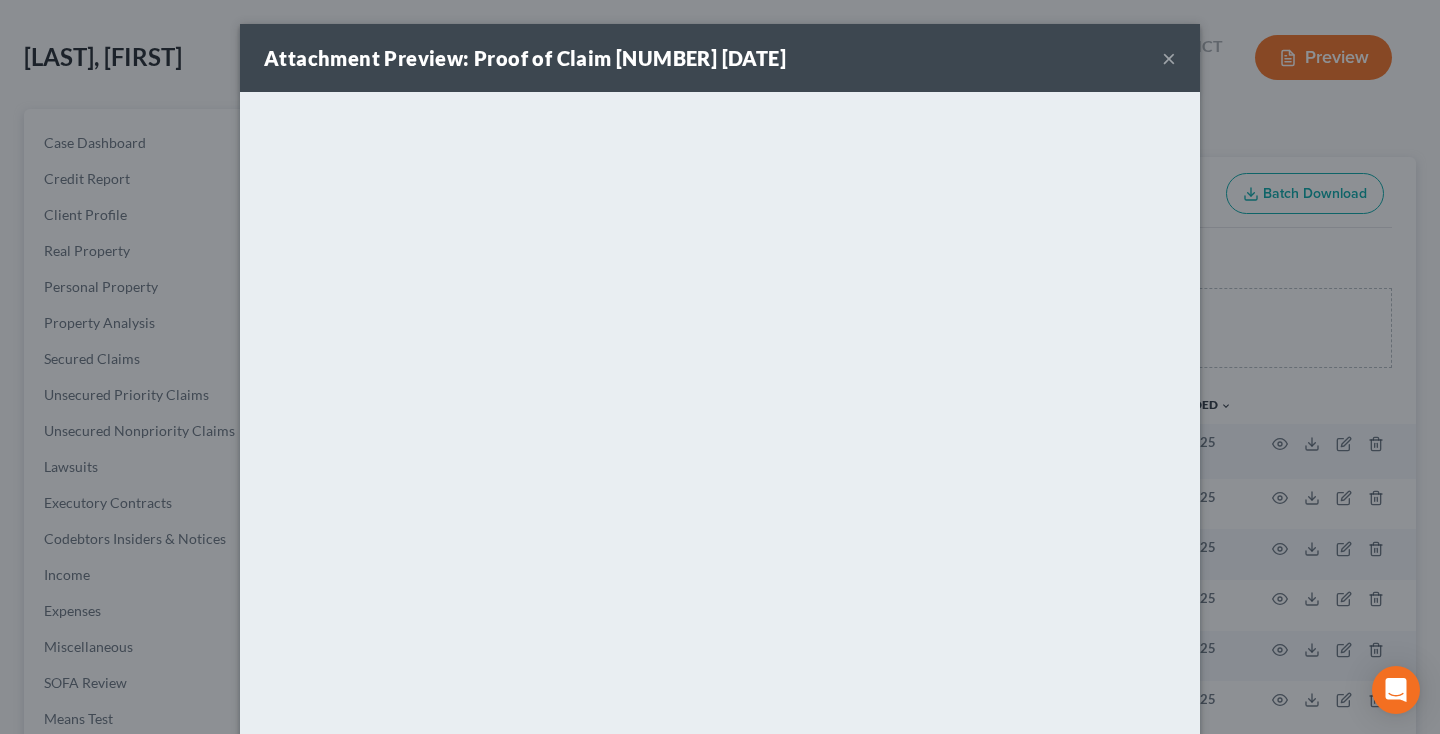 click on "×" at bounding box center [1169, 58] 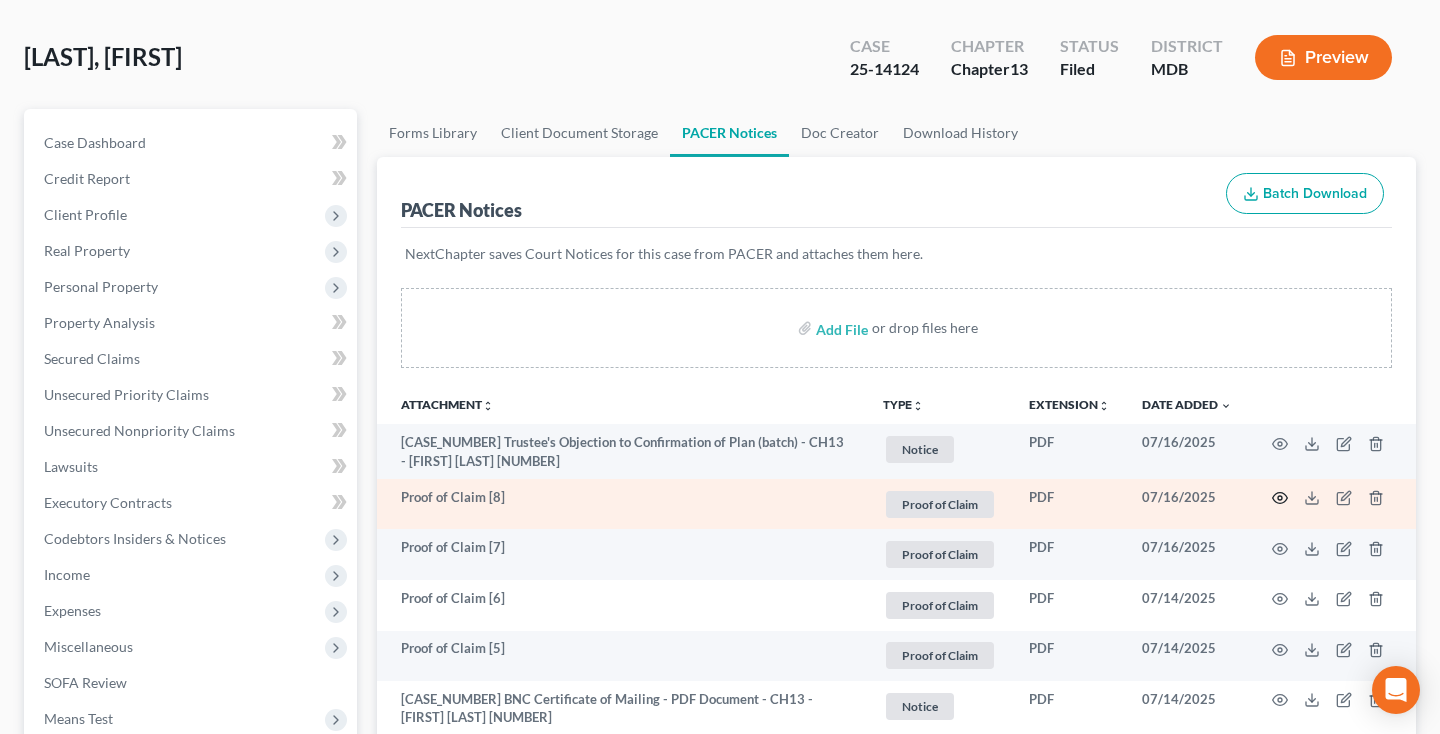 click 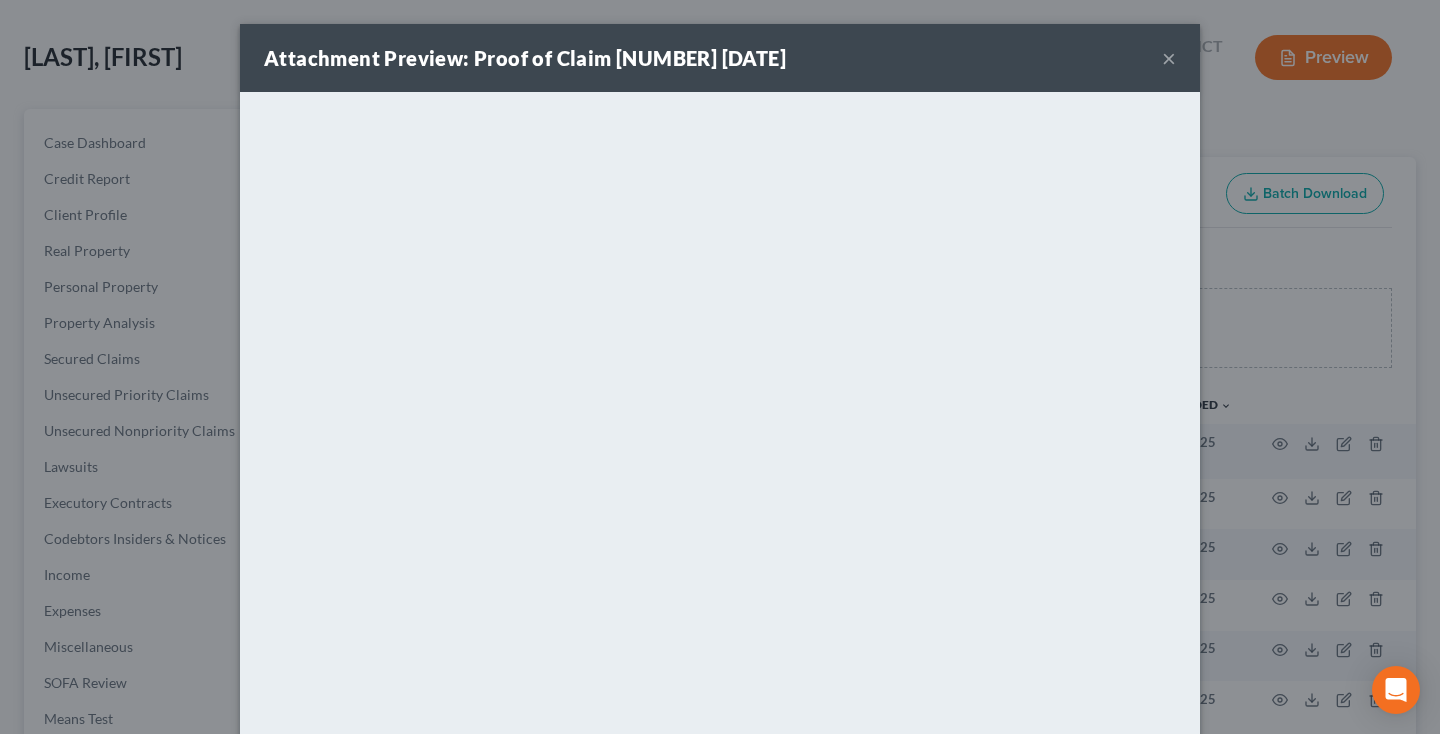 click on "×" at bounding box center (1169, 58) 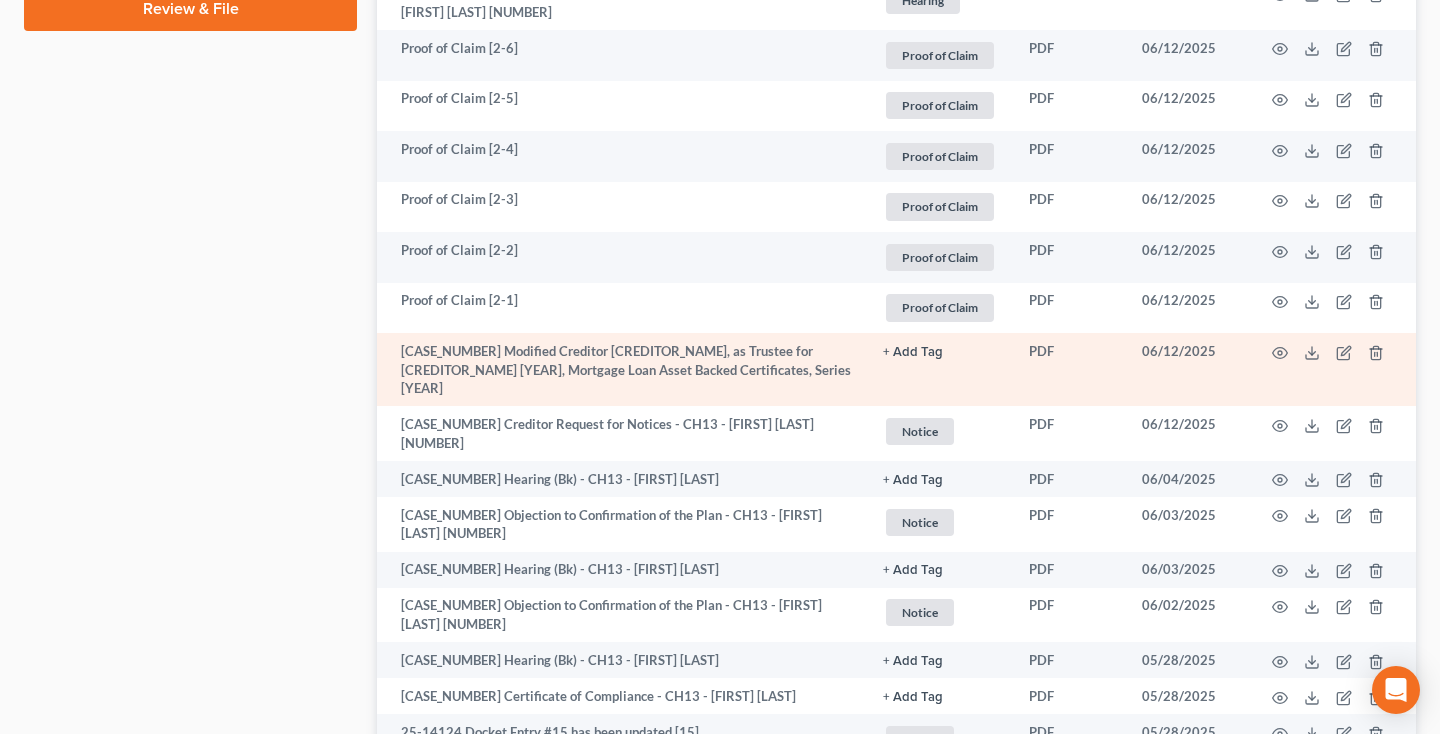scroll, scrollTop: 1178, scrollLeft: 0, axis: vertical 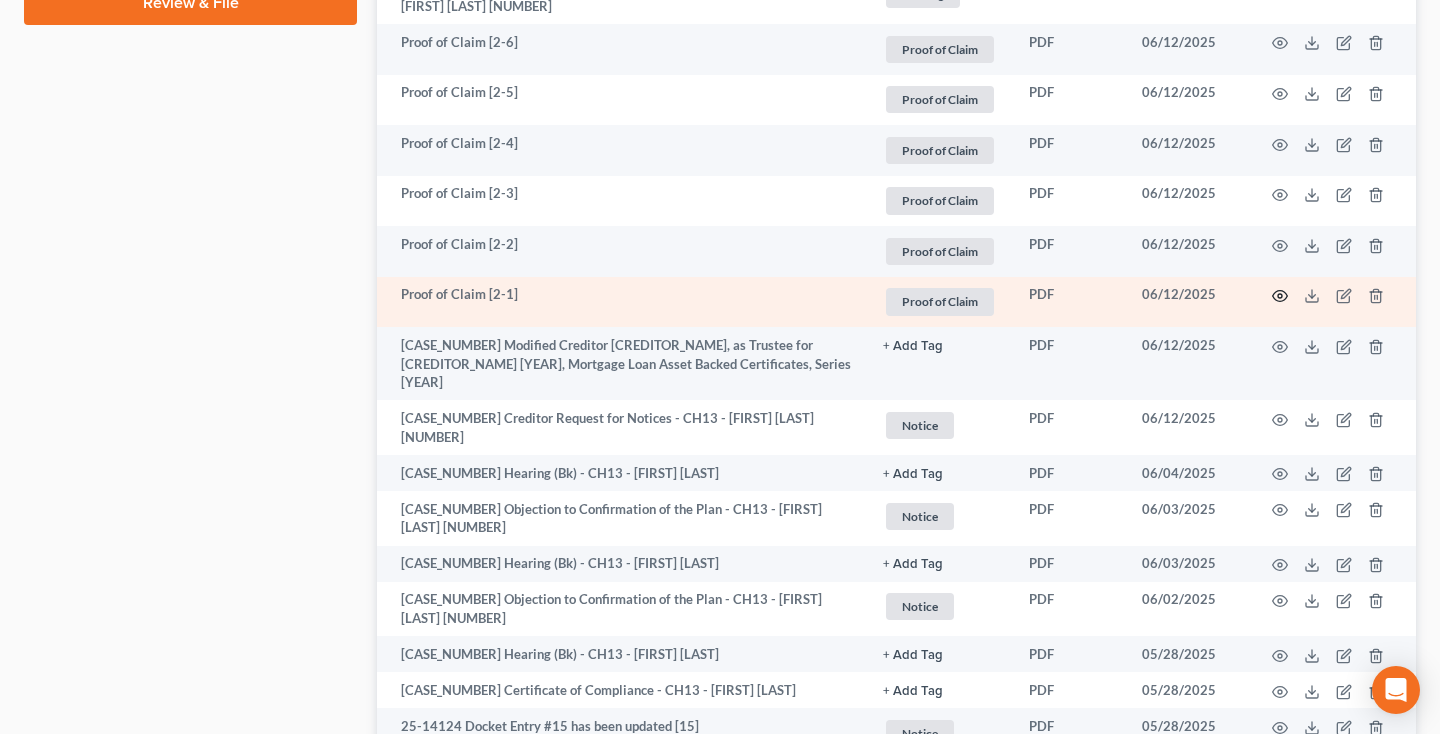 click 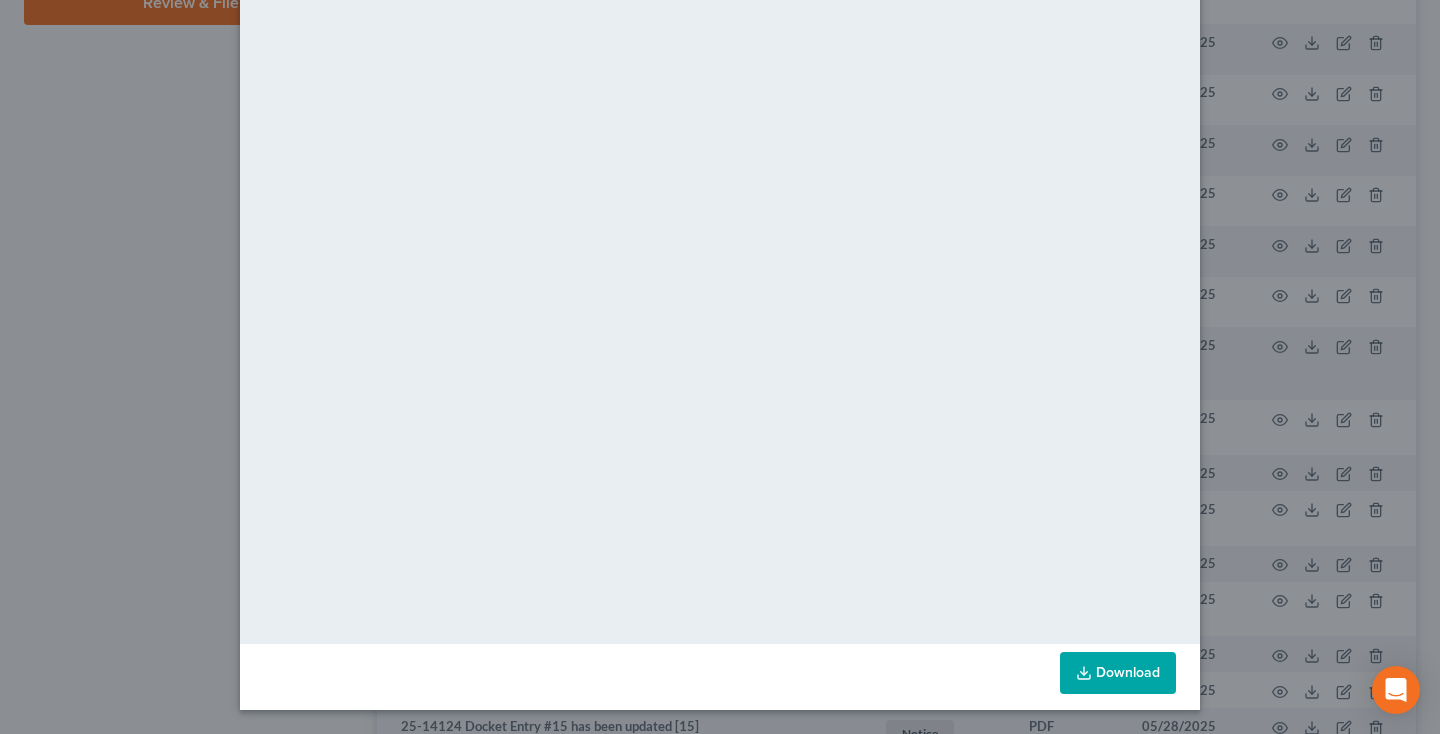 scroll, scrollTop: 0, scrollLeft: 0, axis: both 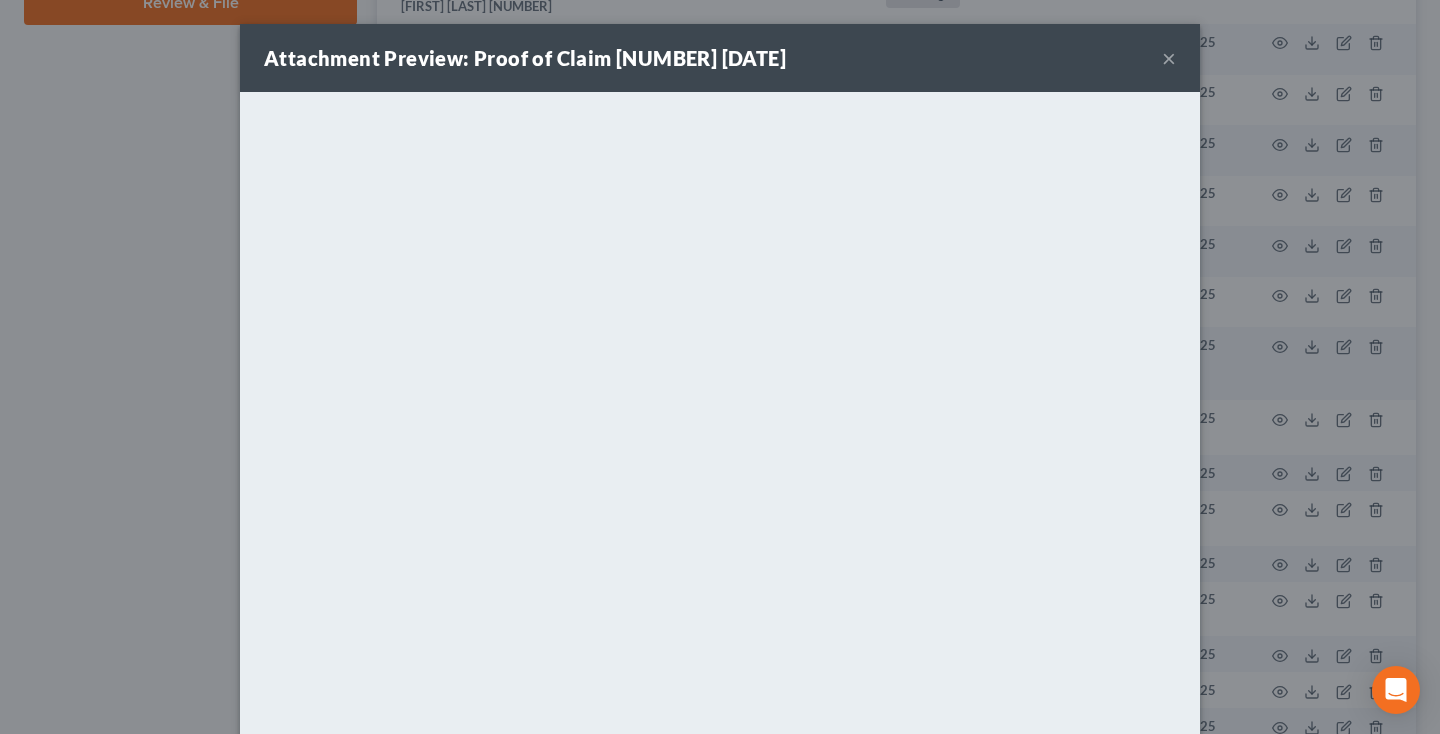 click on "×" at bounding box center (1169, 58) 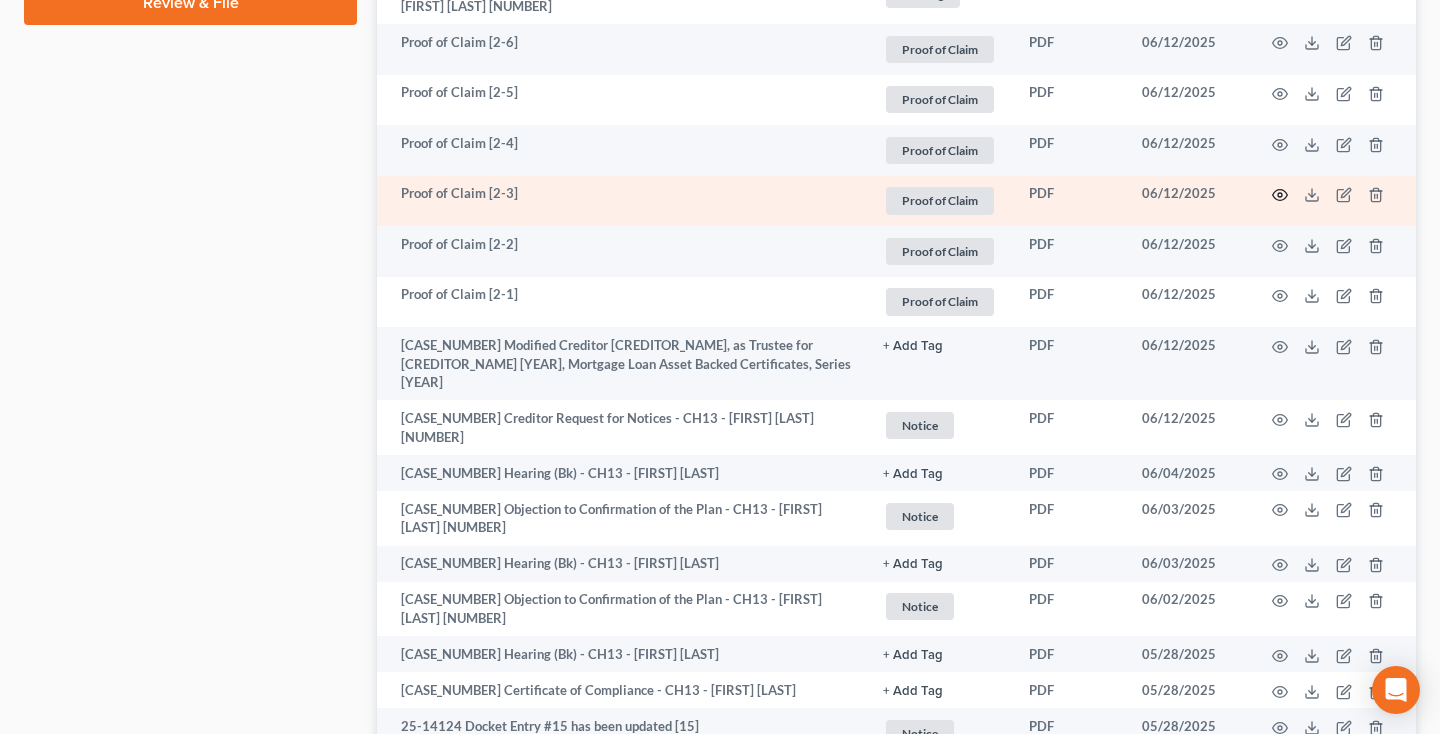 click 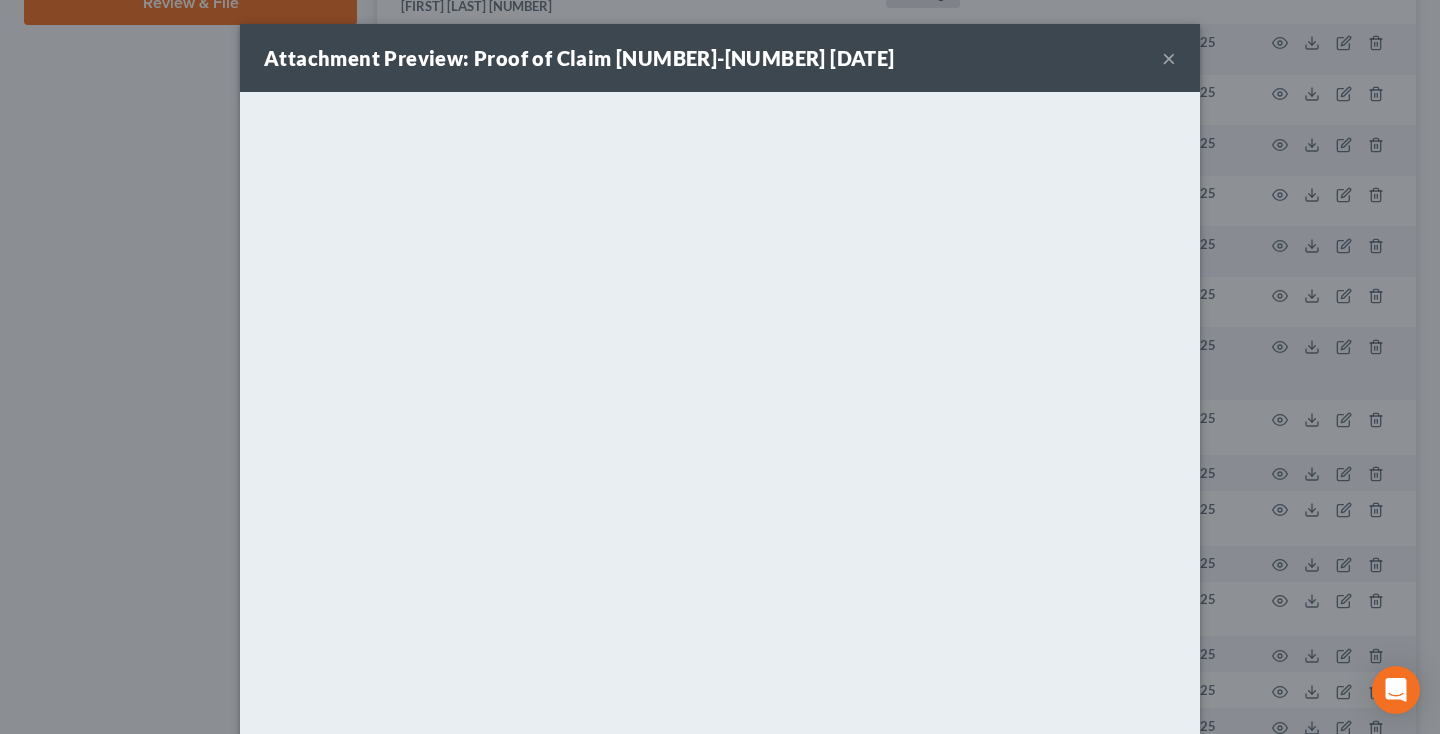 scroll, scrollTop: 103, scrollLeft: 0, axis: vertical 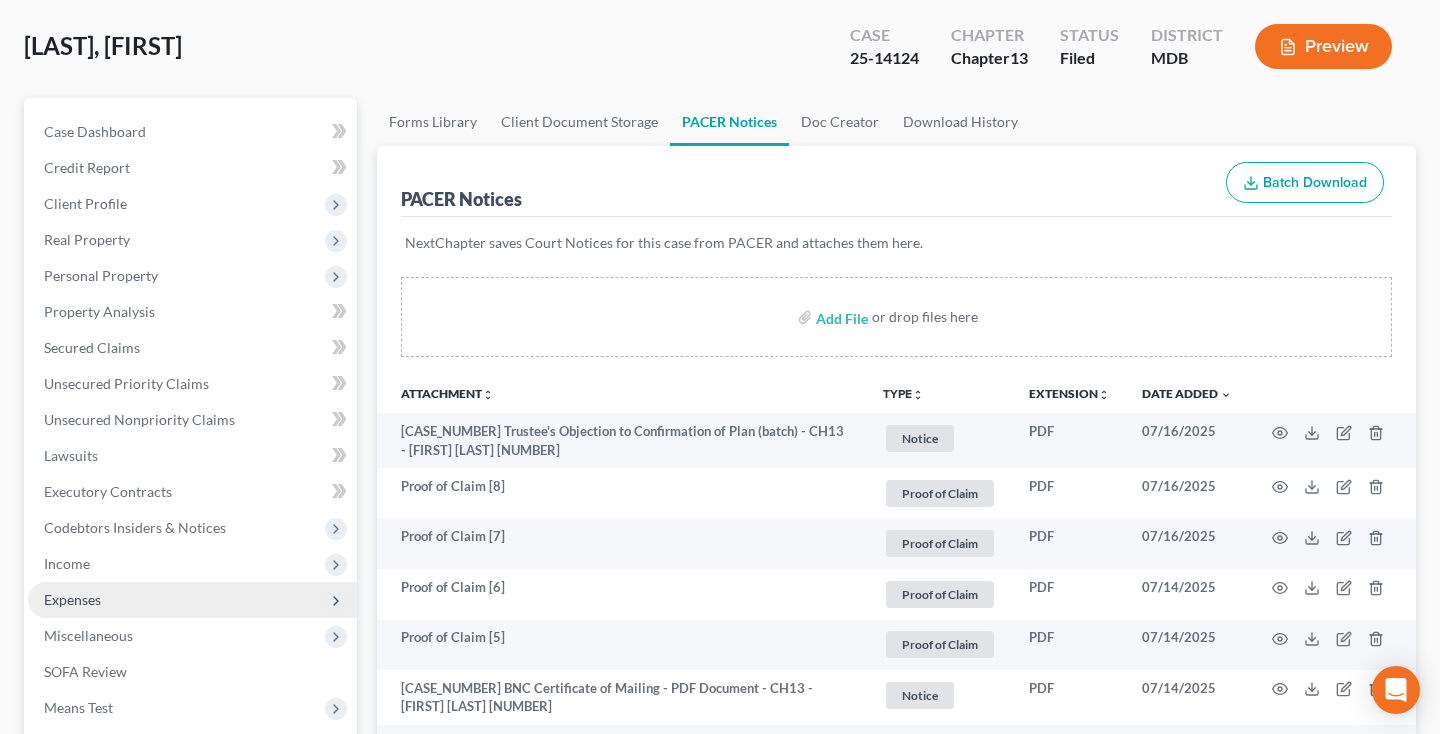 click on "Expenses" at bounding box center [72, 599] 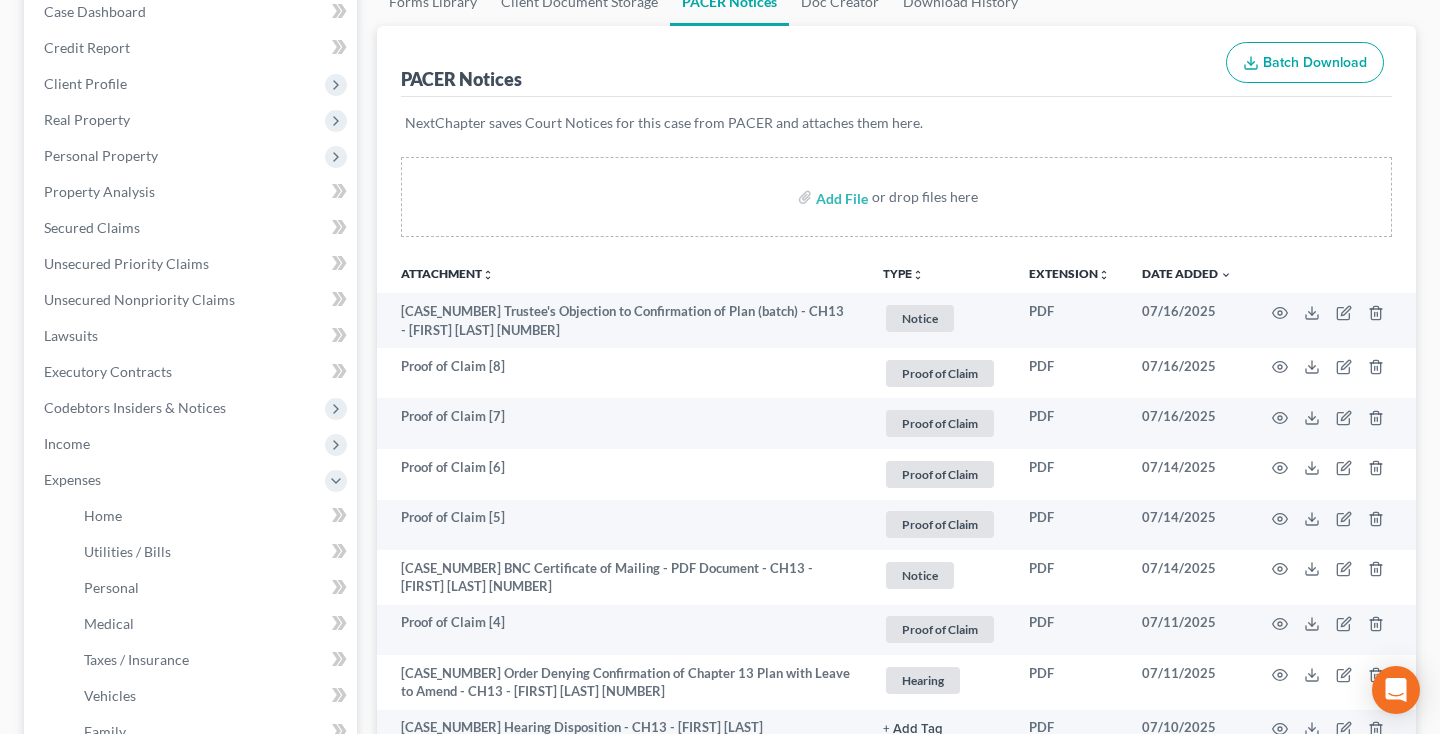 scroll, scrollTop: 391, scrollLeft: 0, axis: vertical 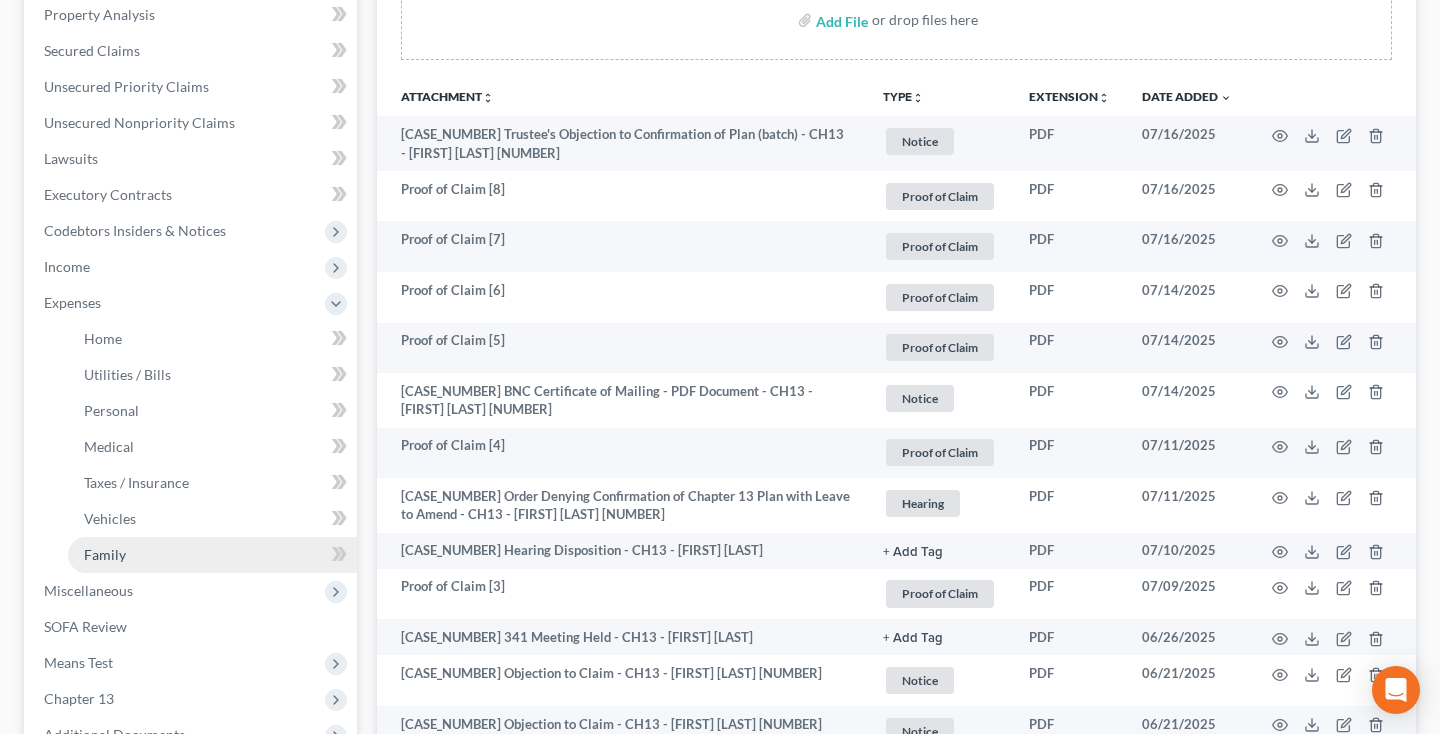 click on "Family" at bounding box center (212, 555) 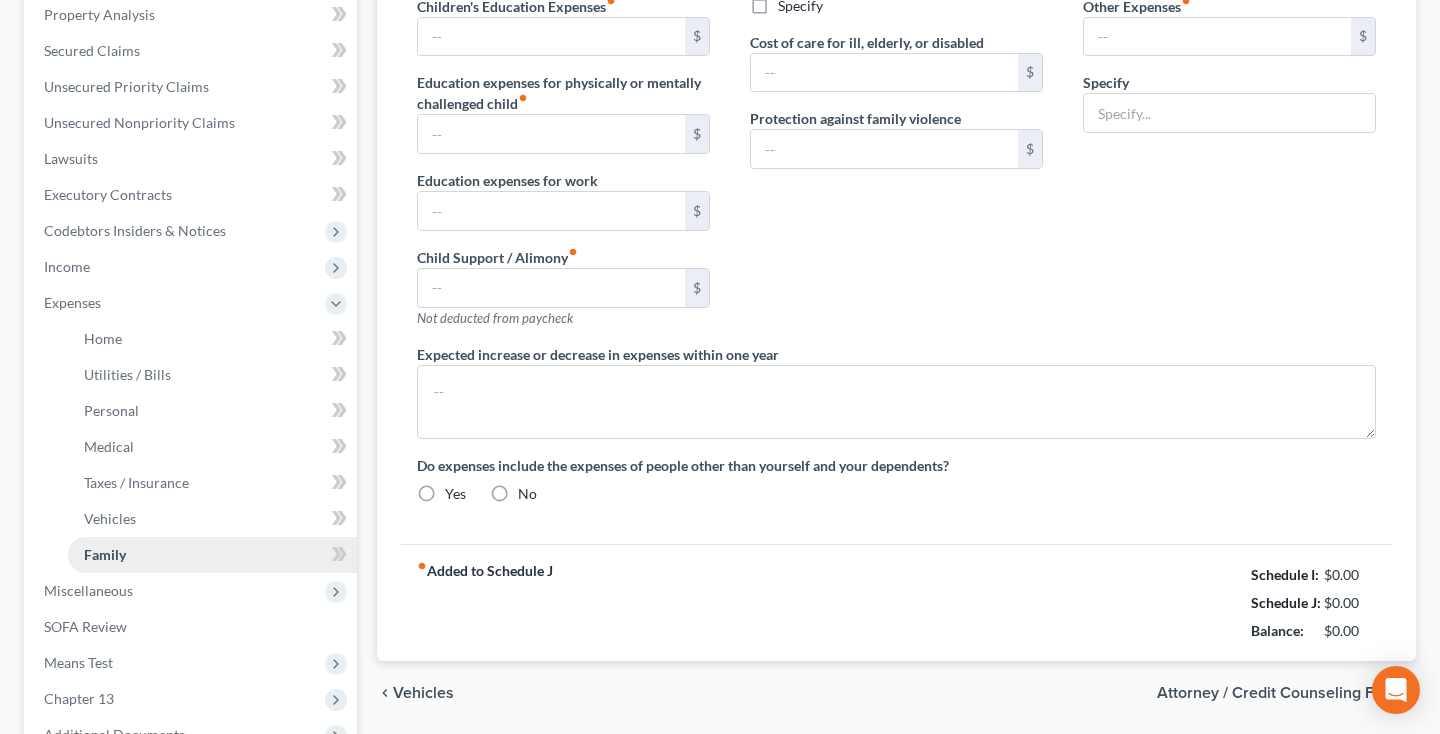 type on "0.00" 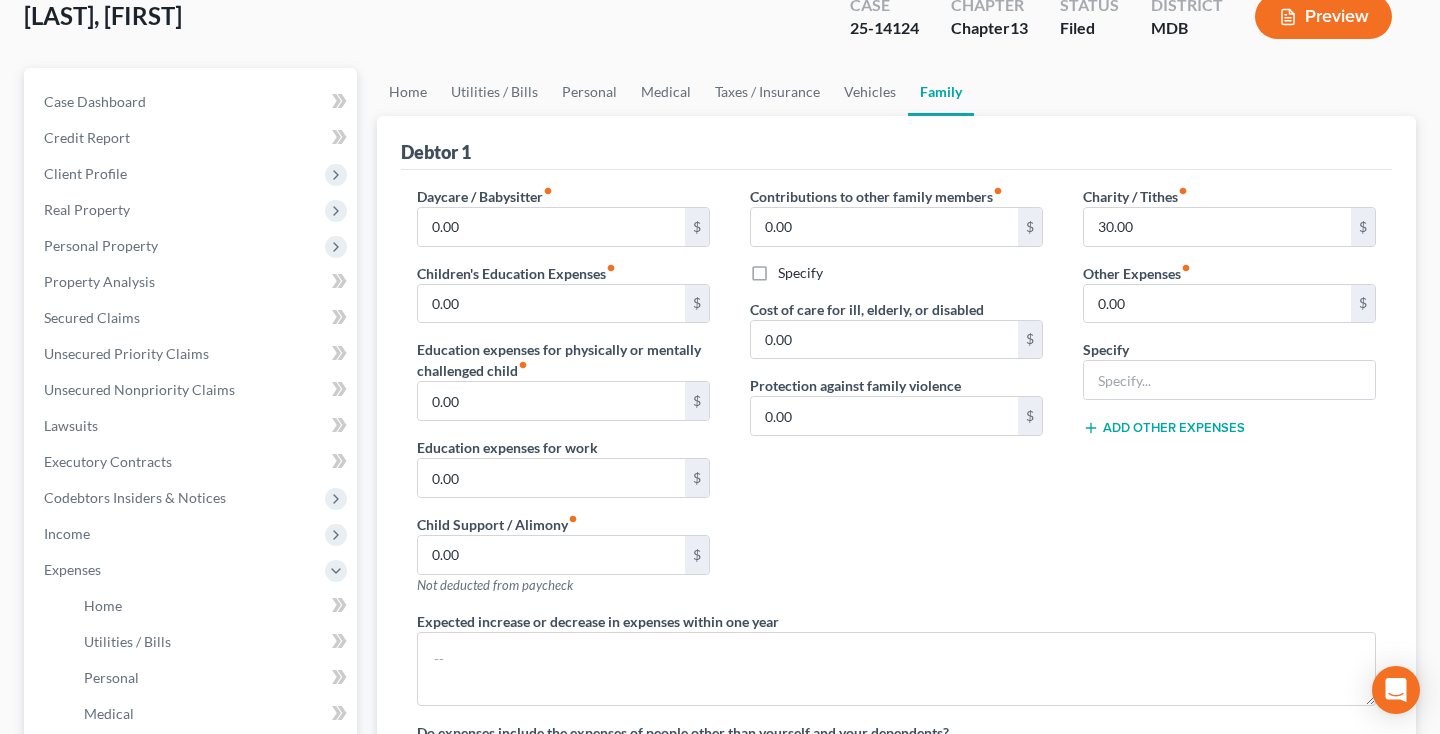 scroll, scrollTop: 66, scrollLeft: 0, axis: vertical 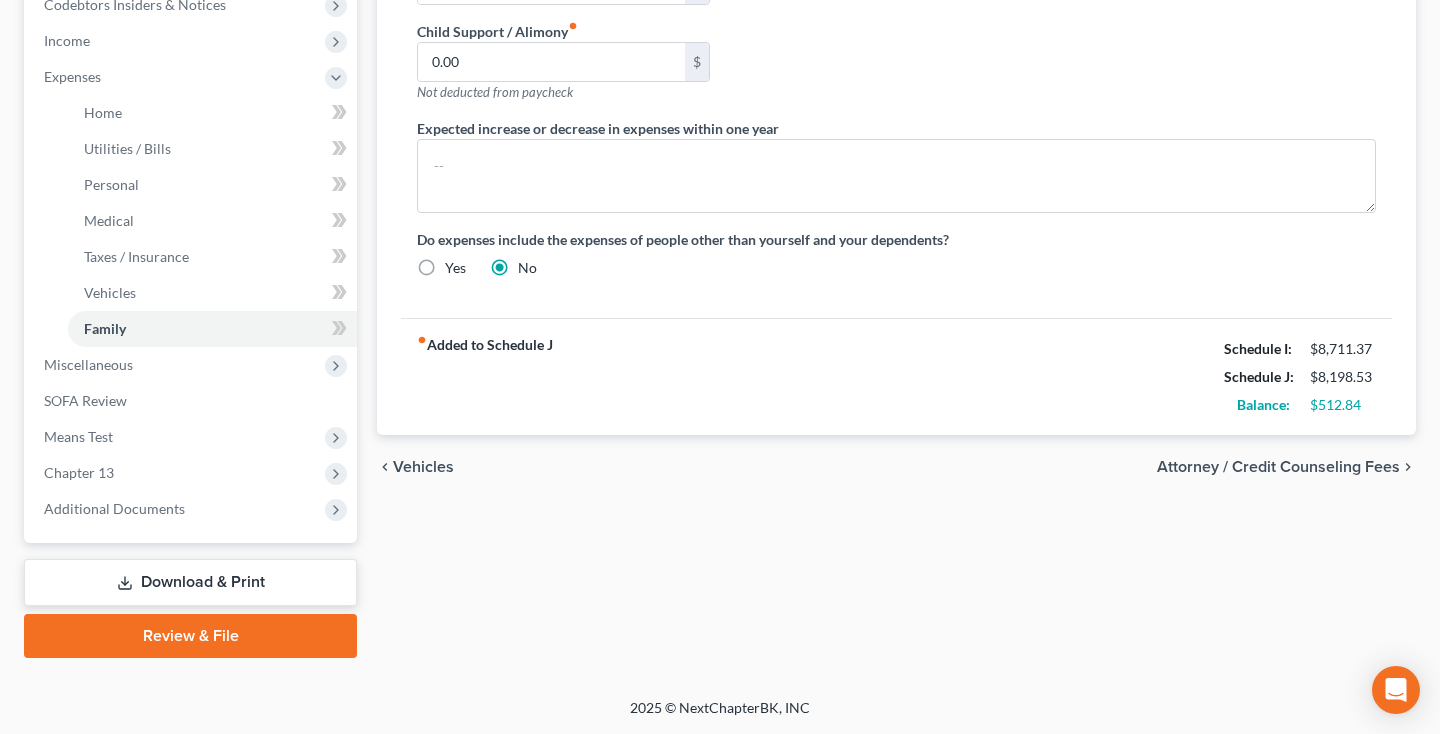click on "Download & Print" at bounding box center [190, 582] 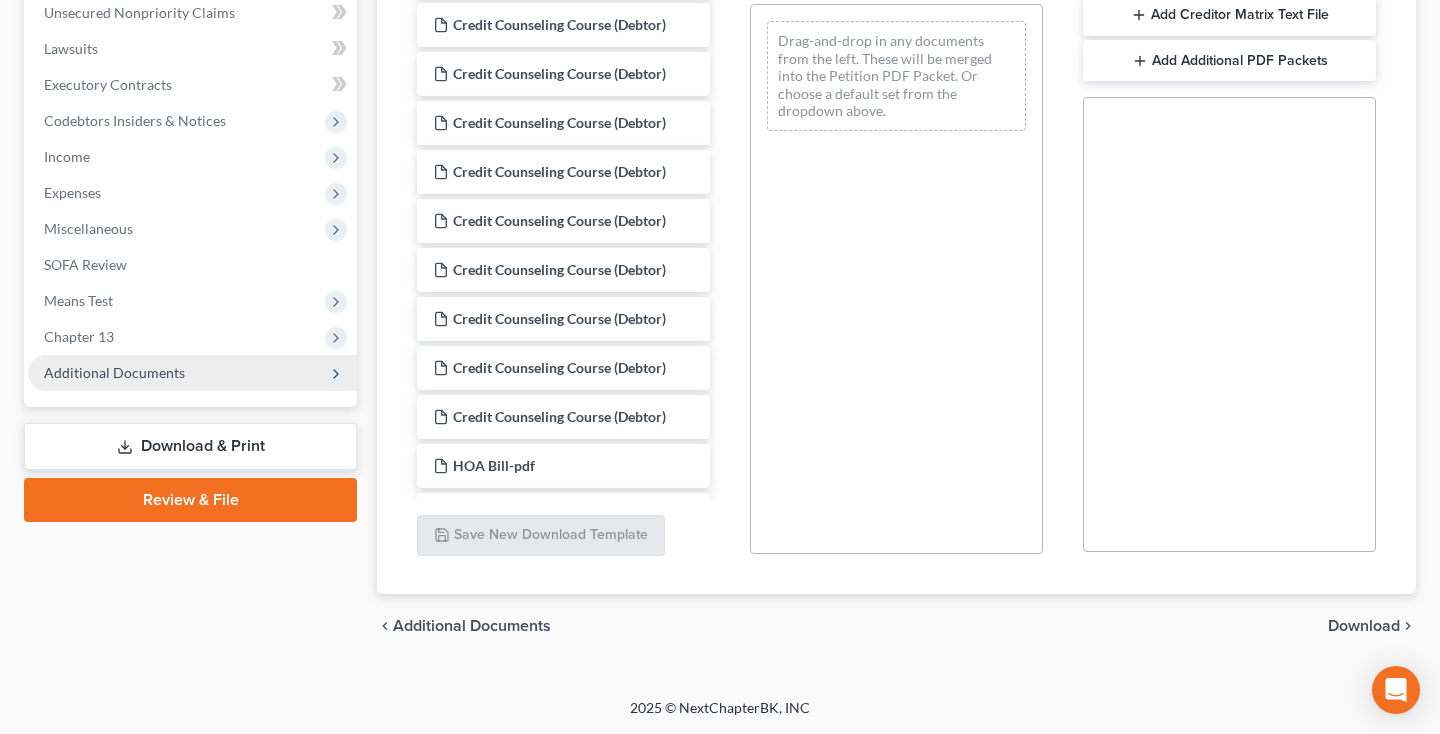 scroll, scrollTop: 501, scrollLeft: 0, axis: vertical 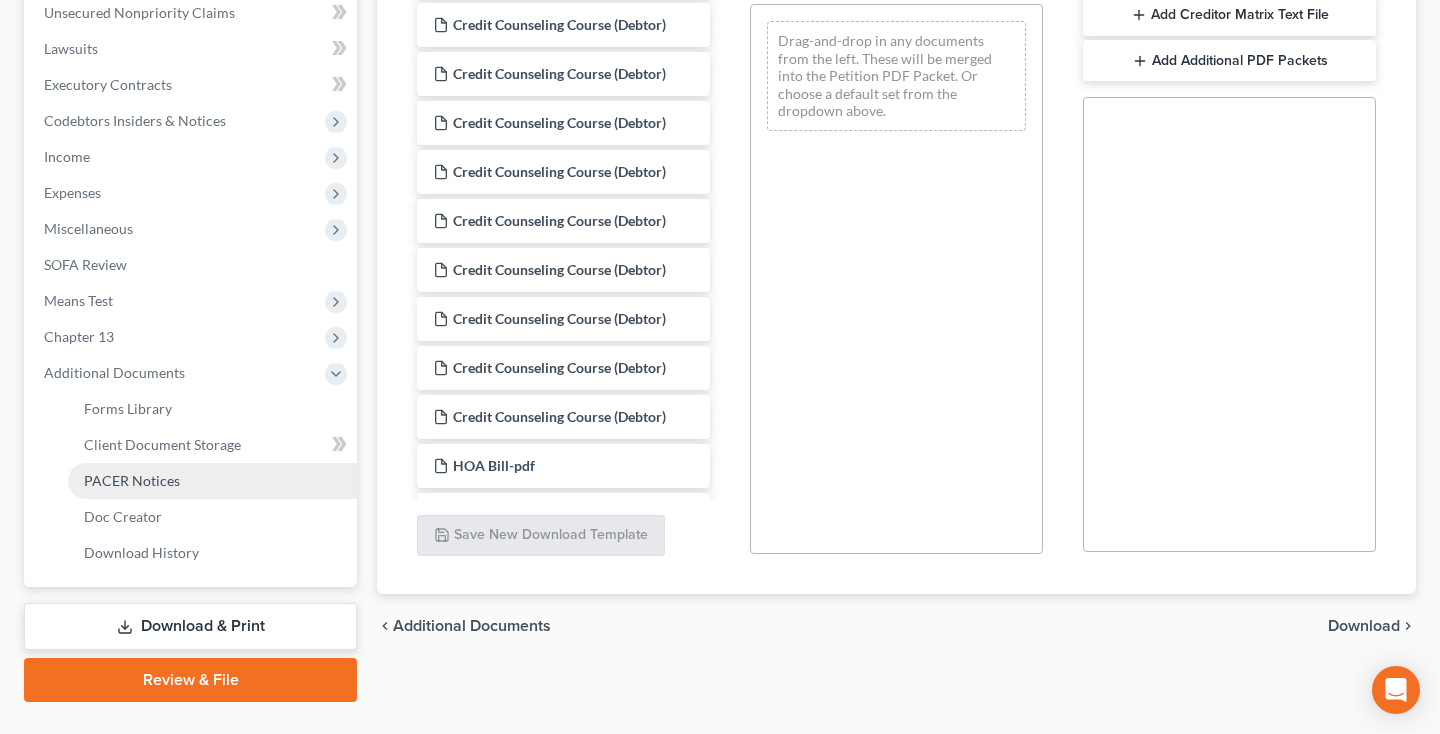 click on "PACER Notices" at bounding box center (132, 480) 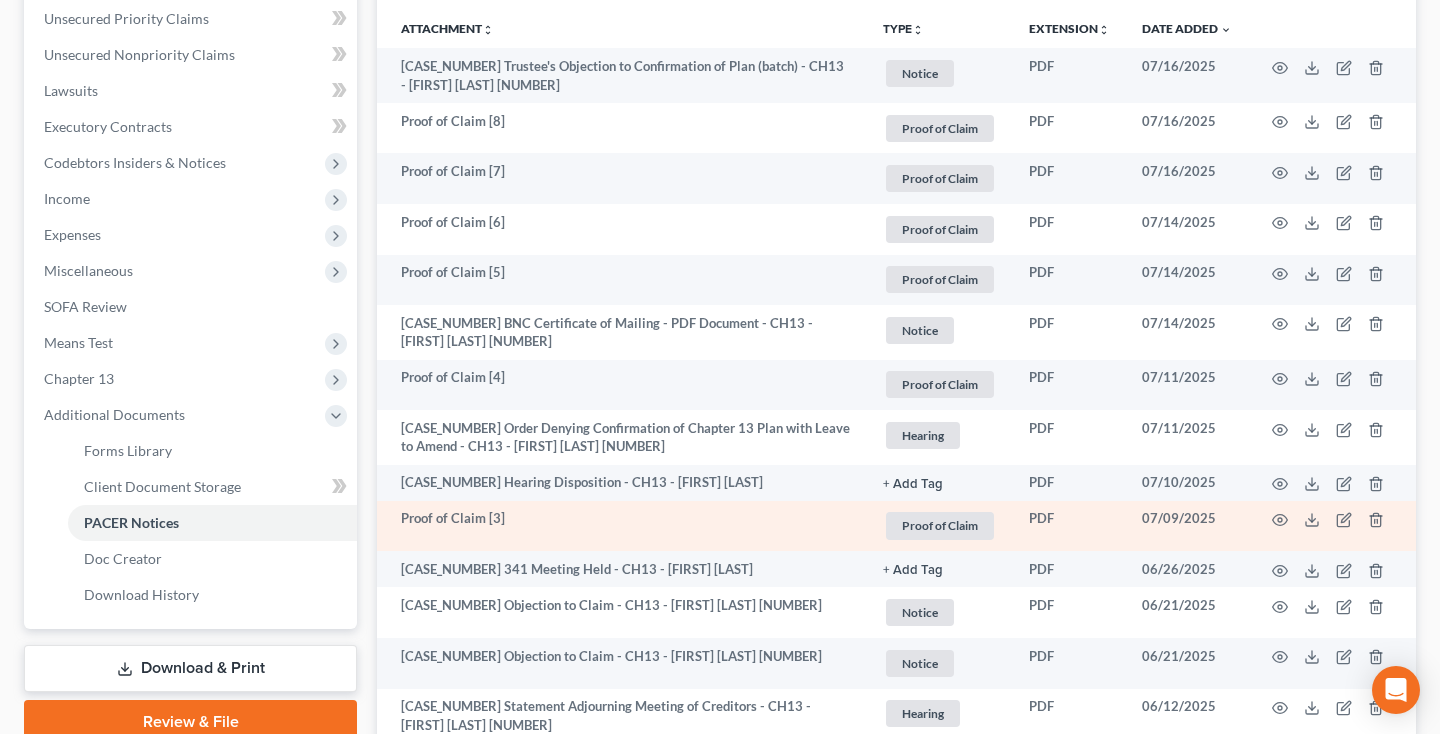 scroll, scrollTop: 451, scrollLeft: 0, axis: vertical 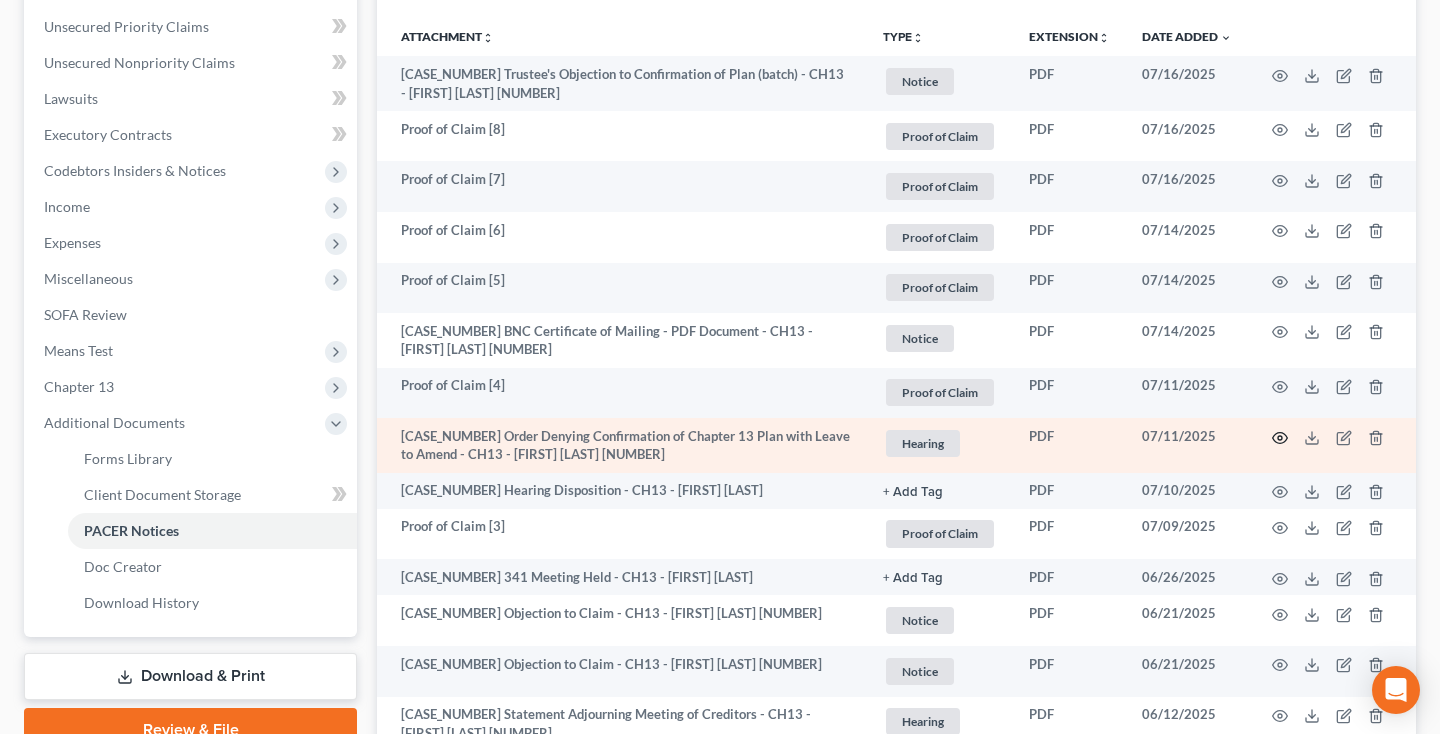 click 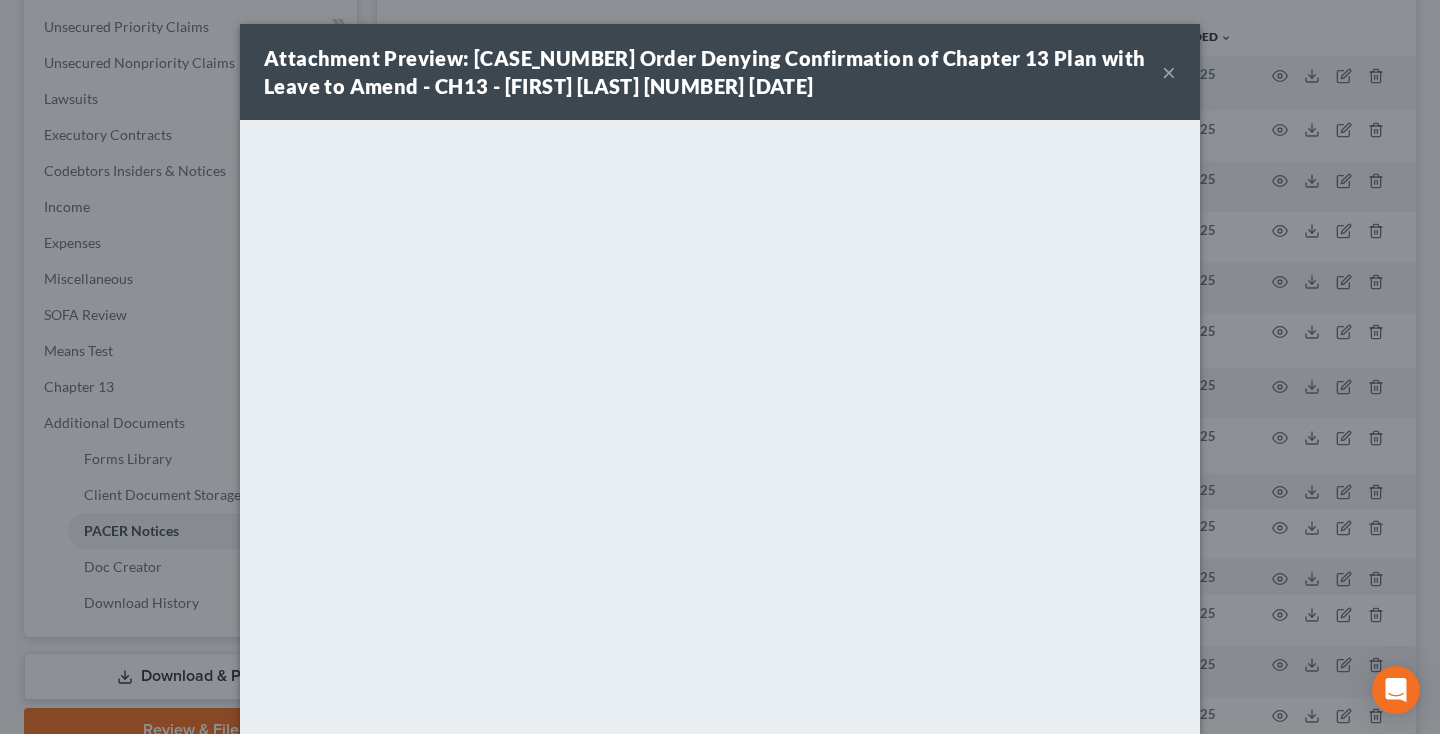click on "×" at bounding box center (1169, 72) 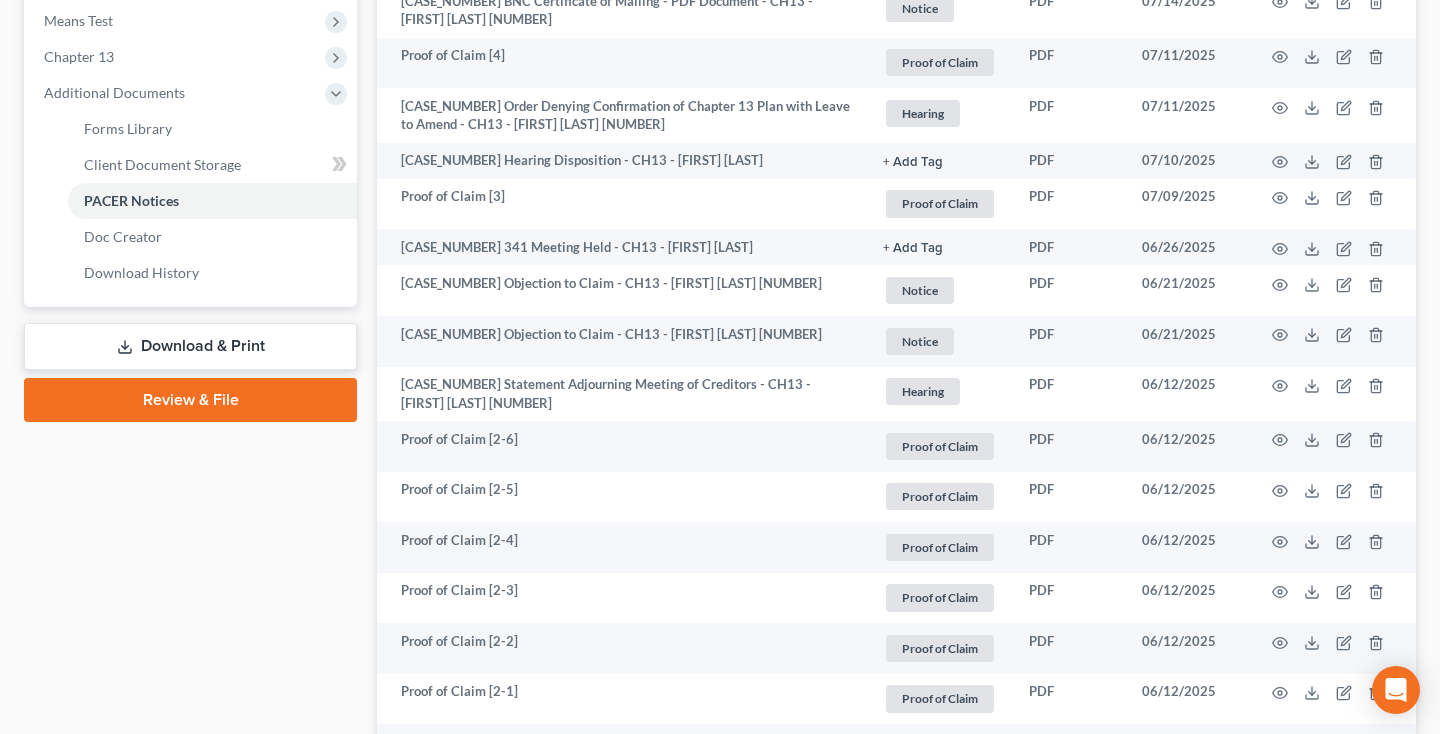 scroll, scrollTop: 860, scrollLeft: 0, axis: vertical 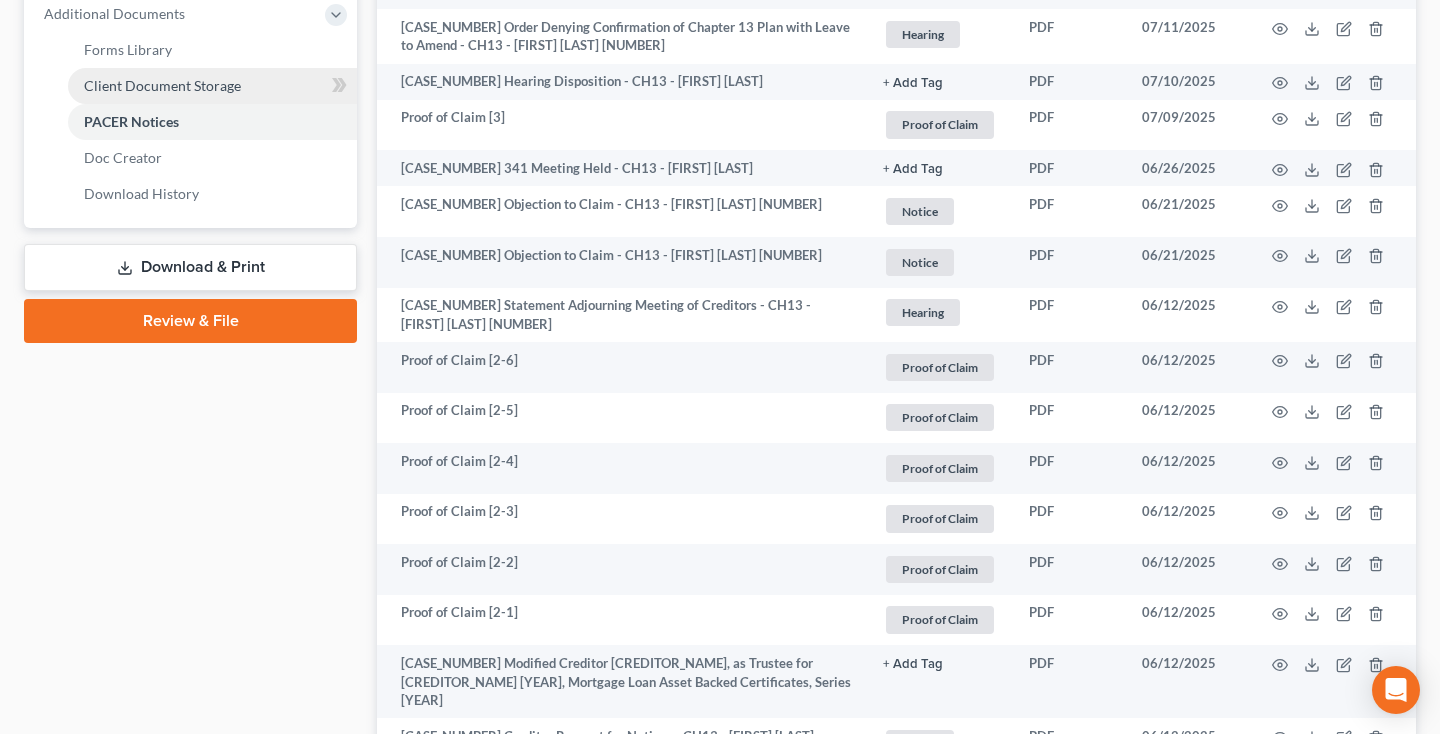 click on "Client Document Storage" at bounding box center [162, 85] 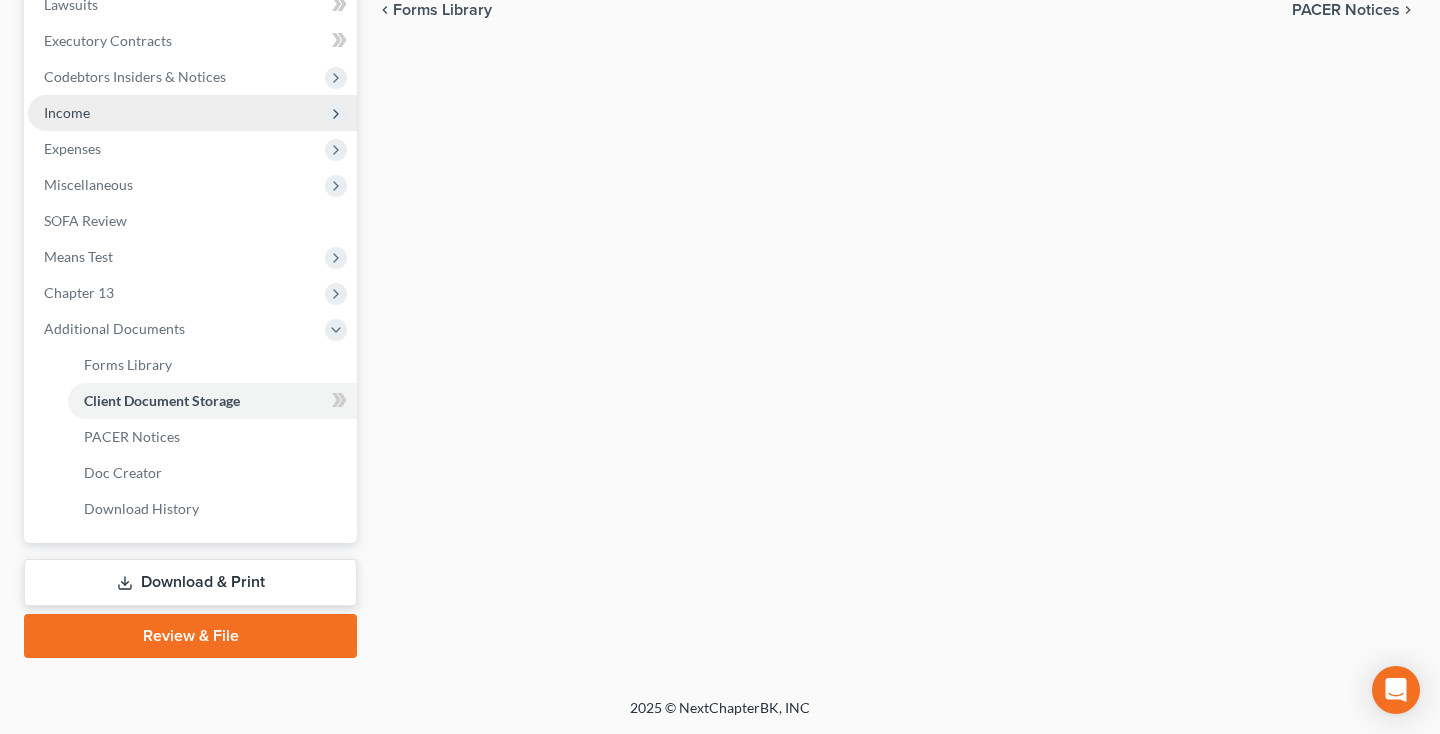 select on "14" 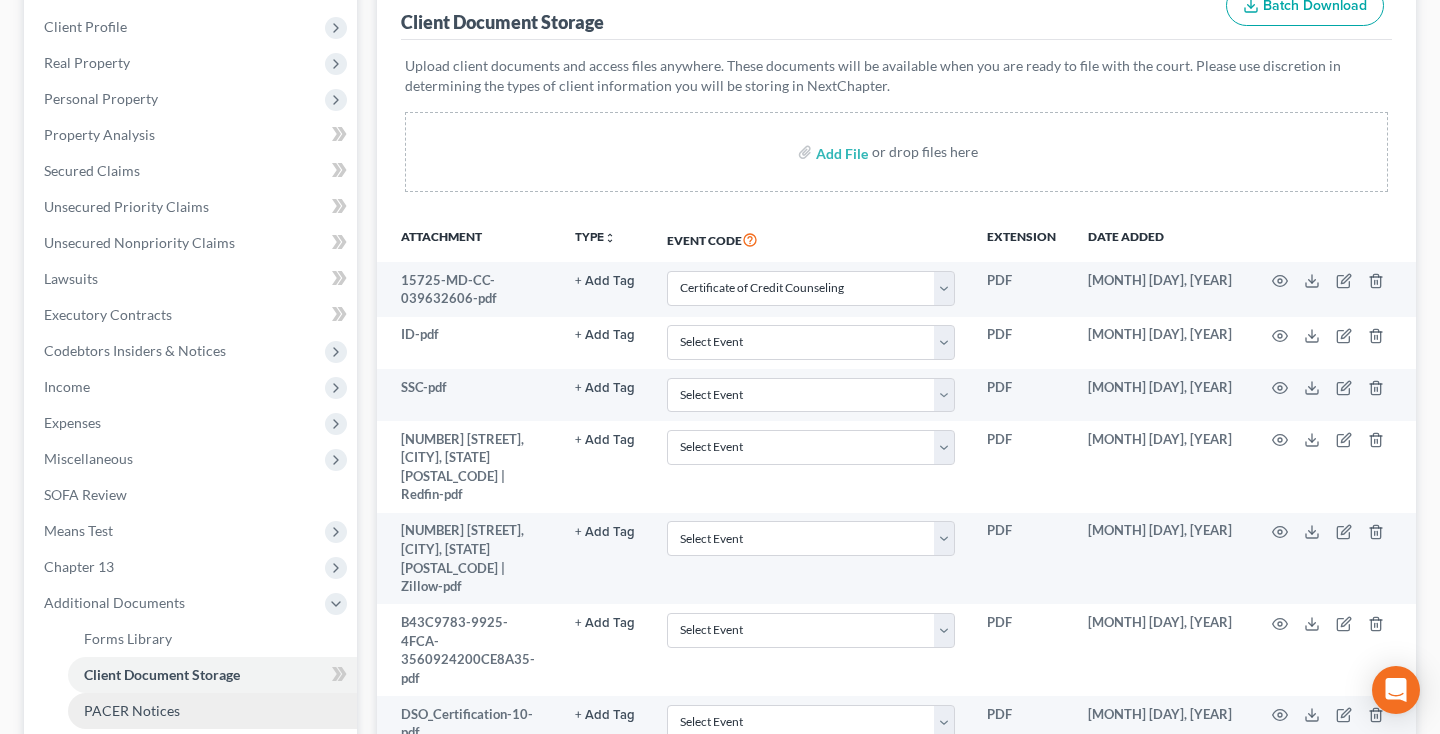 scroll, scrollTop: 341, scrollLeft: 0, axis: vertical 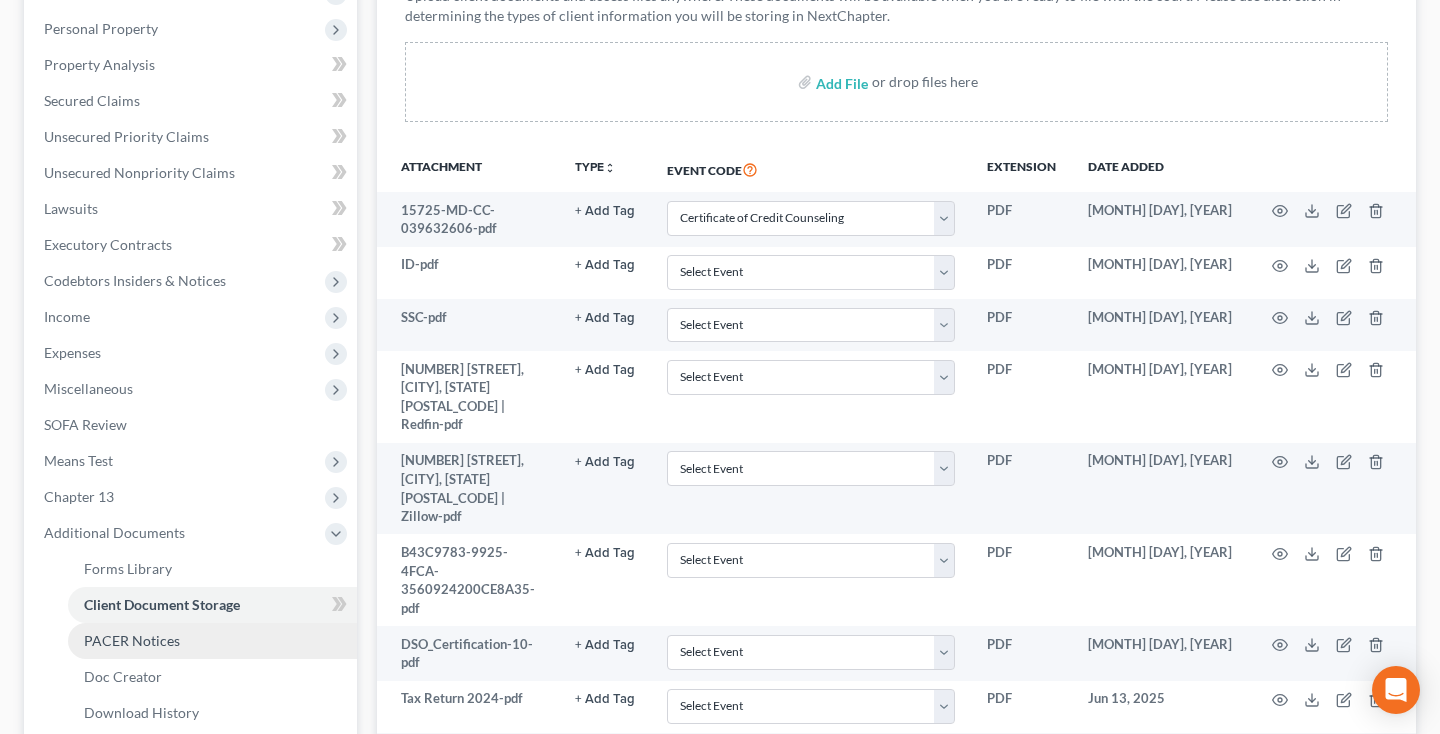 click on "PACER Notices" at bounding box center (132, 640) 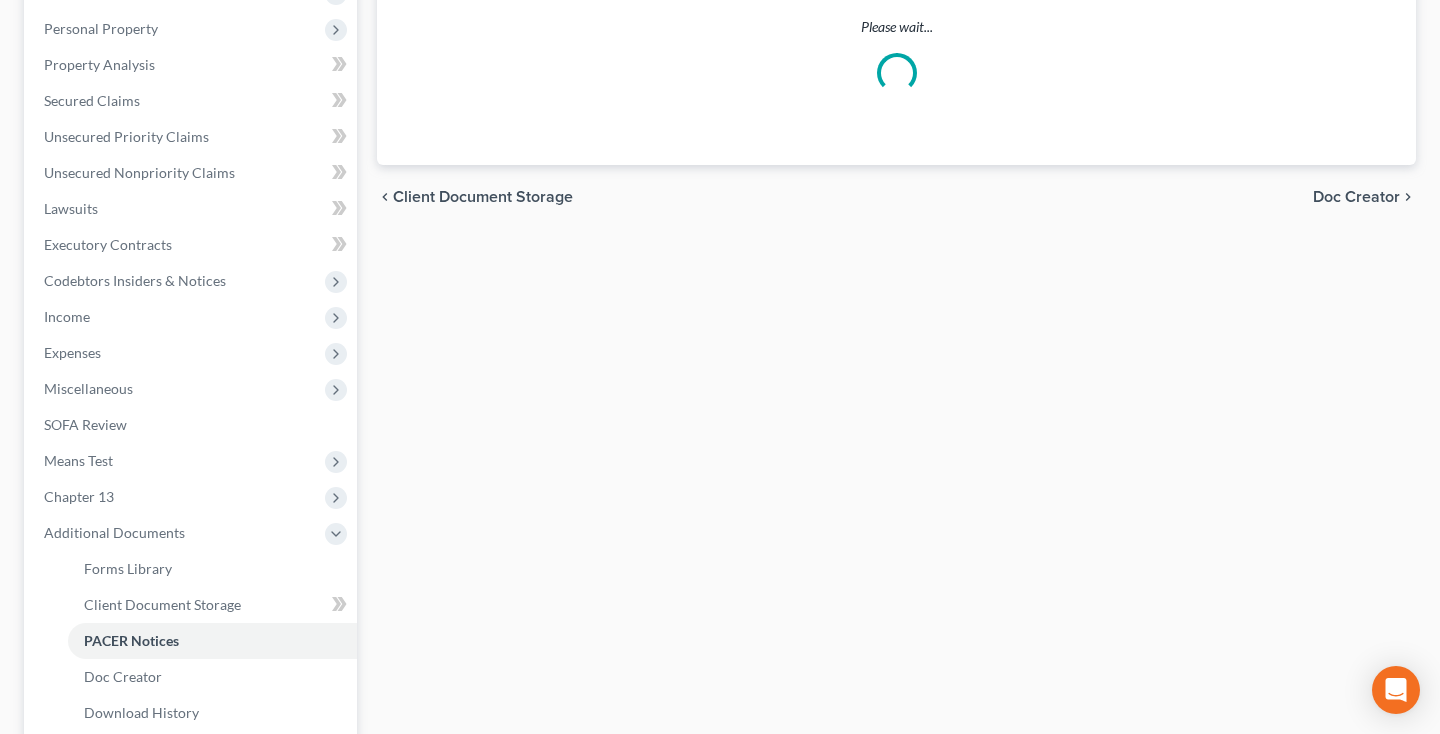 scroll, scrollTop: 0, scrollLeft: 0, axis: both 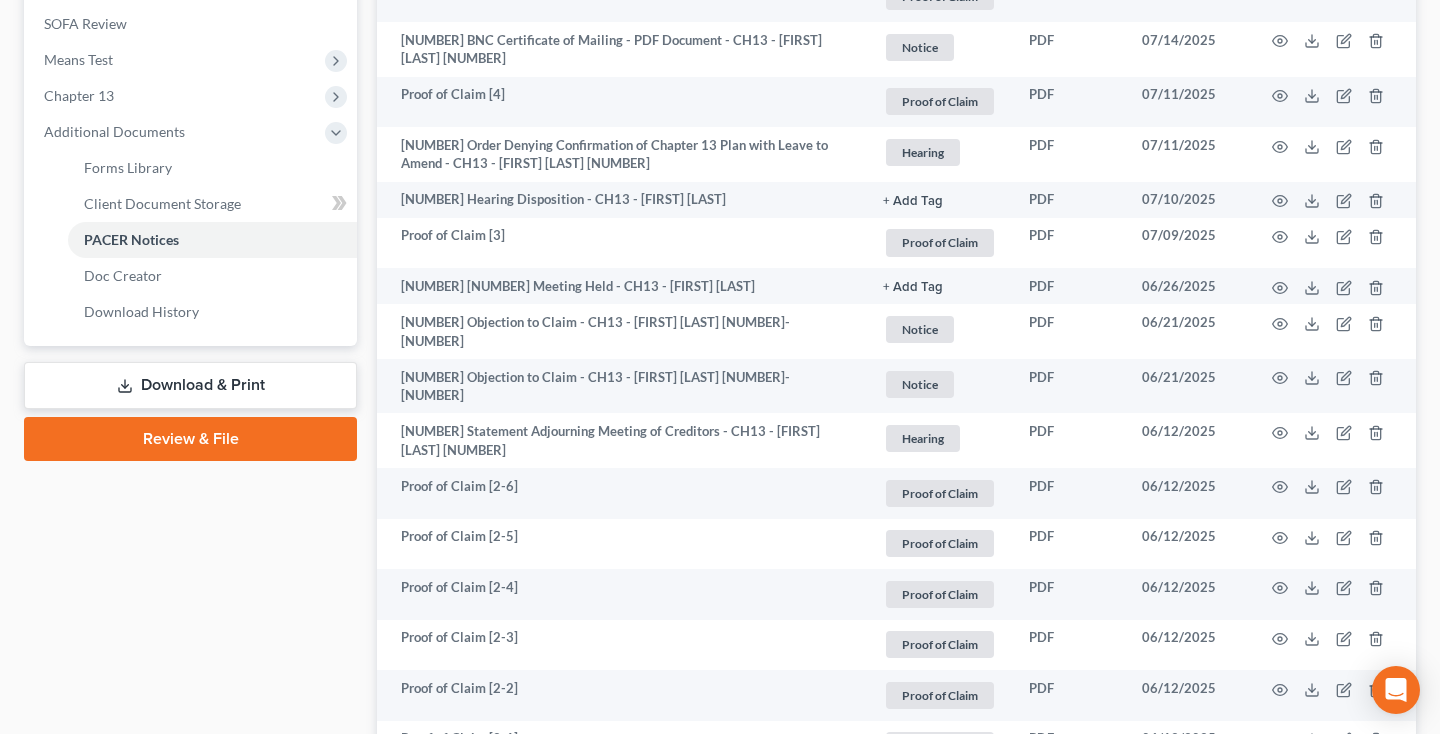 click on "Download & Print" at bounding box center [190, 385] 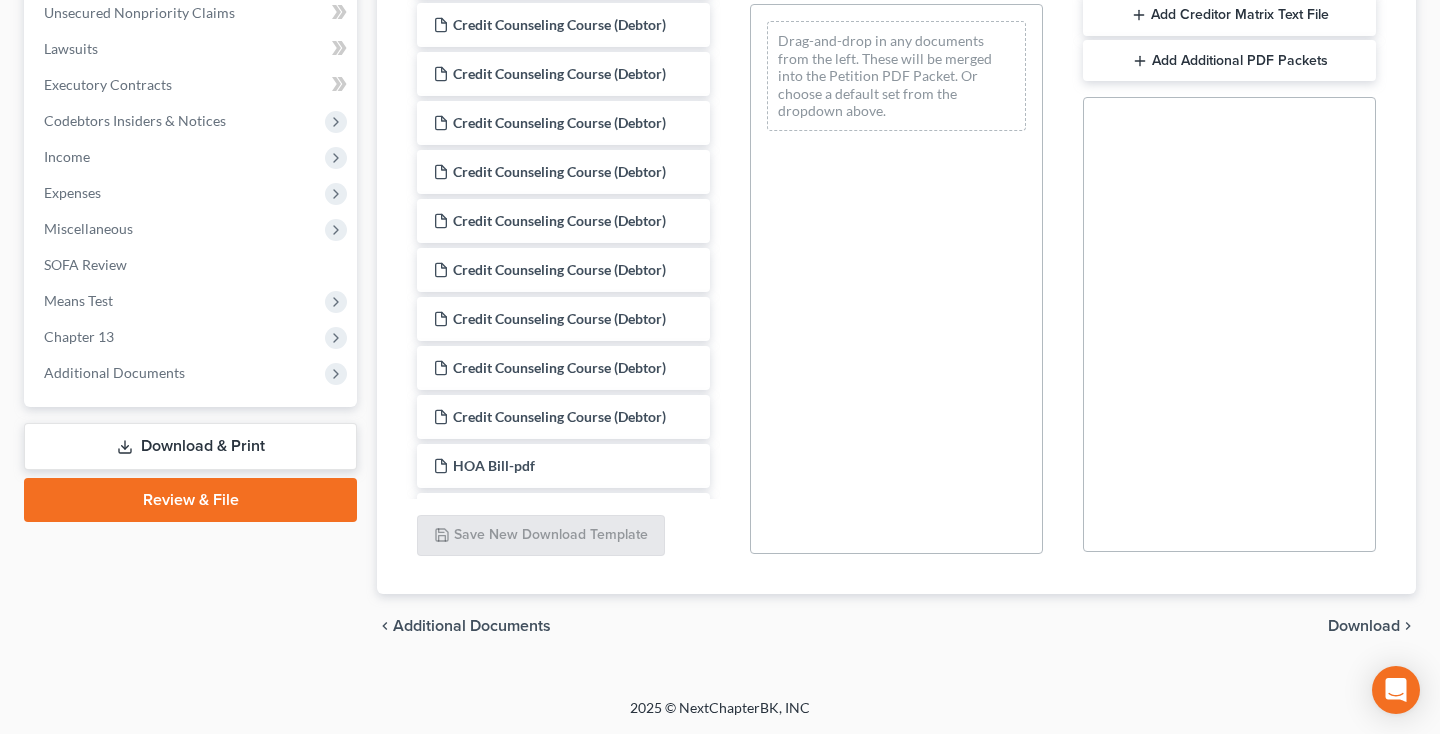scroll, scrollTop: 0, scrollLeft: 0, axis: both 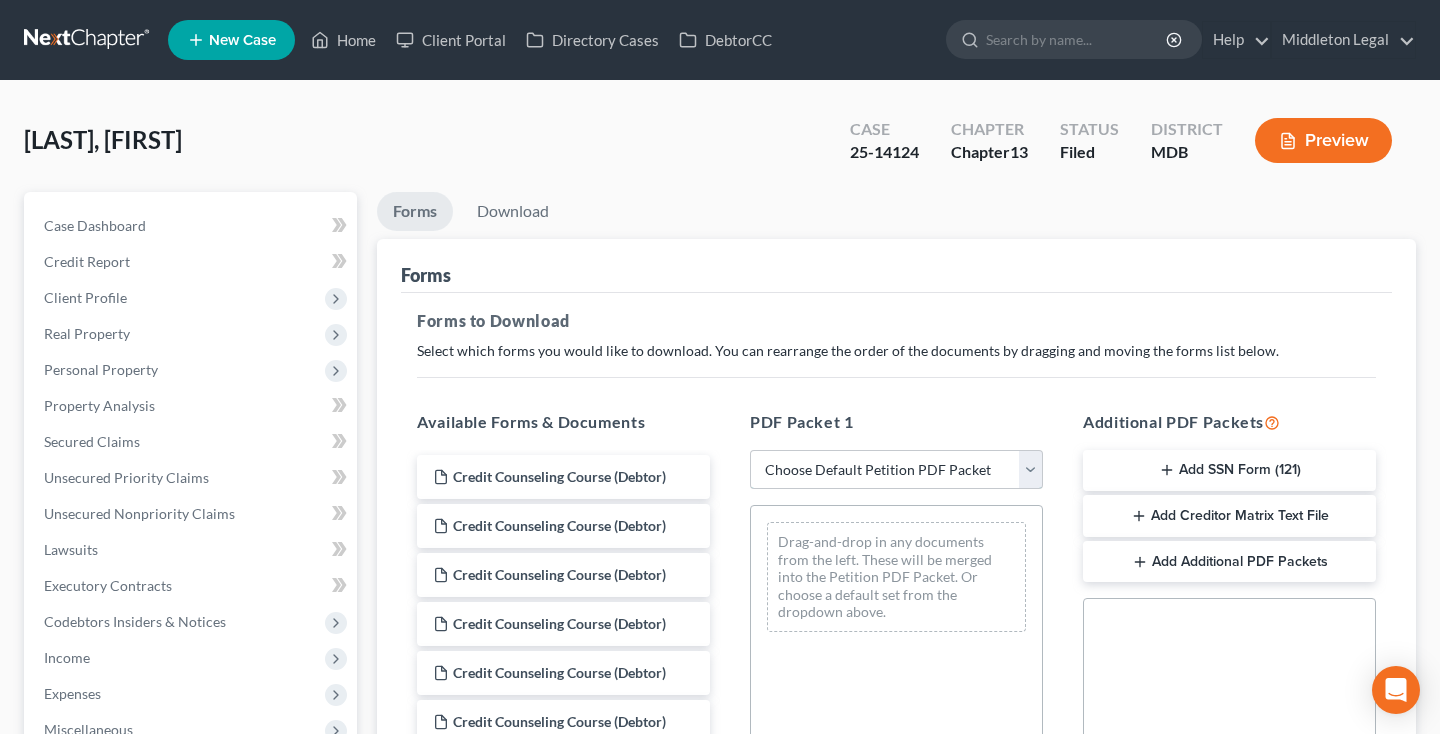 click on "Choose Default Petition PDF Packet Complete Bankruptcy Petition (all forms and schedules) Emergency Filing Forms (Petition and Creditor List Only) Amended Forms Signature Pages Only Supplemental Post Petition (Sch. I & J) Supplemental Post Petition (Sch. I) Supplemental Post Petition (Sch. J)" at bounding box center [896, 470] 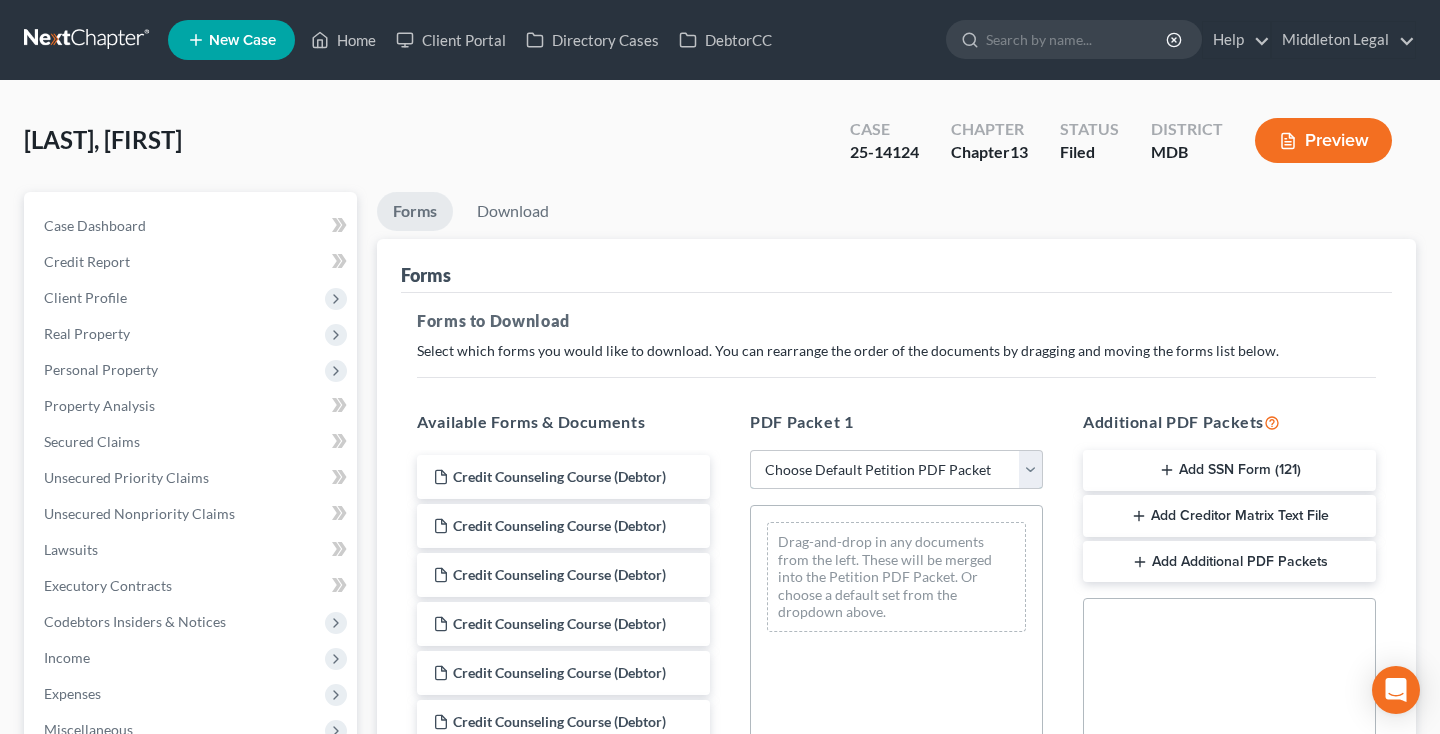 select on "2" 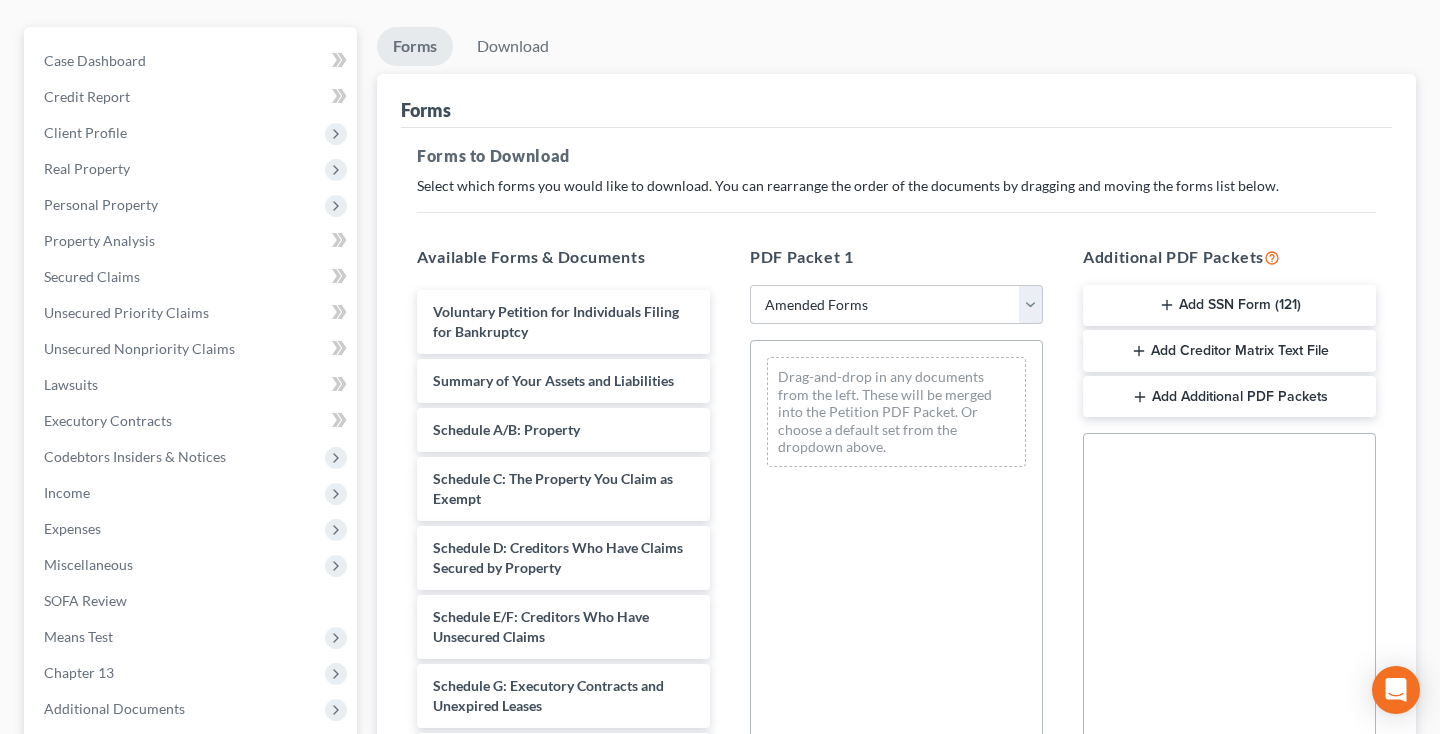 scroll, scrollTop: 173, scrollLeft: 0, axis: vertical 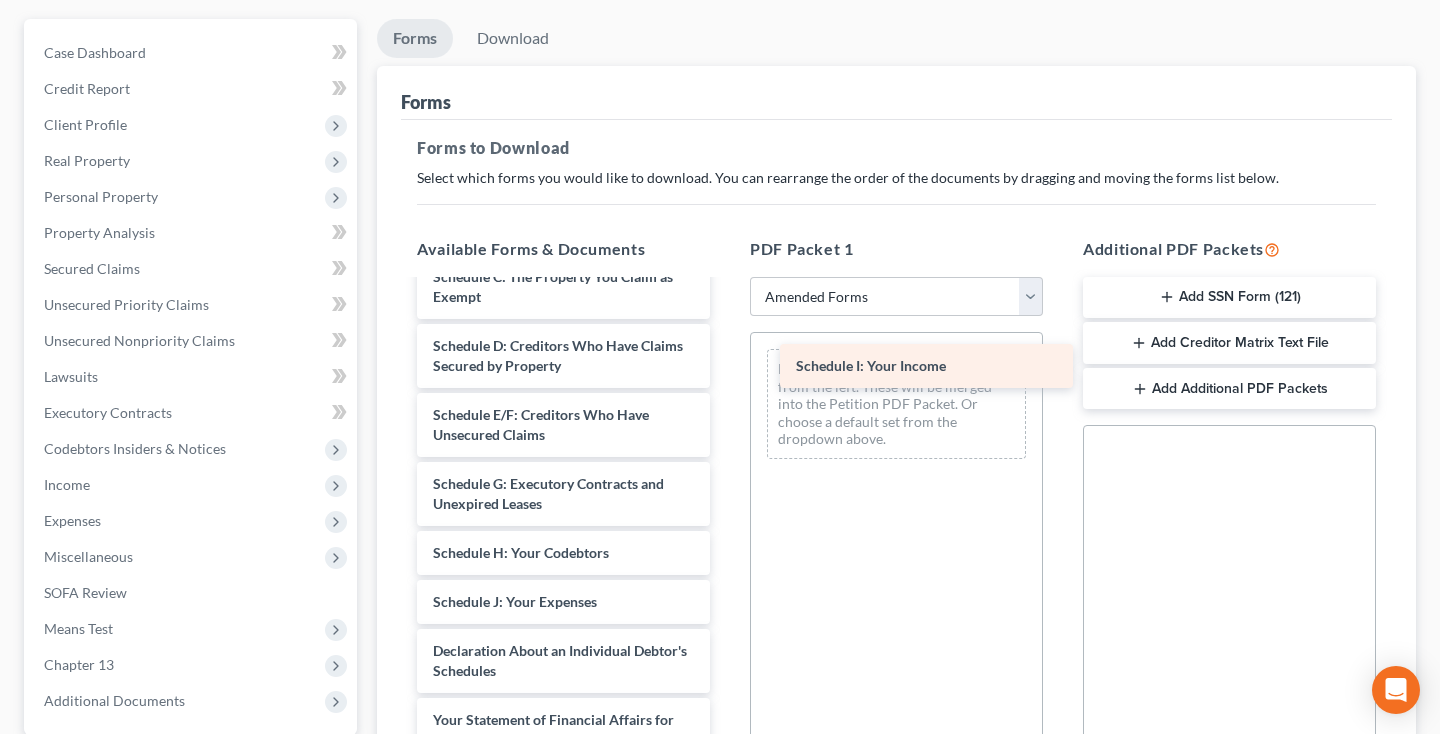 drag, startPoint x: 551, startPoint y: 593, endPoint x: 915, endPoint y: 351, distance: 437.1041 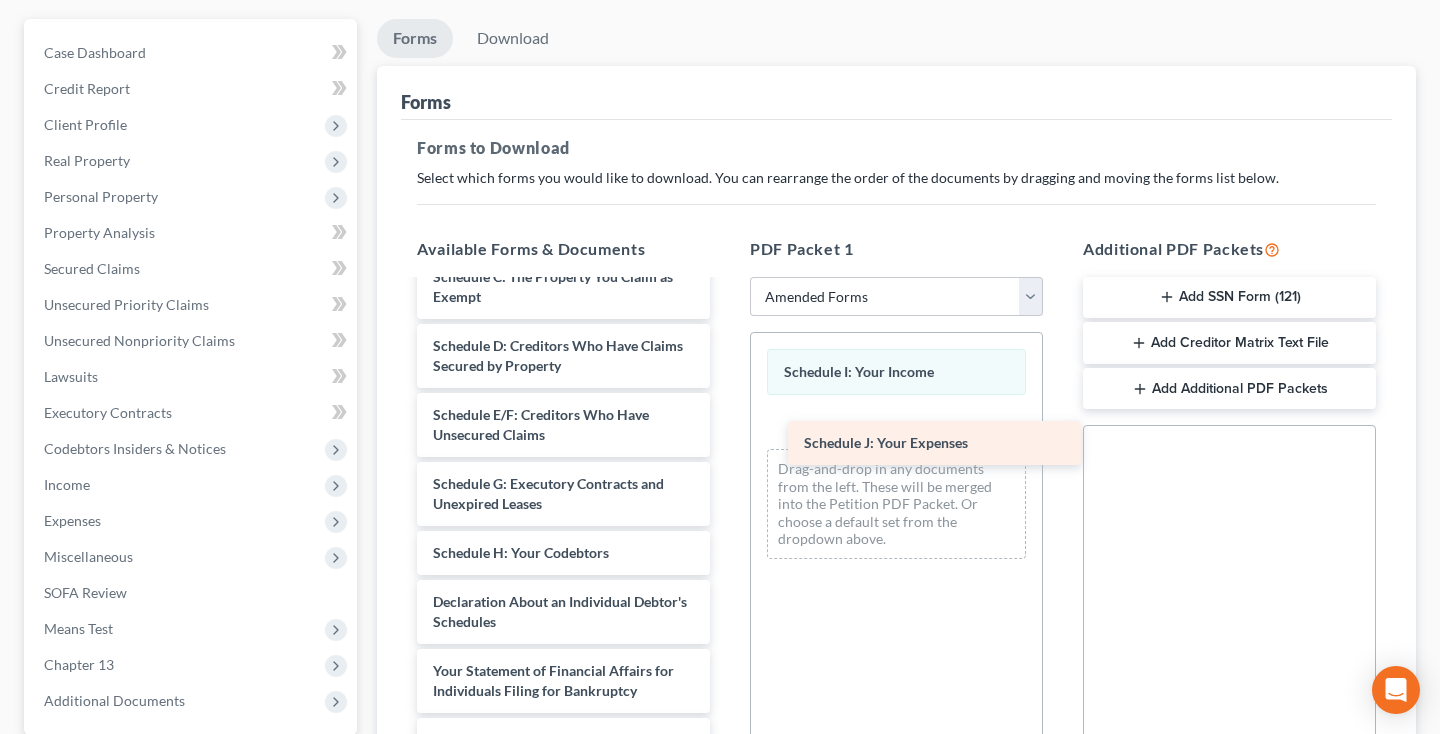drag, startPoint x: 554, startPoint y: 596, endPoint x: 923, endPoint y: 438, distance: 401.40378 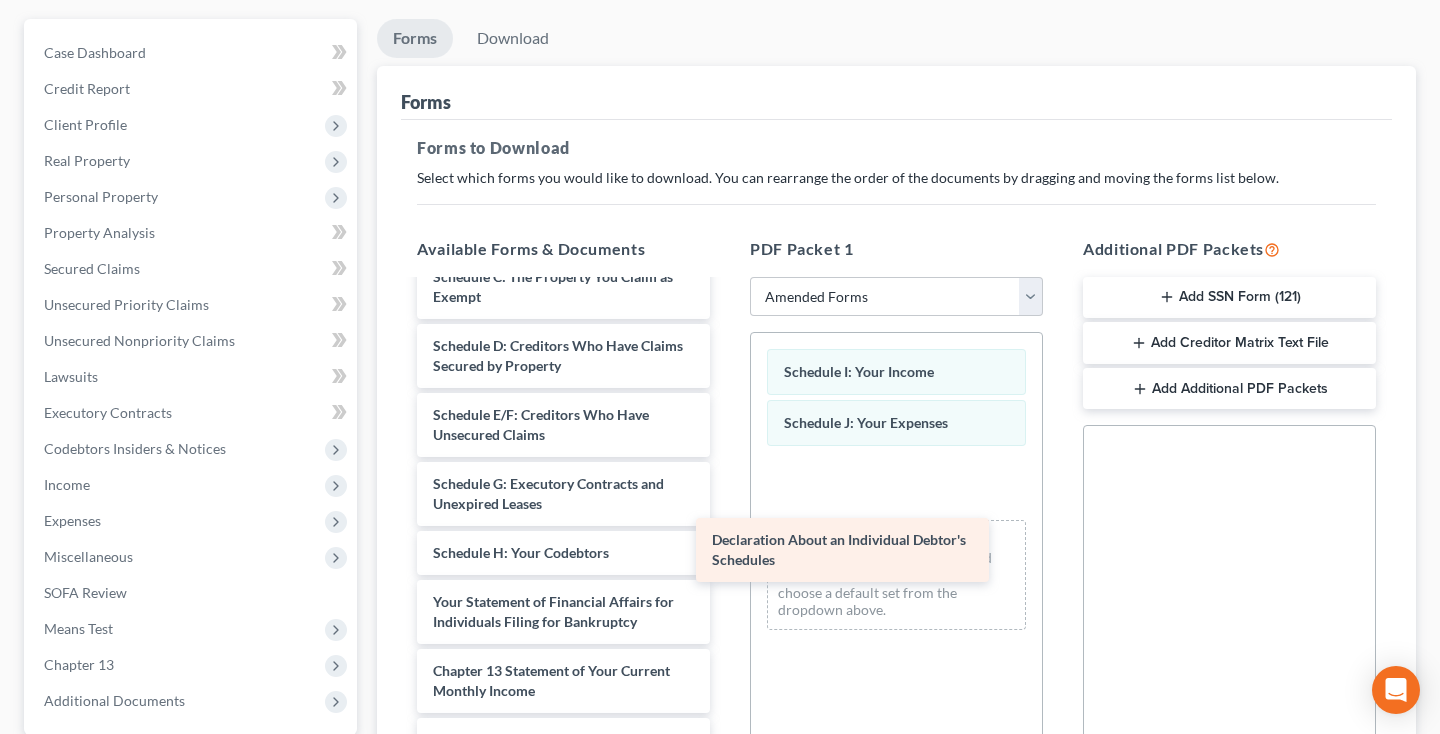 drag, startPoint x: 552, startPoint y: 615, endPoint x: 899, endPoint y: 524, distance: 358.7339 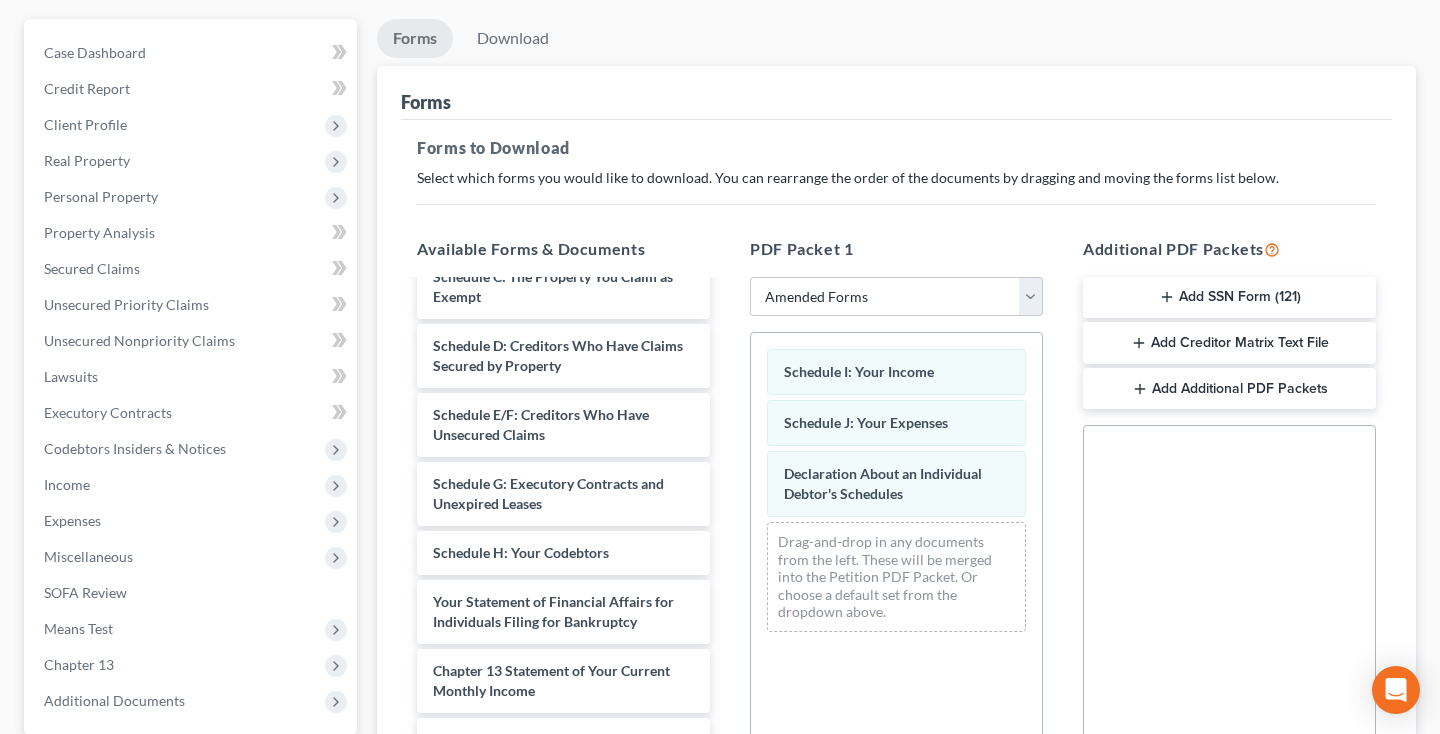 scroll, scrollTop: 502, scrollLeft: 0, axis: vertical 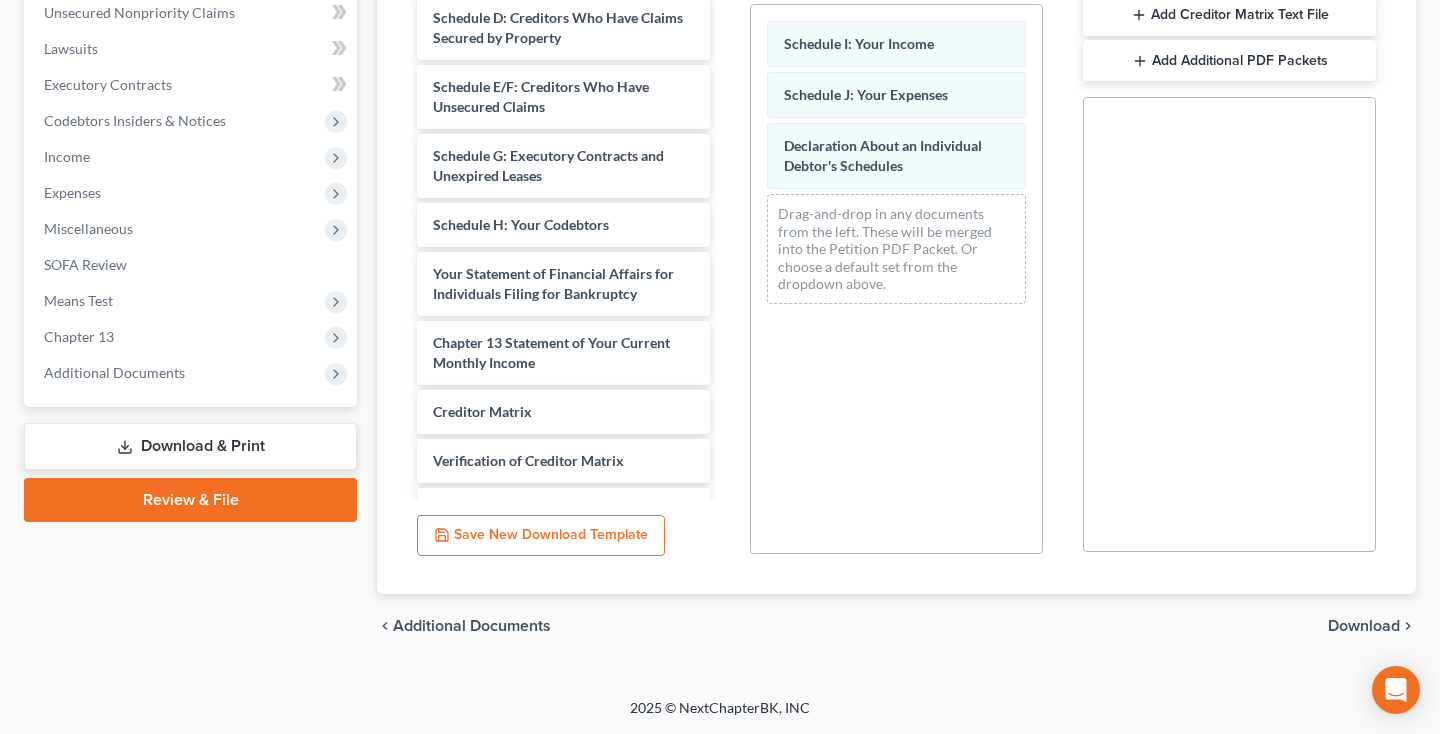 click on "Download" at bounding box center (1364, 626) 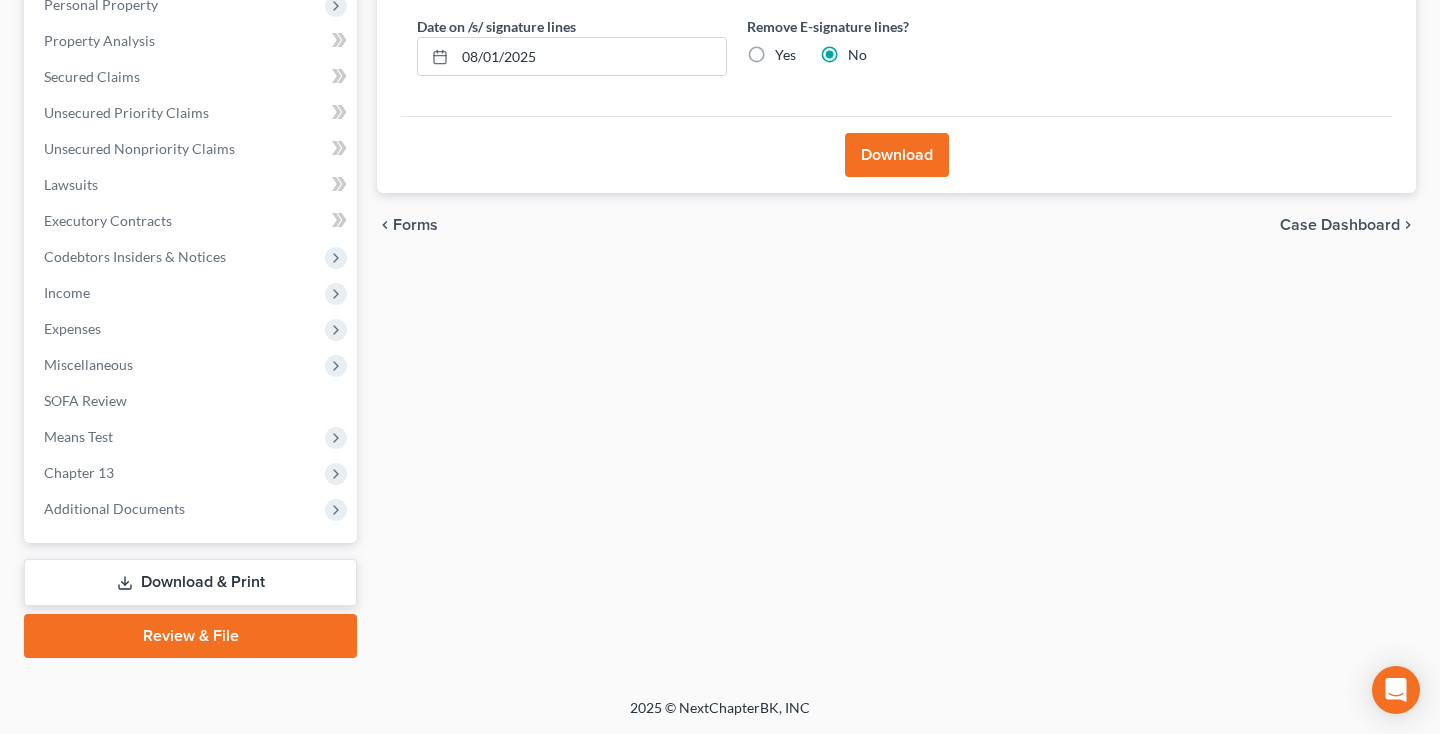 click on "Download" at bounding box center [897, 155] 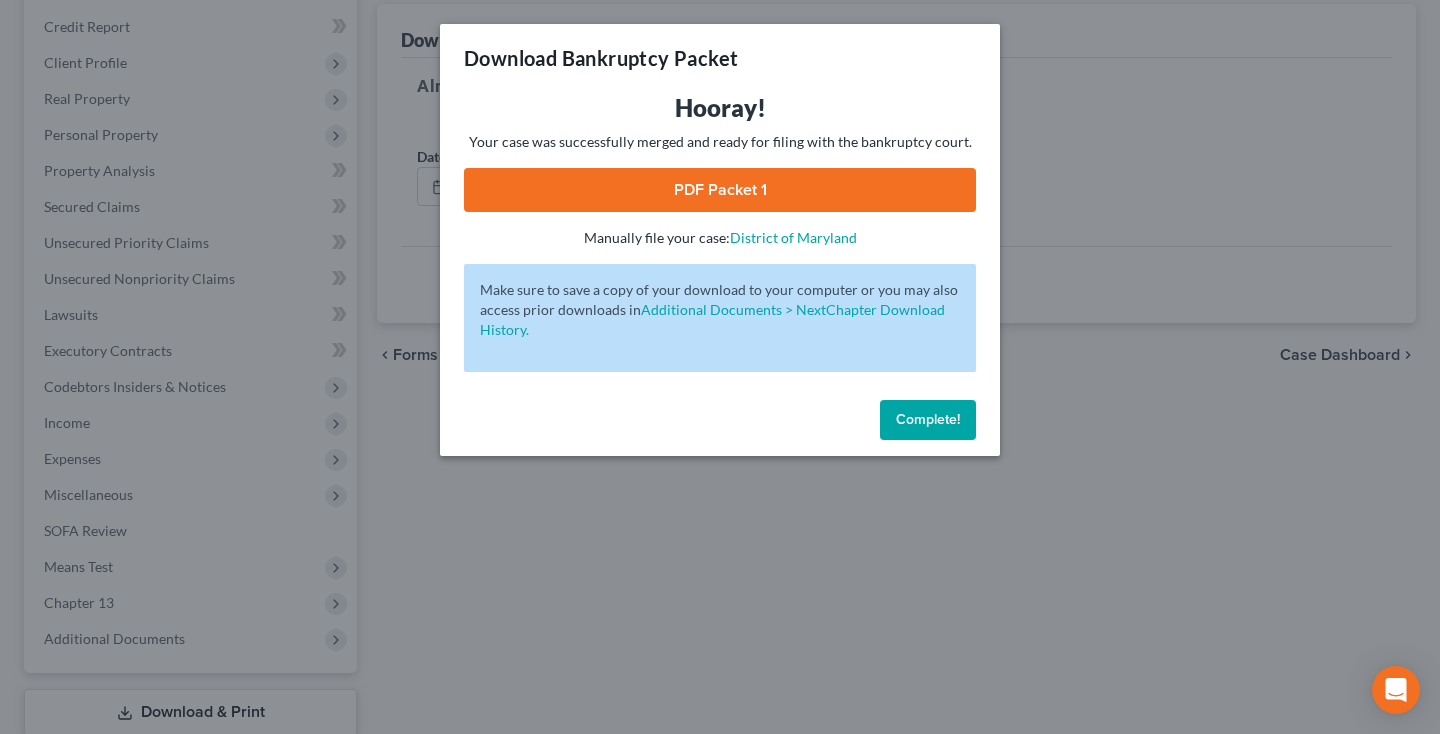 click on "PDF Packet 1" at bounding box center [720, 190] 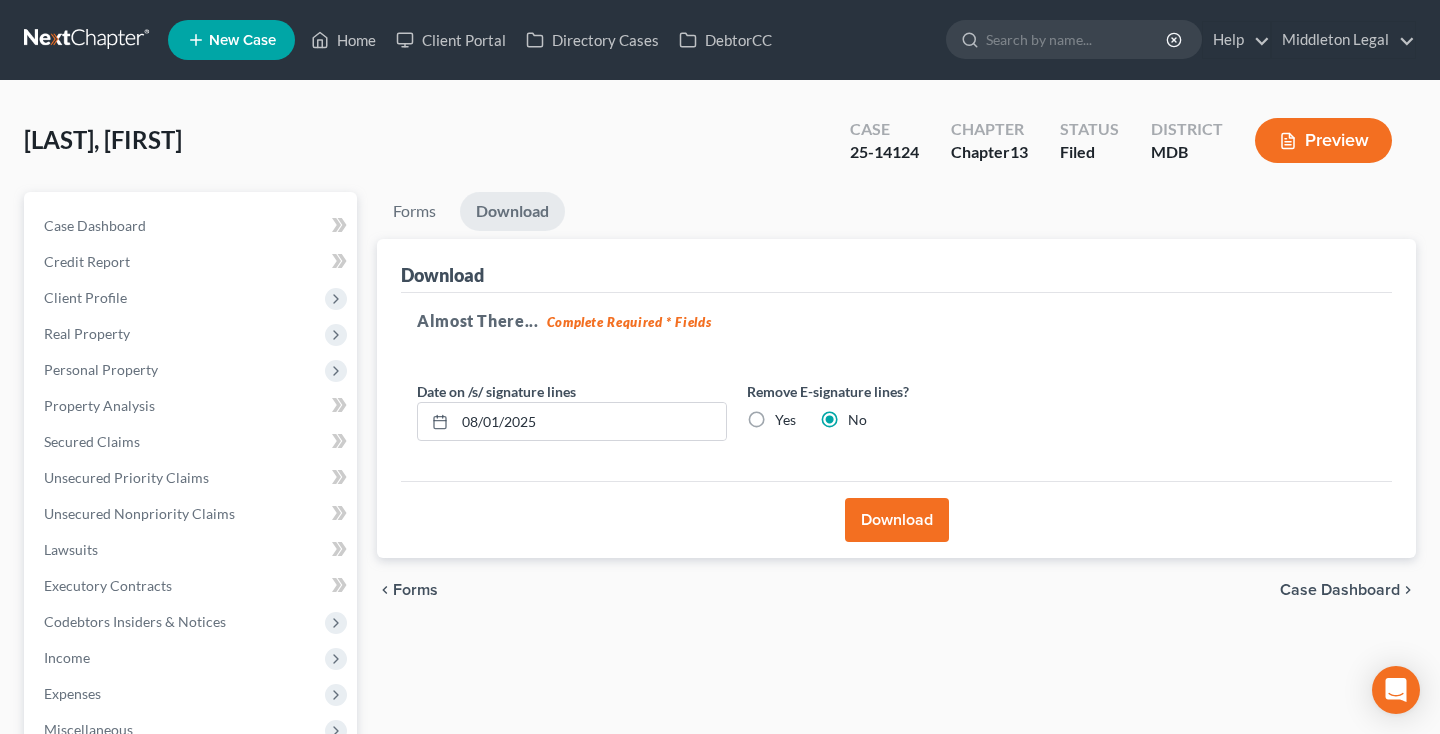 scroll, scrollTop: 0, scrollLeft: 0, axis: both 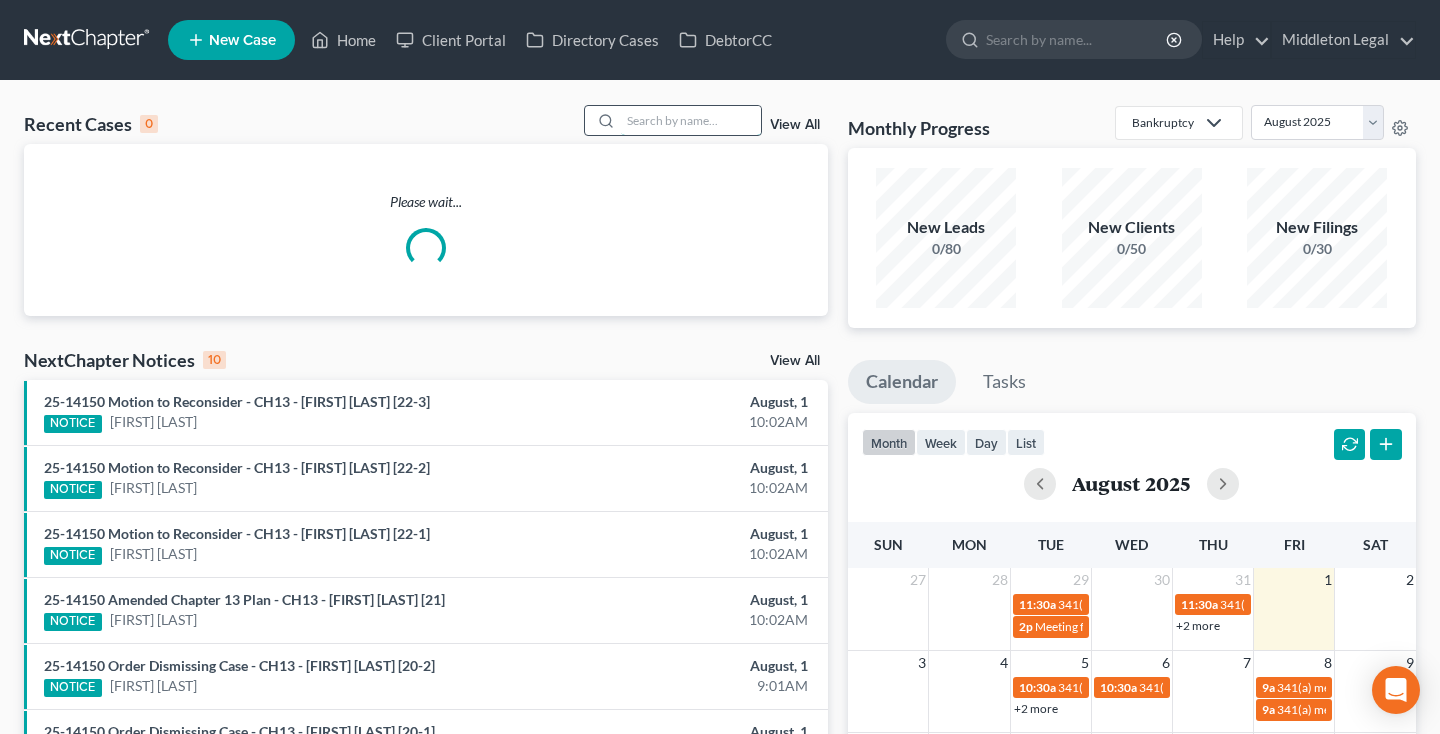 click at bounding box center [691, 120] 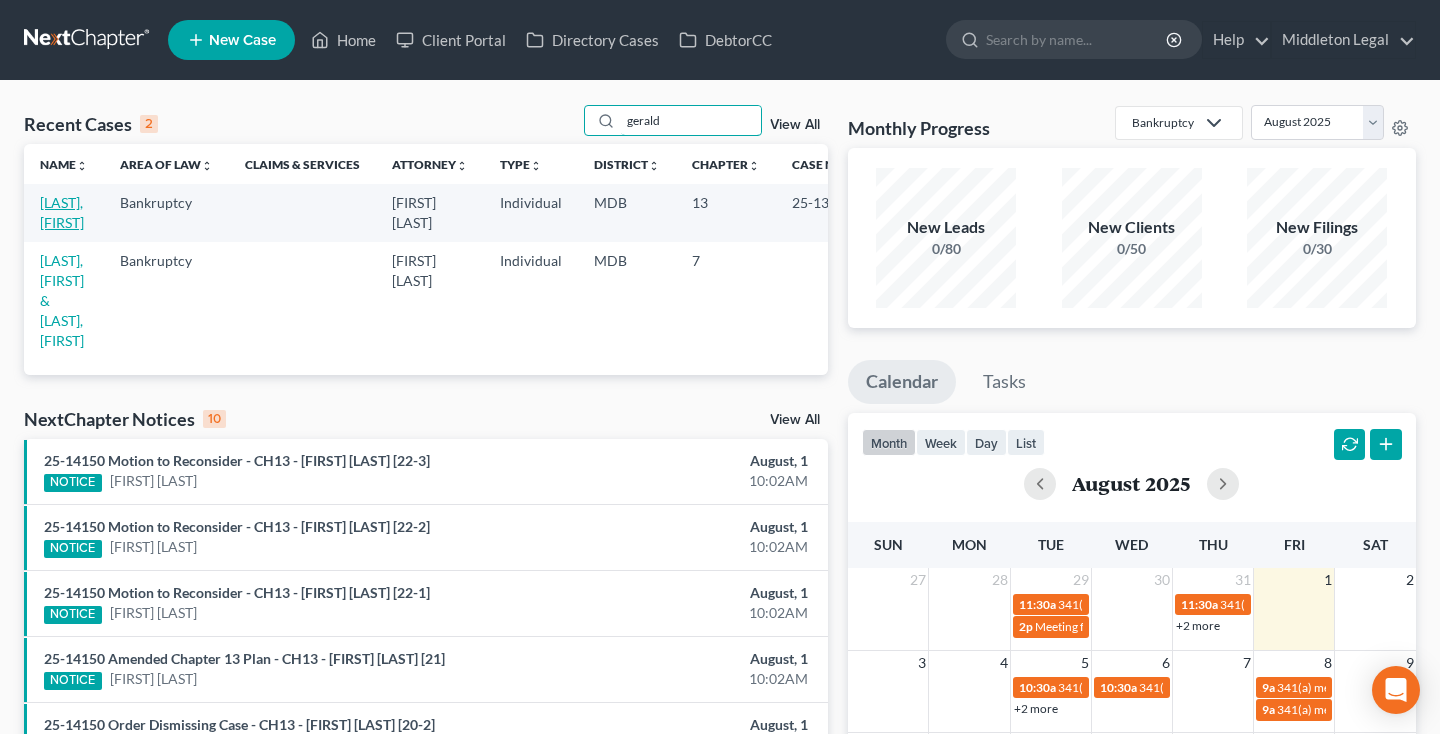 type on "gerald" 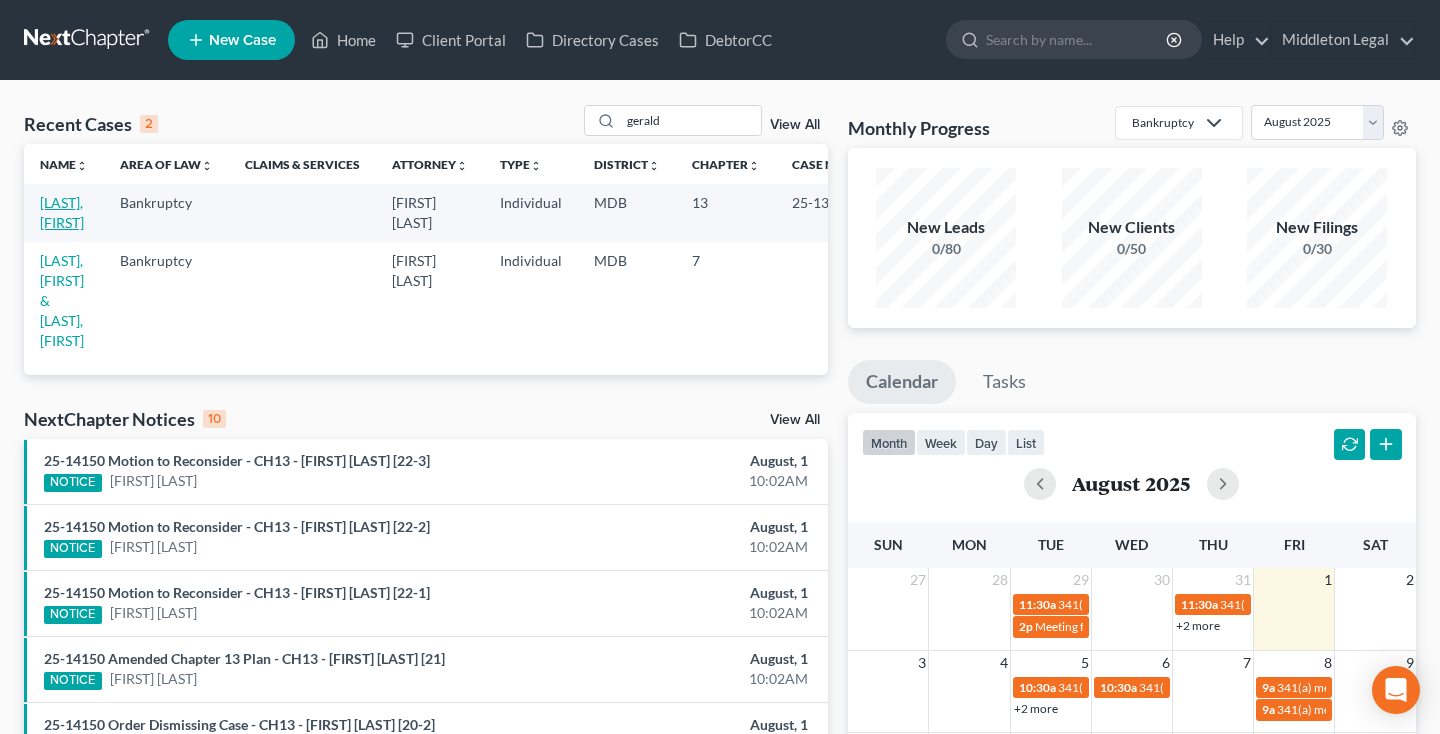 click on "[LAST], [FIRST]" at bounding box center [62, 212] 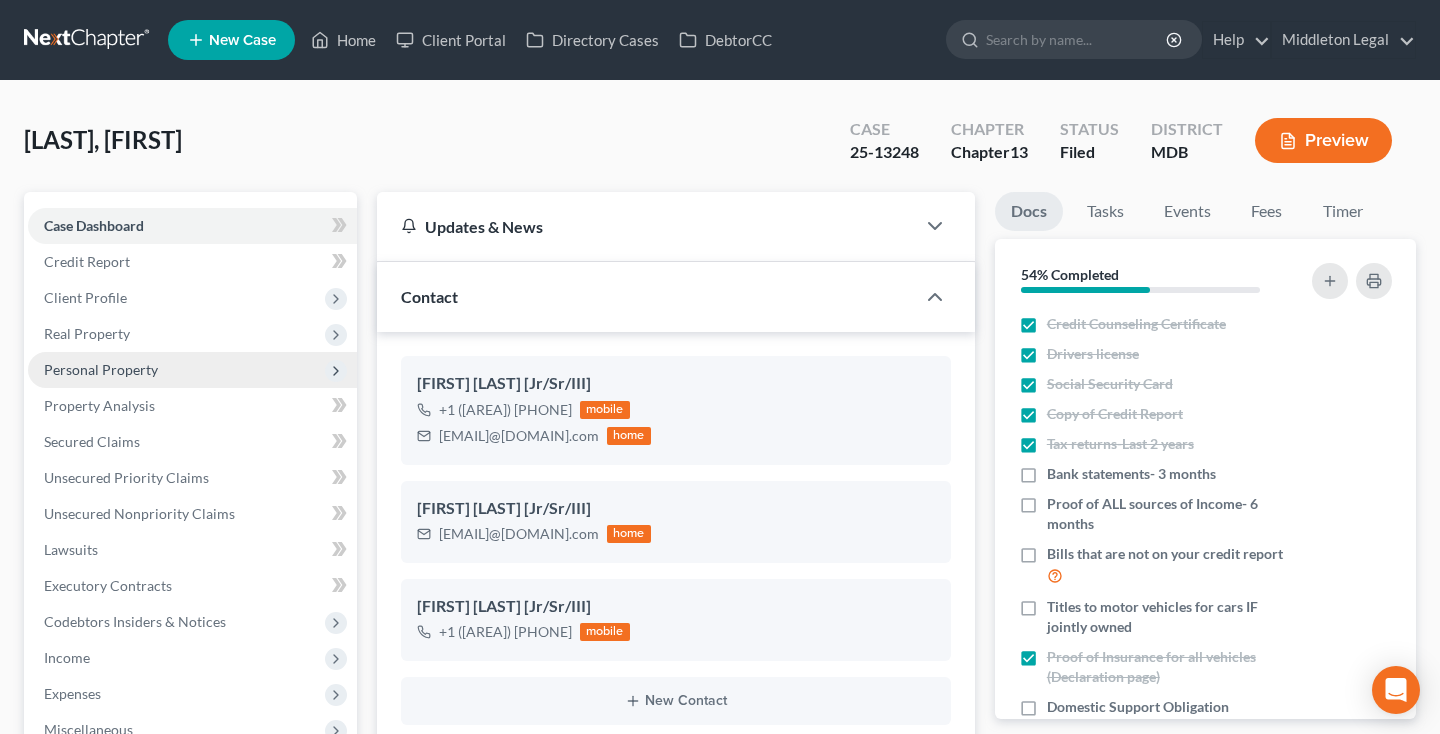 scroll, scrollTop: 2062, scrollLeft: 0, axis: vertical 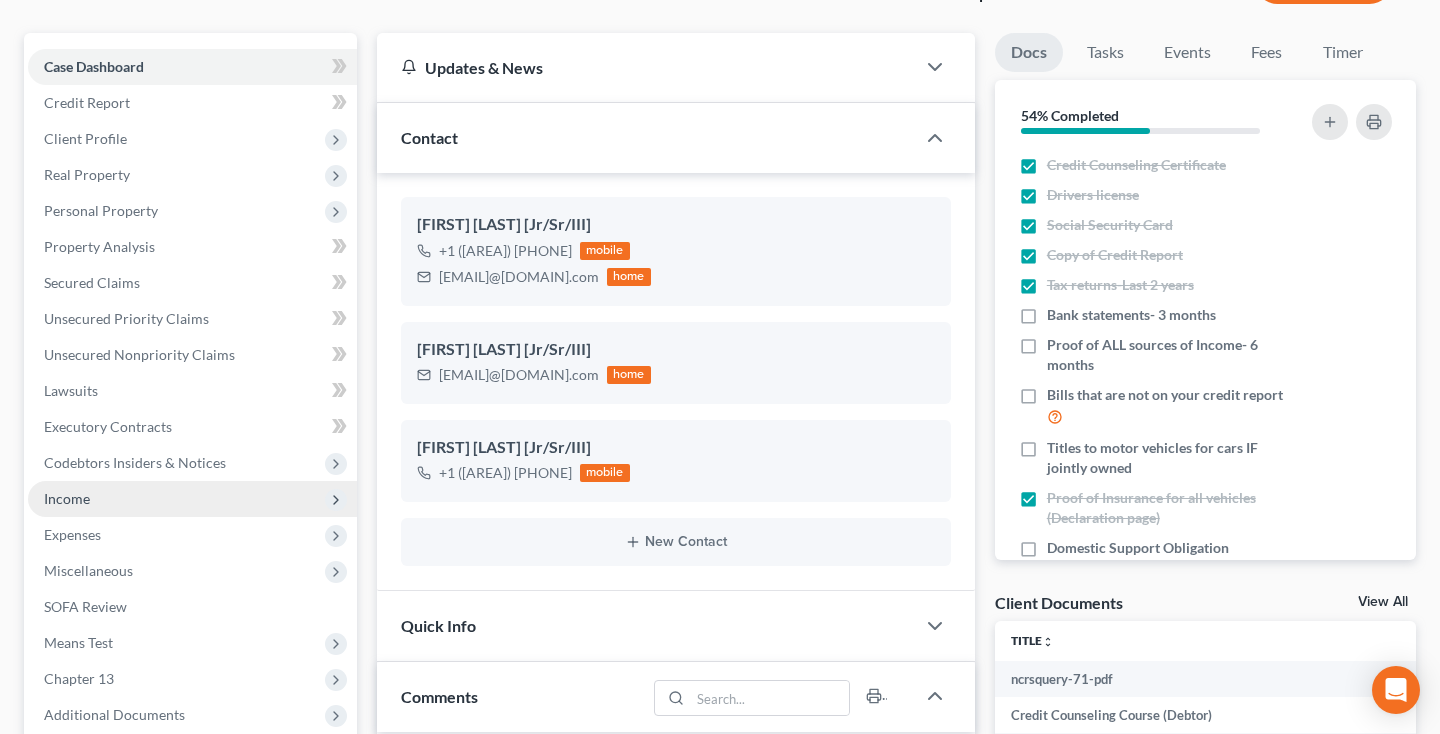 click on "Income" at bounding box center [192, 499] 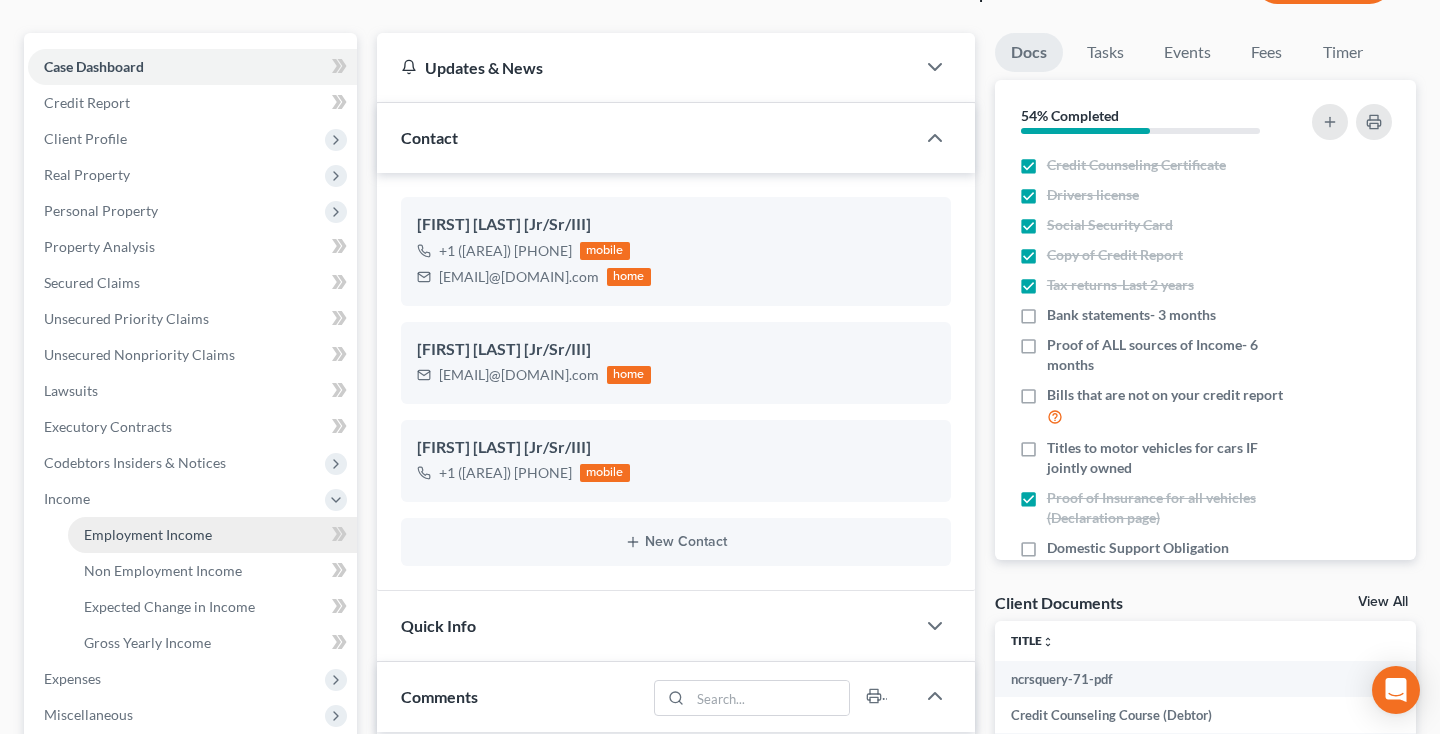 click on "Employment Income" at bounding box center (148, 534) 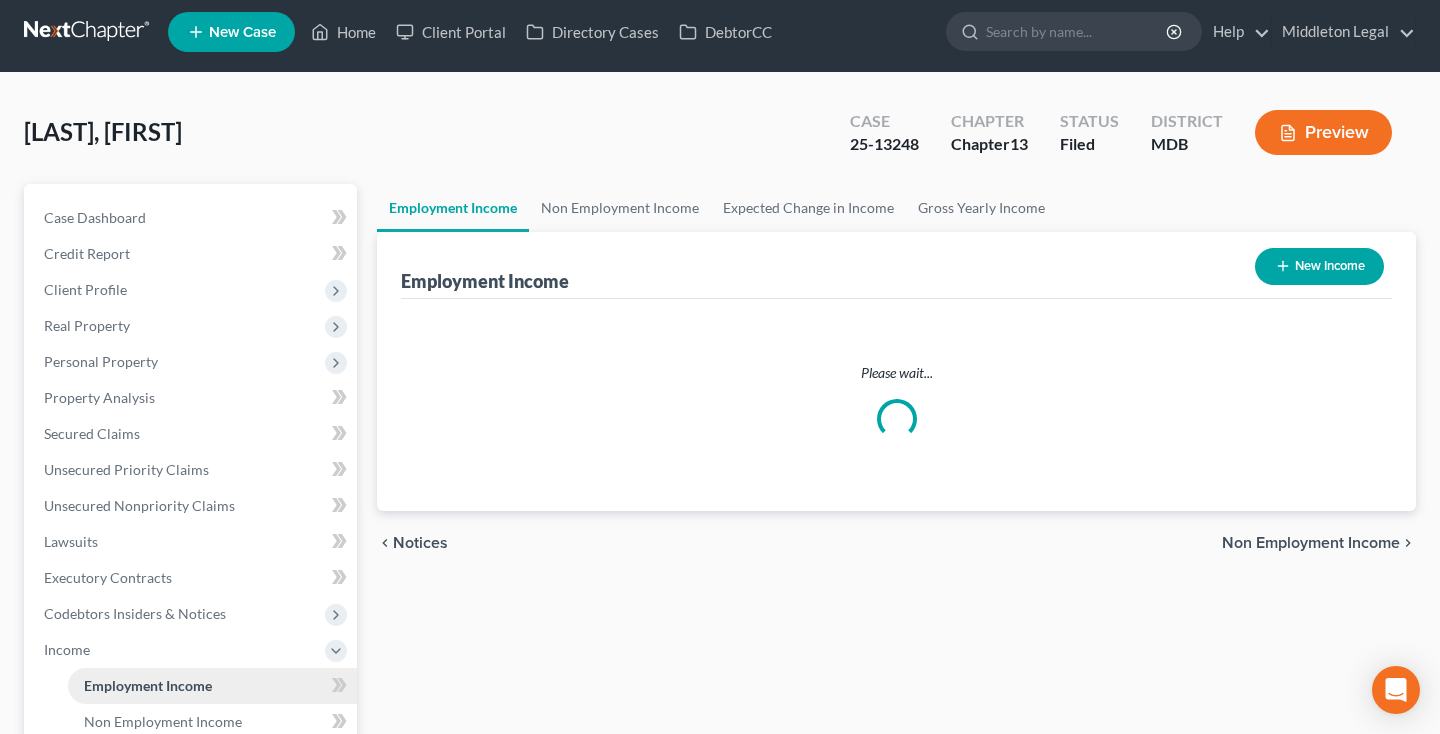 scroll, scrollTop: 0, scrollLeft: 0, axis: both 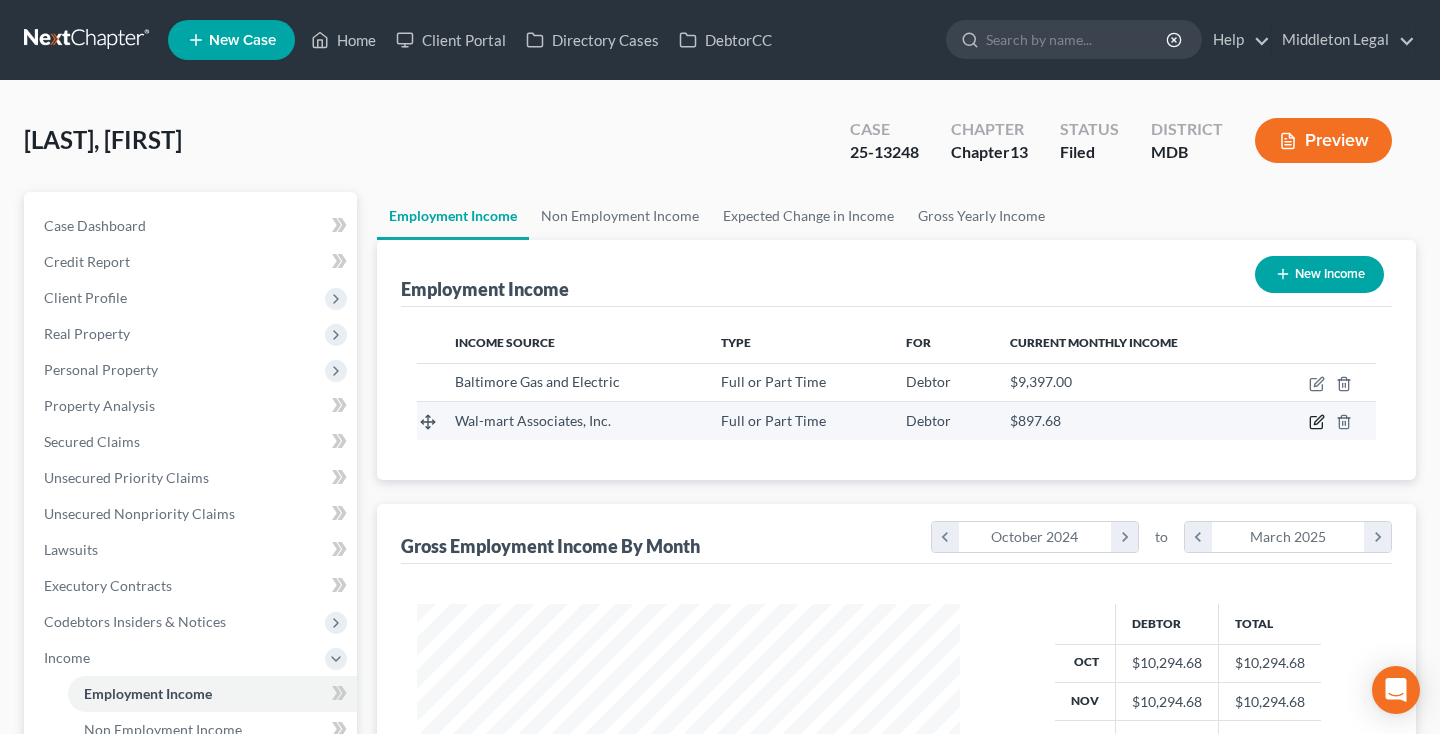 click 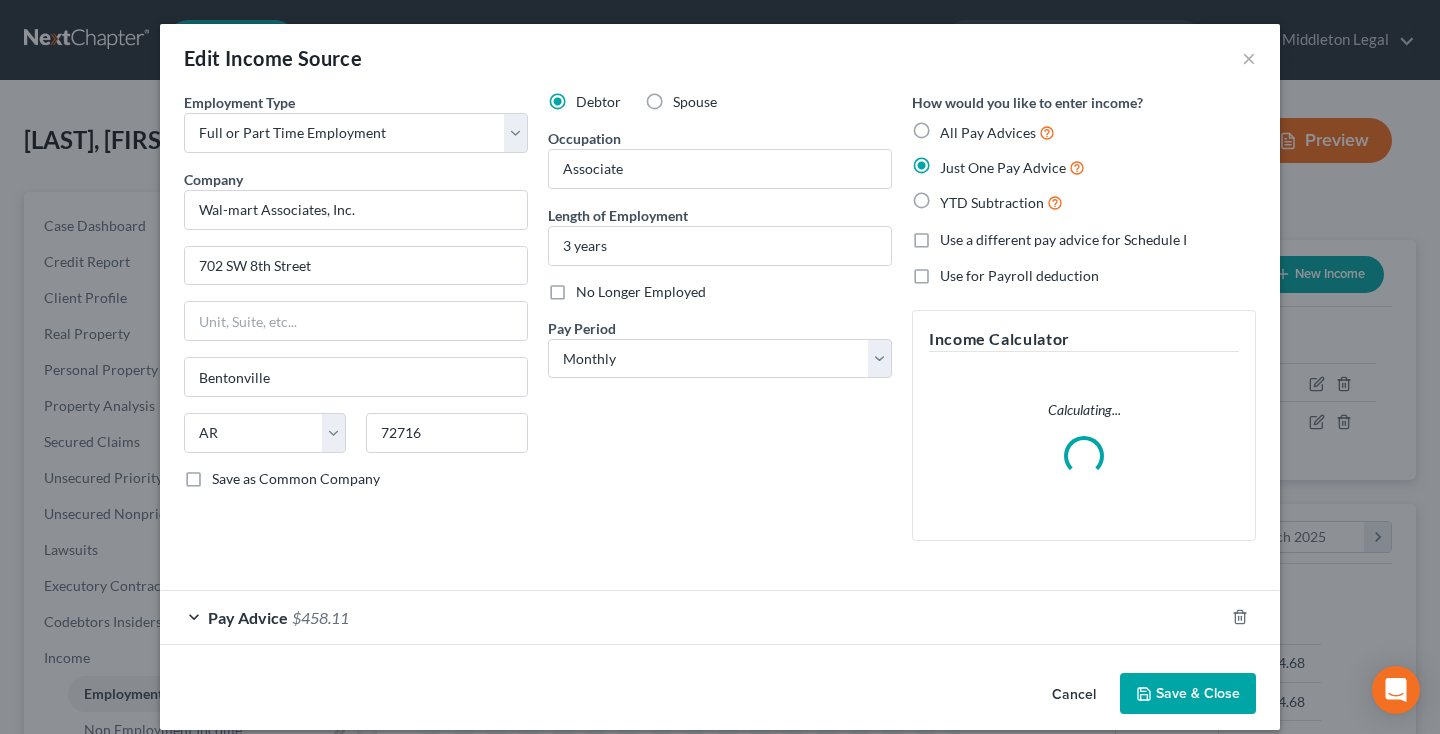 click on "No Longer Employed" at bounding box center [641, 292] 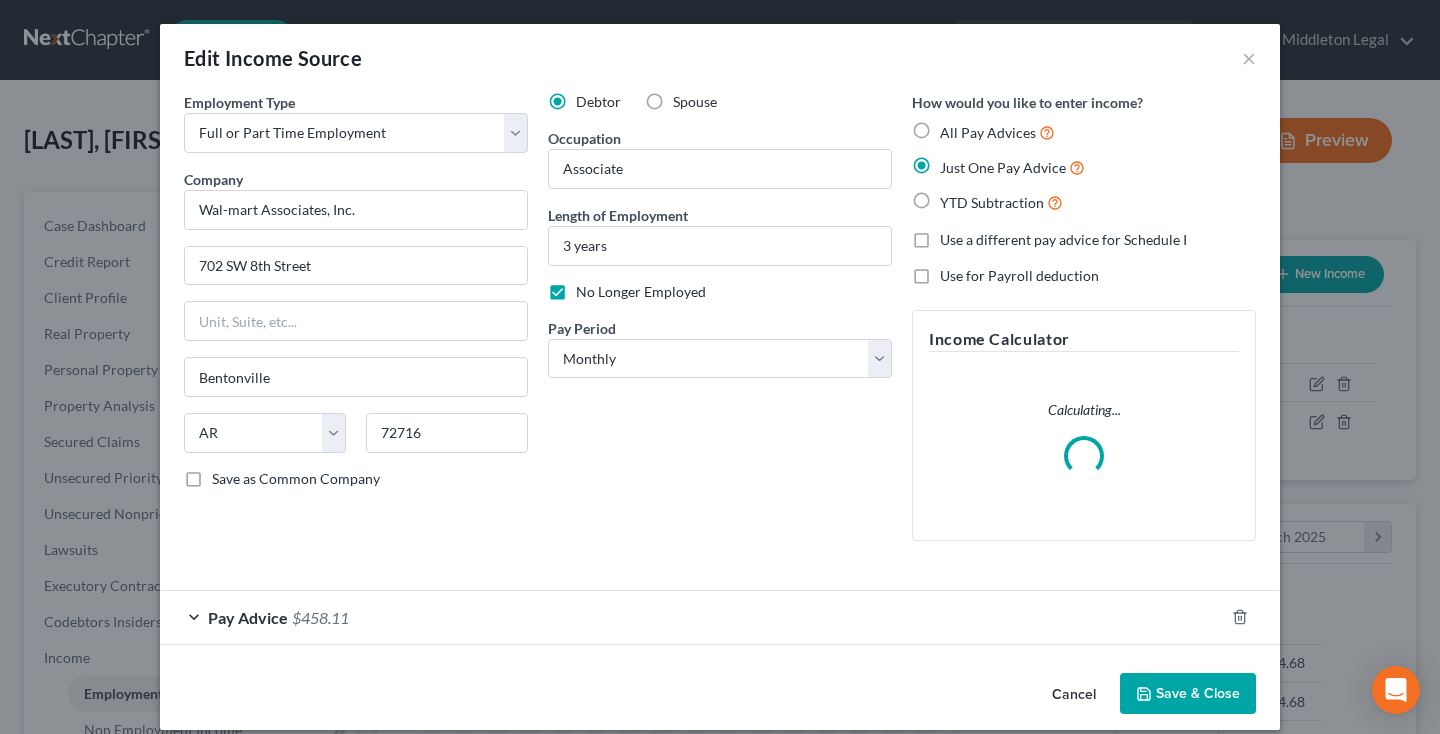 click on "Save & Close" at bounding box center (1188, 694) 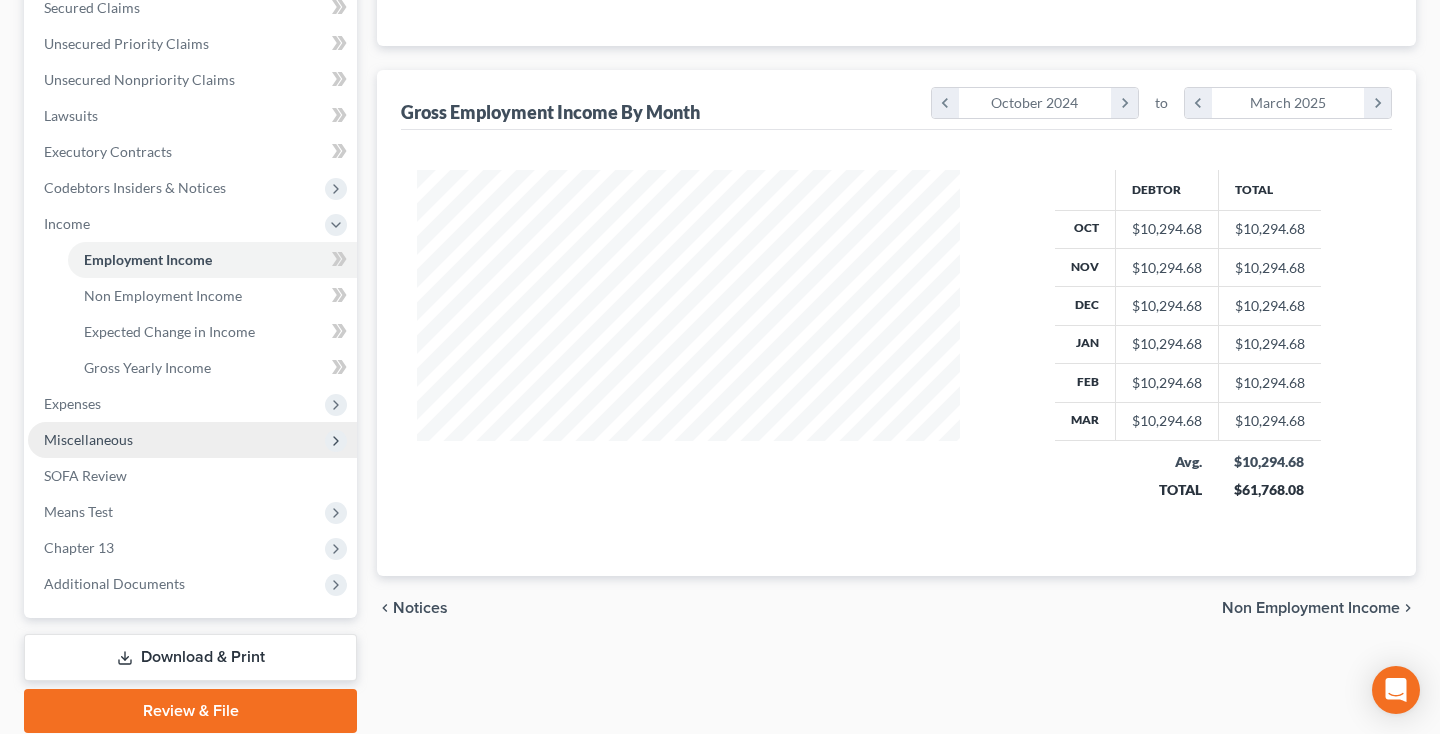 scroll, scrollTop: 441, scrollLeft: 0, axis: vertical 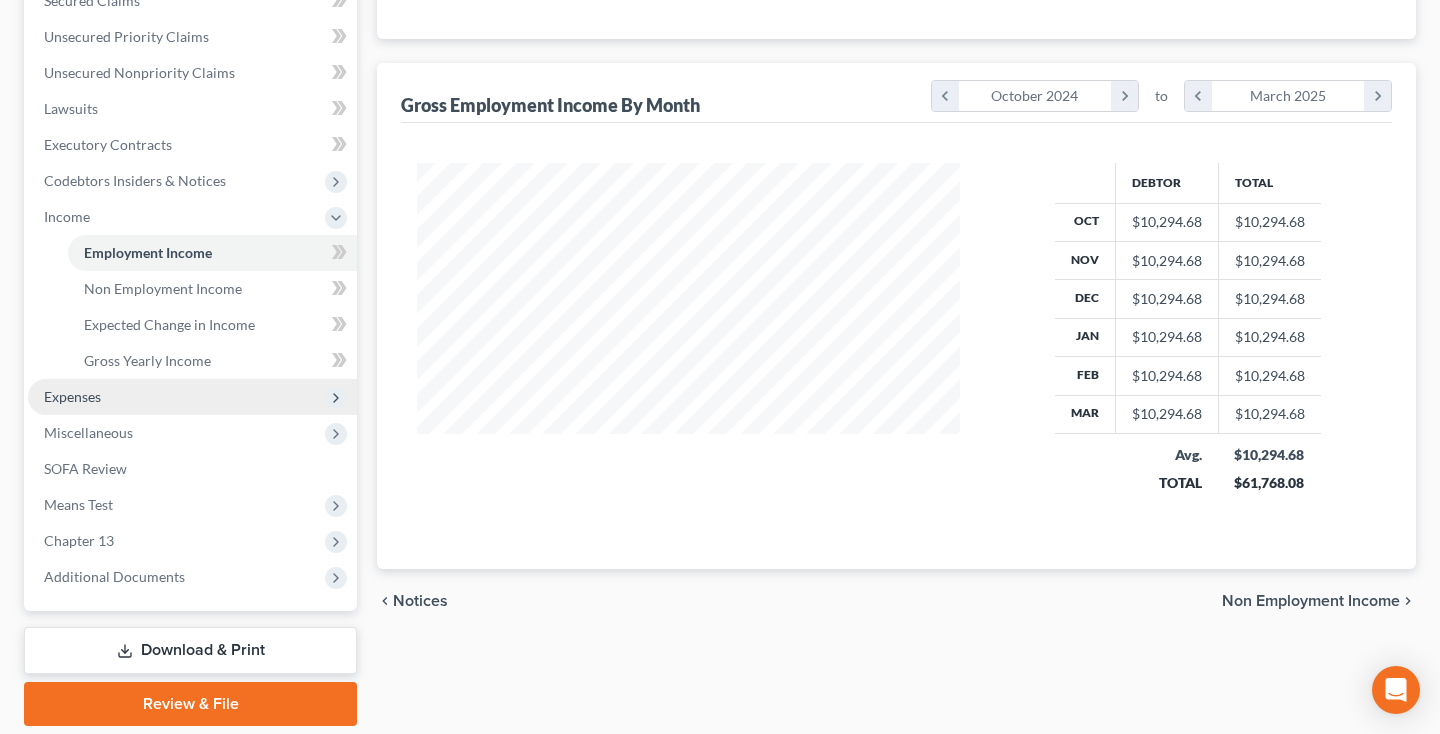 click on "Expenses" at bounding box center (192, 397) 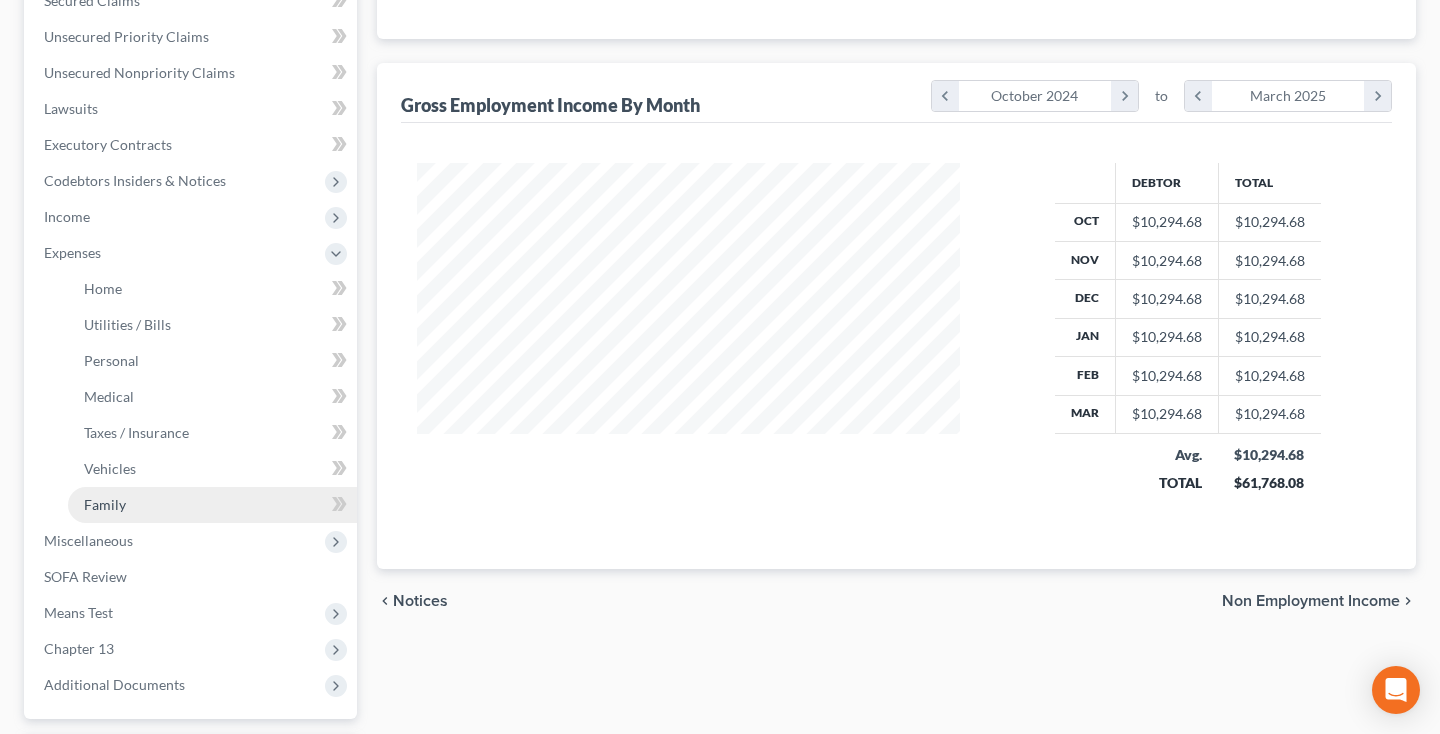 click on "Family" at bounding box center (105, 504) 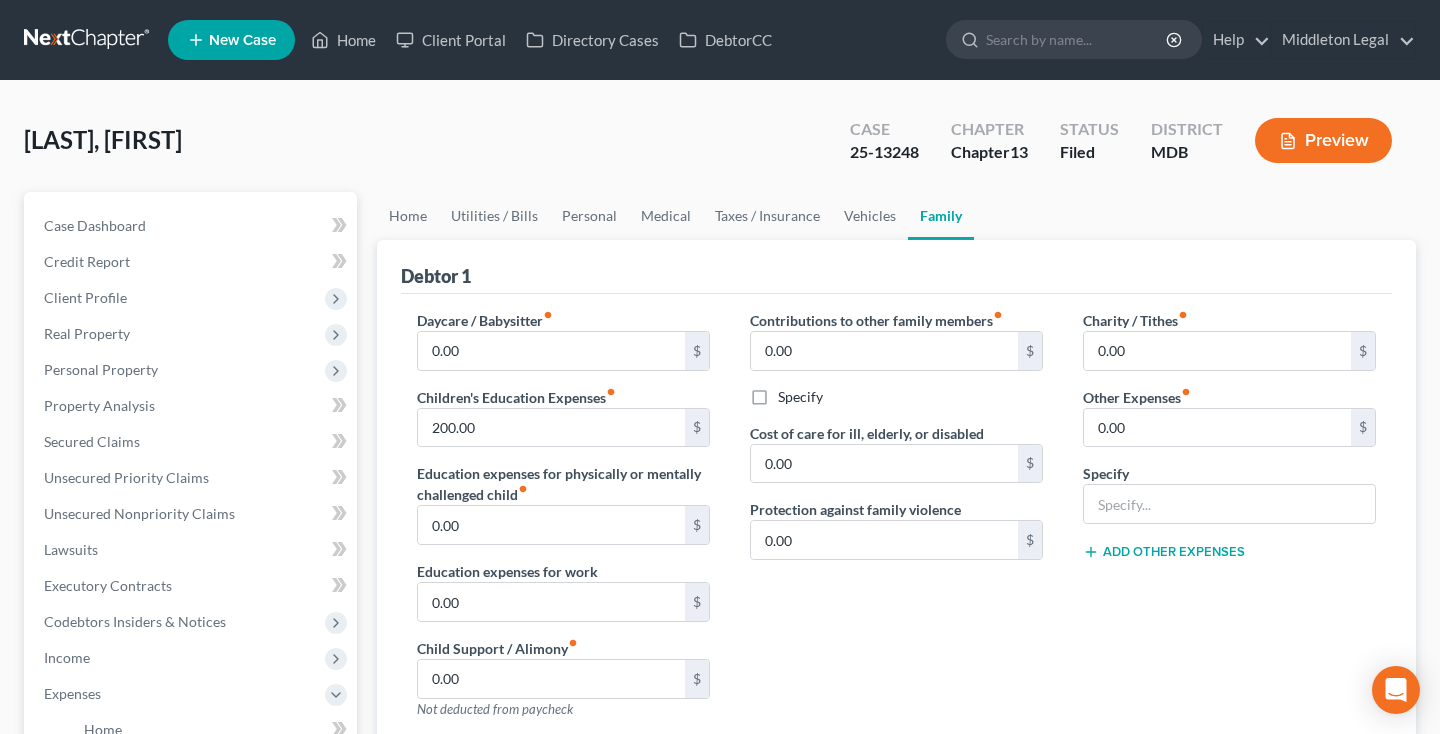 scroll, scrollTop: 0, scrollLeft: 0, axis: both 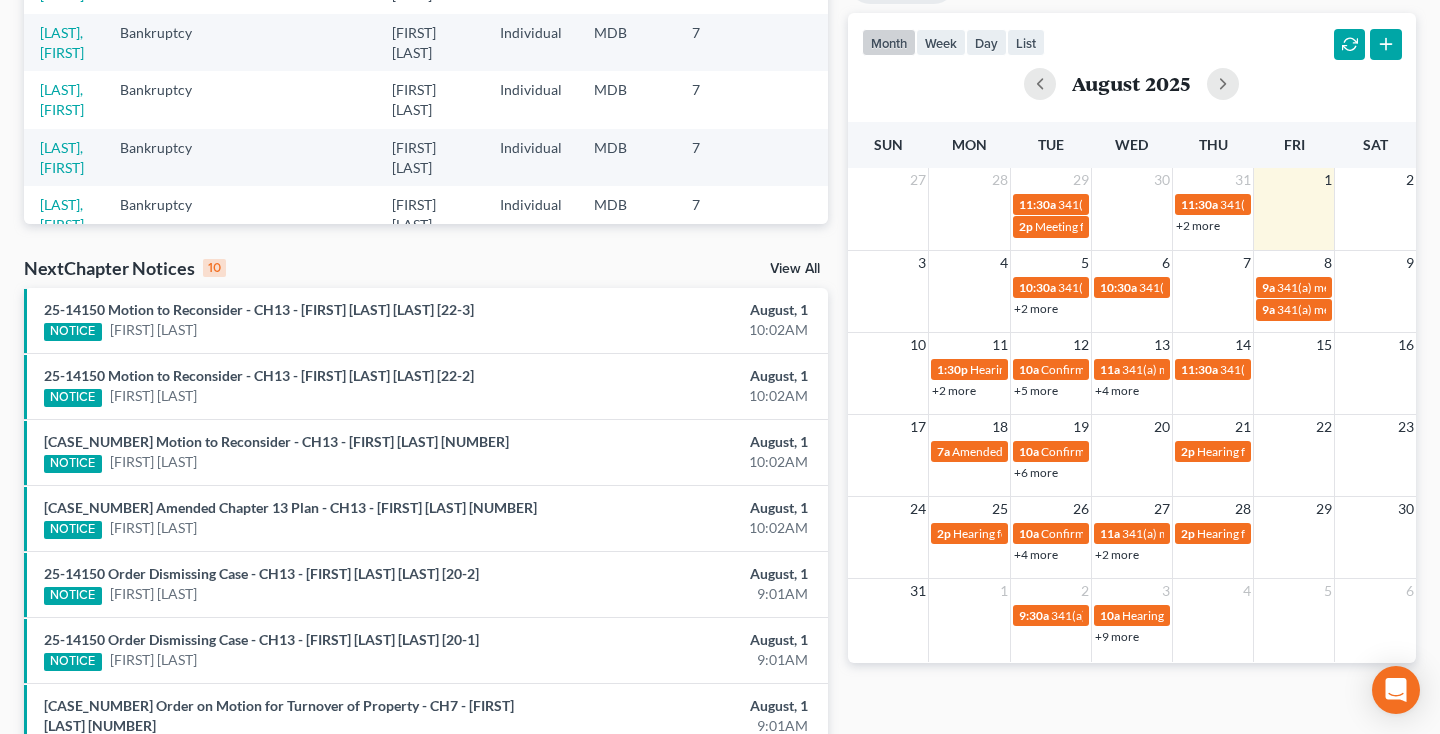 click on "+2 more" at bounding box center [1036, 308] 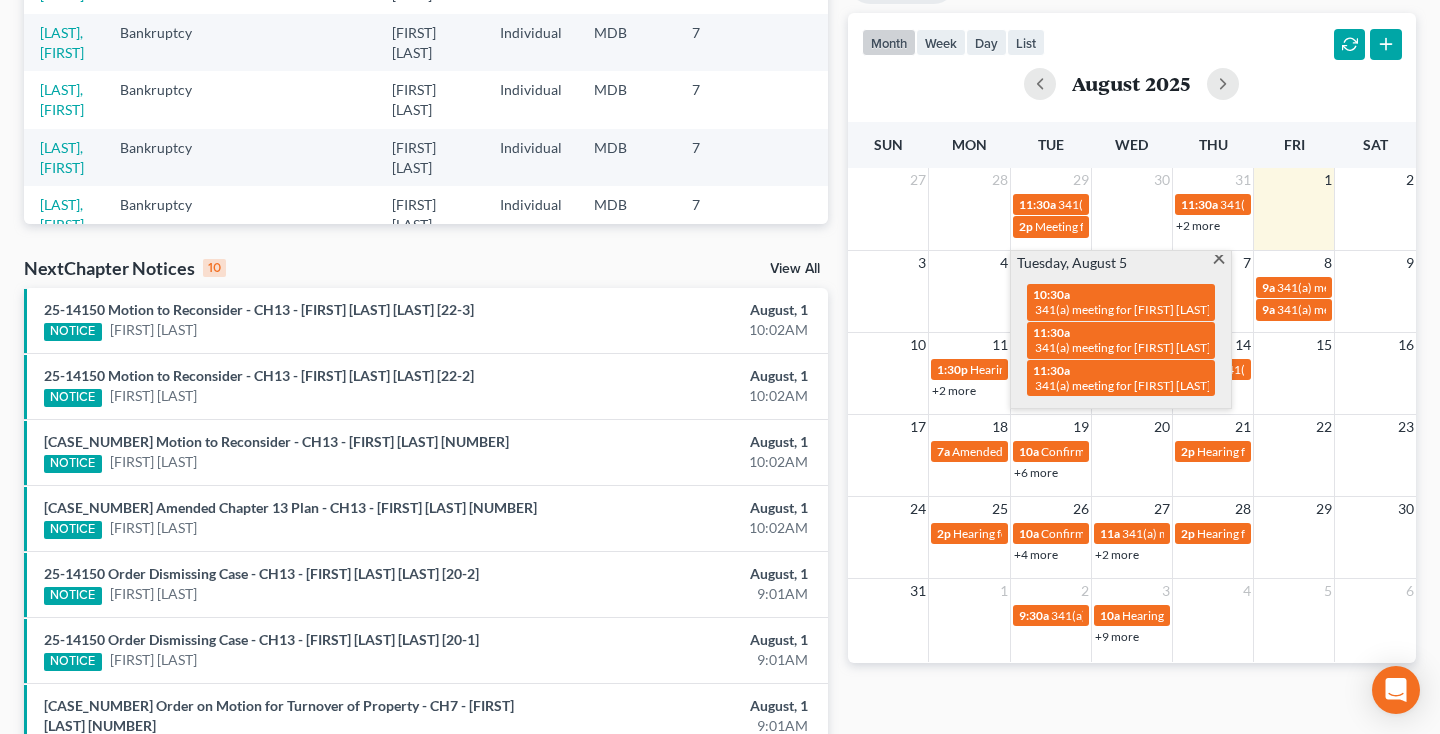 click at bounding box center [1218, 261] 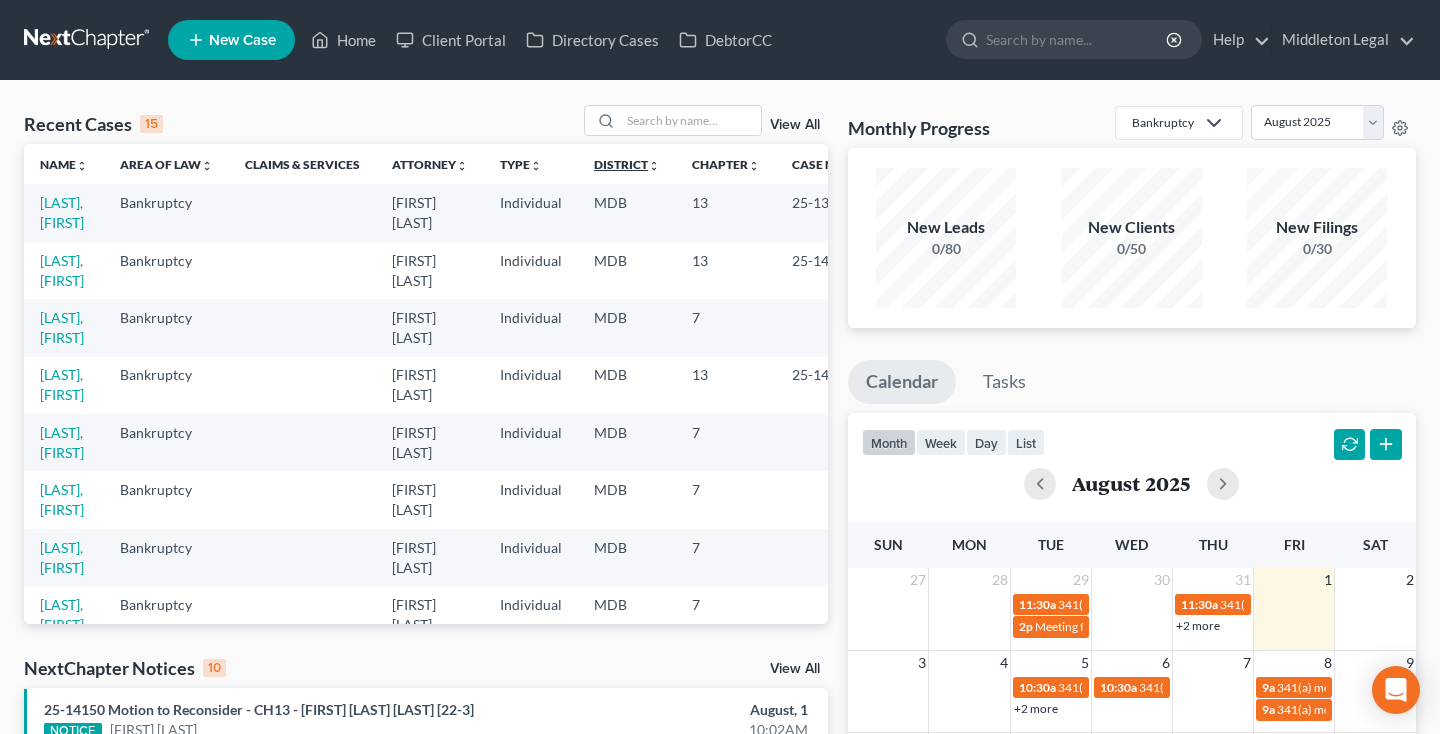 scroll, scrollTop: 0, scrollLeft: 0, axis: both 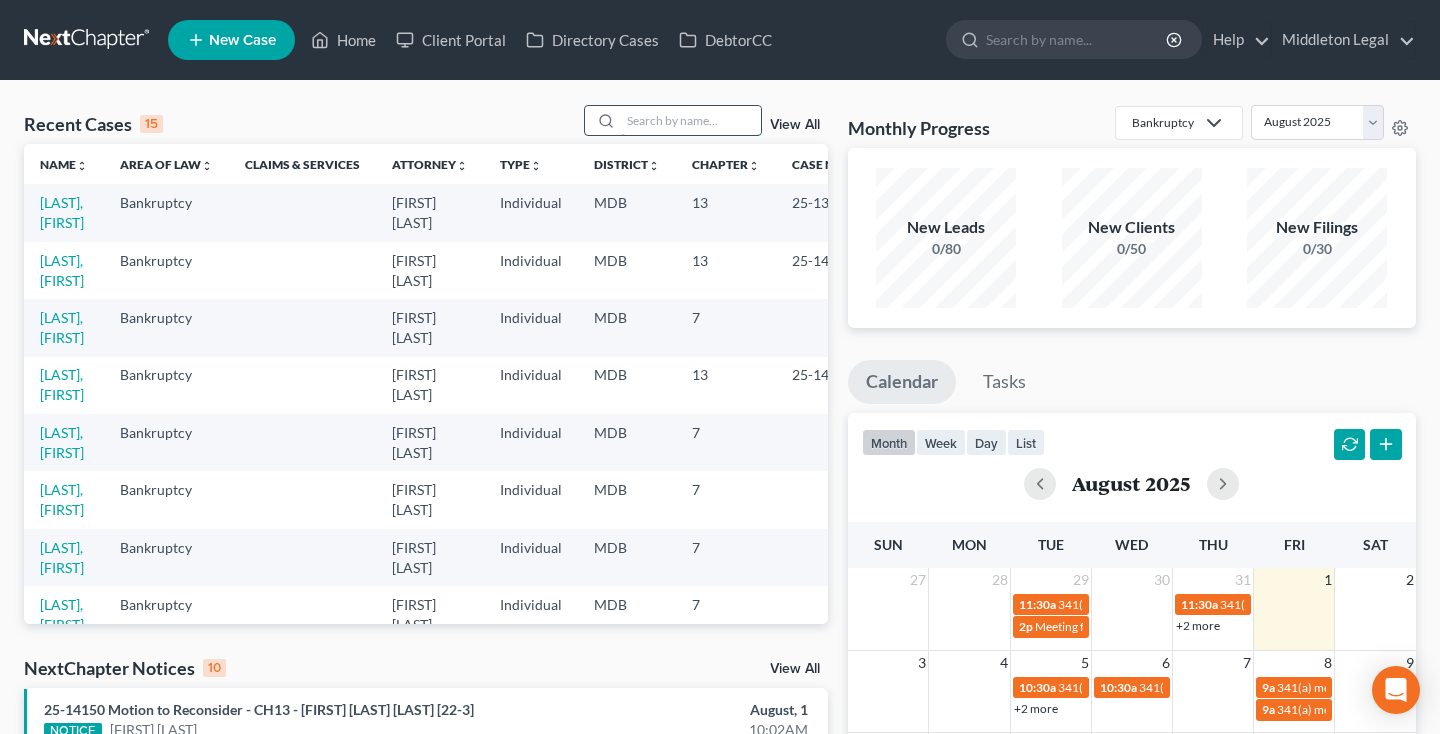click at bounding box center [691, 120] 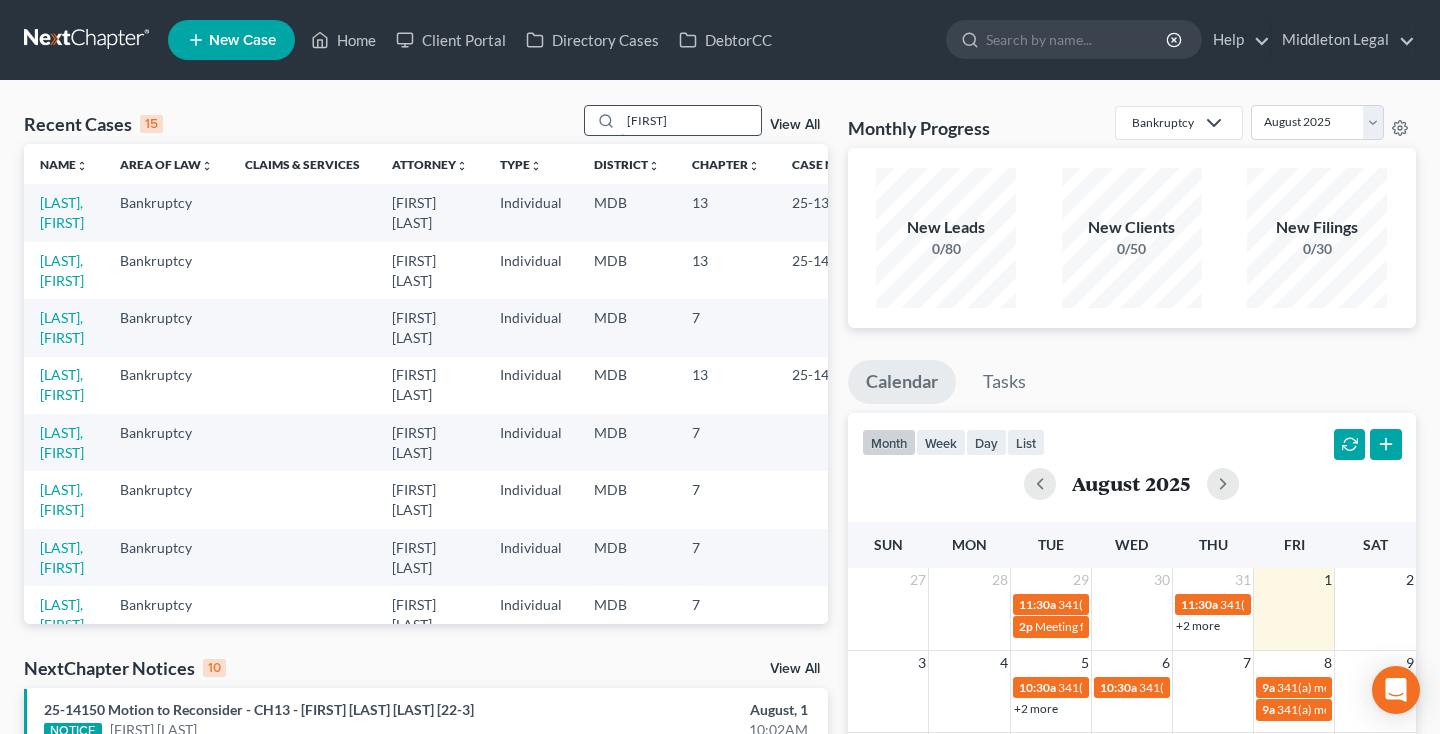 type on "martina" 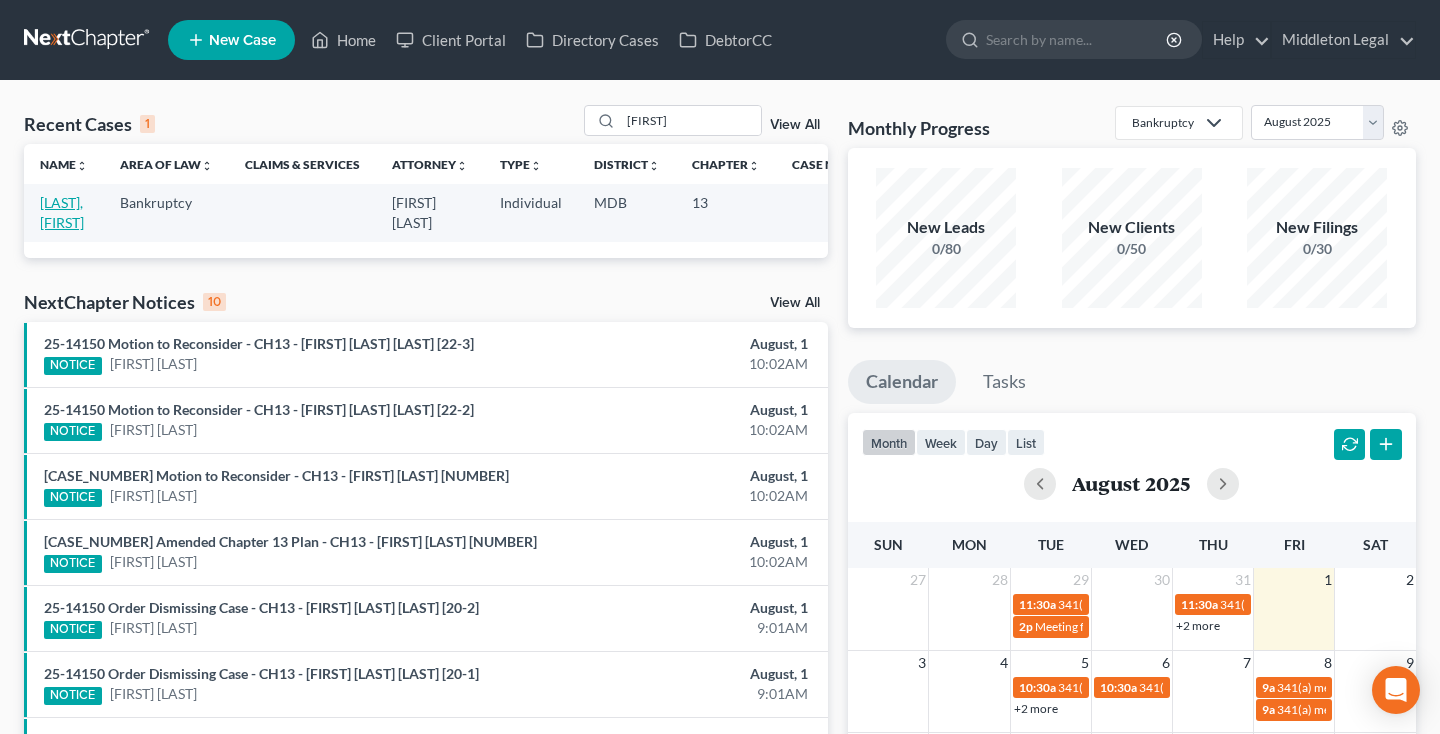 click on "[LAST], [FIRST]" at bounding box center (62, 212) 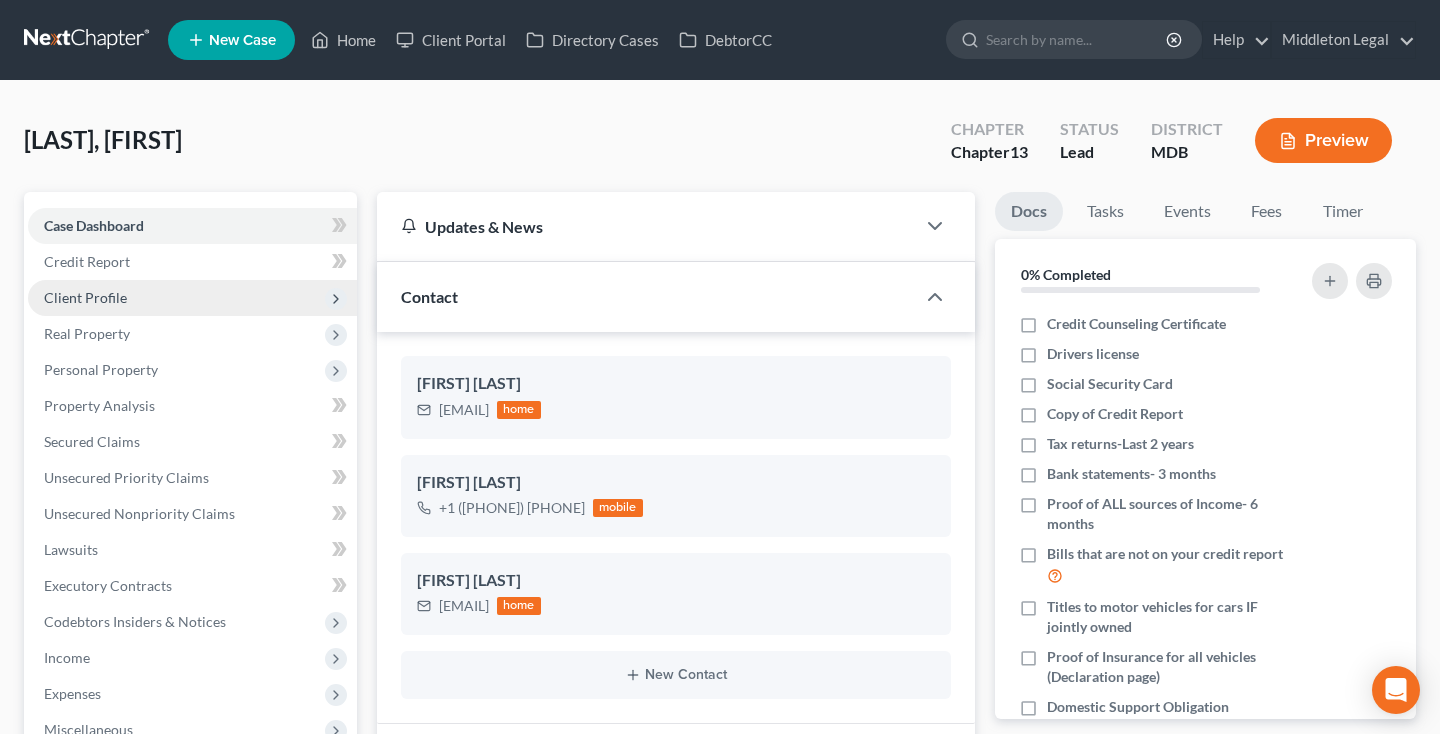 scroll, scrollTop: 430, scrollLeft: 0, axis: vertical 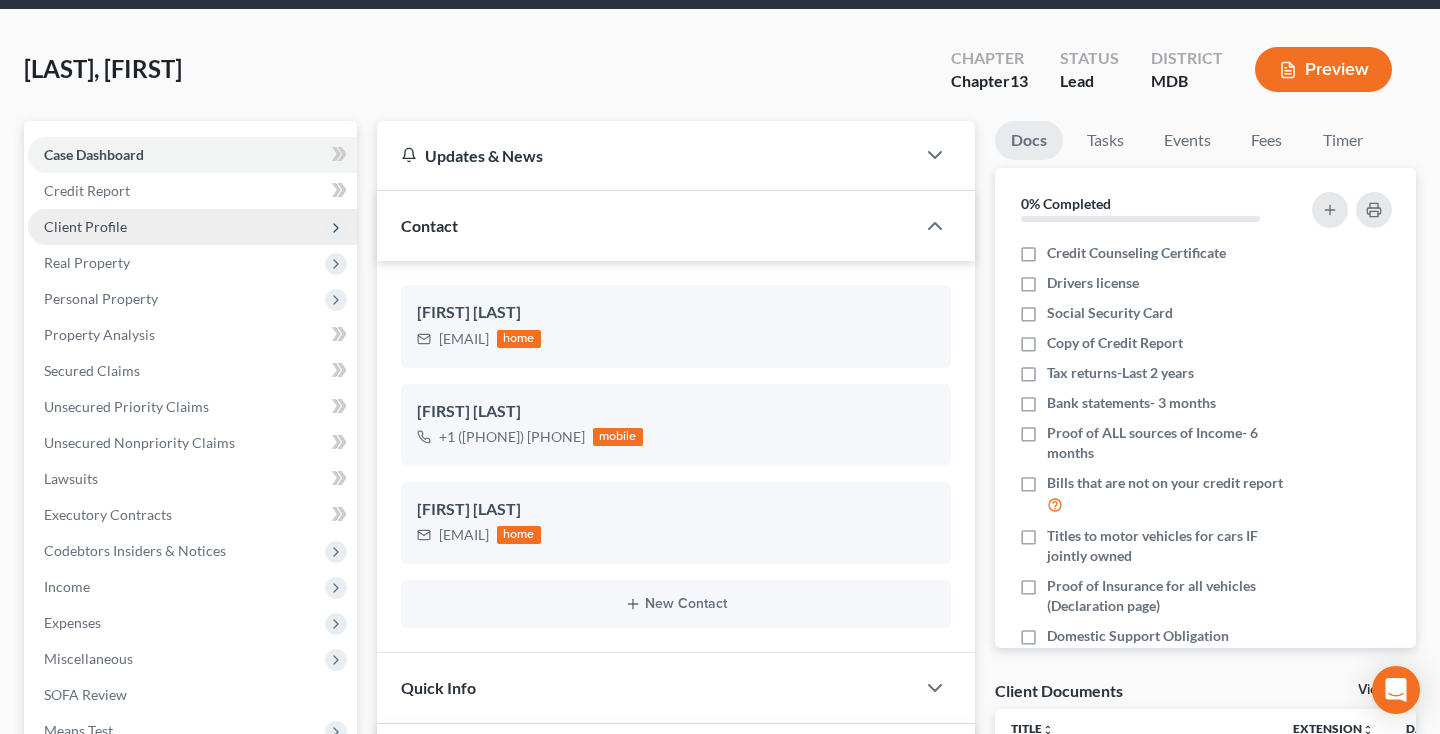 click on "Client Profile" at bounding box center [85, 226] 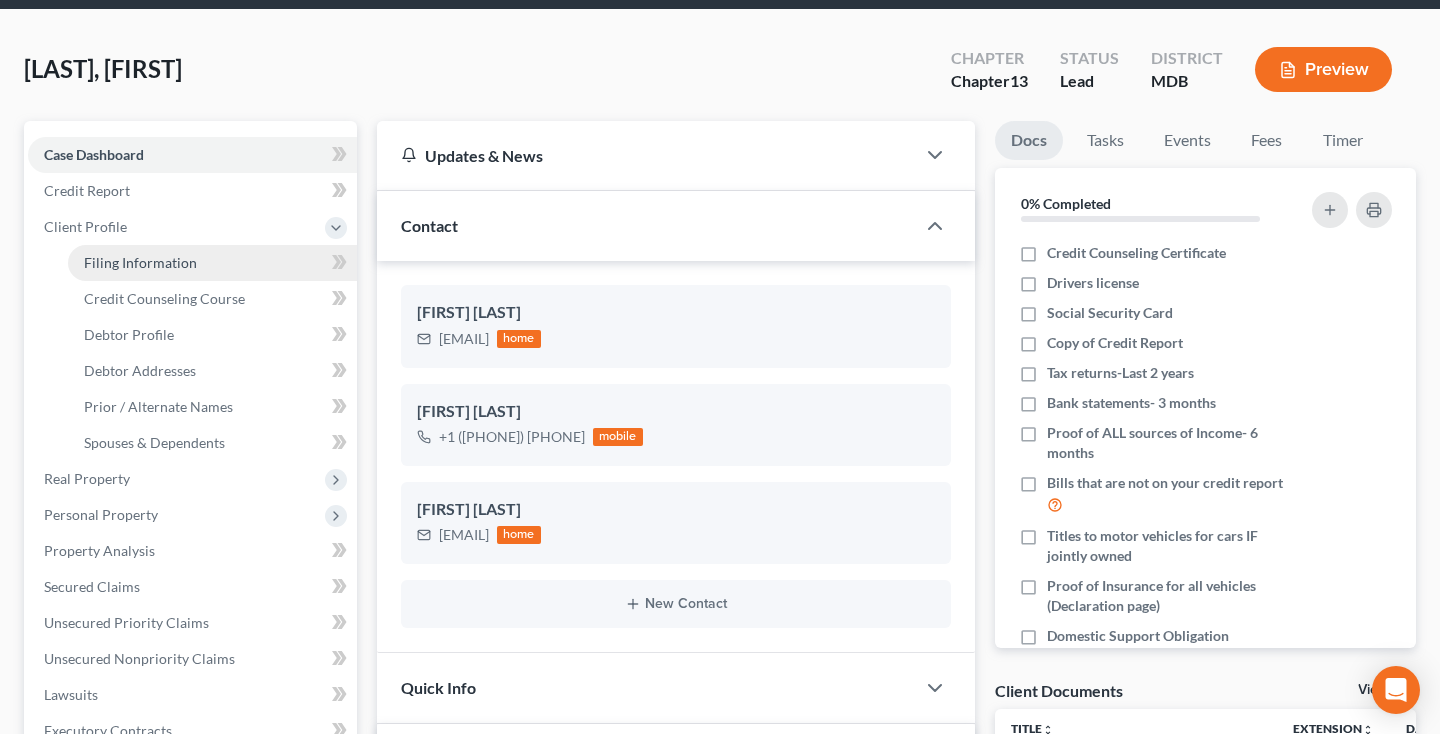 click on "Filing Information" at bounding box center [140, 262] 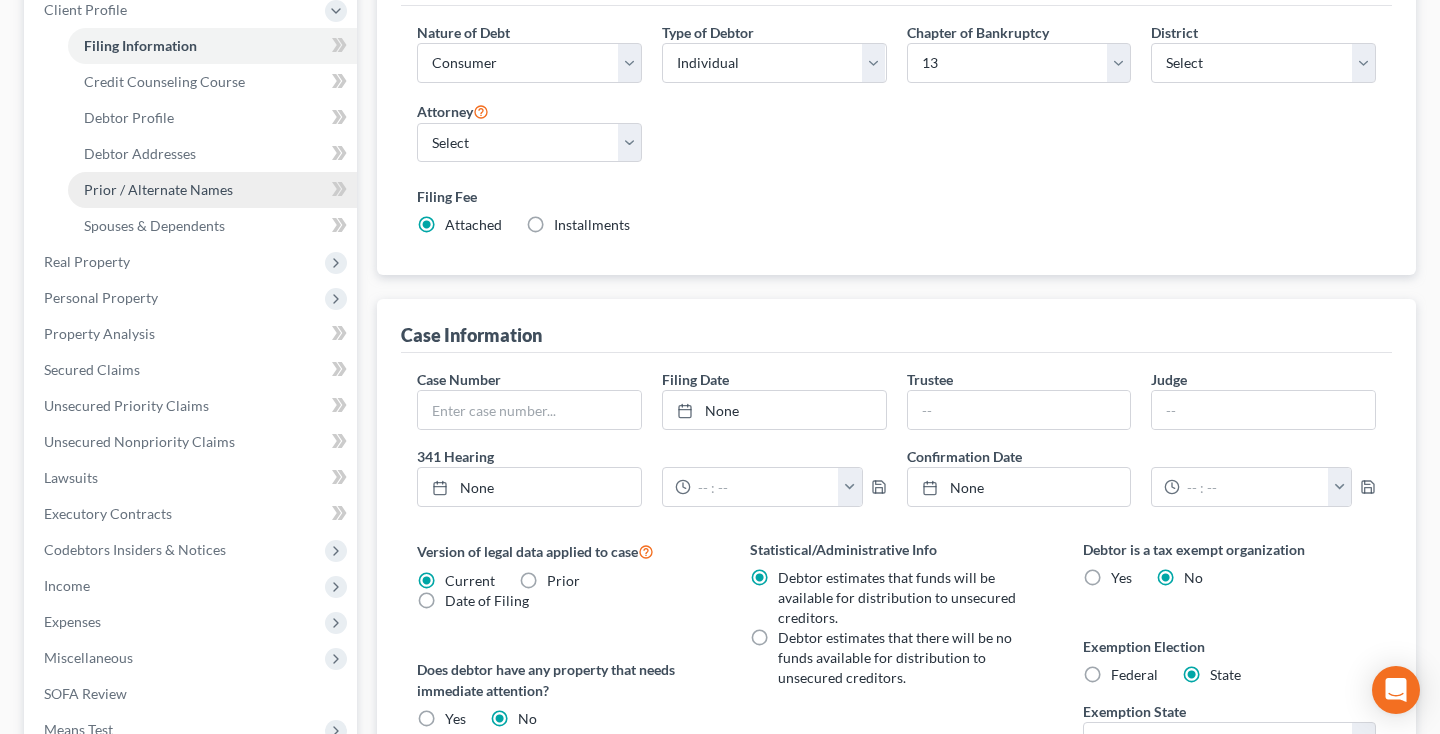 scroll, scrollTop: 264, scrollLeft: 0, axis: vertical 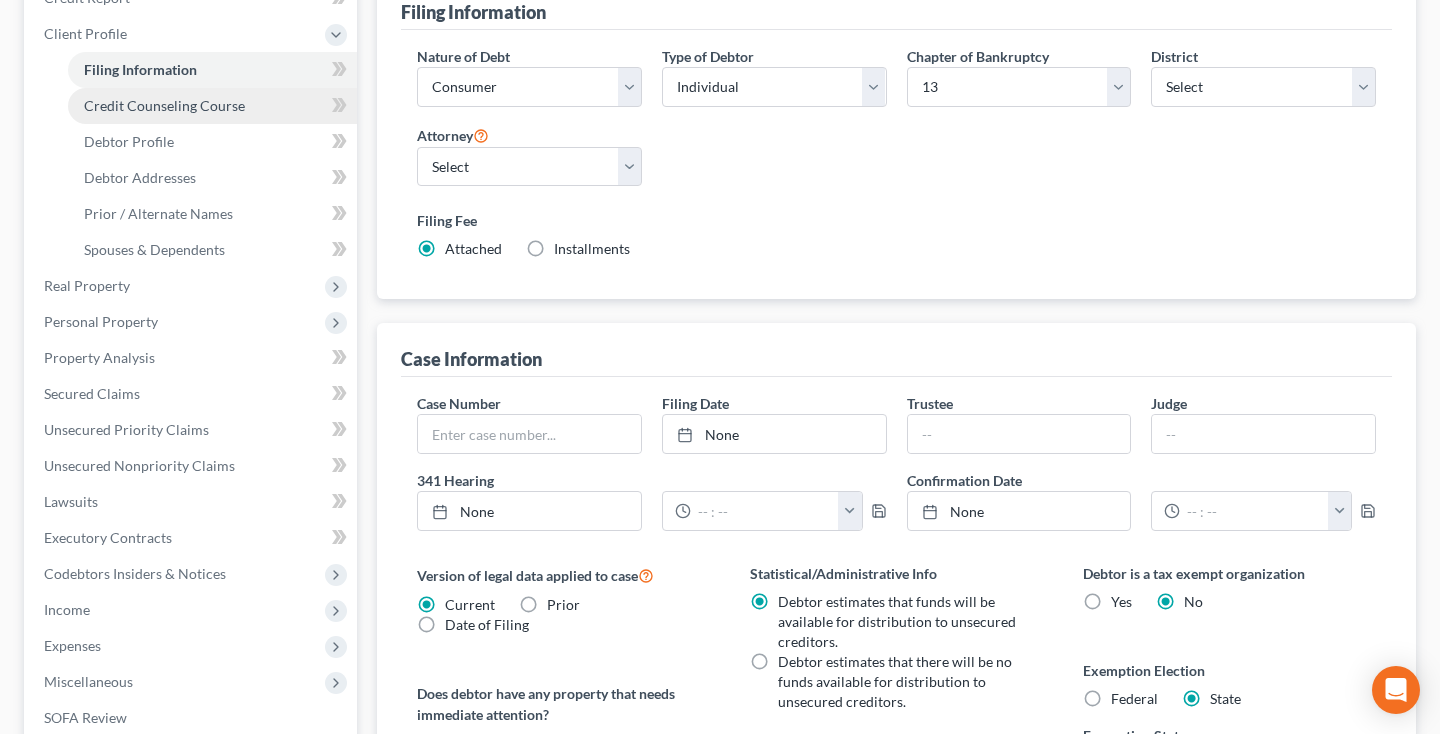 click on "Credit Counseling Course" at bounding box center (212, 106) 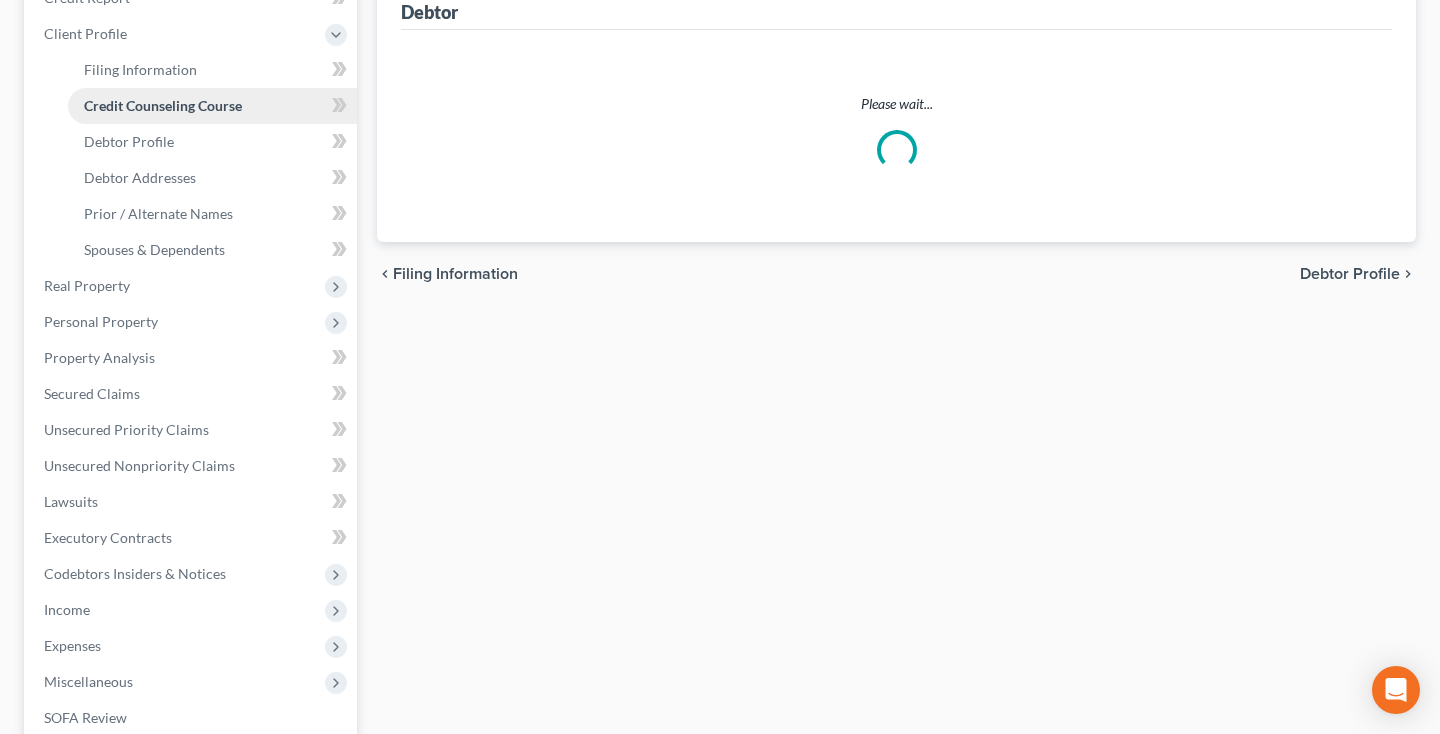 scroll, scrollTop: 0, scrollLeft: 0, axis: both 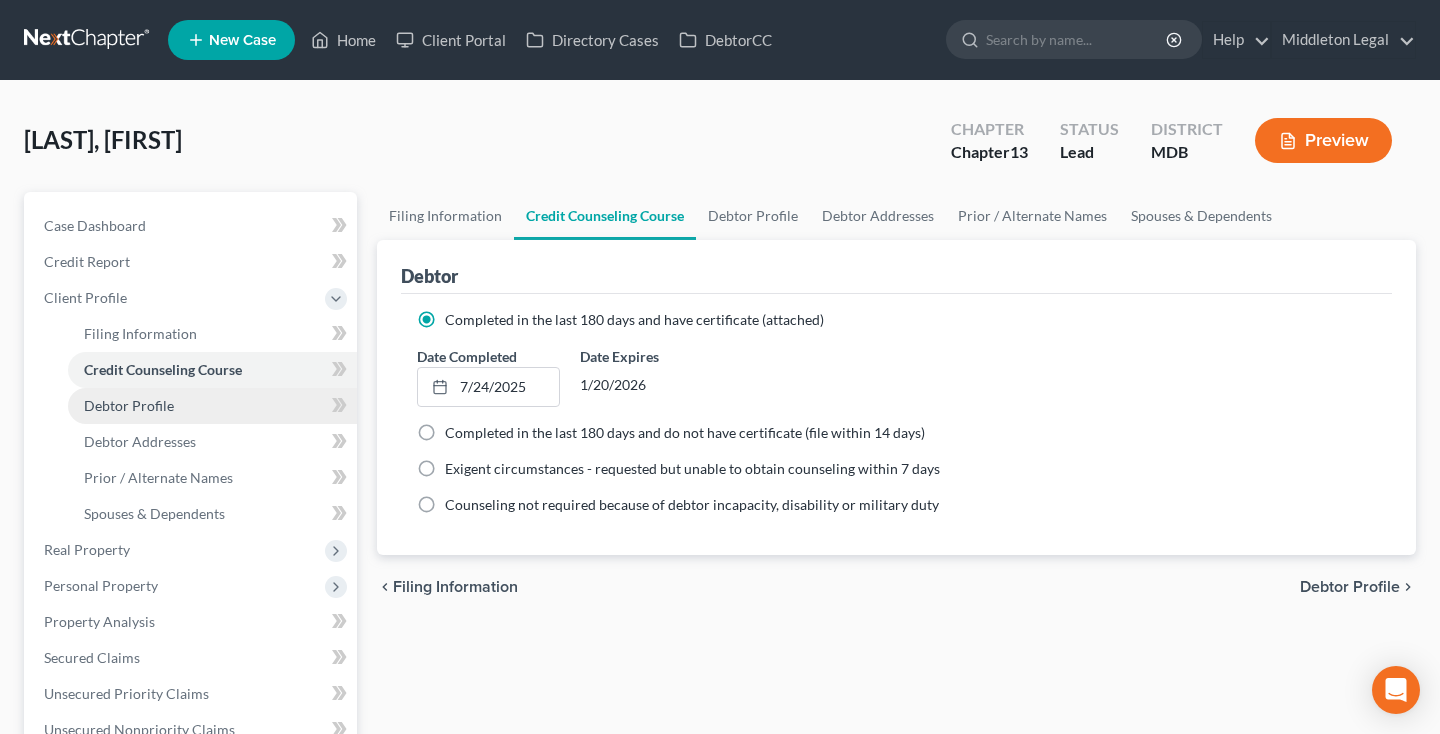 click on "Debtor Profile" at bounding box center [129, 405] 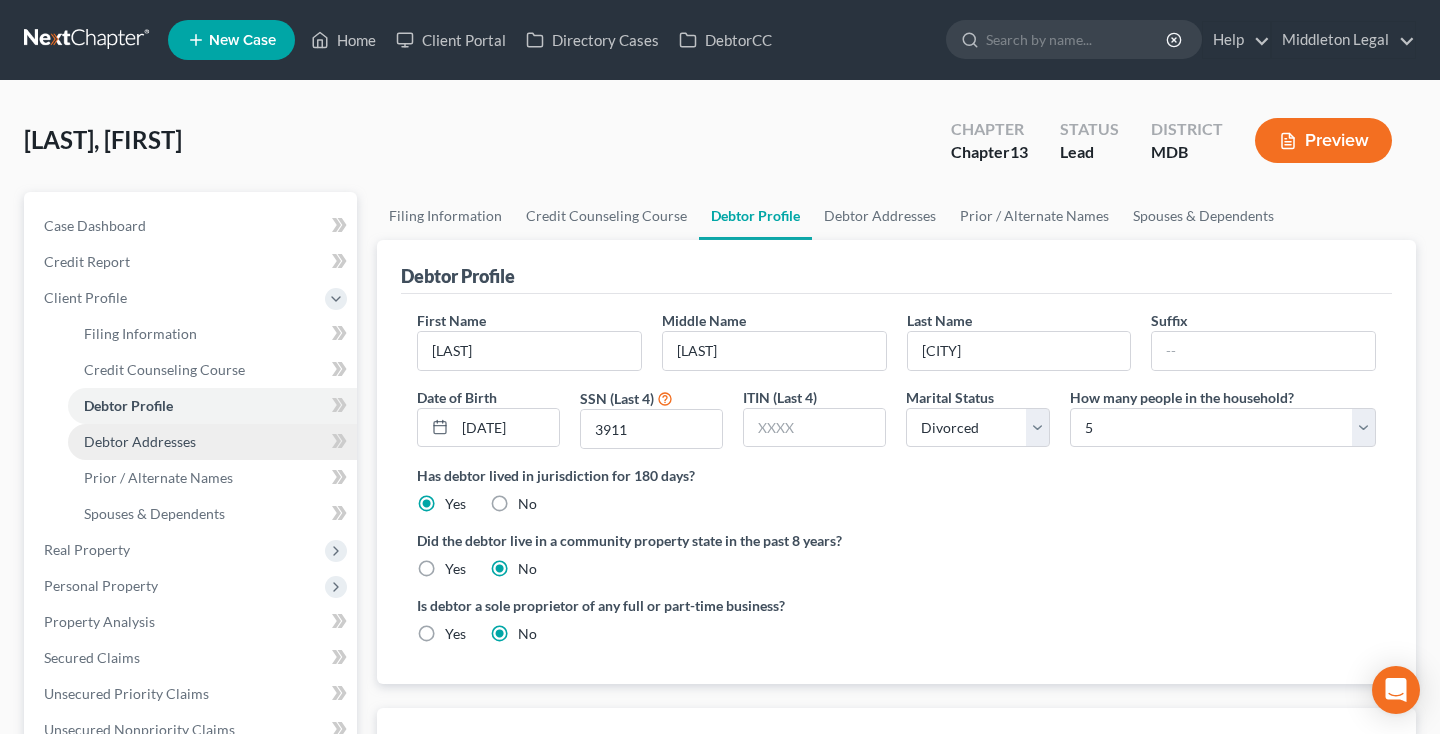 click on "Debtor Addresses" at bounding box center (212, 442) 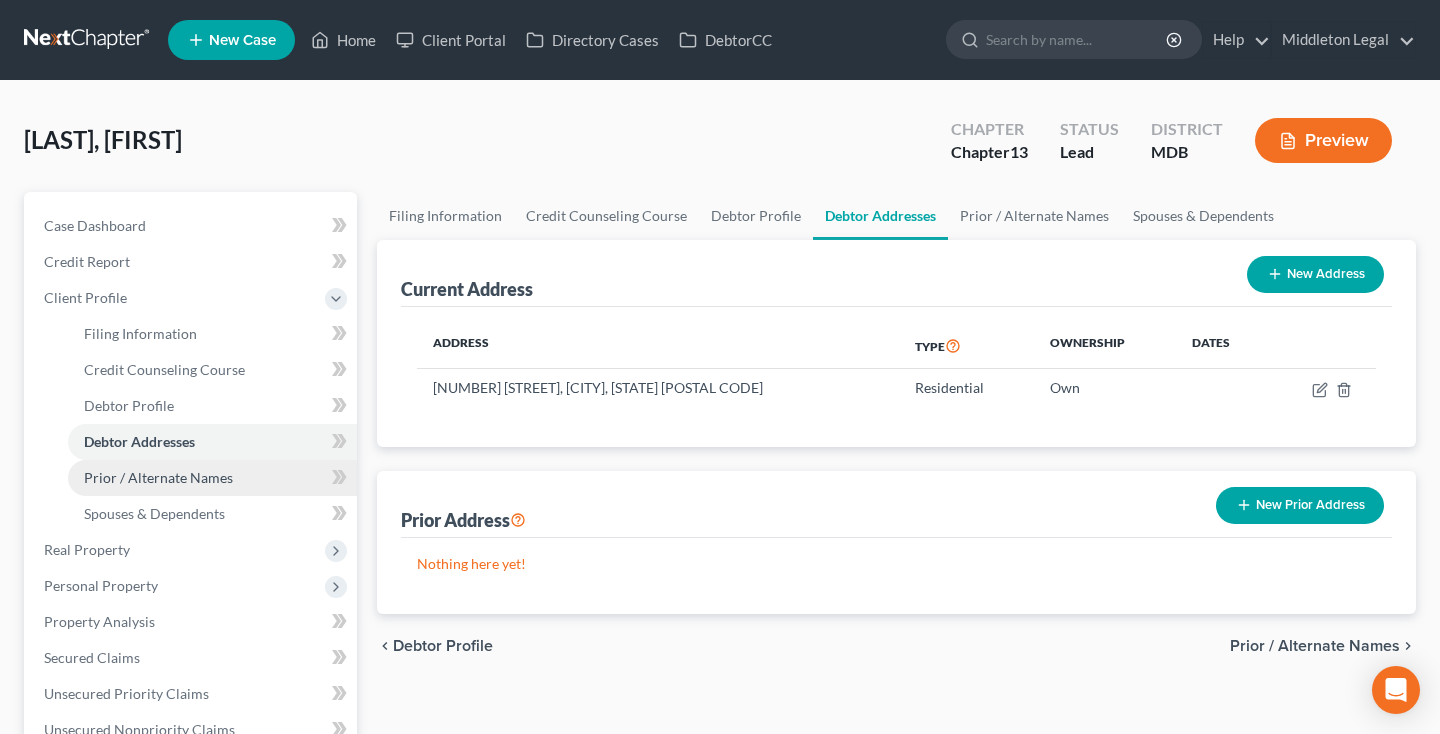 click on "Prior / Alternate Names" at bounding box center (158, 477) 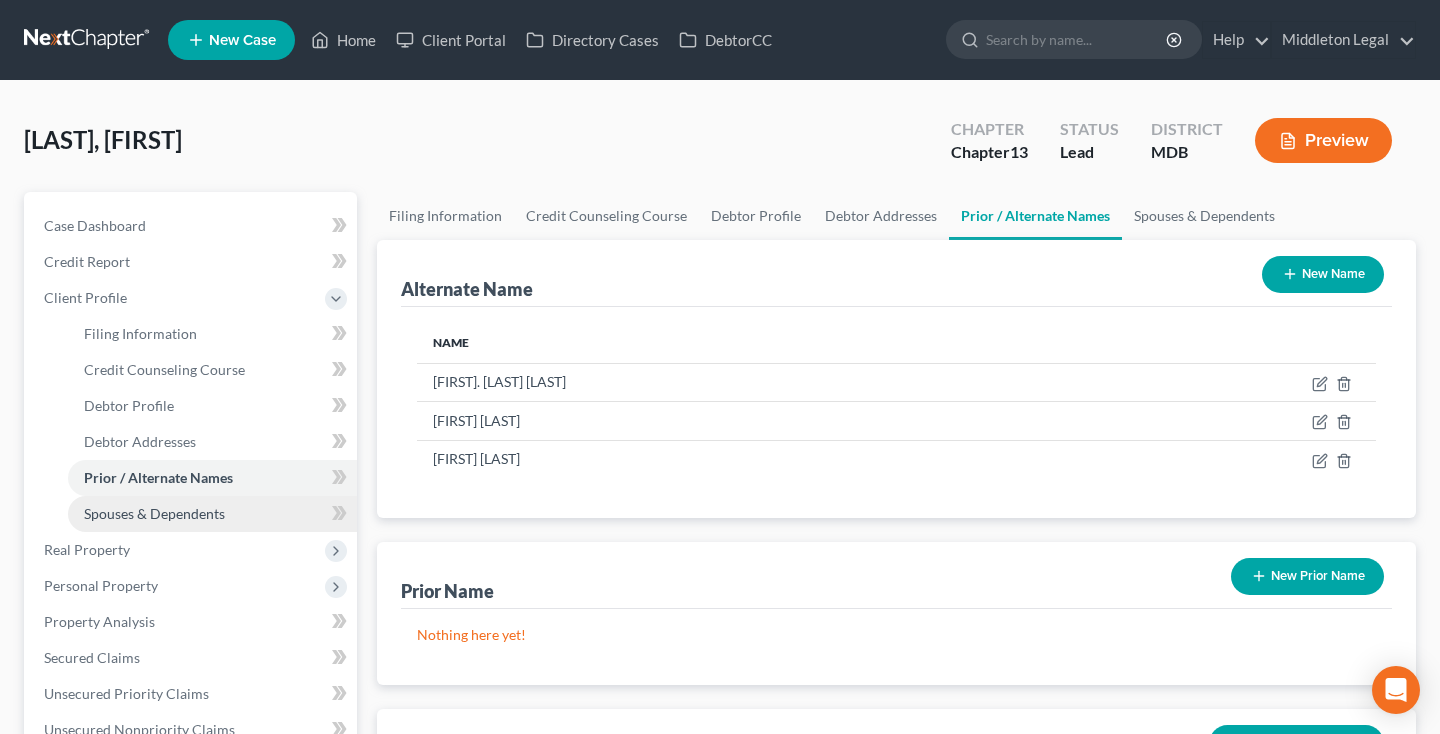 click on "Spouses & Dependents" at bounding box center (154, 513) 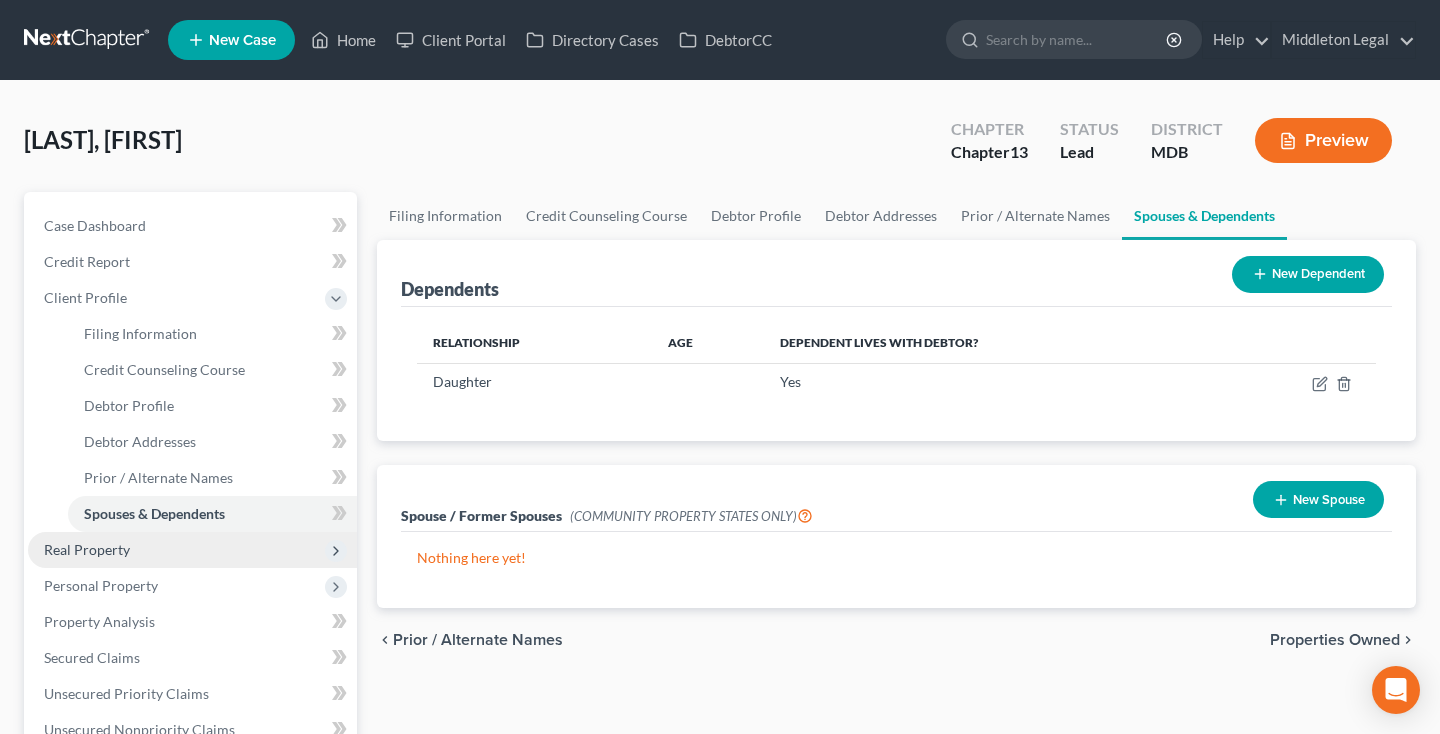 click on "Real Property" at bounding box center [87, 549] 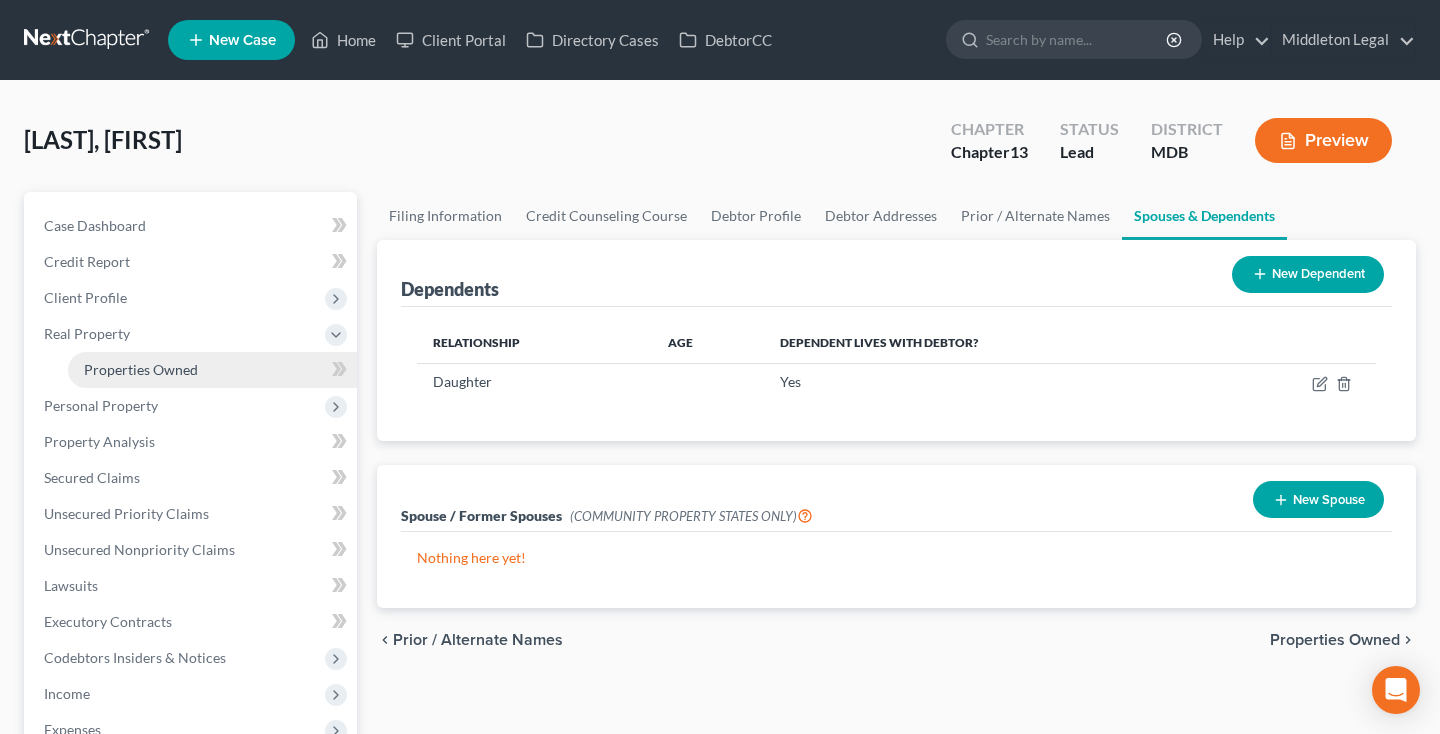 click on "Properties Owned" at bounding box center [141, 369] 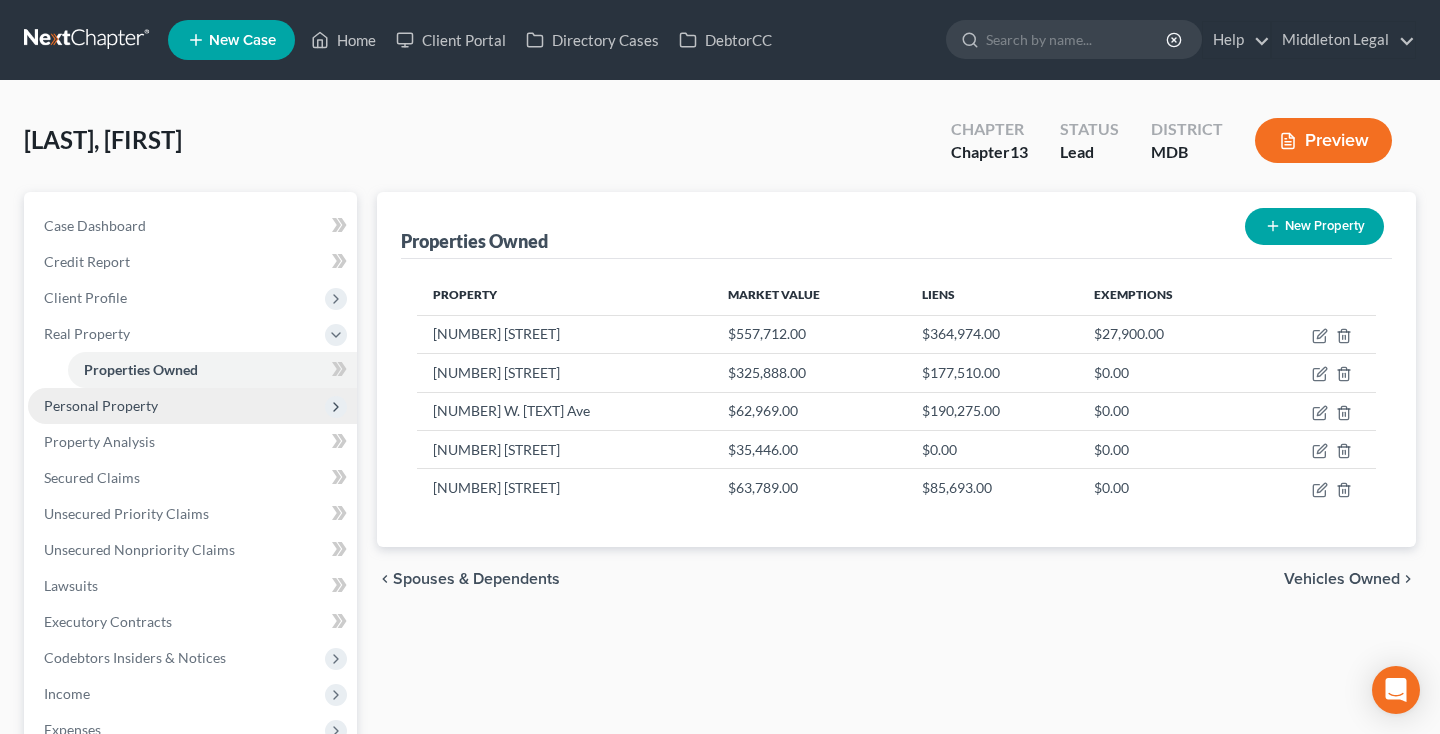 click on "Personal Property" at bounding box center [101, 405] 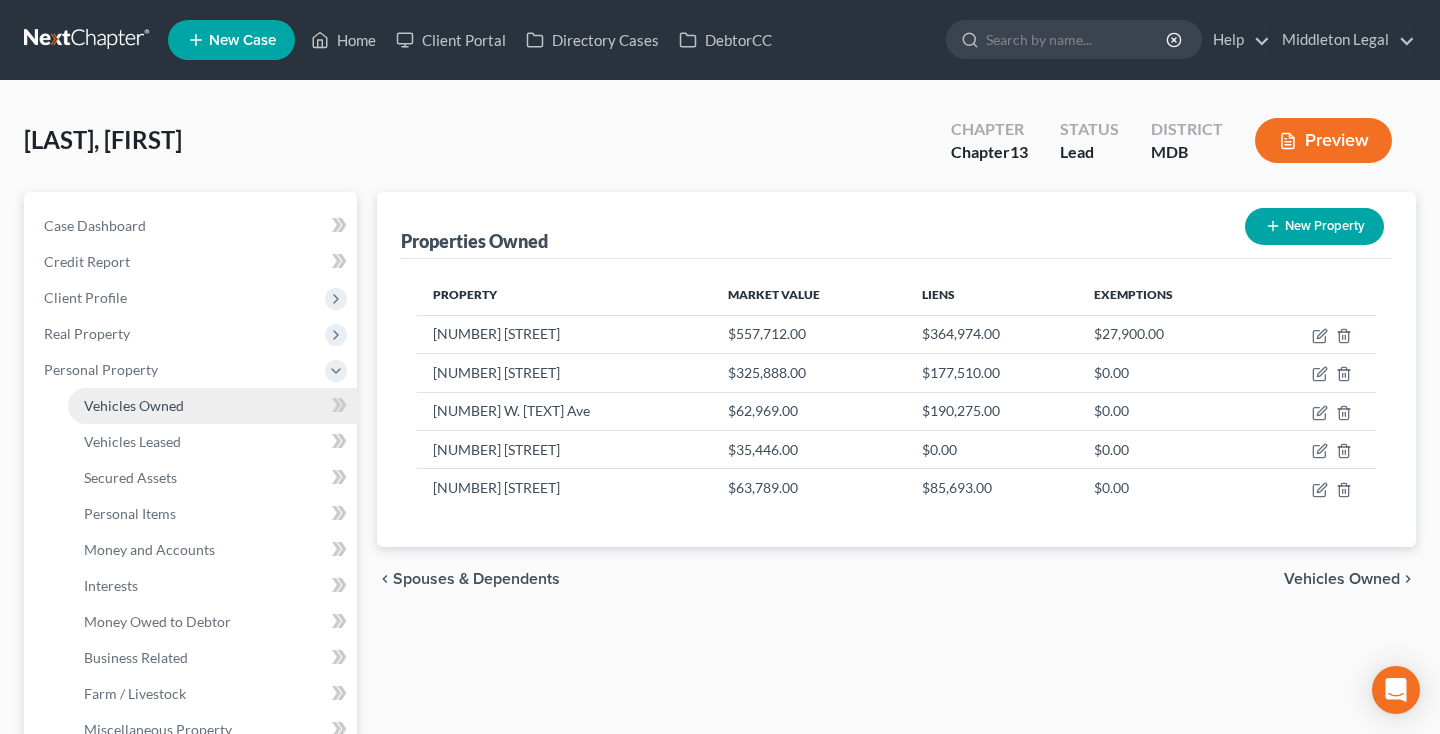 click on "Vehicles Owned" at bounding box center (212, 406) 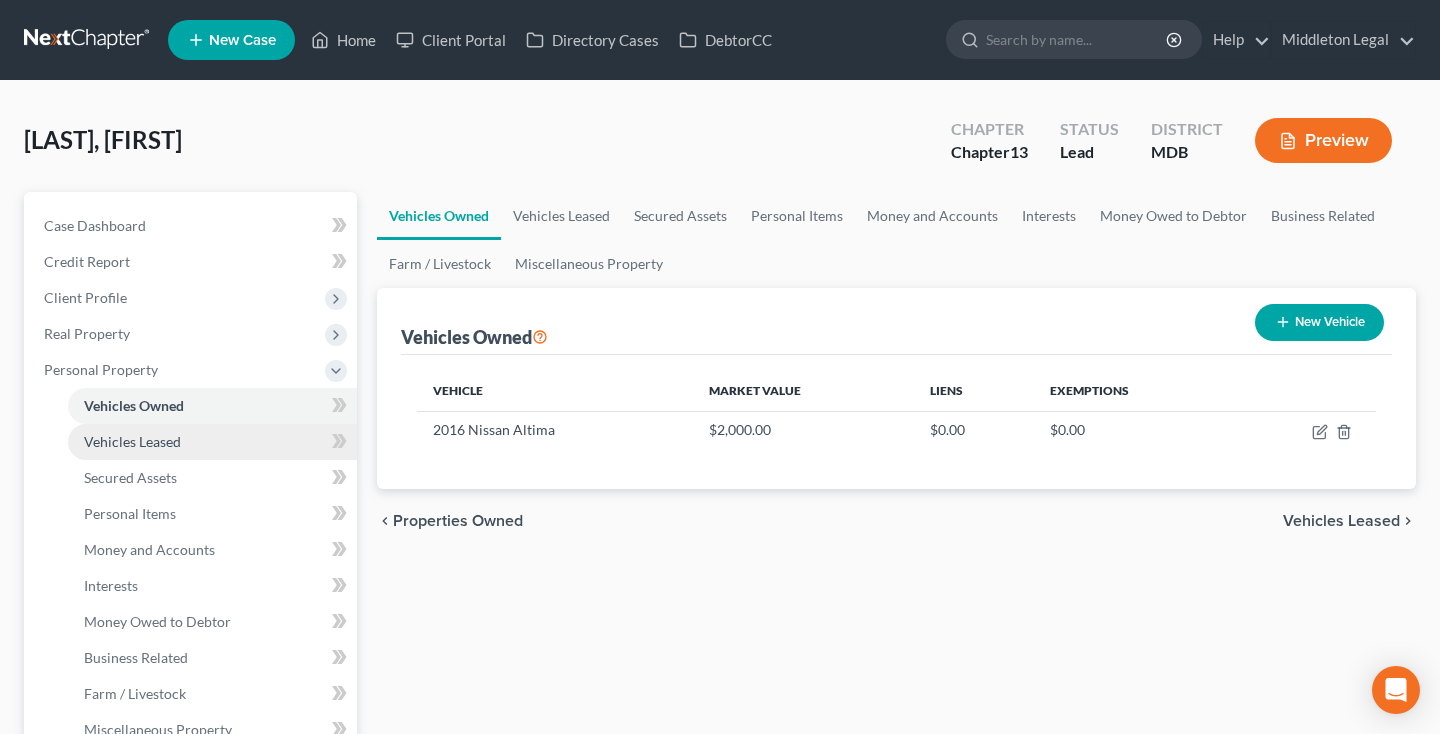 click on "Vehicles Leased" at bounding box center [132, 441] 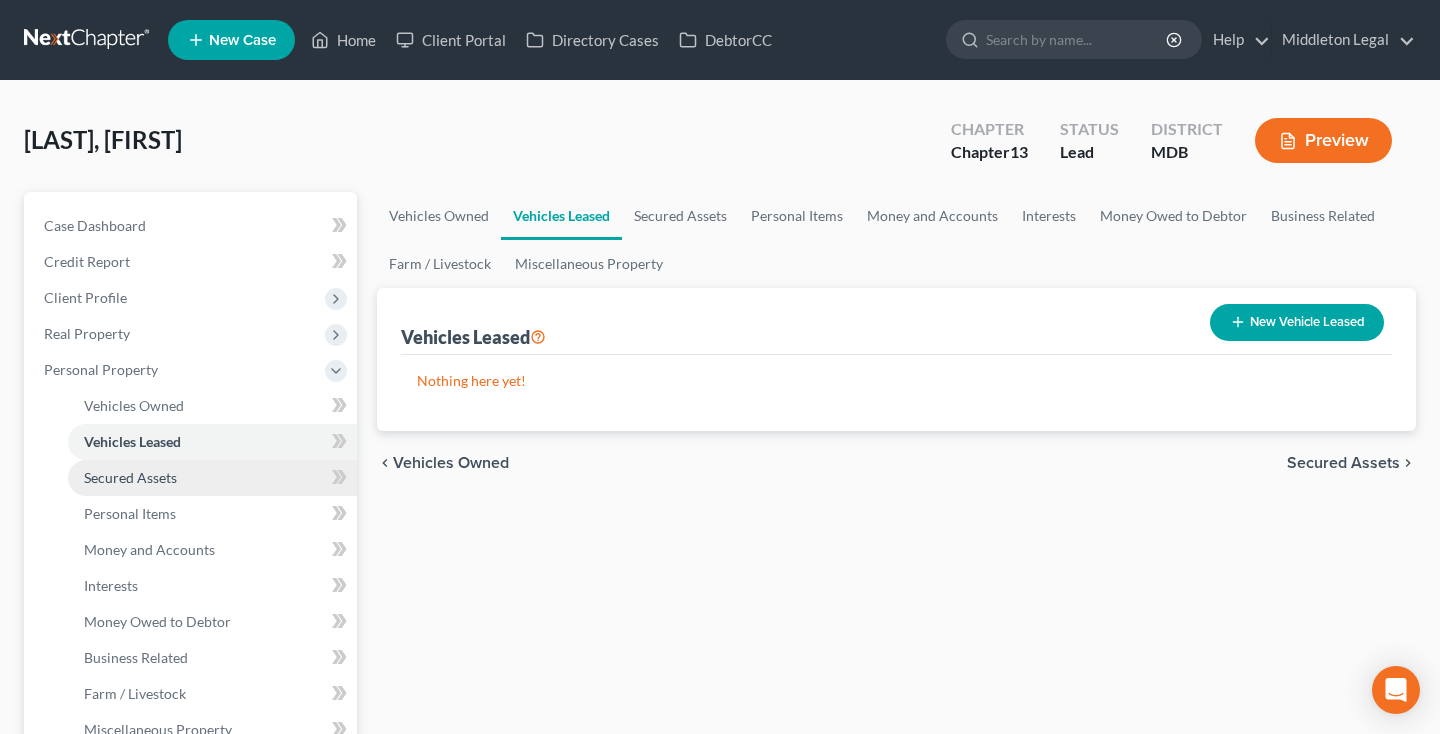 click on "Secured Assets" at bounding box center (130, 477) 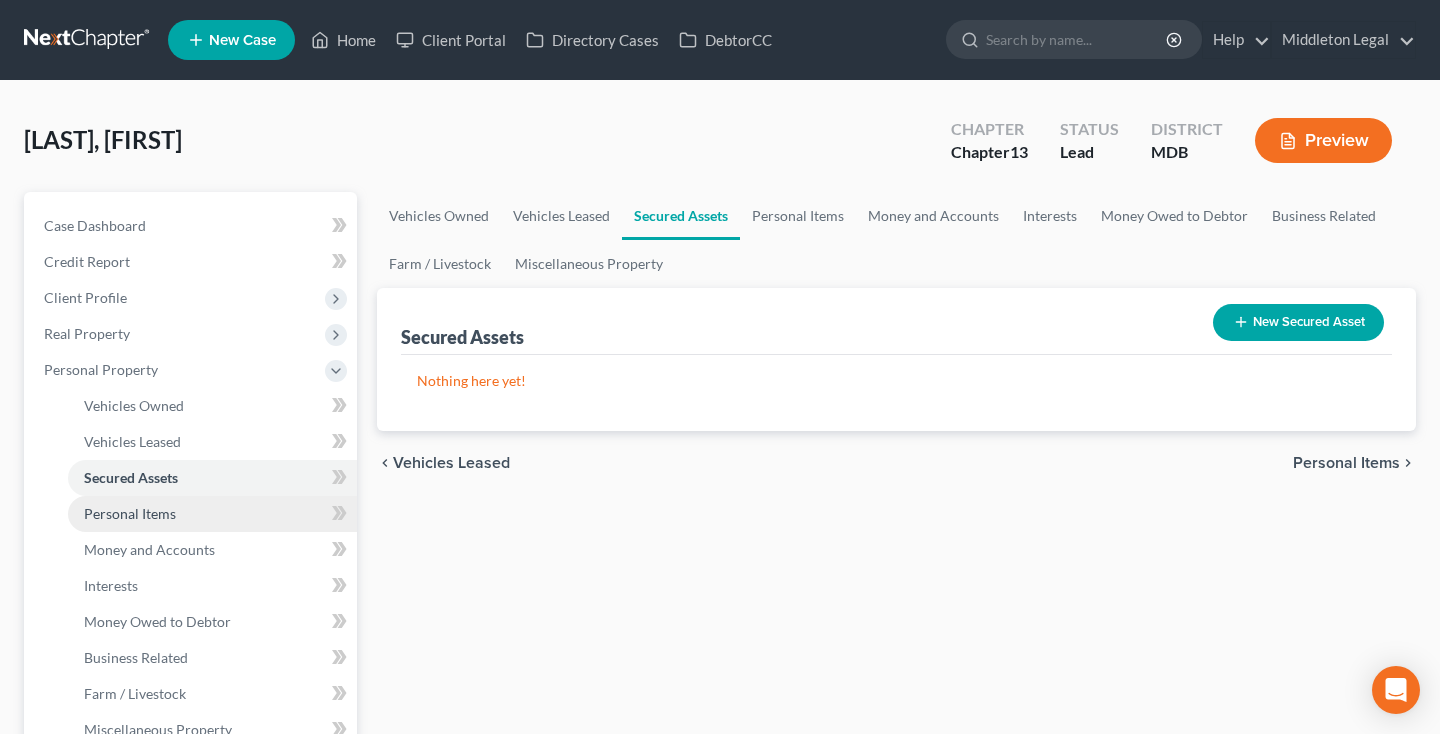 click on "Personal Items" at bounding box center [130, 513] 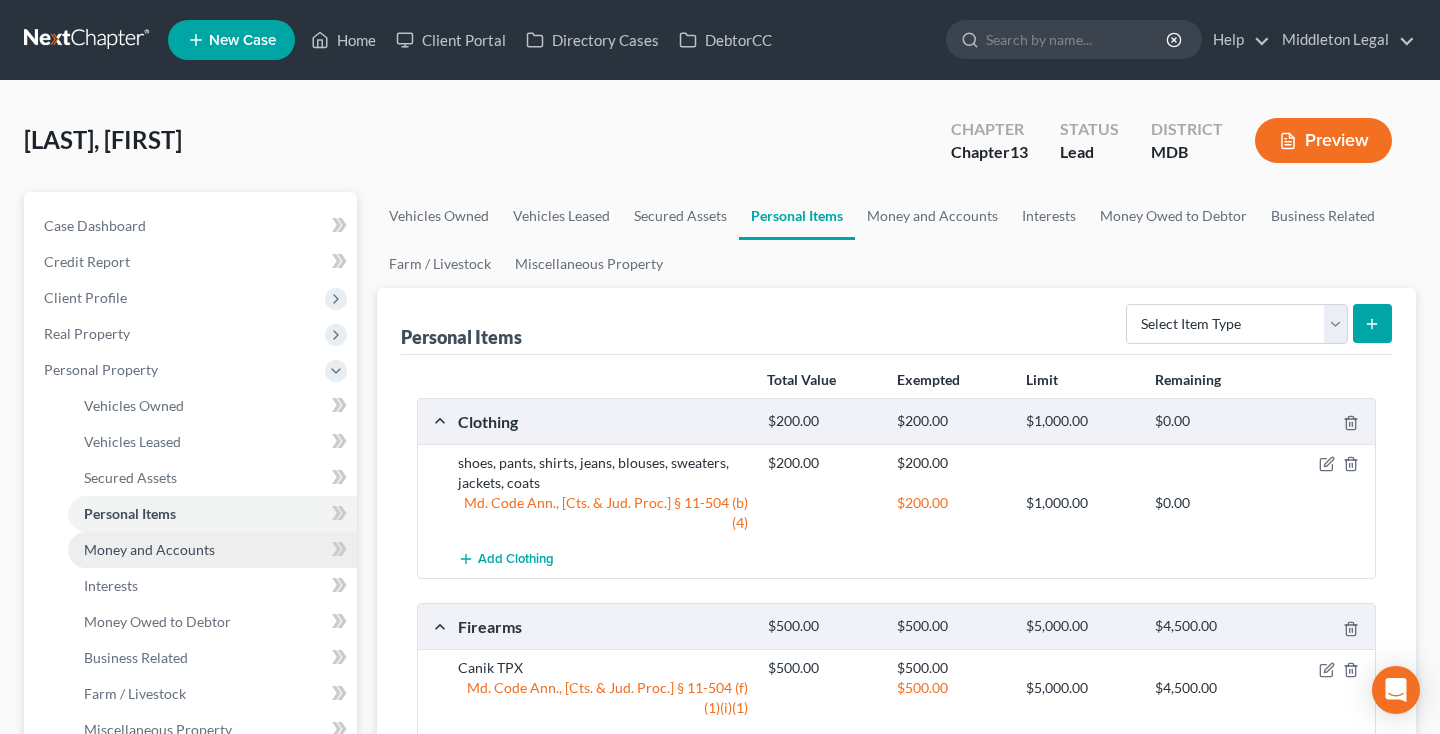 click on "Money and Accounts" at bounding box center (149, 549) 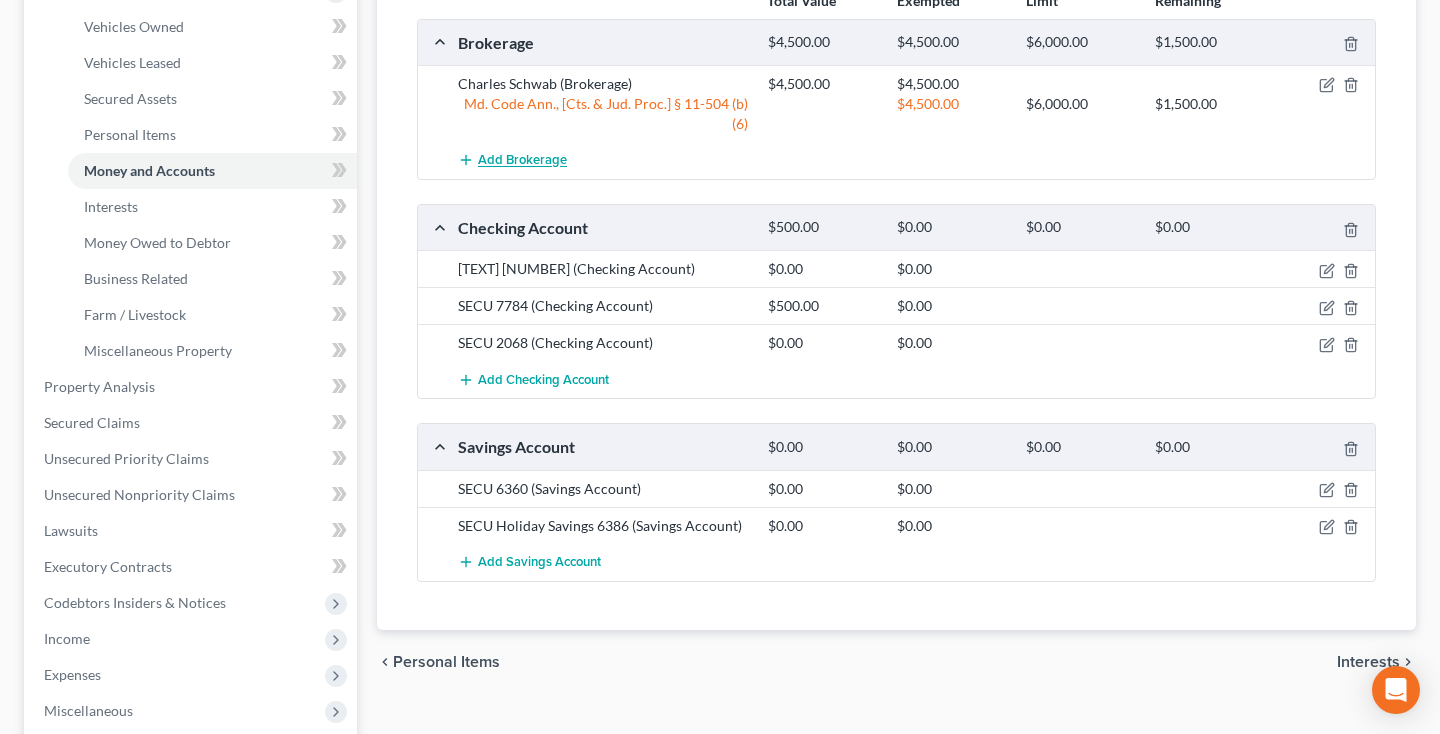 scroll, scrollTop: 289, scrollLeft: 0, axis: vertical 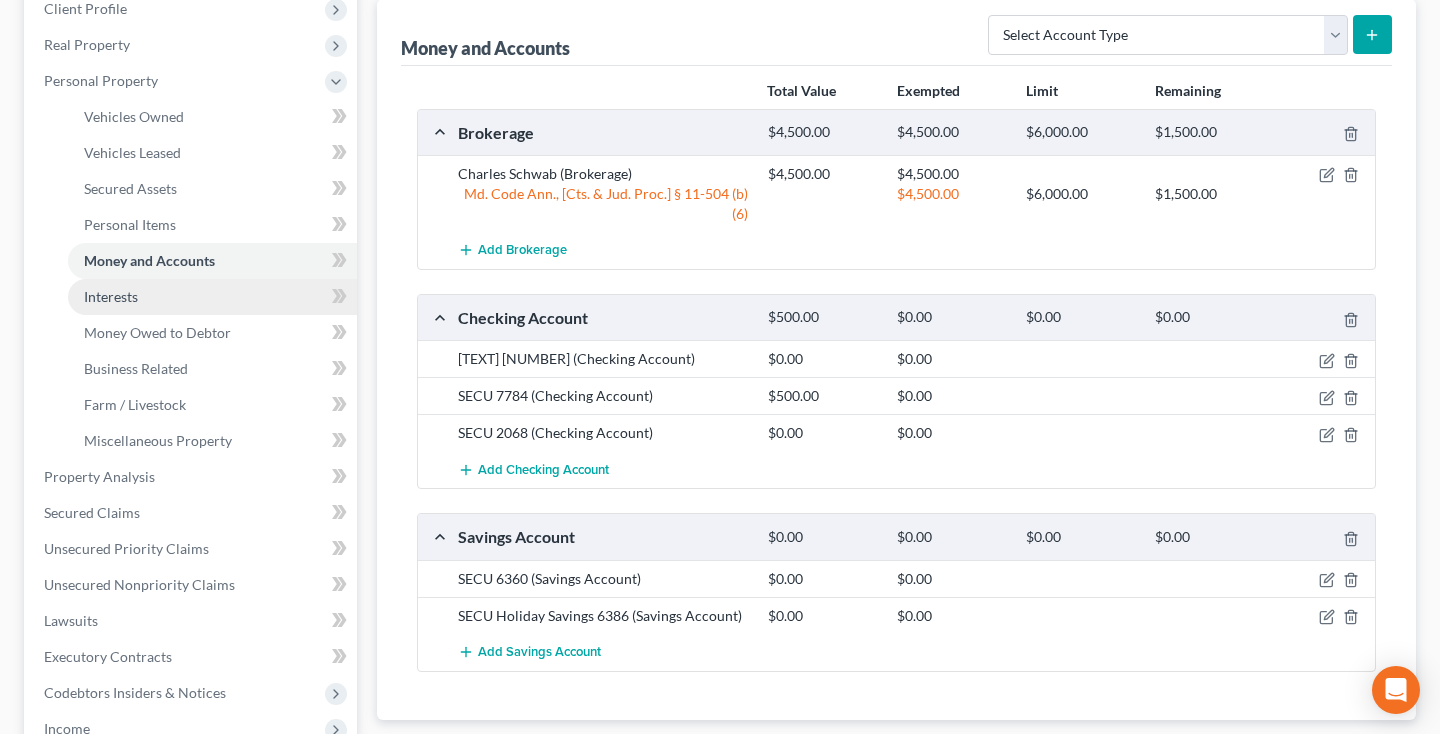click on "Interests" at bounding box center (212, 297) 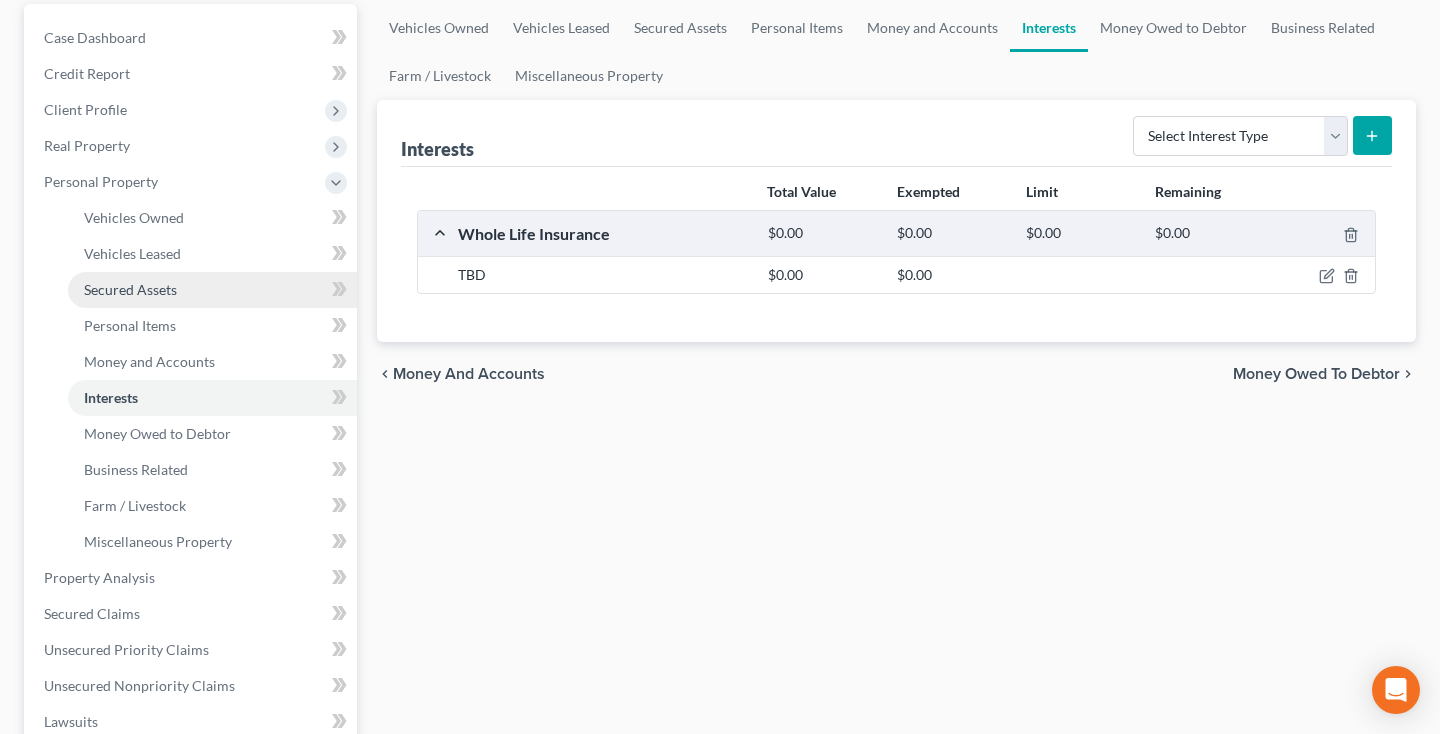 scroll, scrollTop: 192, scrollLeft: 0, axis: vertical 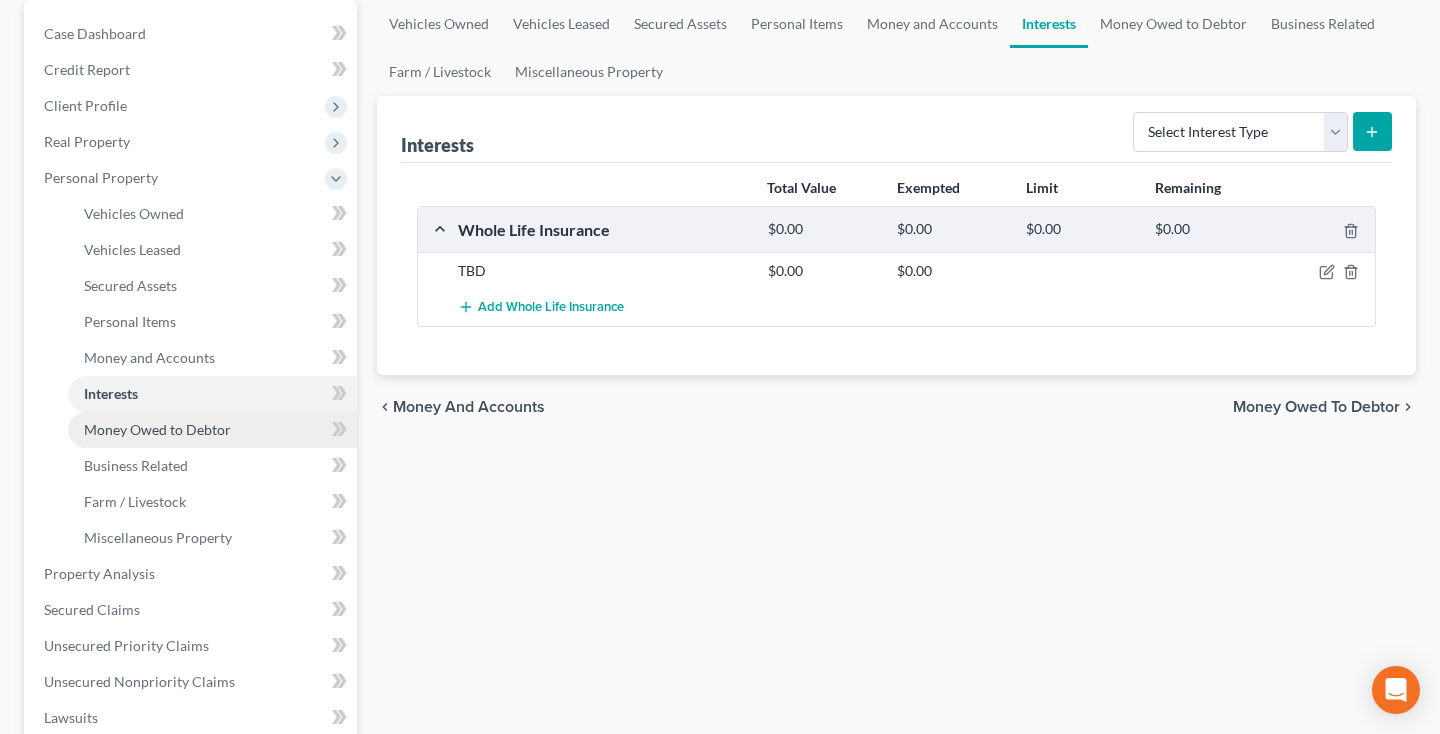 click on "Money Owed to Debtor" at bounding box center (212, 430) 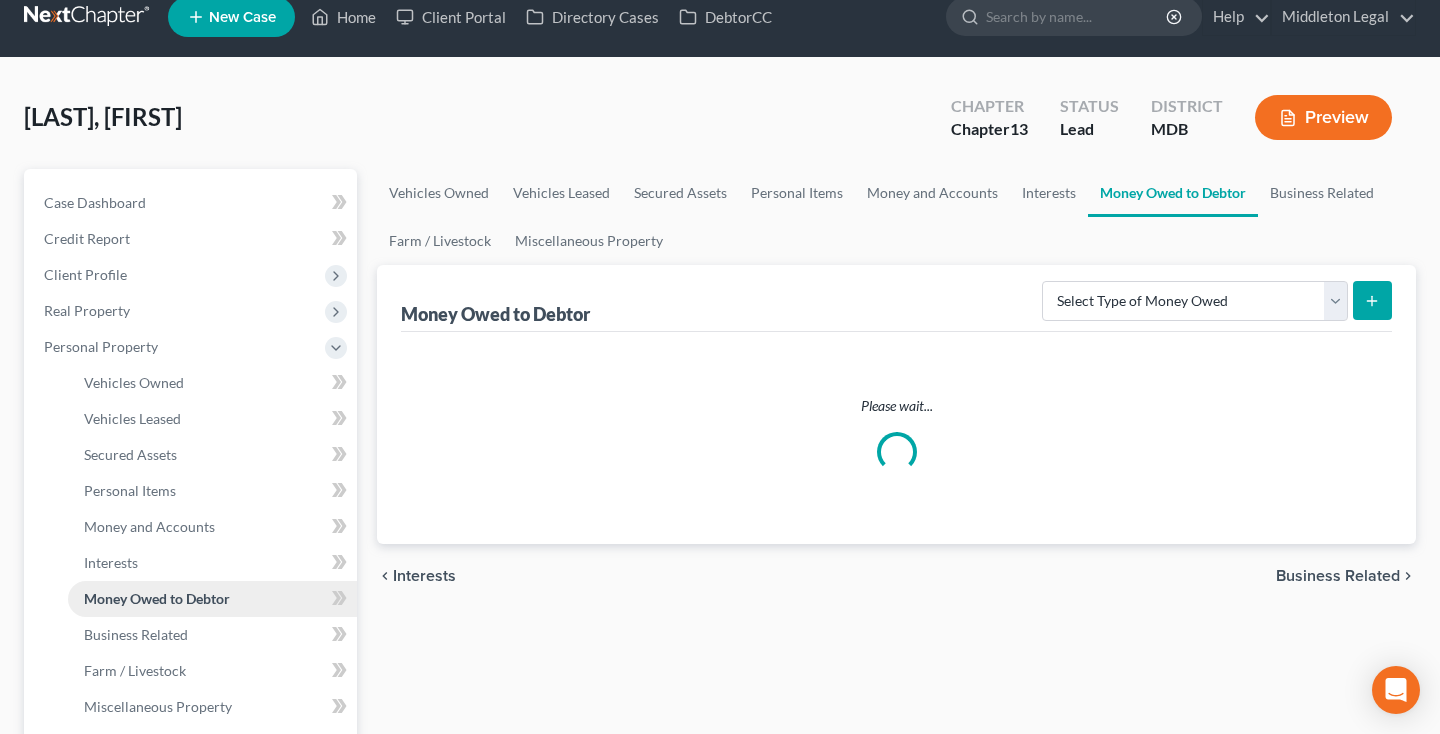 scroll, scrollTop: 0, scrollLeft: 0, axis: both 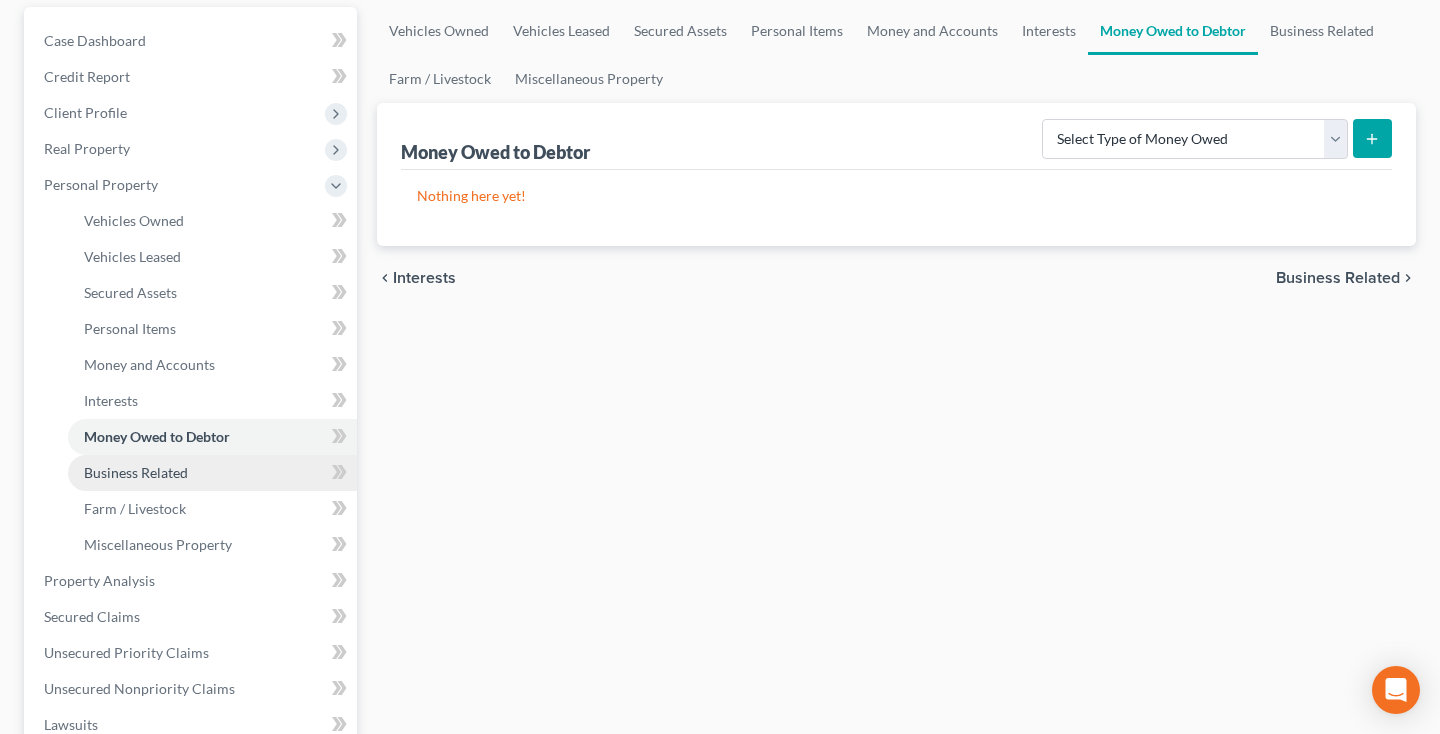 click on "Business Related" at bounding box center (212, 473) 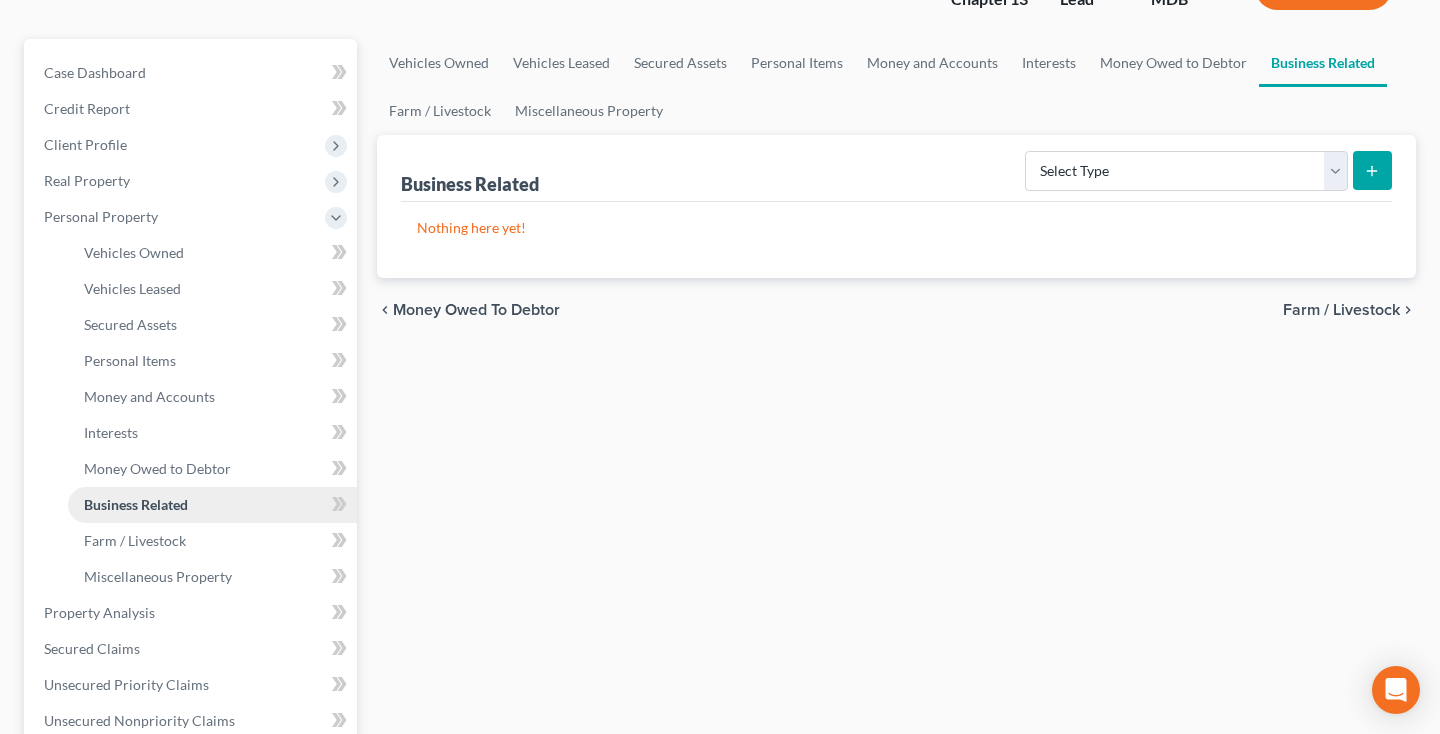 scroll, scrollTop: 226, scrollLeft: 0, axis: vertical 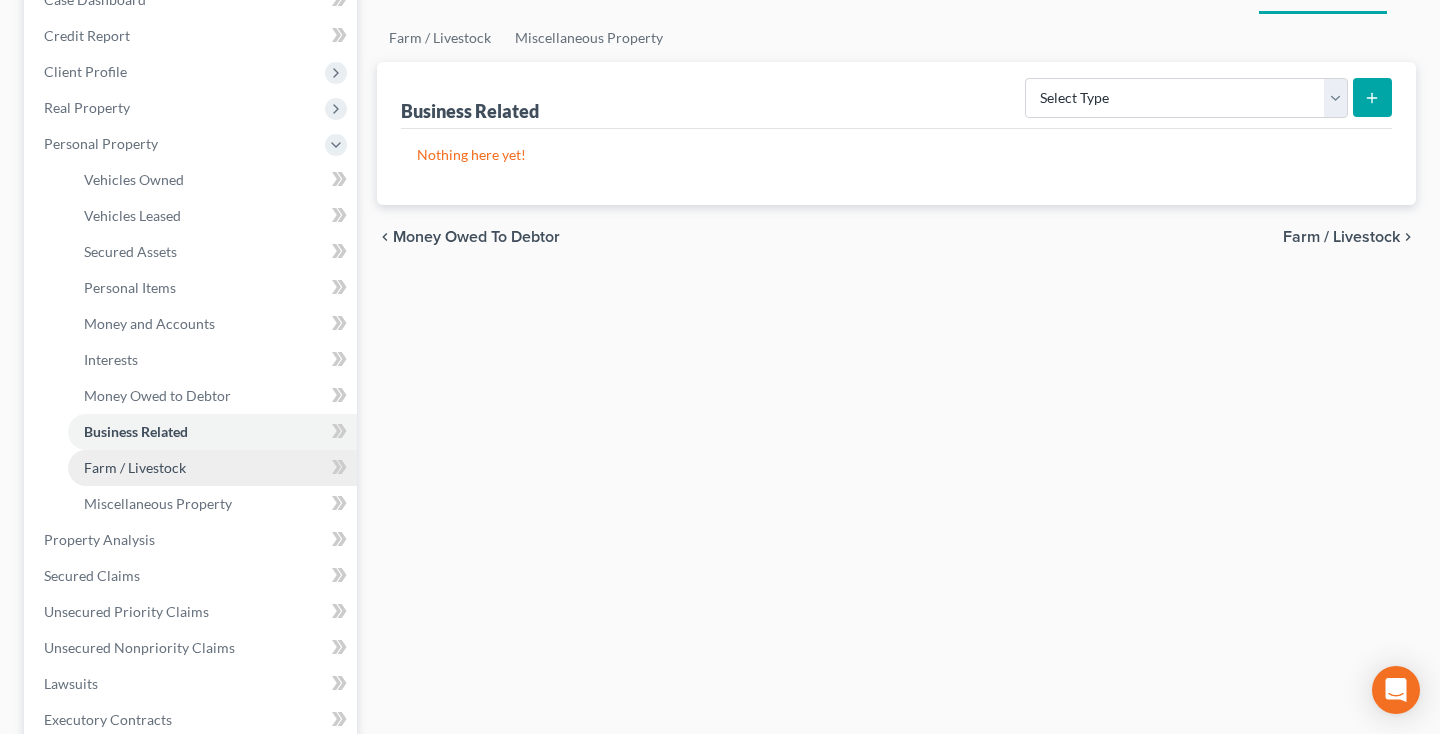 click on "Farm / Livestock" at bounding box center (212, 468) 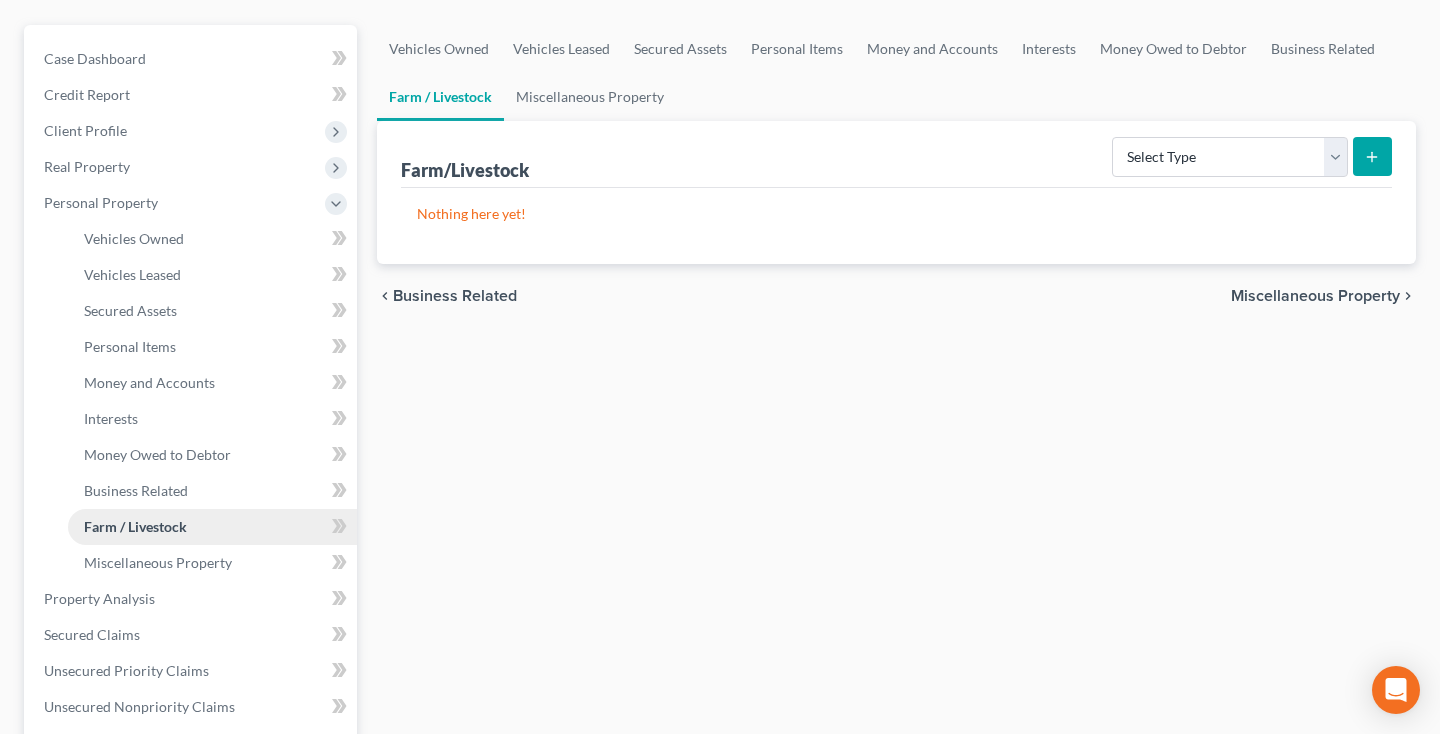 scroll, scrollTop: 207, scrollLeft: 0, axis: vertical 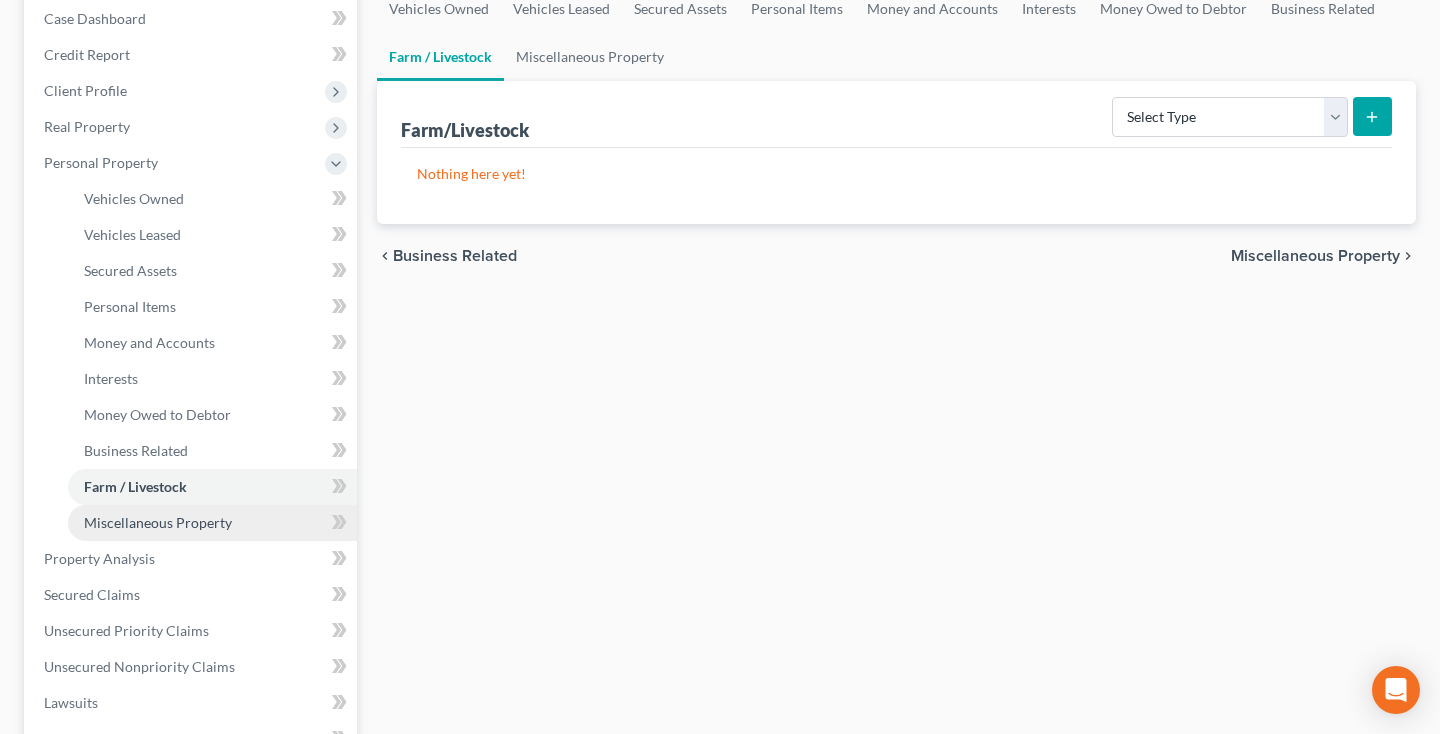 click on "Miscellaneous Property" at bounding box center (158, 522) 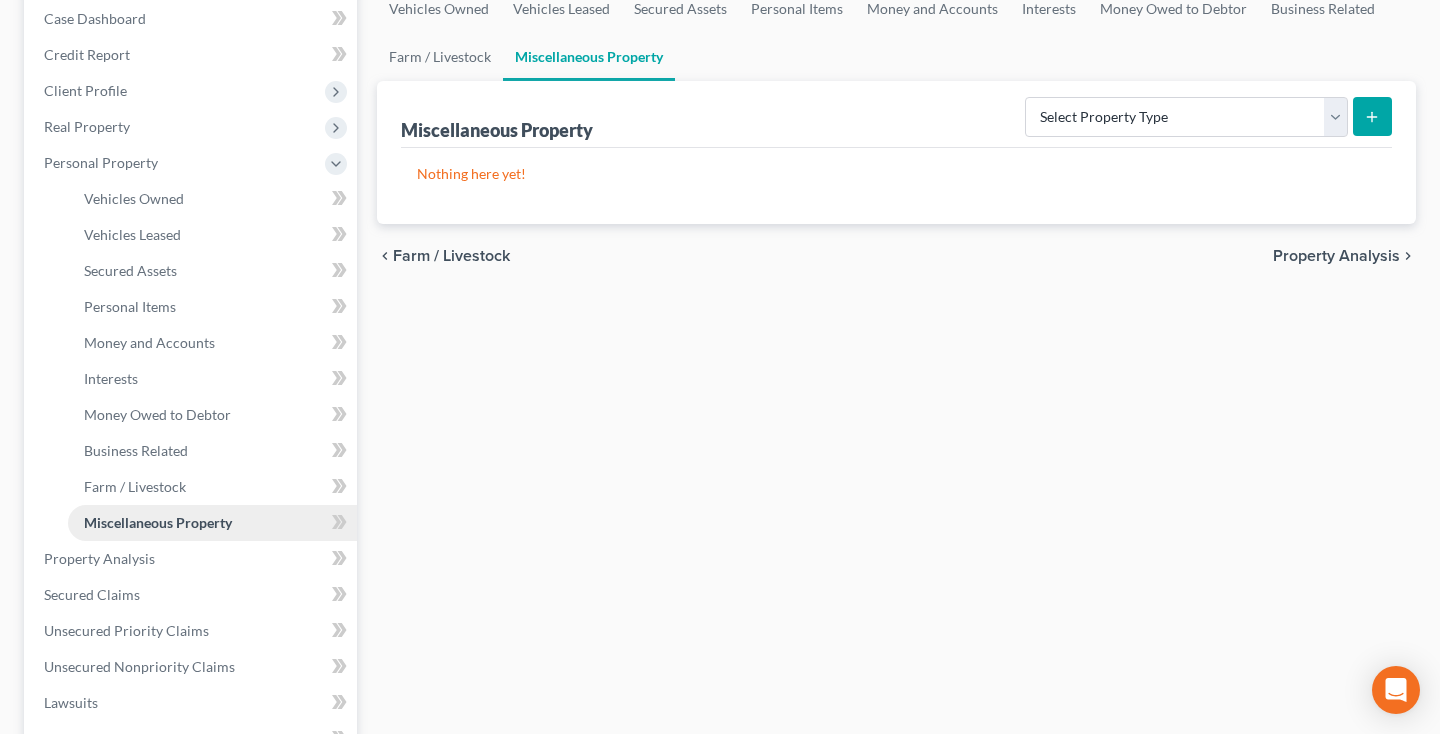 scroll, scrollTop: 0, scrollLeft: 0, axis: both 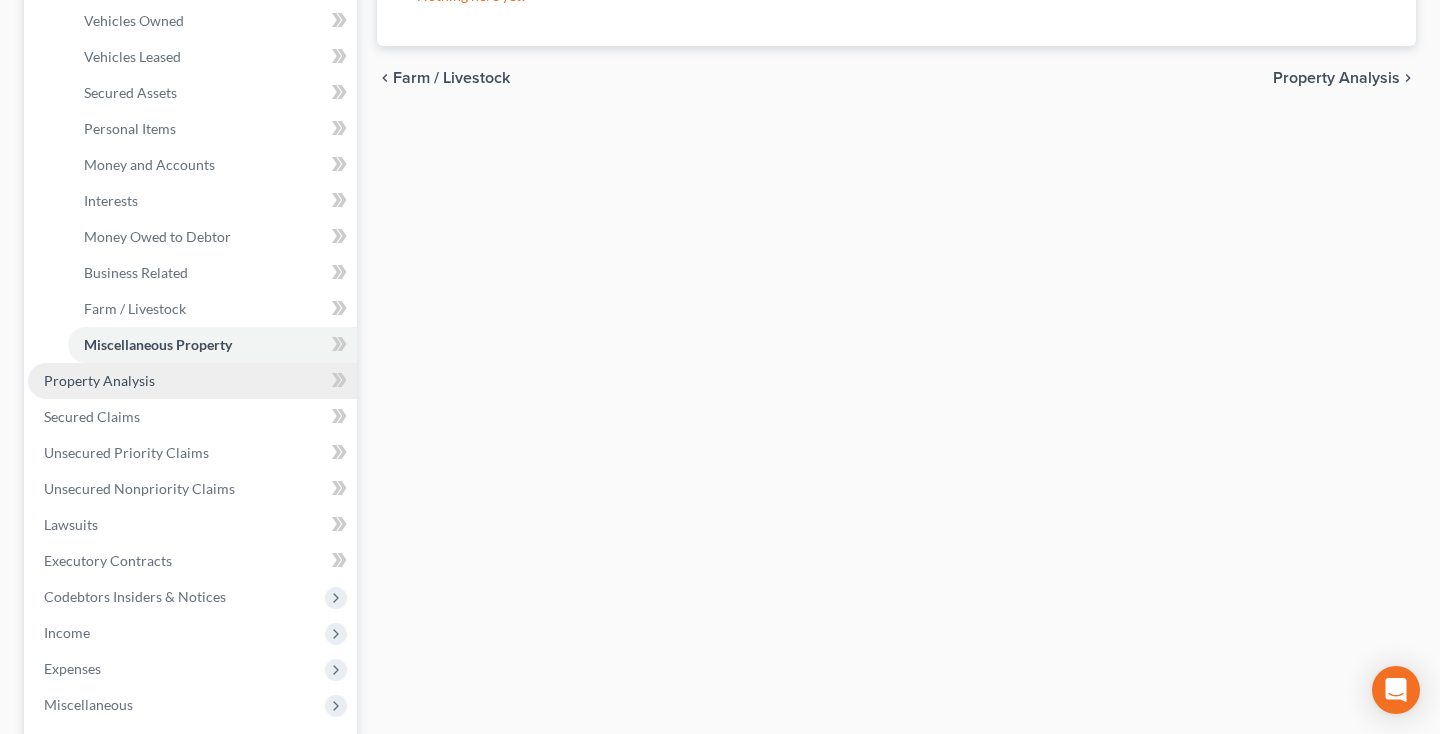 click on "Property Analysis" at bounding box center [192, 381] 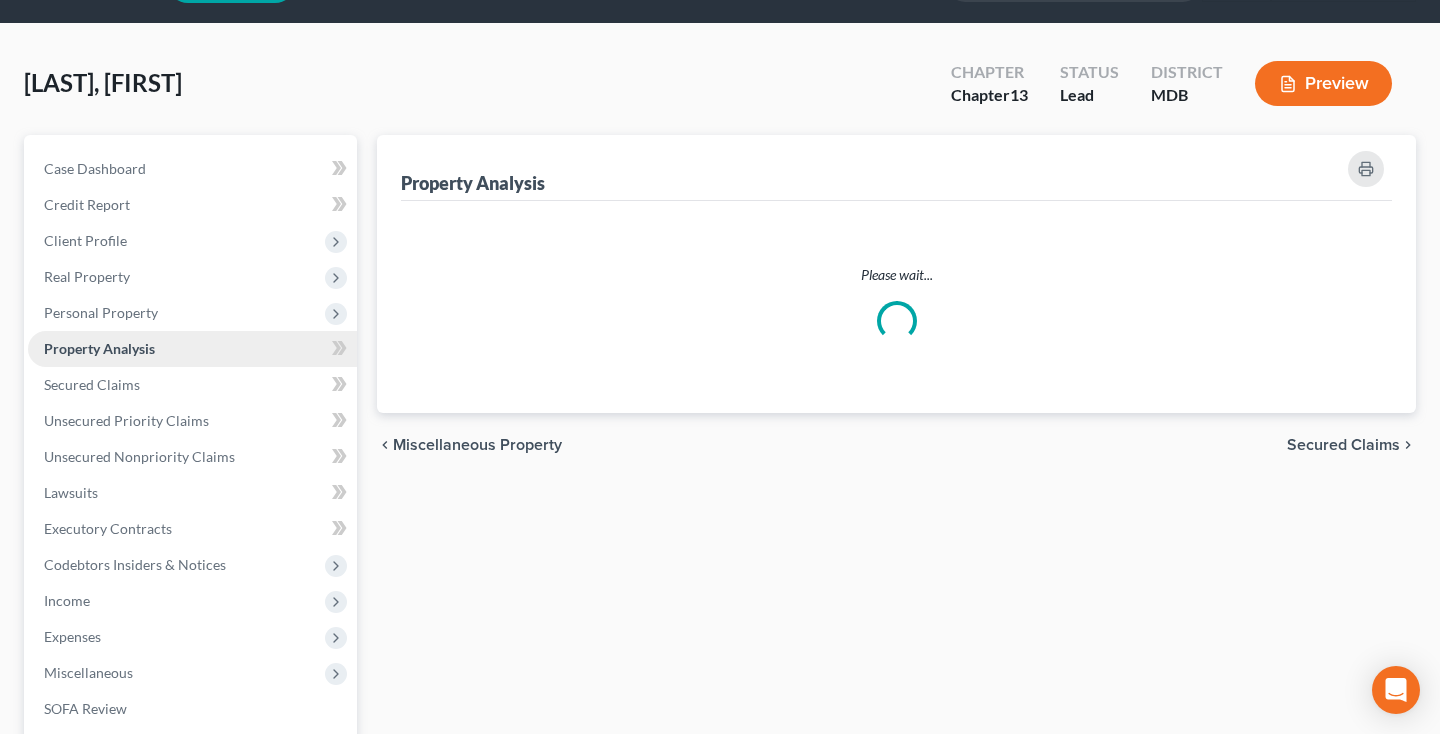 scroll, scrollTop: 0, scrollLeft: 0, axis: both 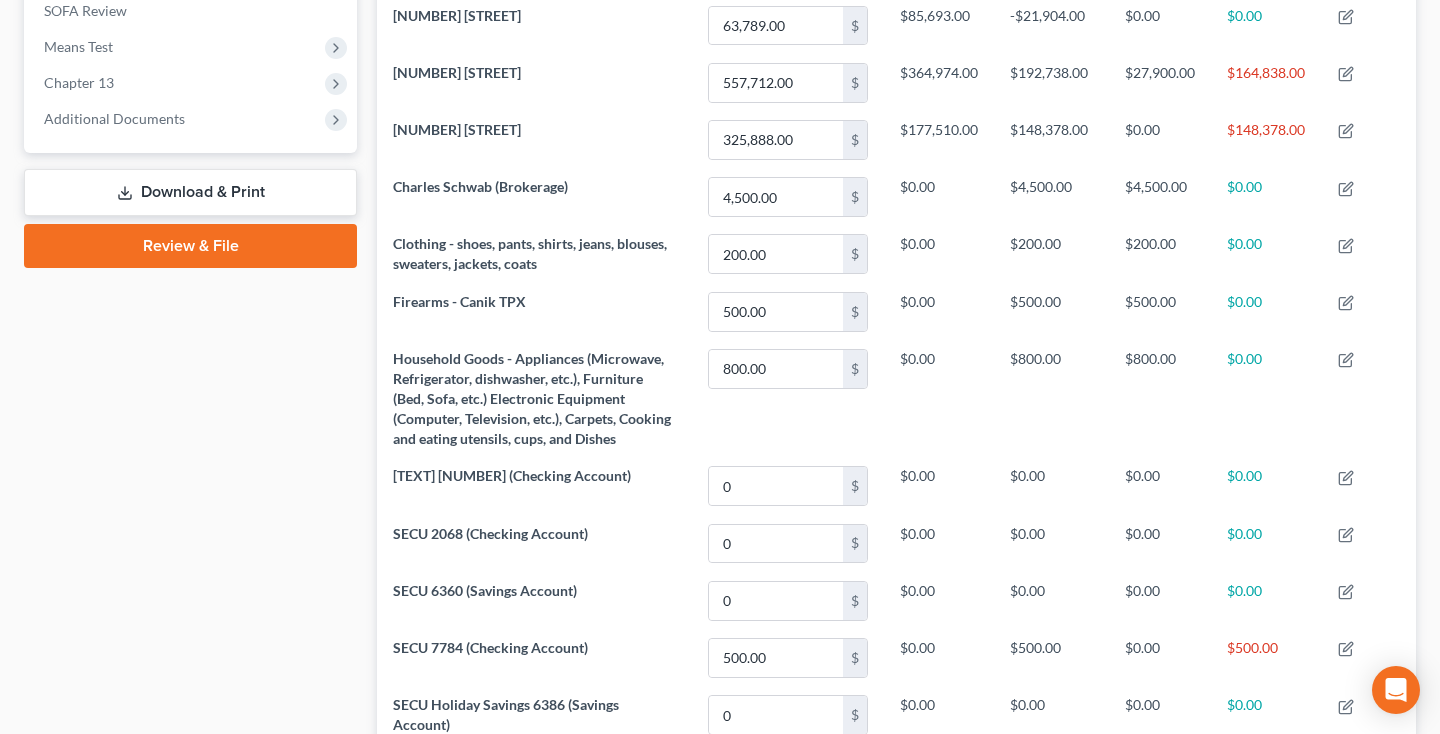click on "Download & Print" at bounding box center [190, 192] 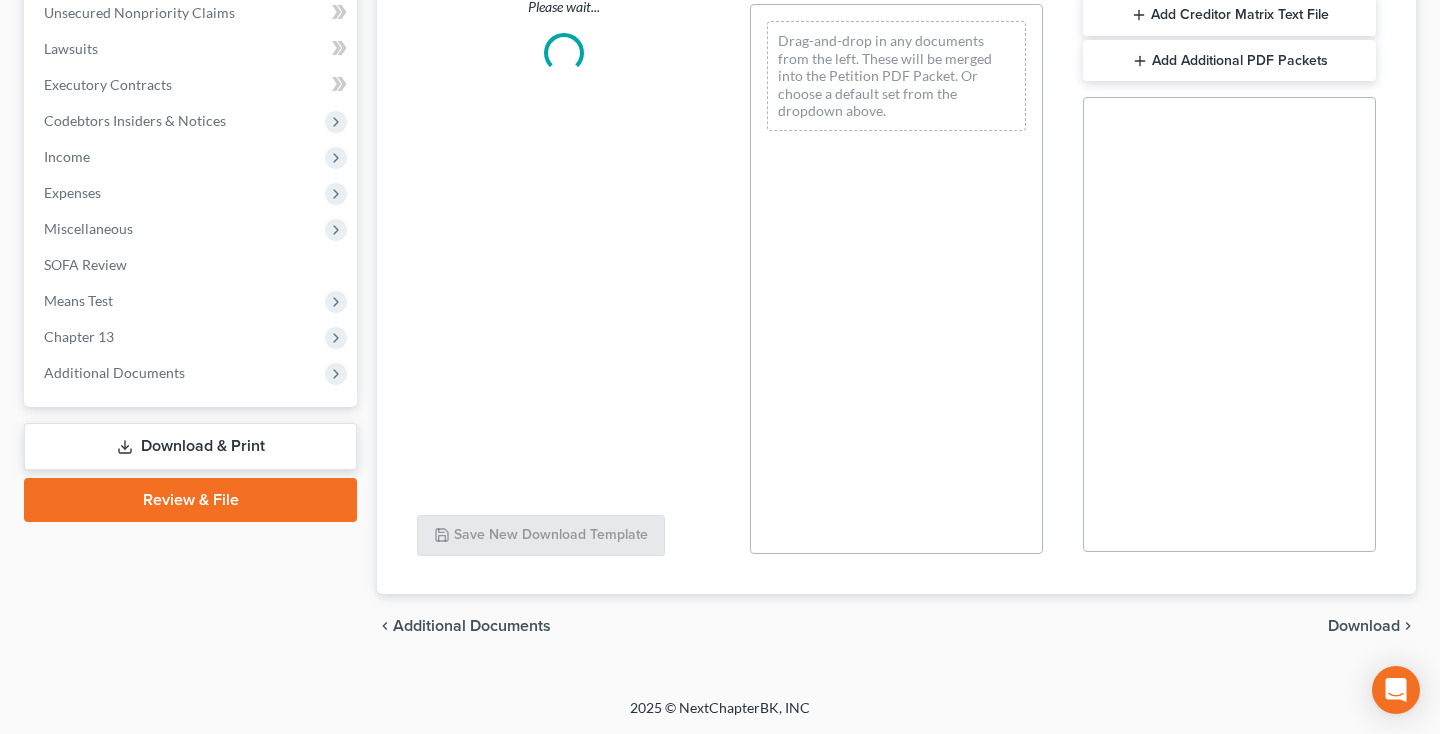 scroll, scrollTop: 134, scrollLeft: 0, axis: vertical 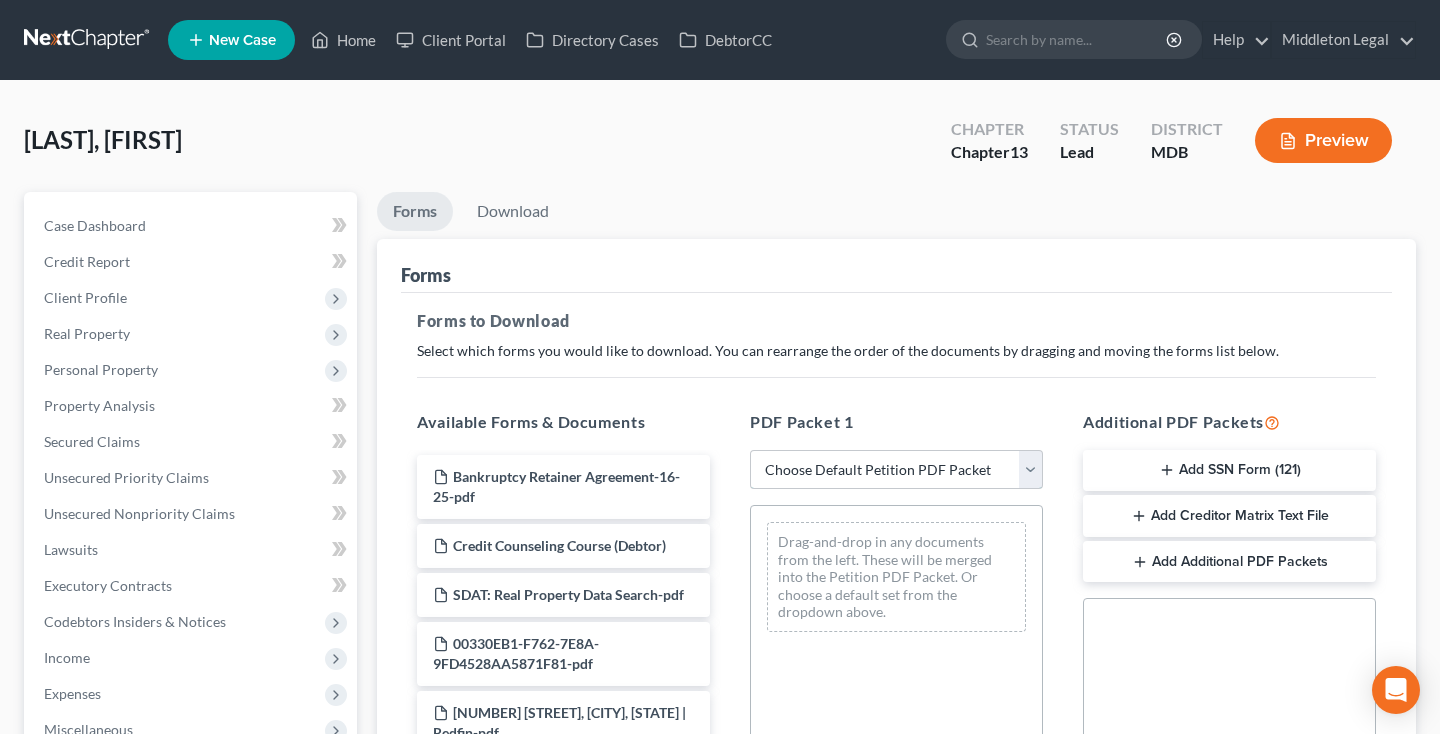 select on "0" 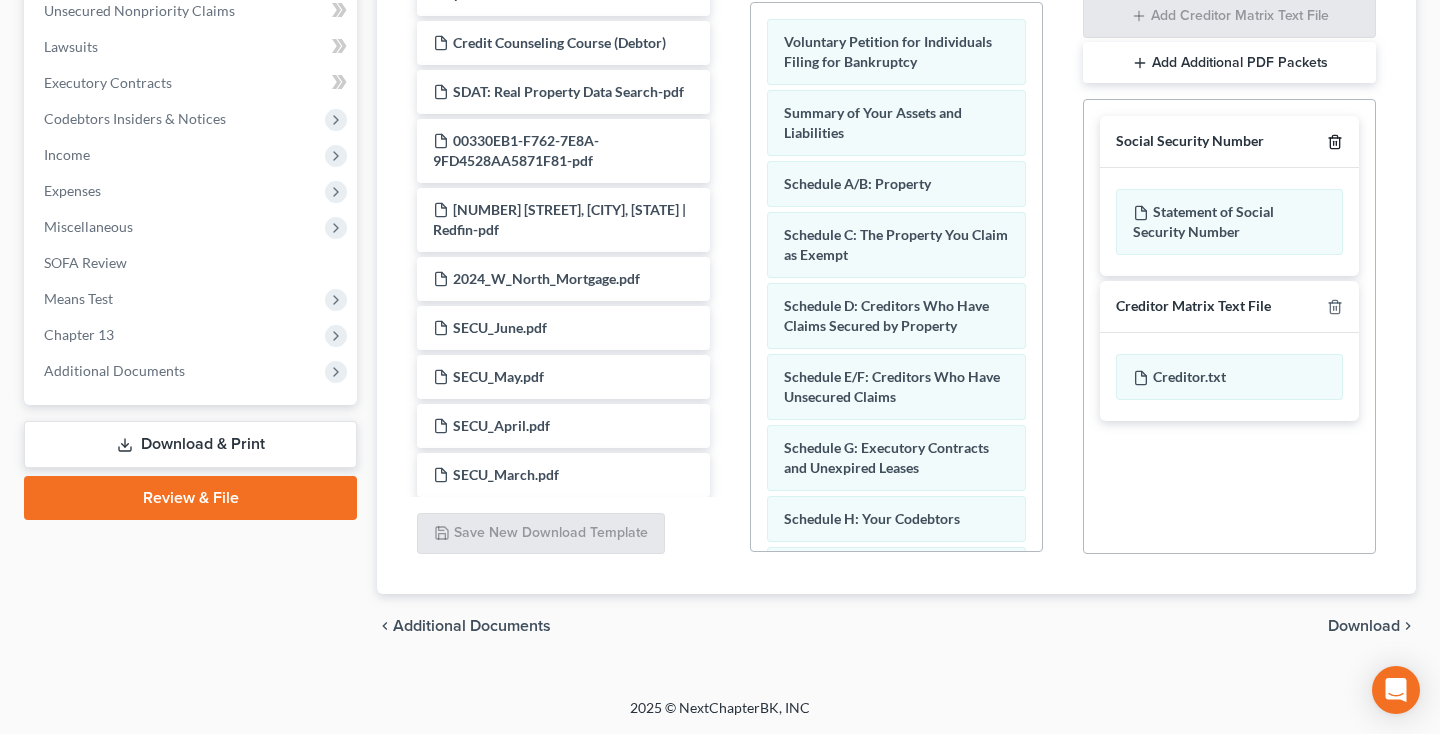 click 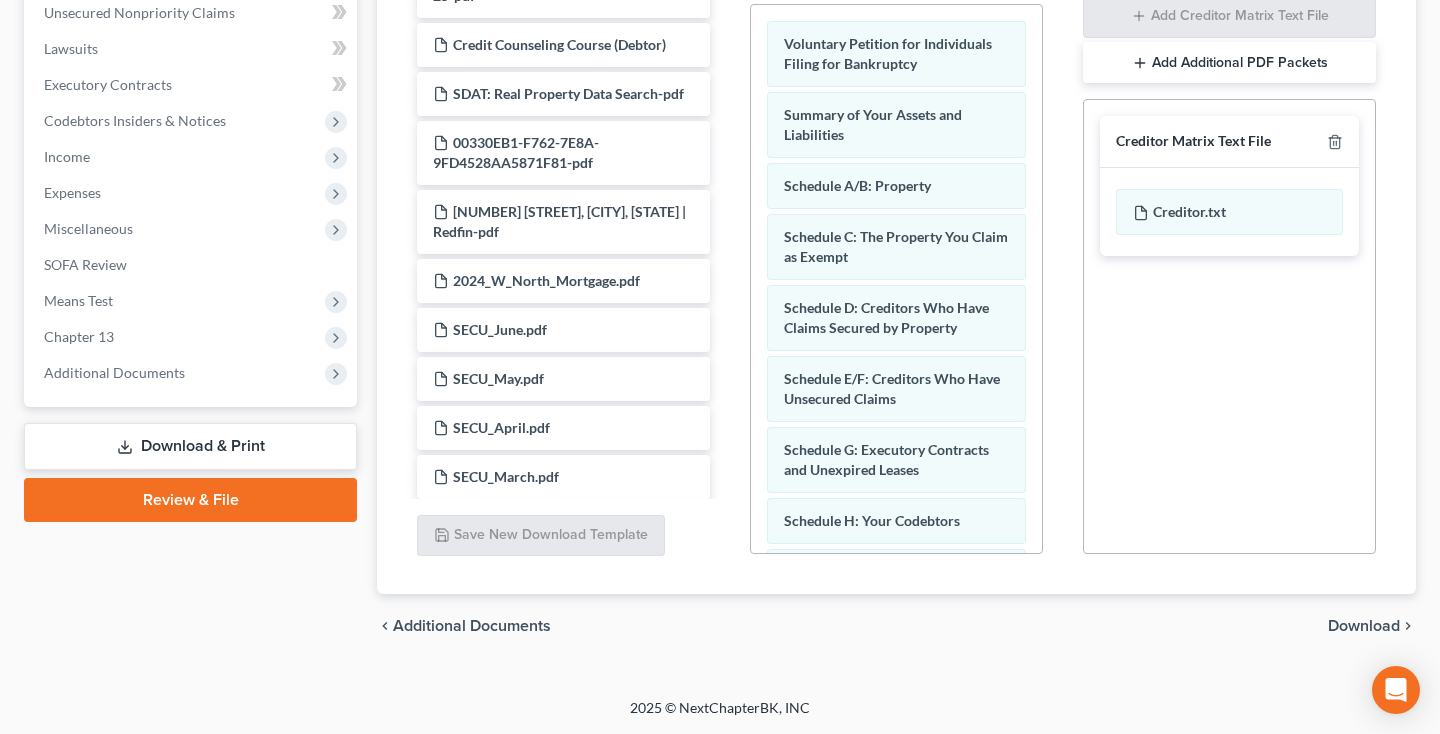 click on "Download" at bounding box center (1364, 626) 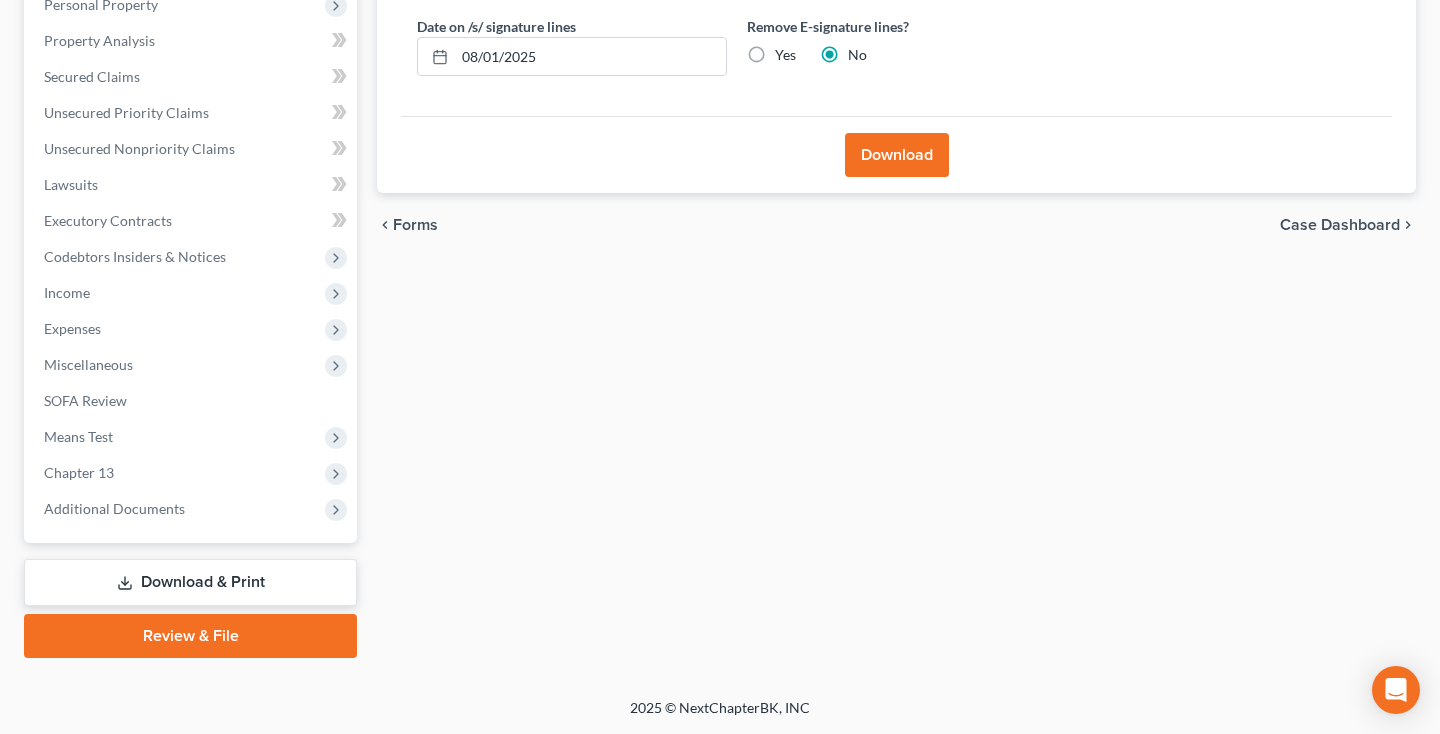 click on "Download" at bounding box center [897, 155] 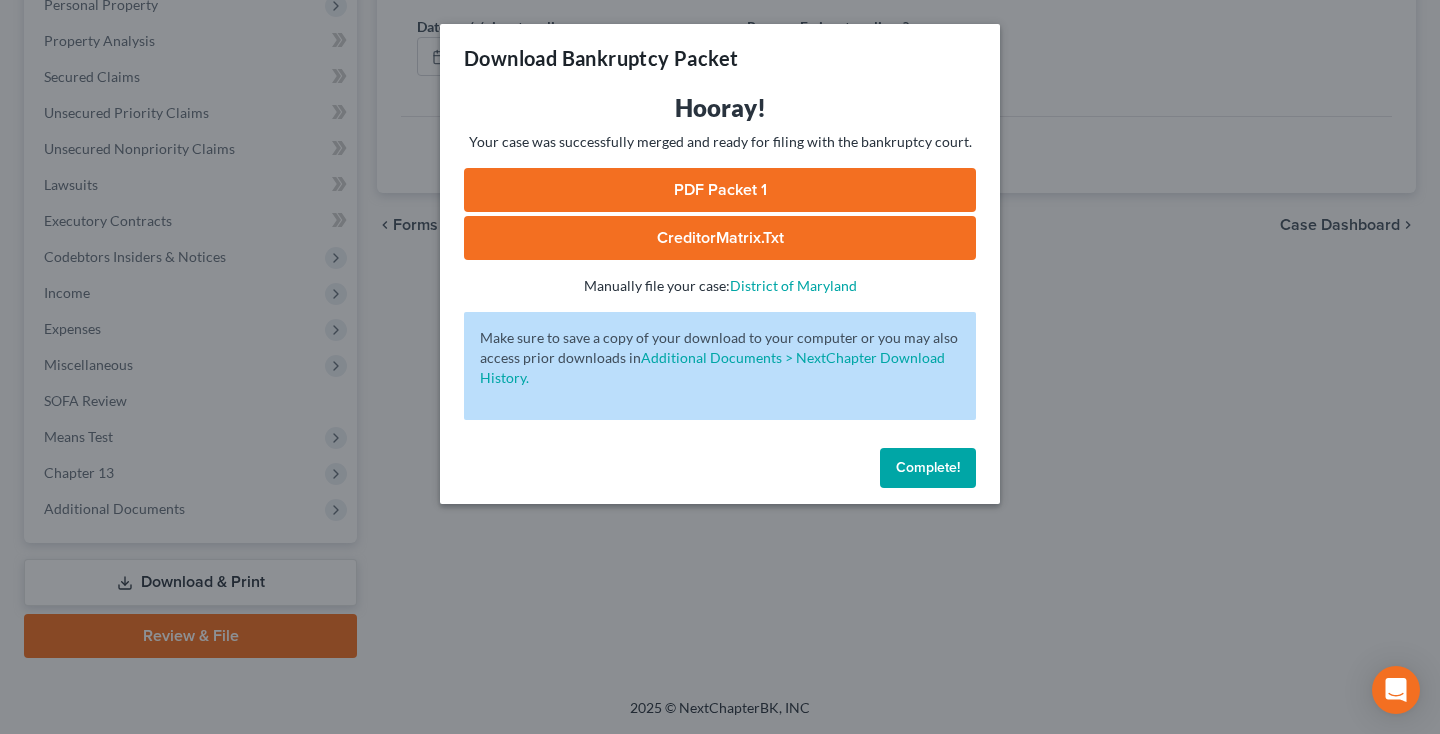 click on "PDF Packet 1" at bounding box center (720, 190) 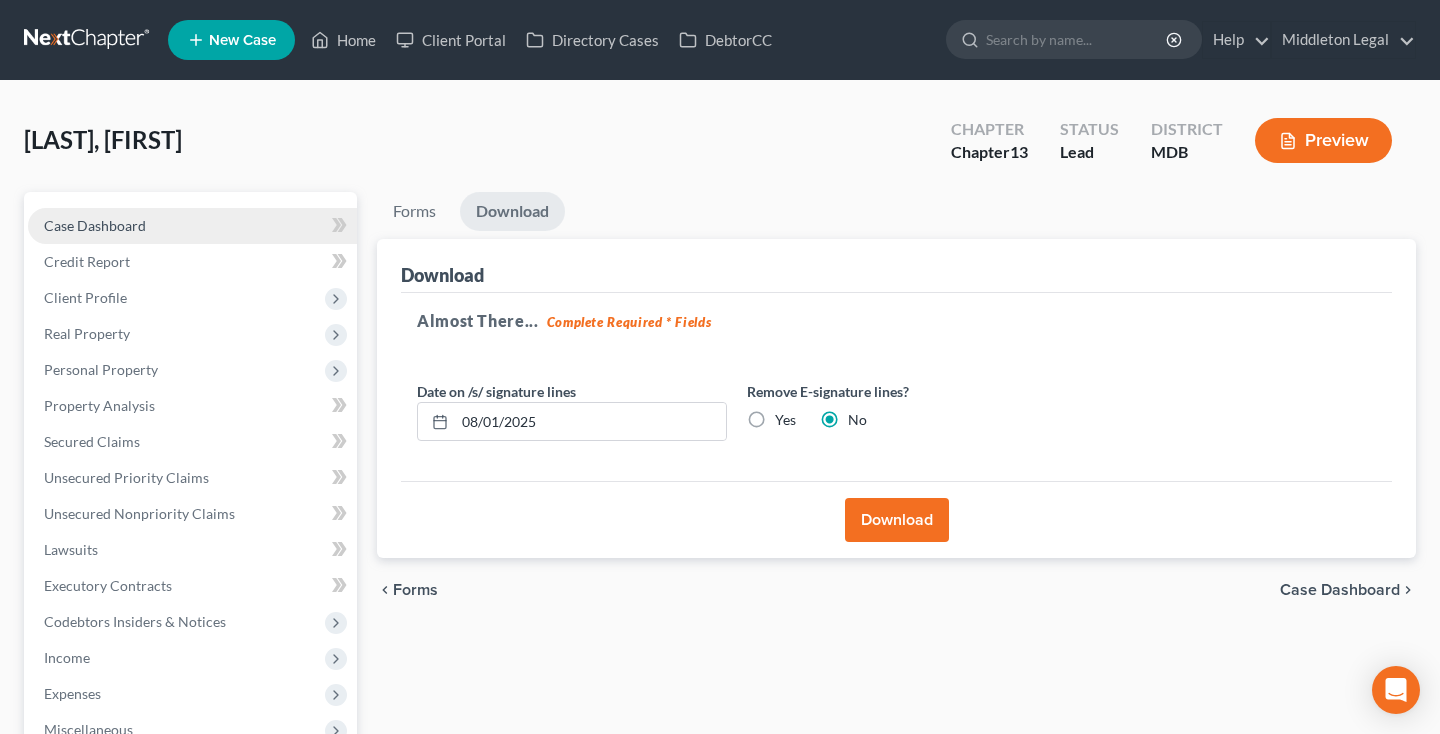 scroll, scrollTop: 0, scrollLeft: 0, axis: both 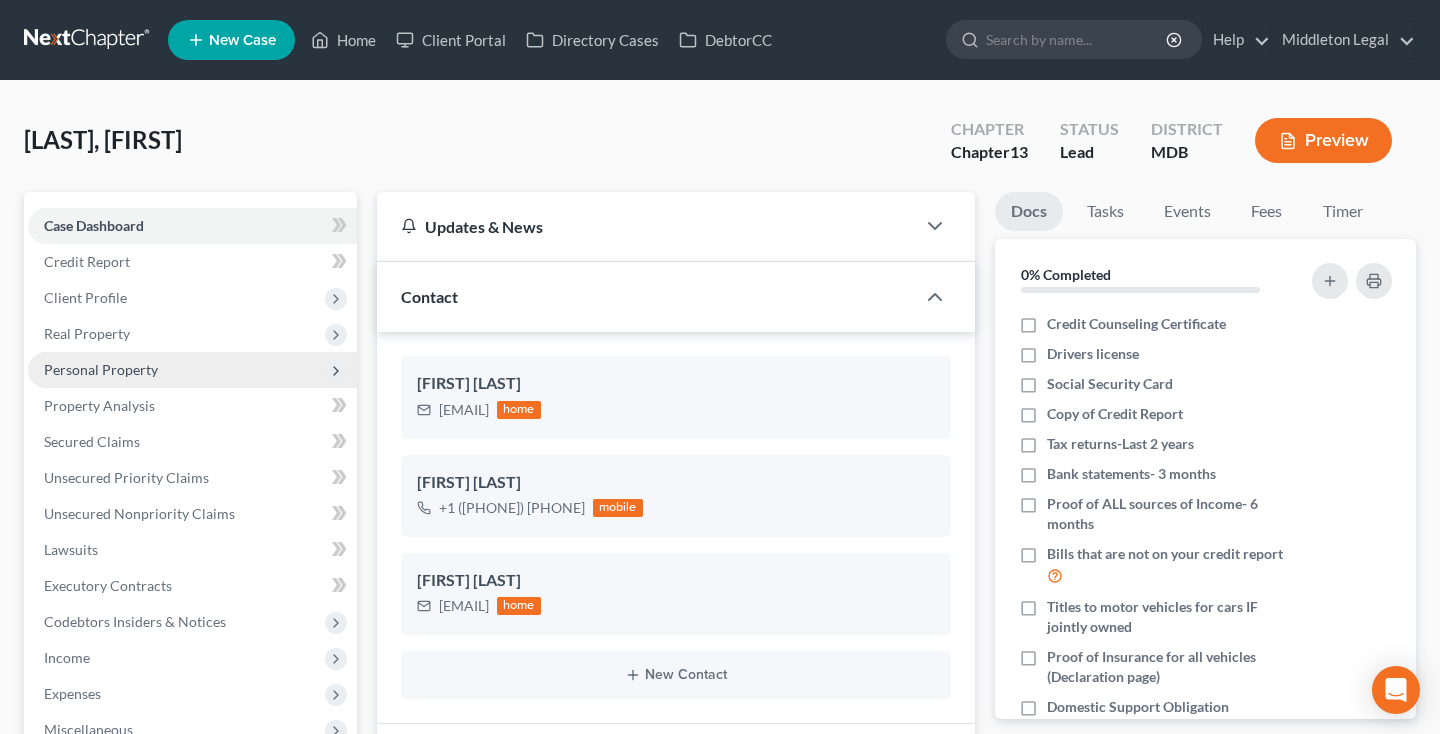 click on "Personal Property" at bounding box center (101, 369) 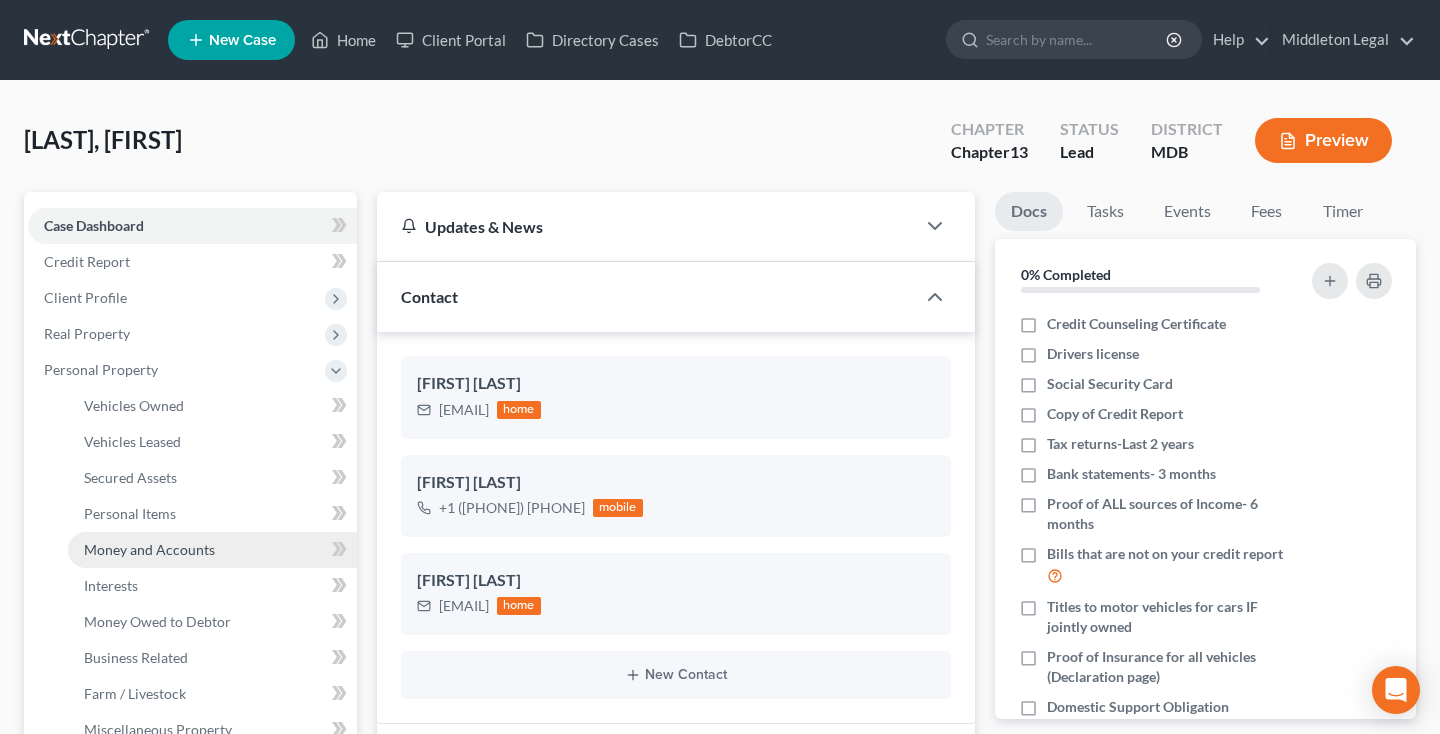 scroll, scrollTop: 26, scrollLeft: 0, axis: vertical 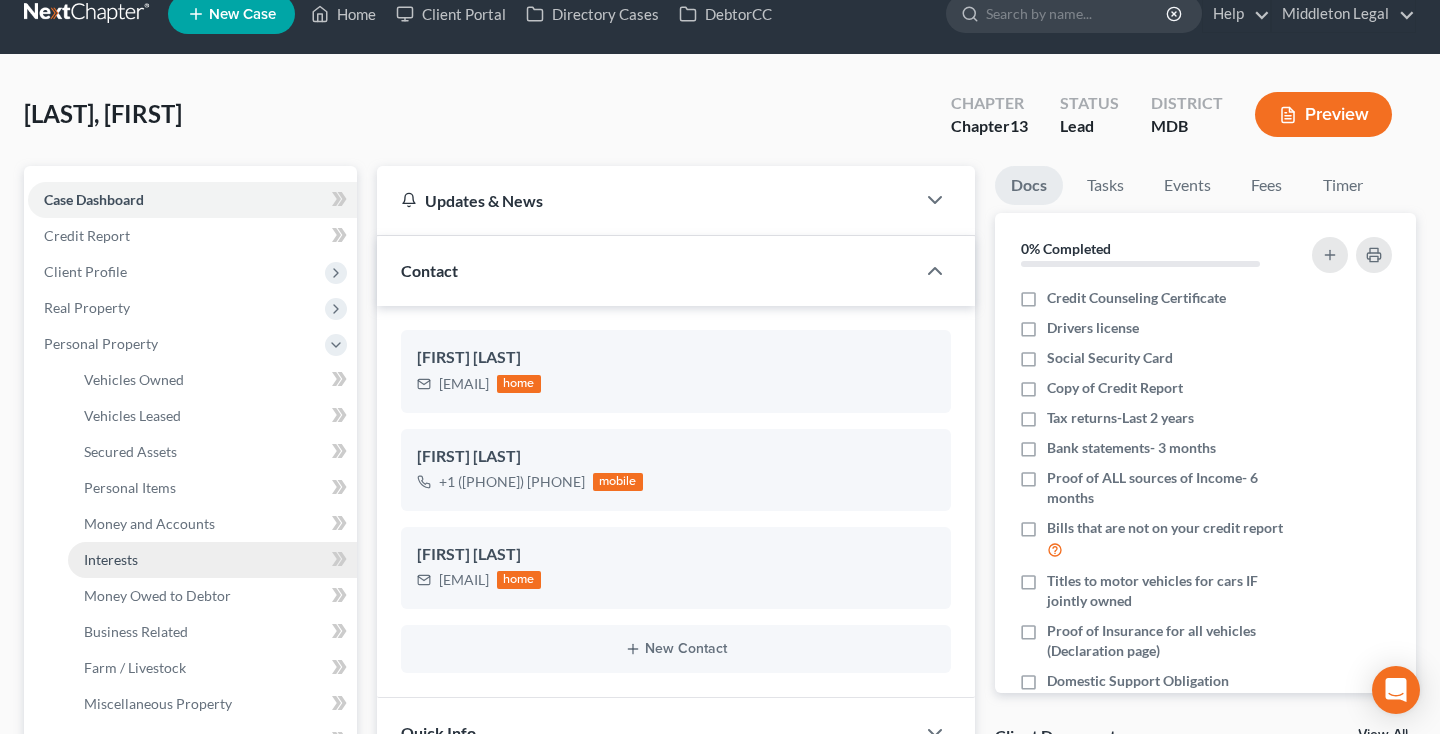 click on "Interests" at bounding box center (111, 559) 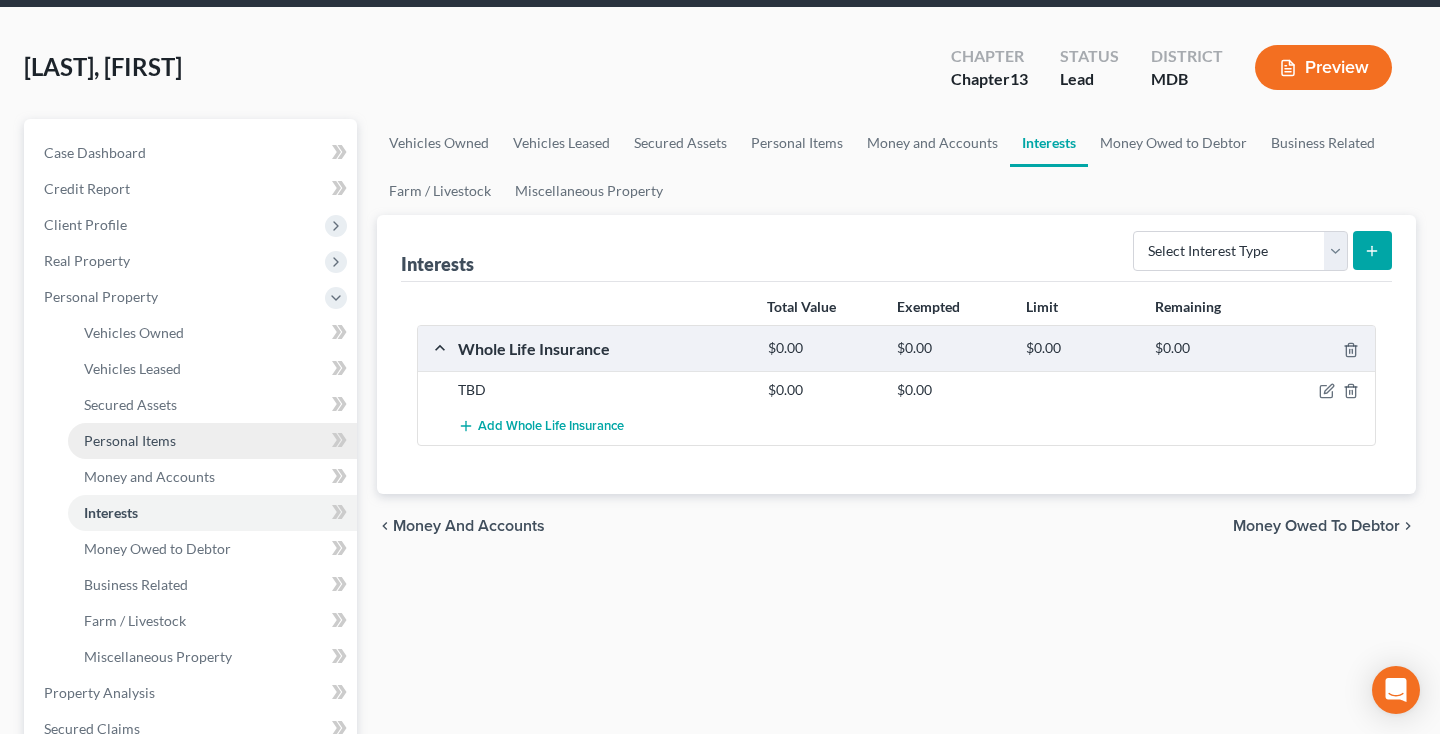 scroll, scrollTop: 75, scrollLeft: 0, axis: vertical 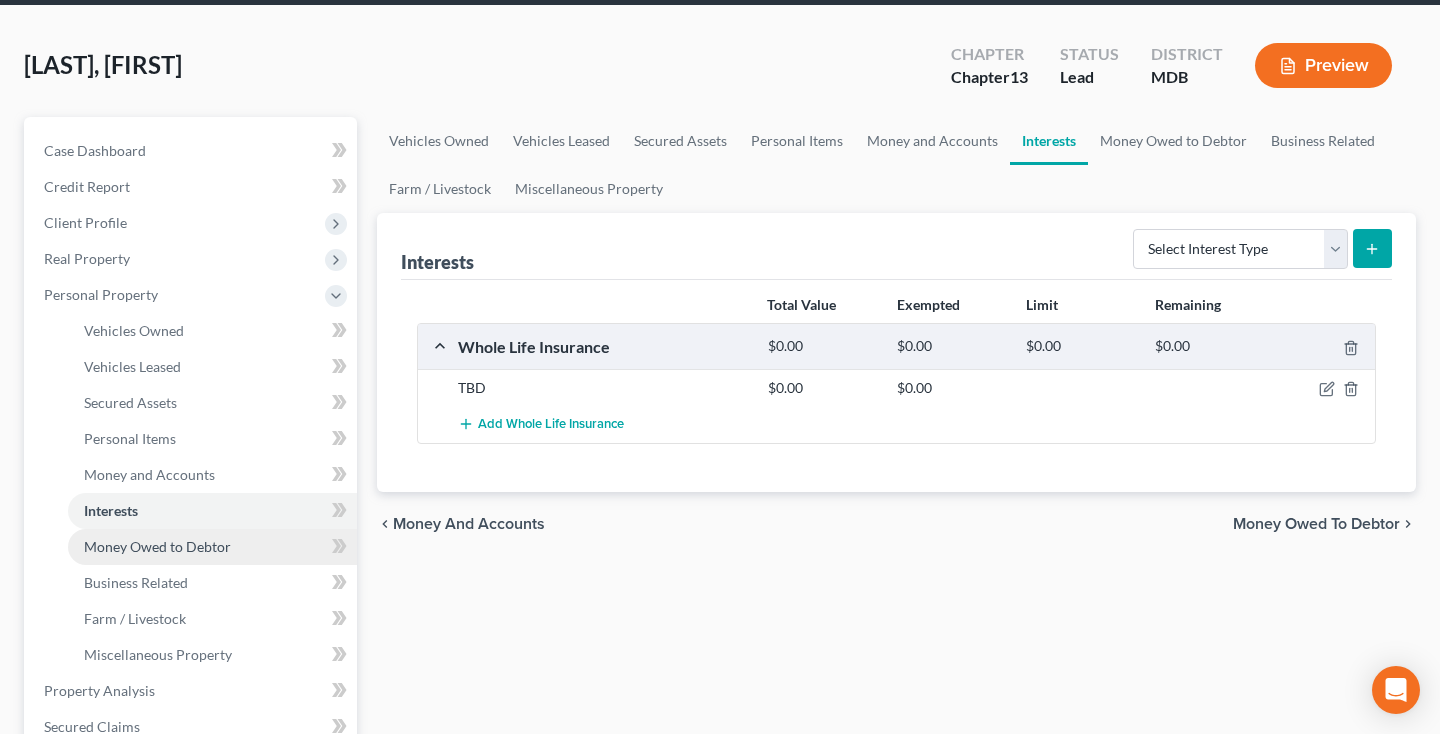 click on "Money Owed to Debtor" at bounding box center [157, 546] 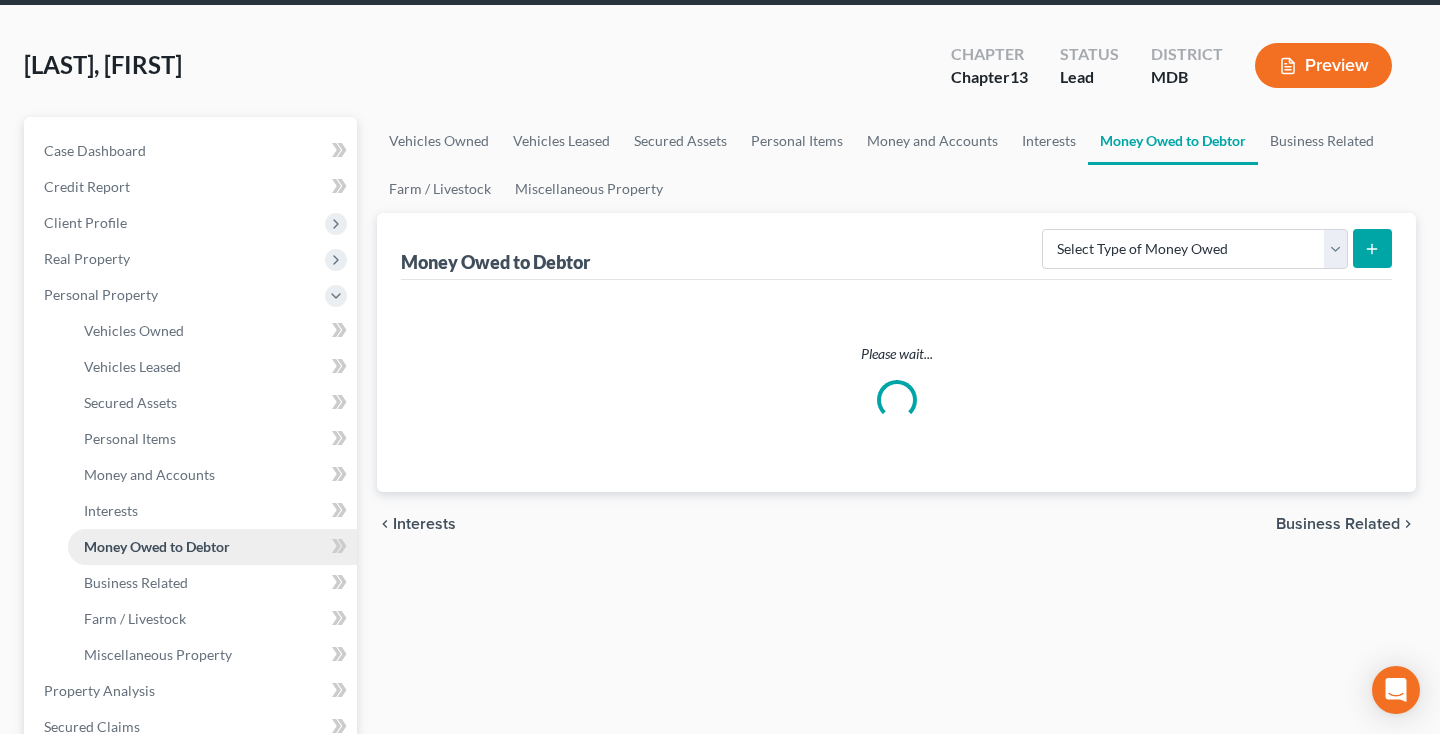 scroll, scrollTop: 0, scrollLeft: 0, axis: both 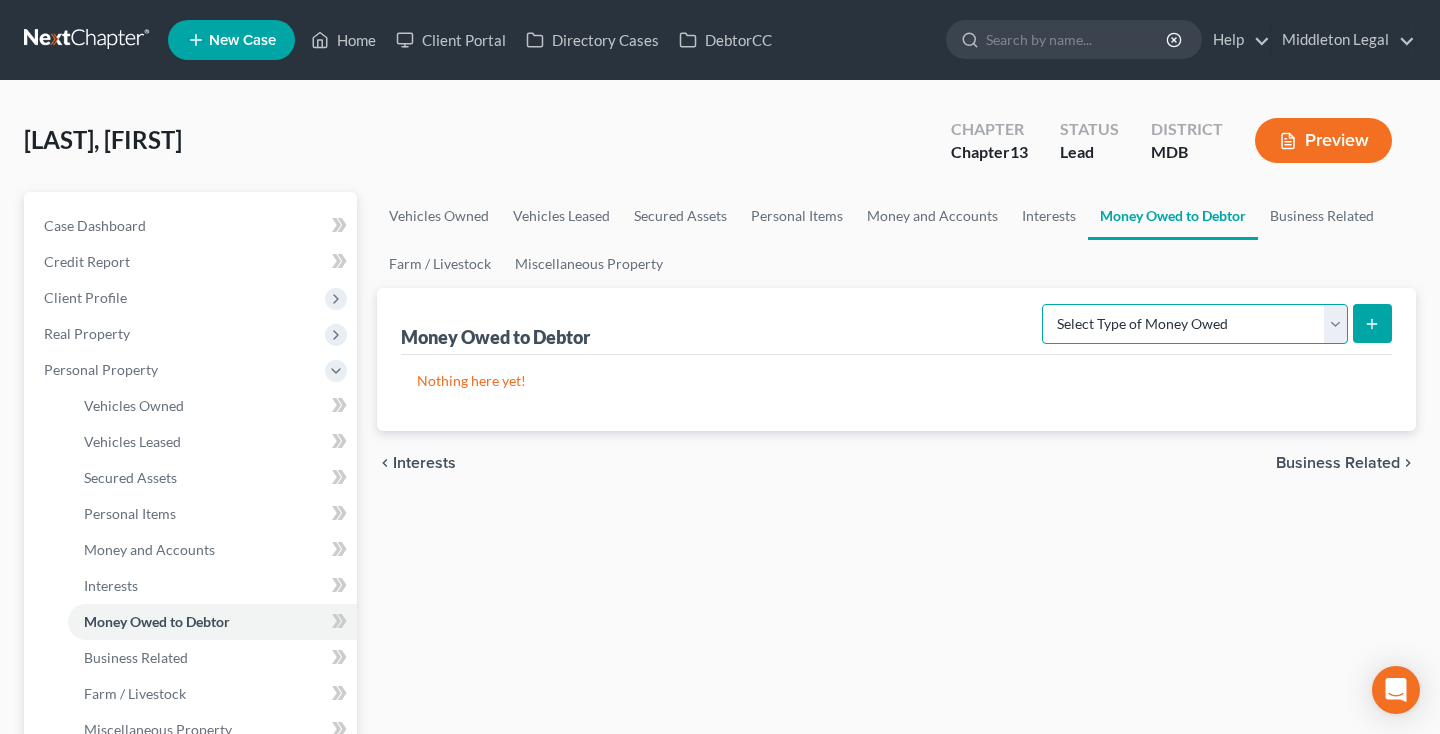 select on "trusts" 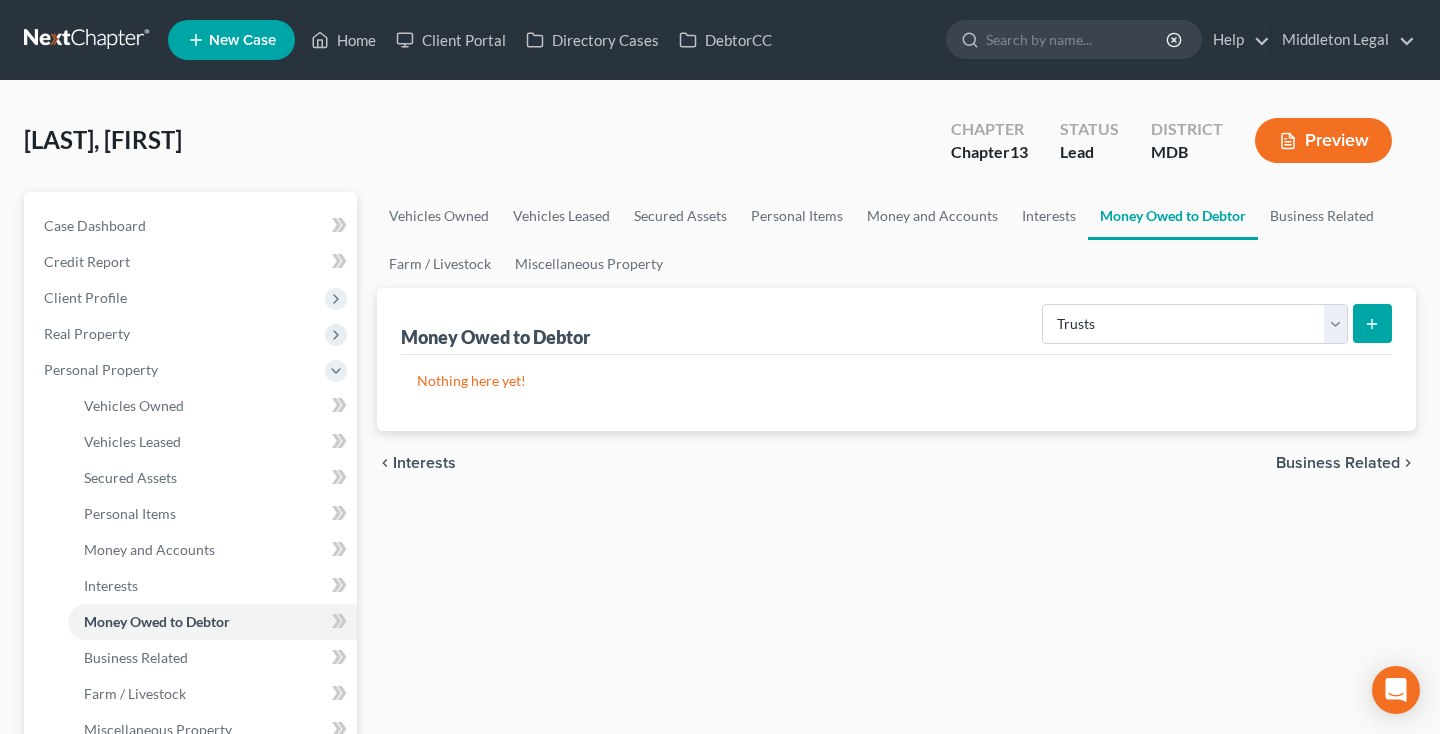 click 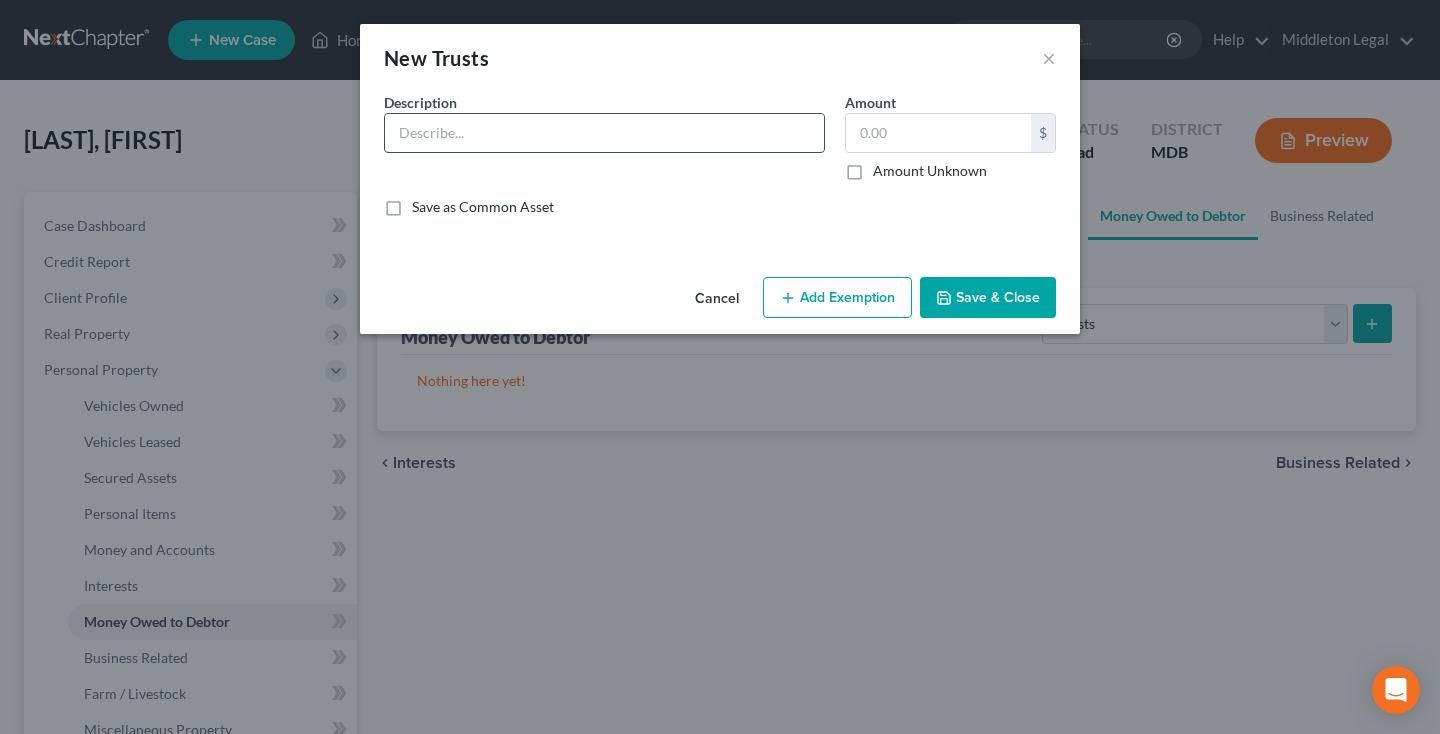 click at bounding box center [604, 133] 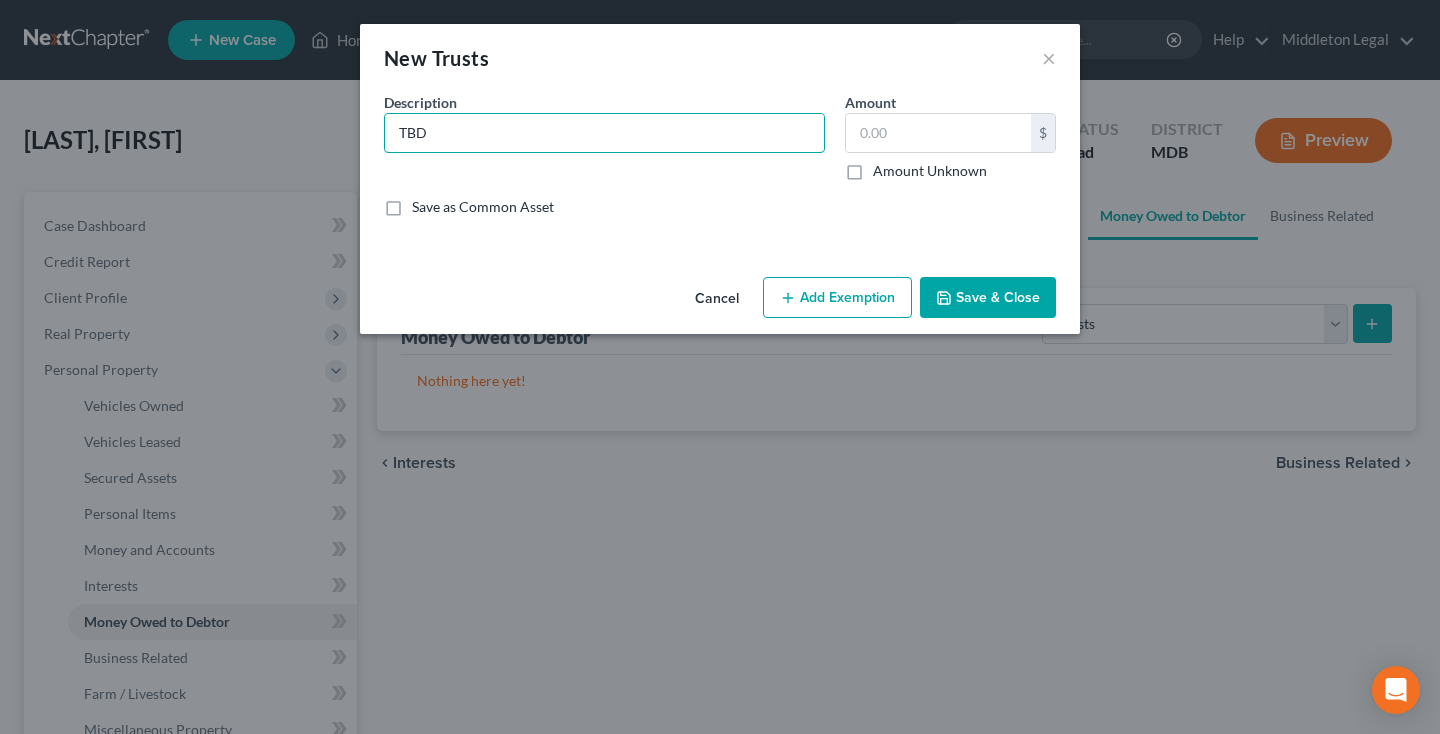 type on "TBD" 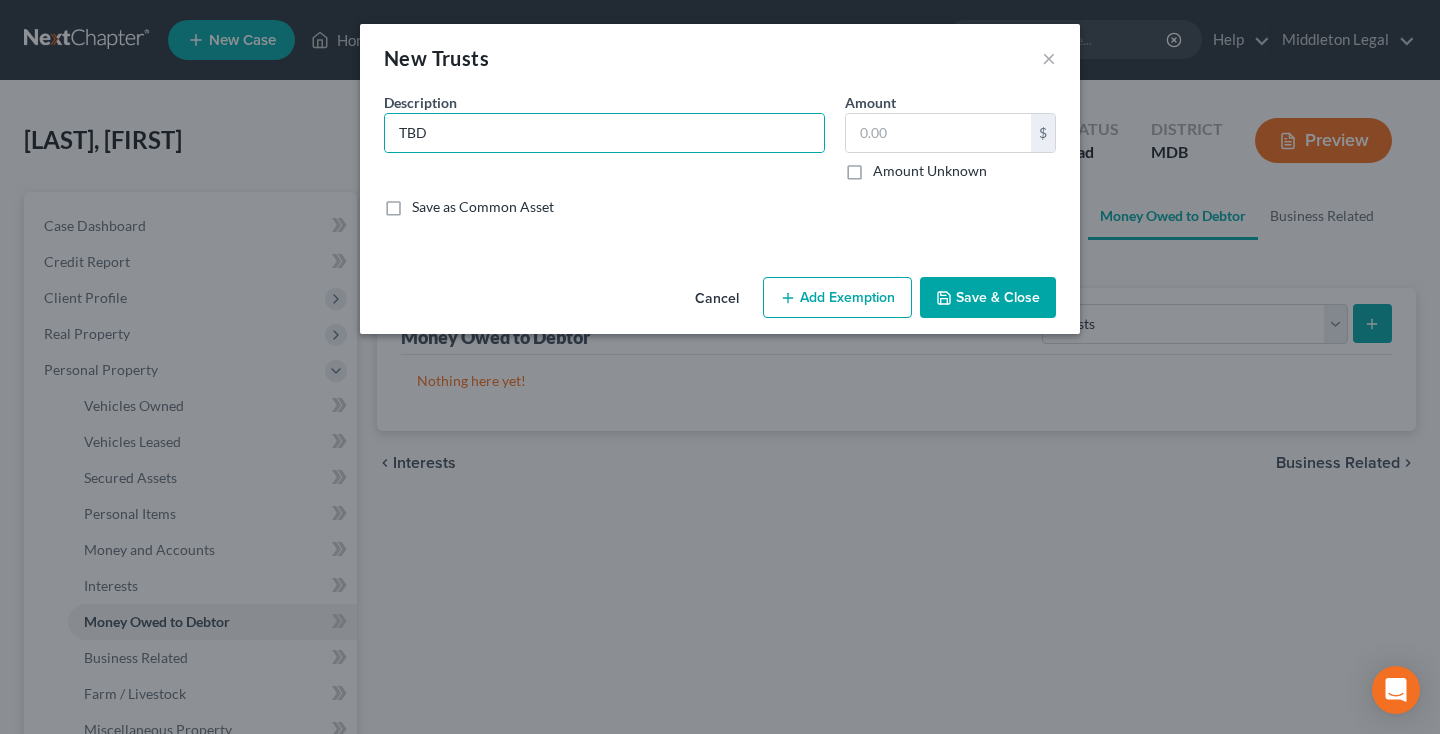 click on "Save & Close" at bounding box center (988, 298) 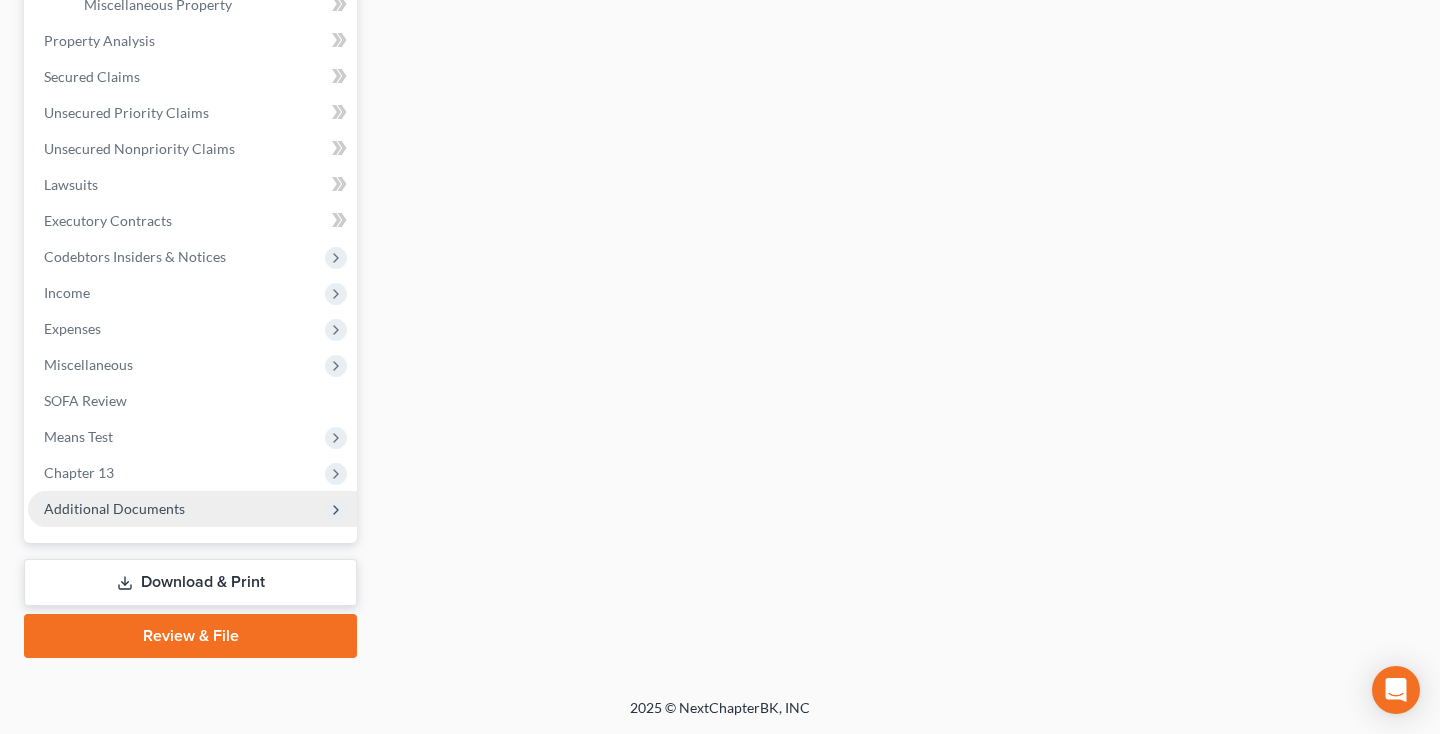 click on "Additional Documents" at bounding box center [114, 508] 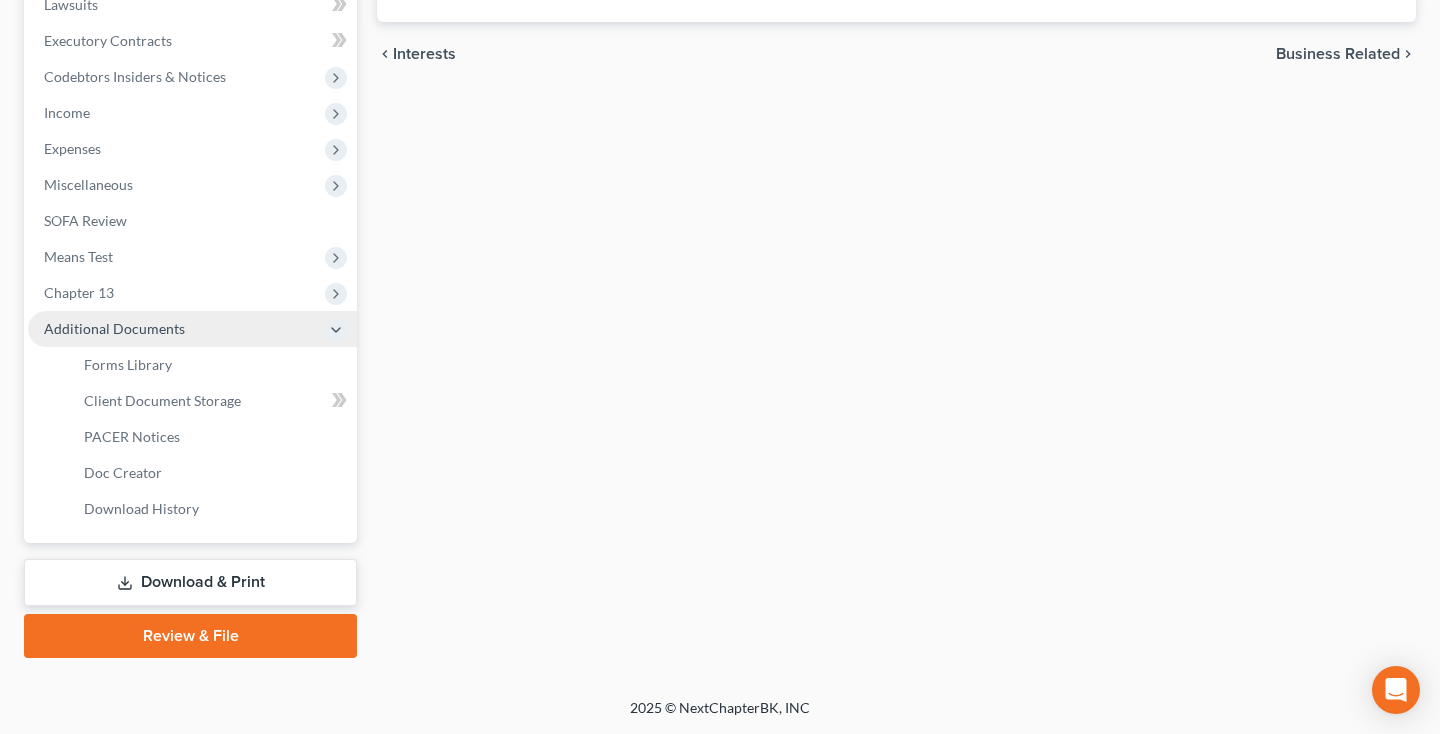 scroll, scrollTop: 545, scrollLeft: 0, axis: vertical 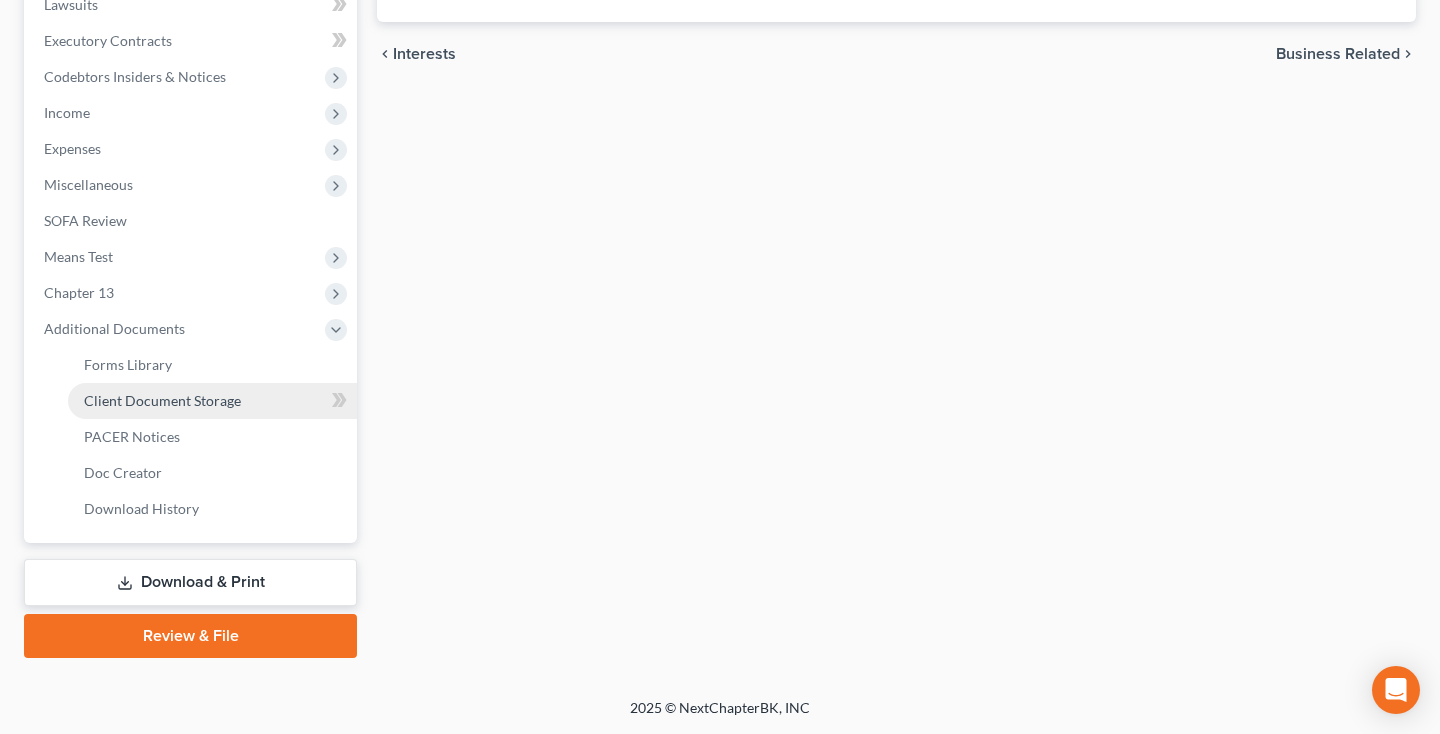 click on "Client Document Storage" at bounding box center (162, 400) 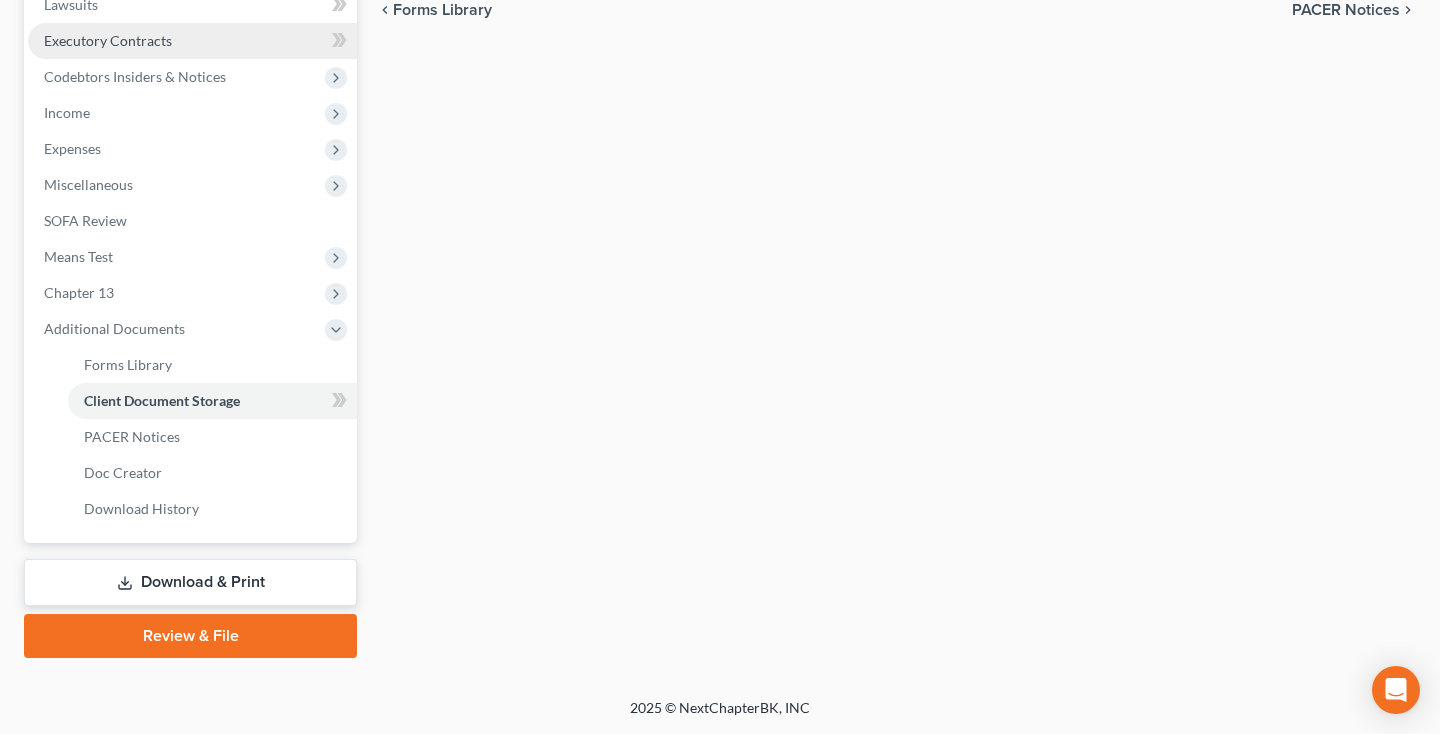select on "14" 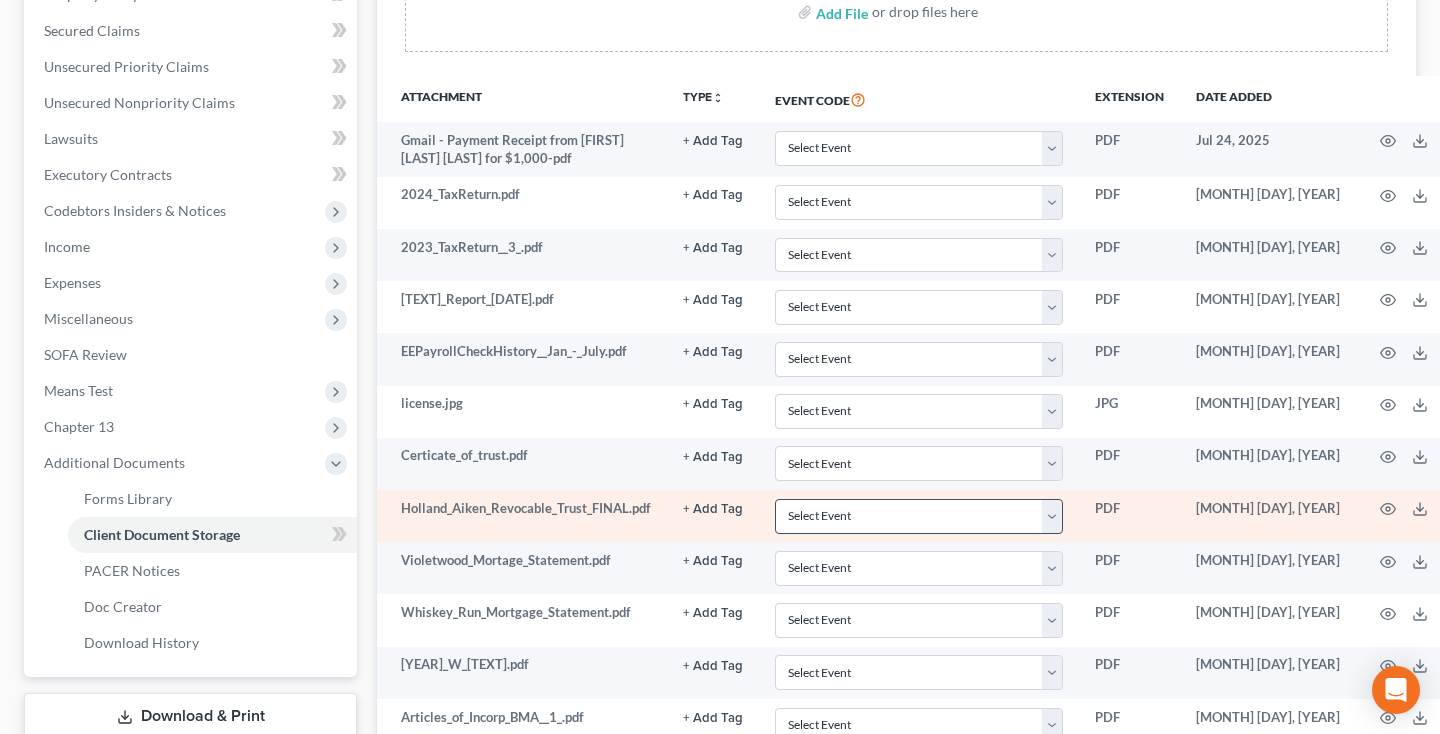 scroll, scrollTop: 501, scrollLeft: 0, axis: vertical 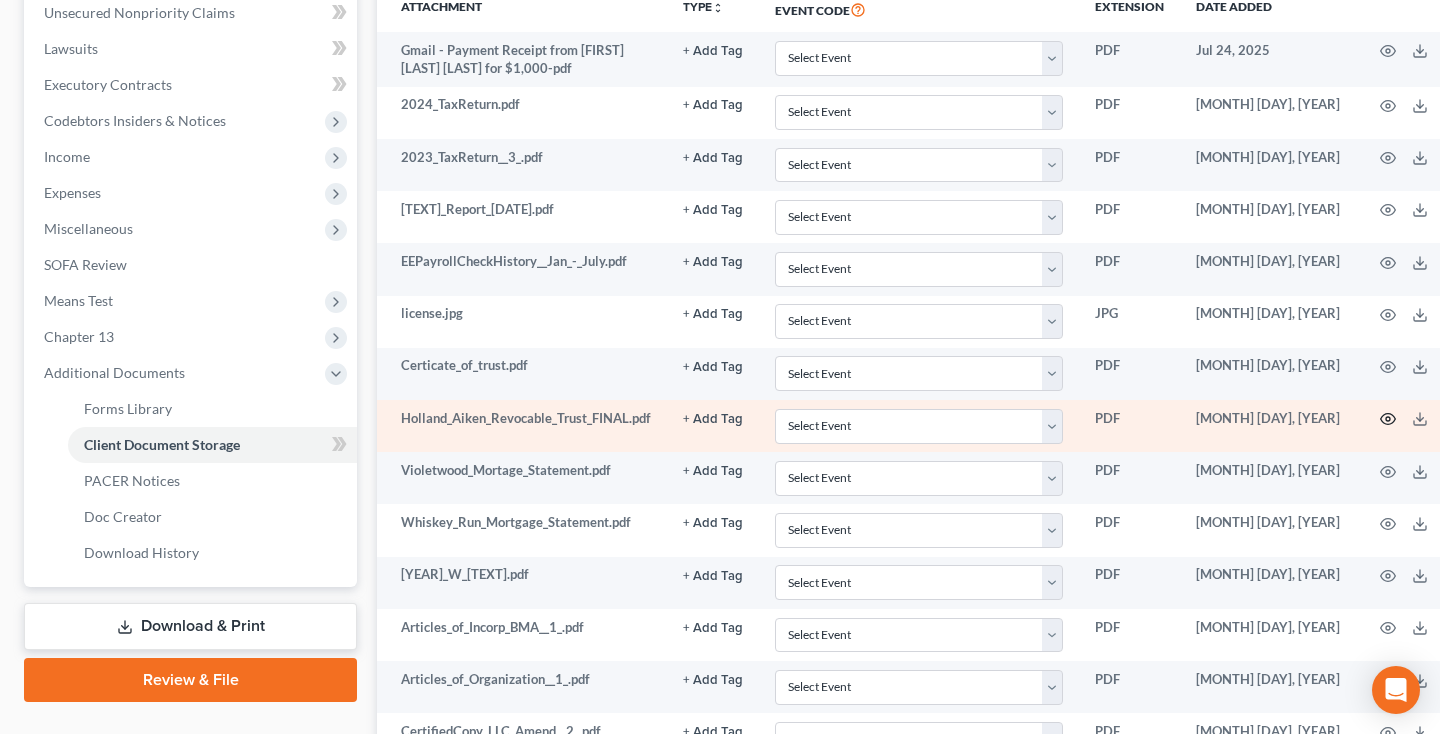 click 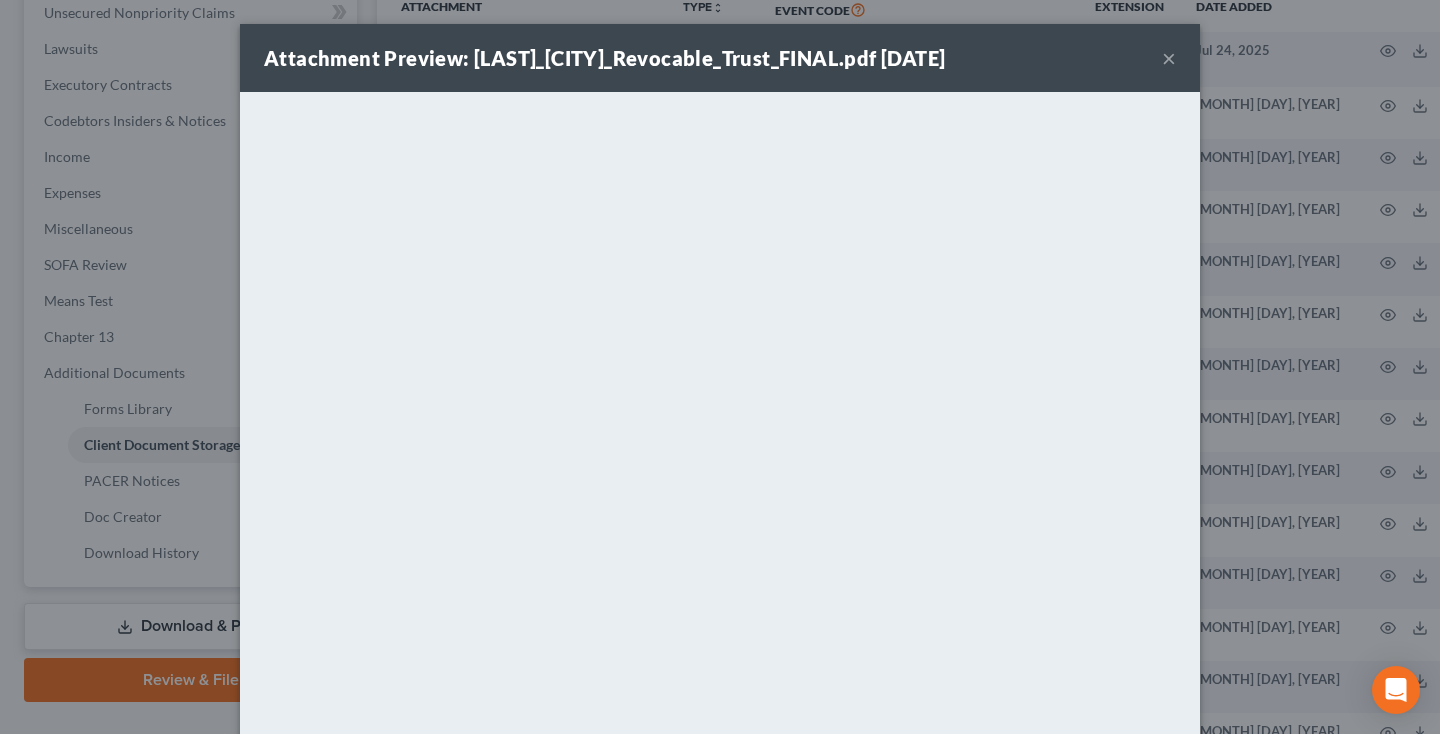 click on "×" at bounding box center [1169, 58] 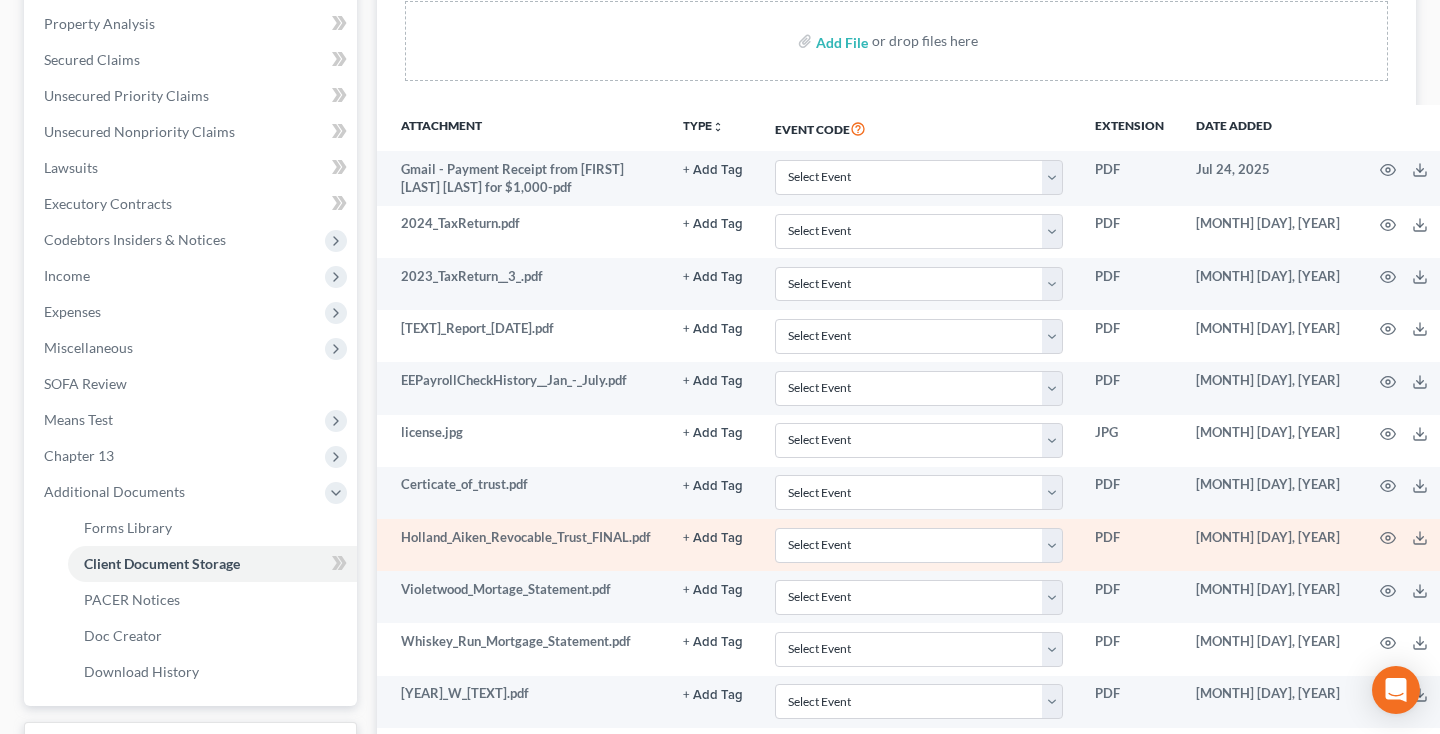 scroll, scrollTop: 275, scrollLeft: 0, axis: vertical 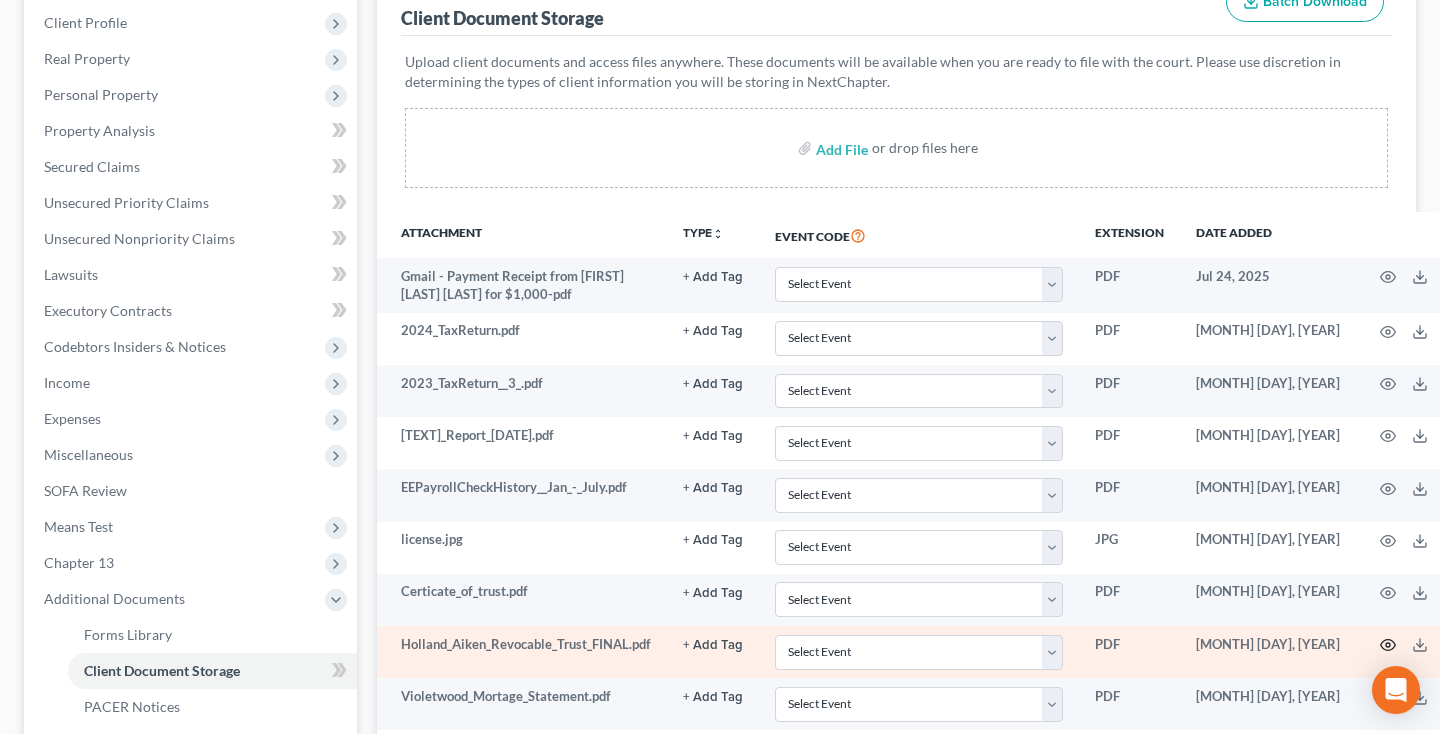 click 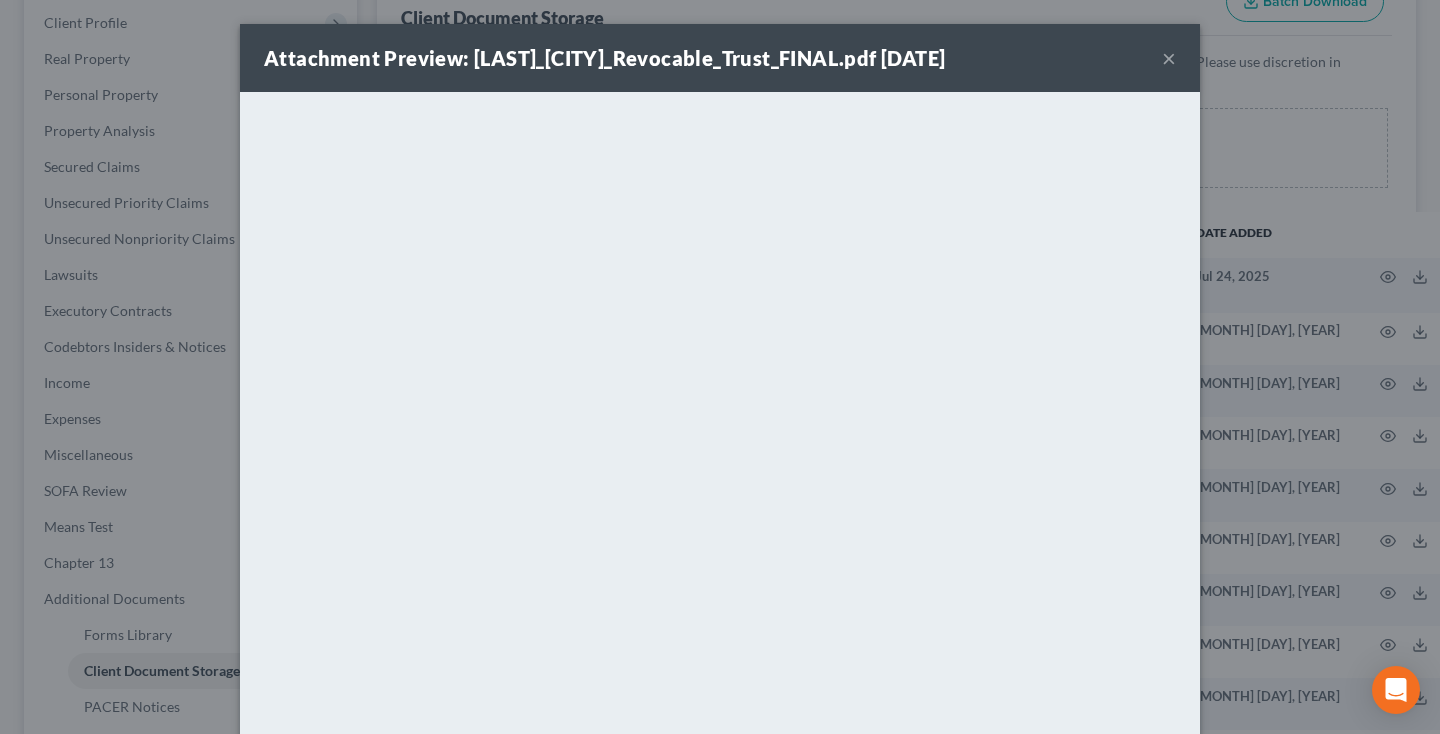 click on "×" at bounding box center (1169, 58) 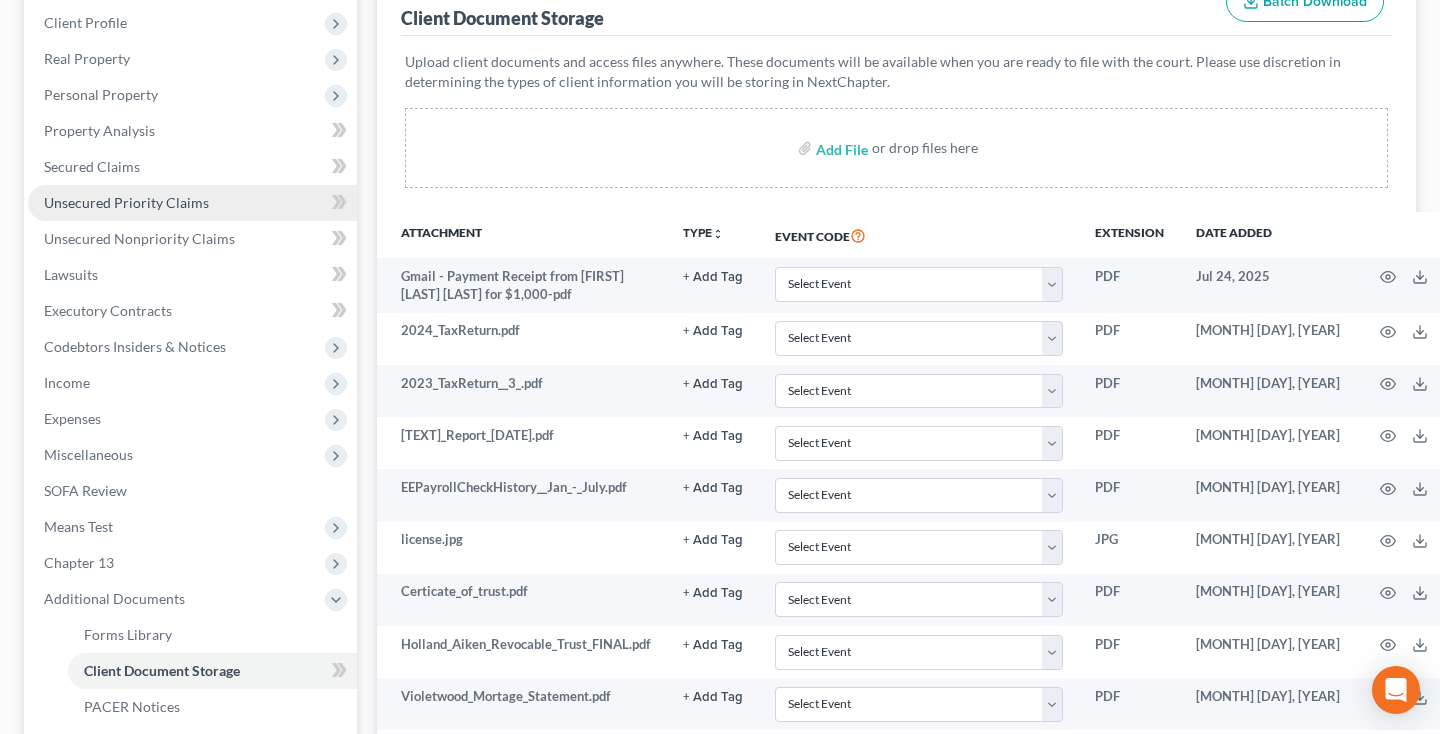 scroll, scrollTop: 234, scrollLeft: 0, axis: vertical 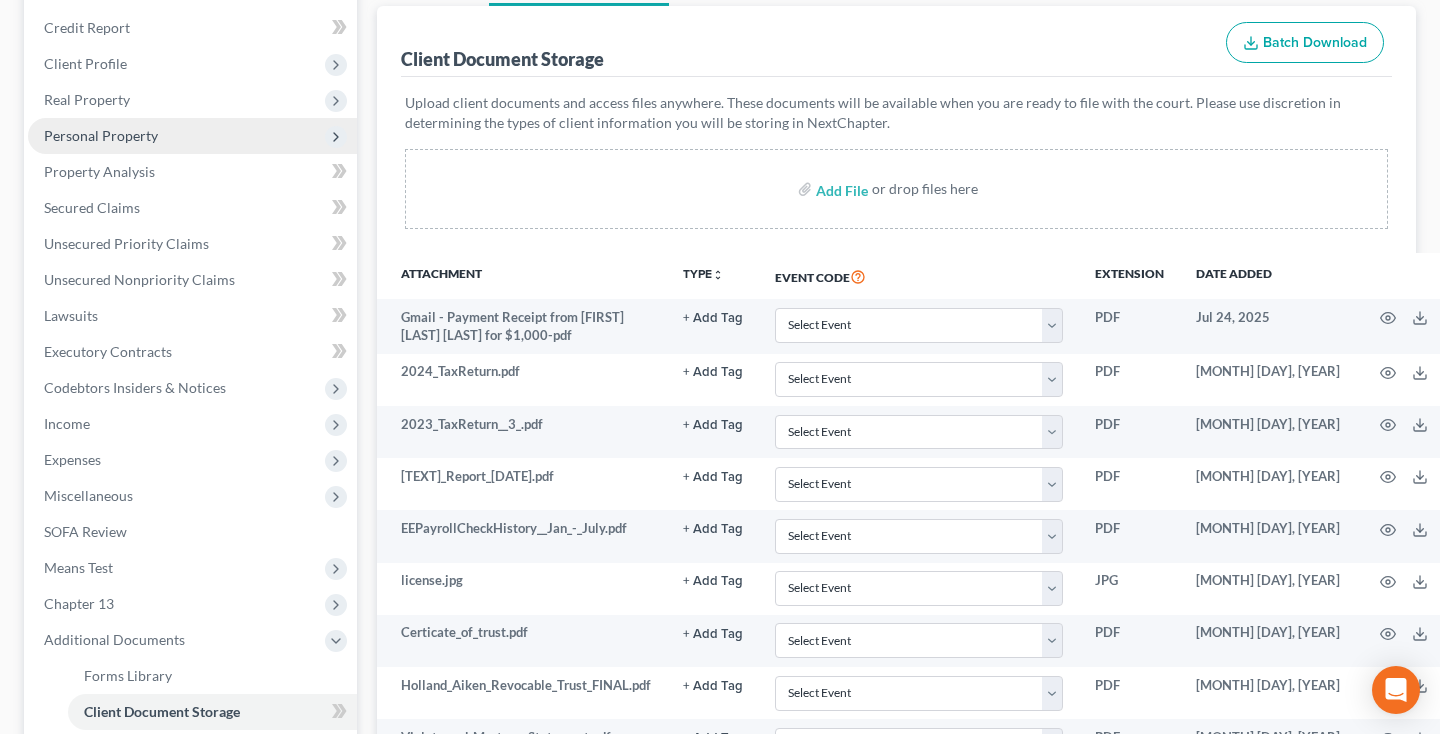 click on "Personal Property" at bounding box center (101, 135) 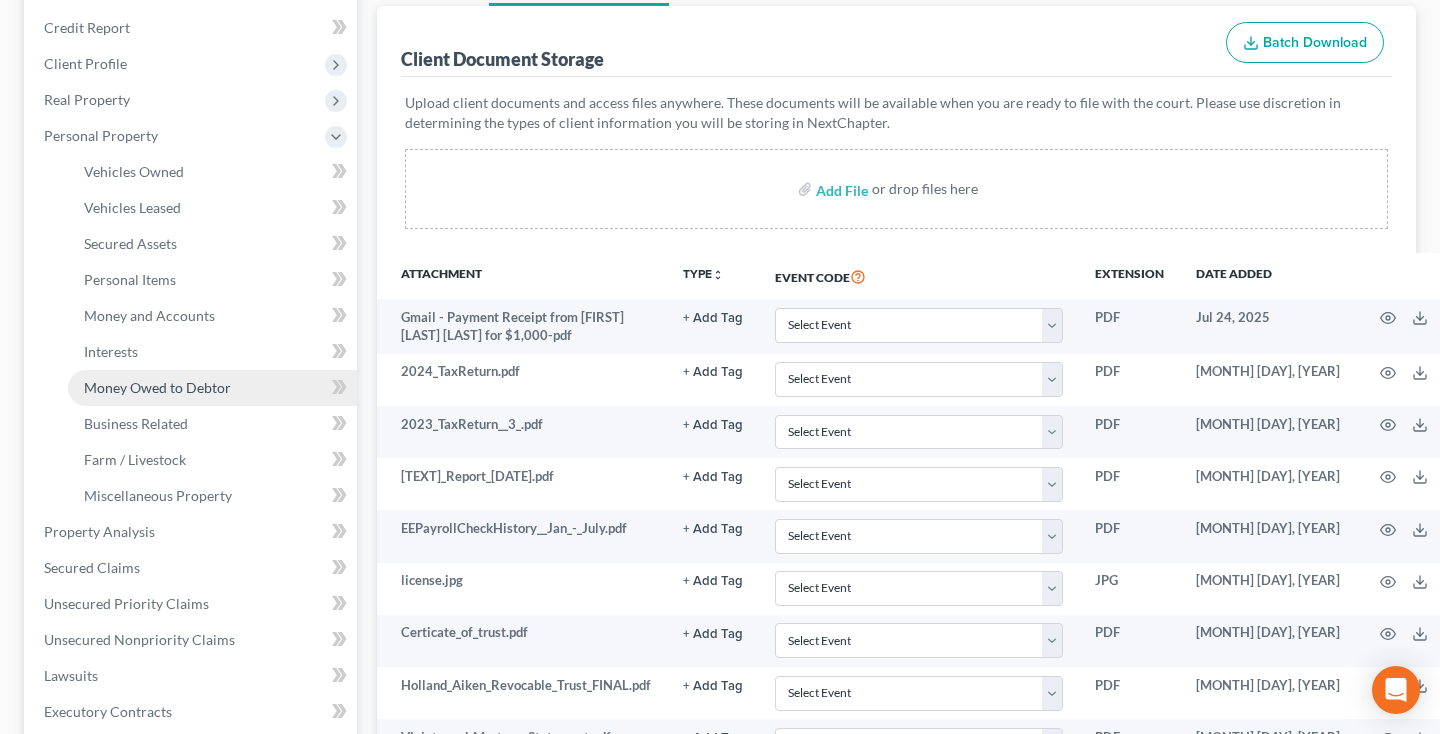 click on "Money Owed to Debtor" at bounding box center [157, 387] 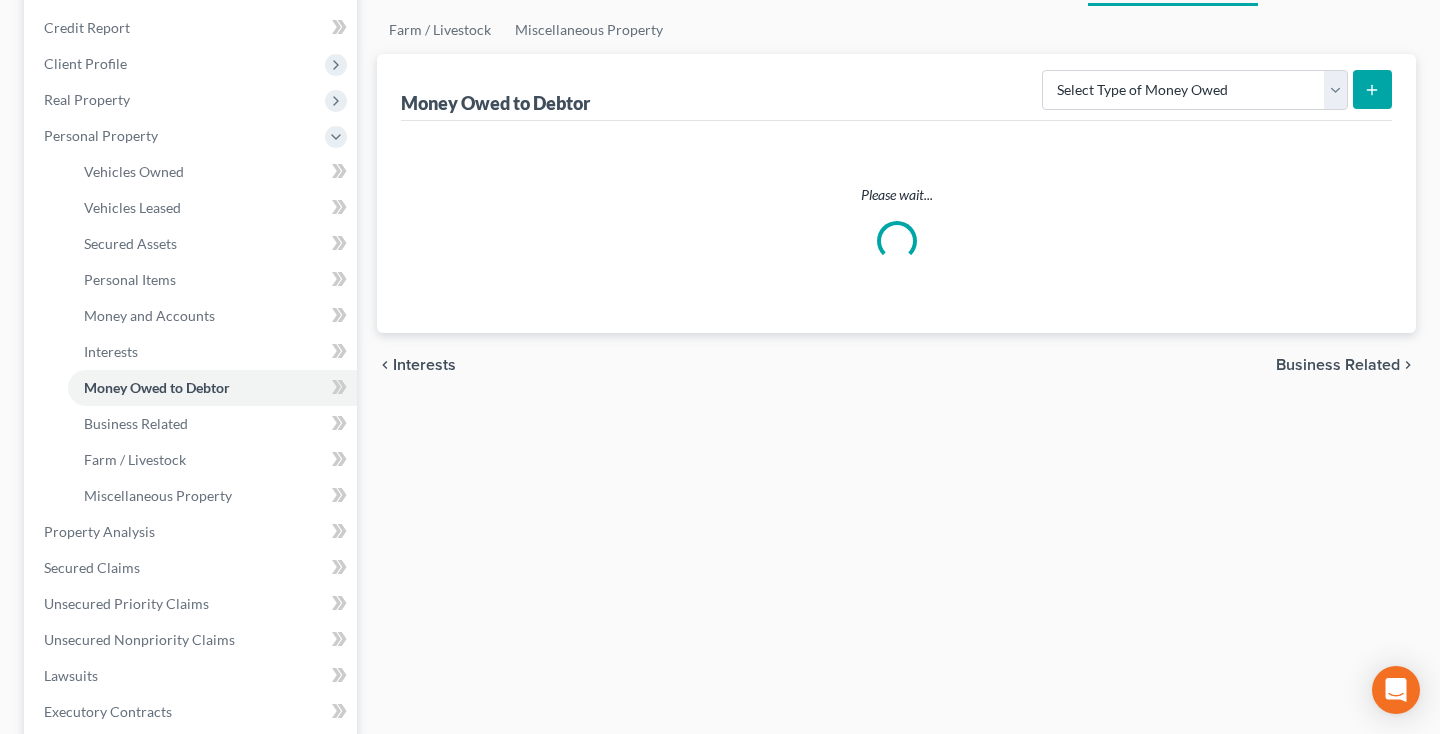 scroll, scrollTop: 0, scrollLeft: 0, axis: both 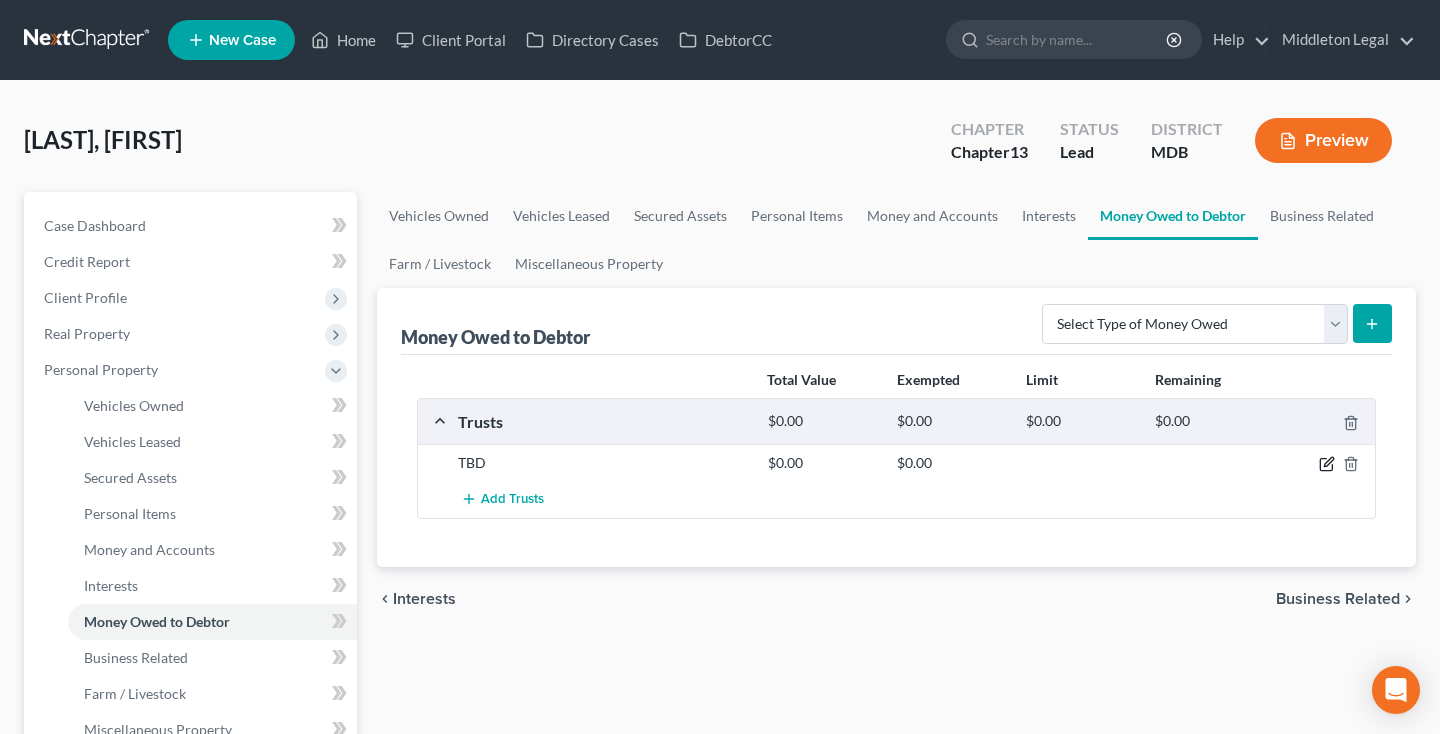 click 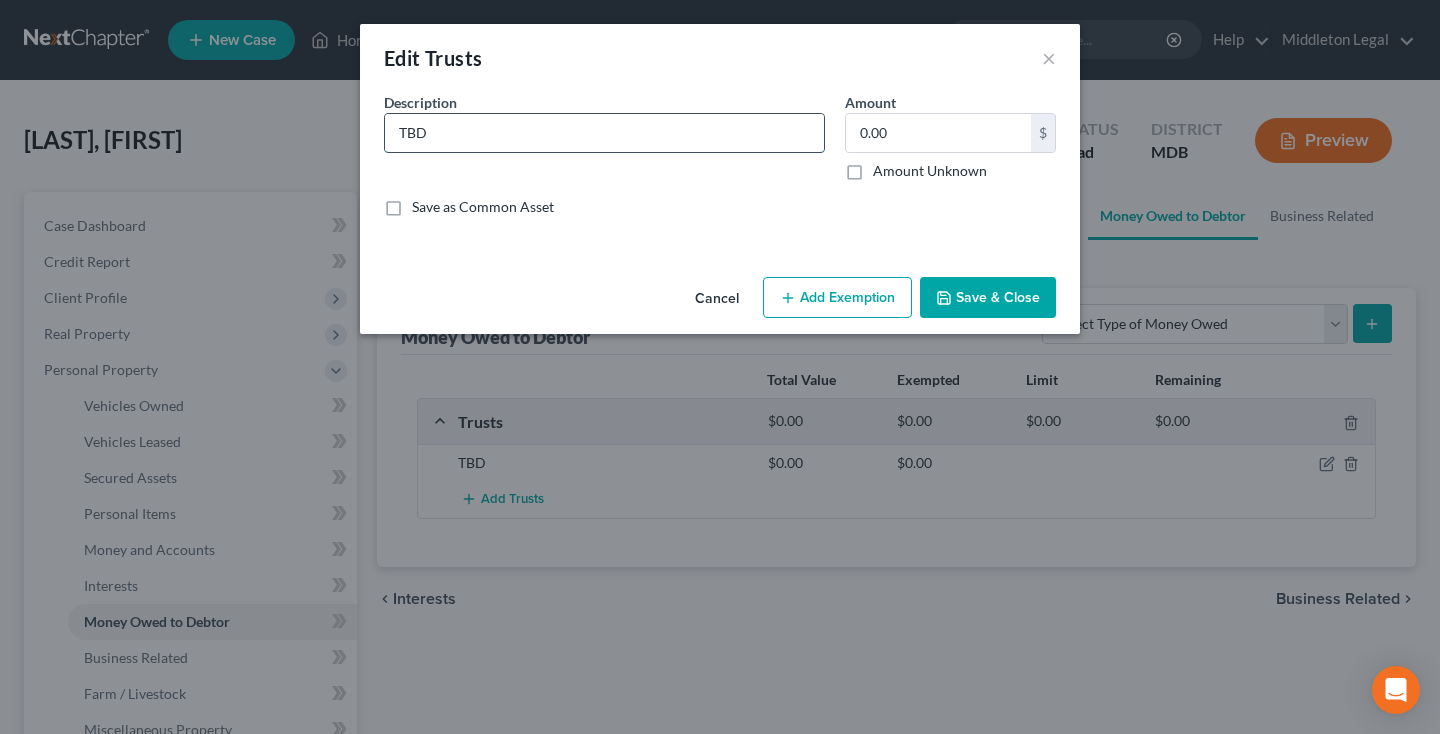 click on "TBD" at bounding box center (604, 133) 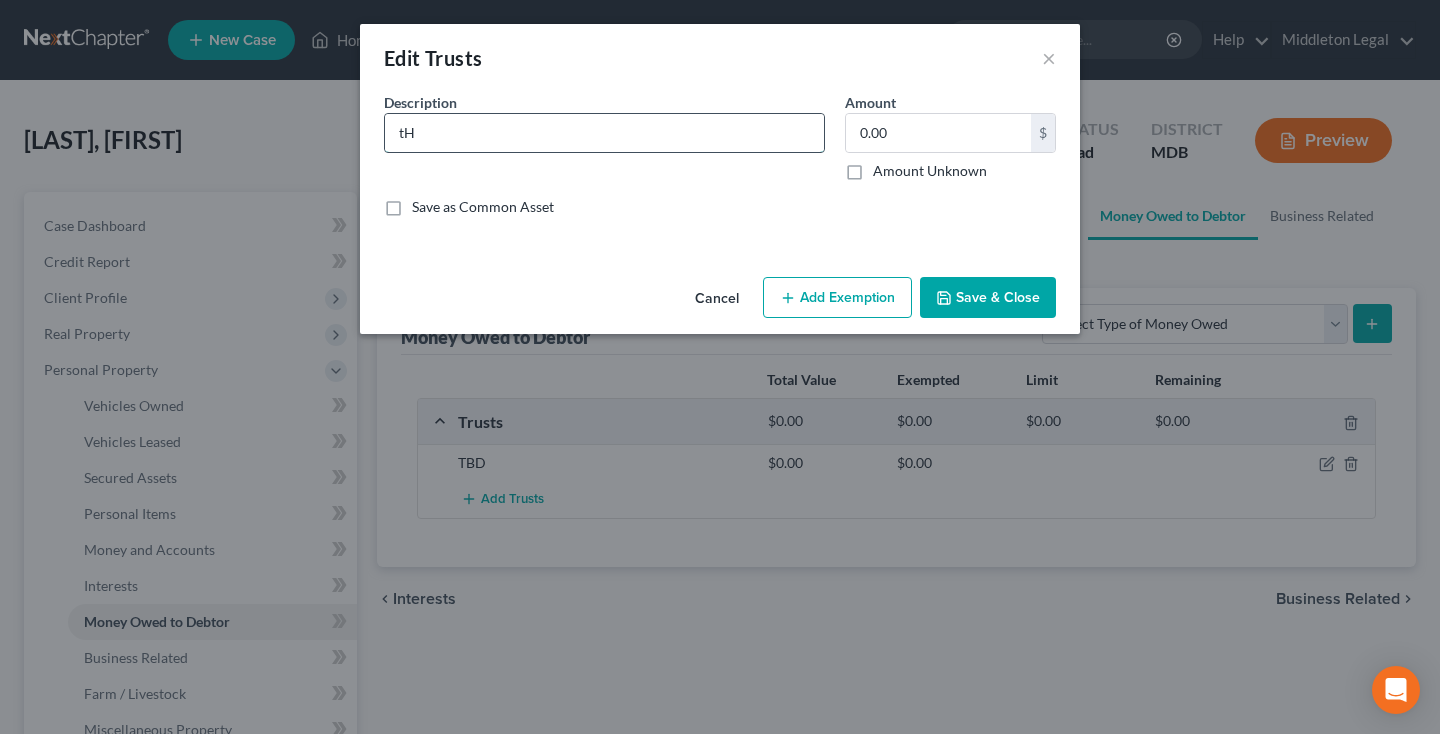type on "t" 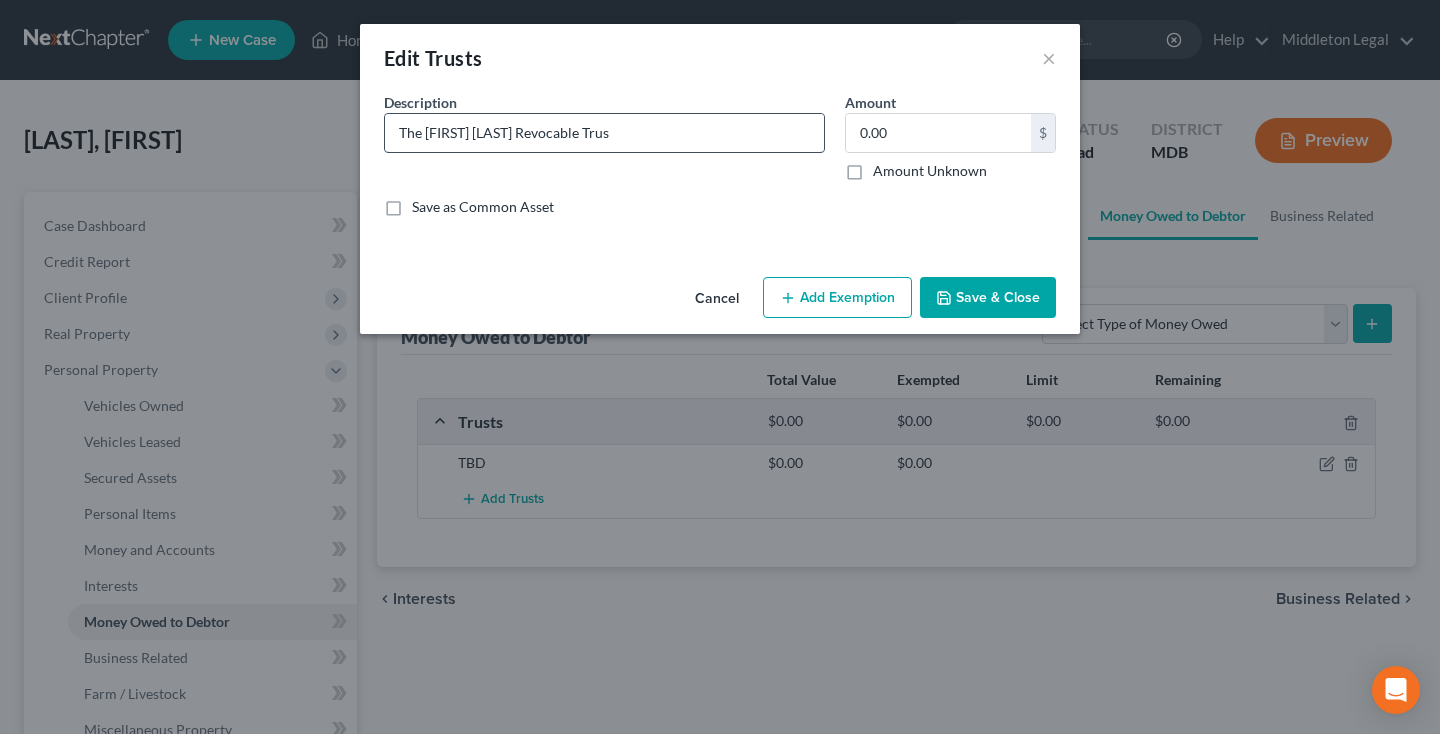type on "The Beatrice Martina Holland Revocable Trust" 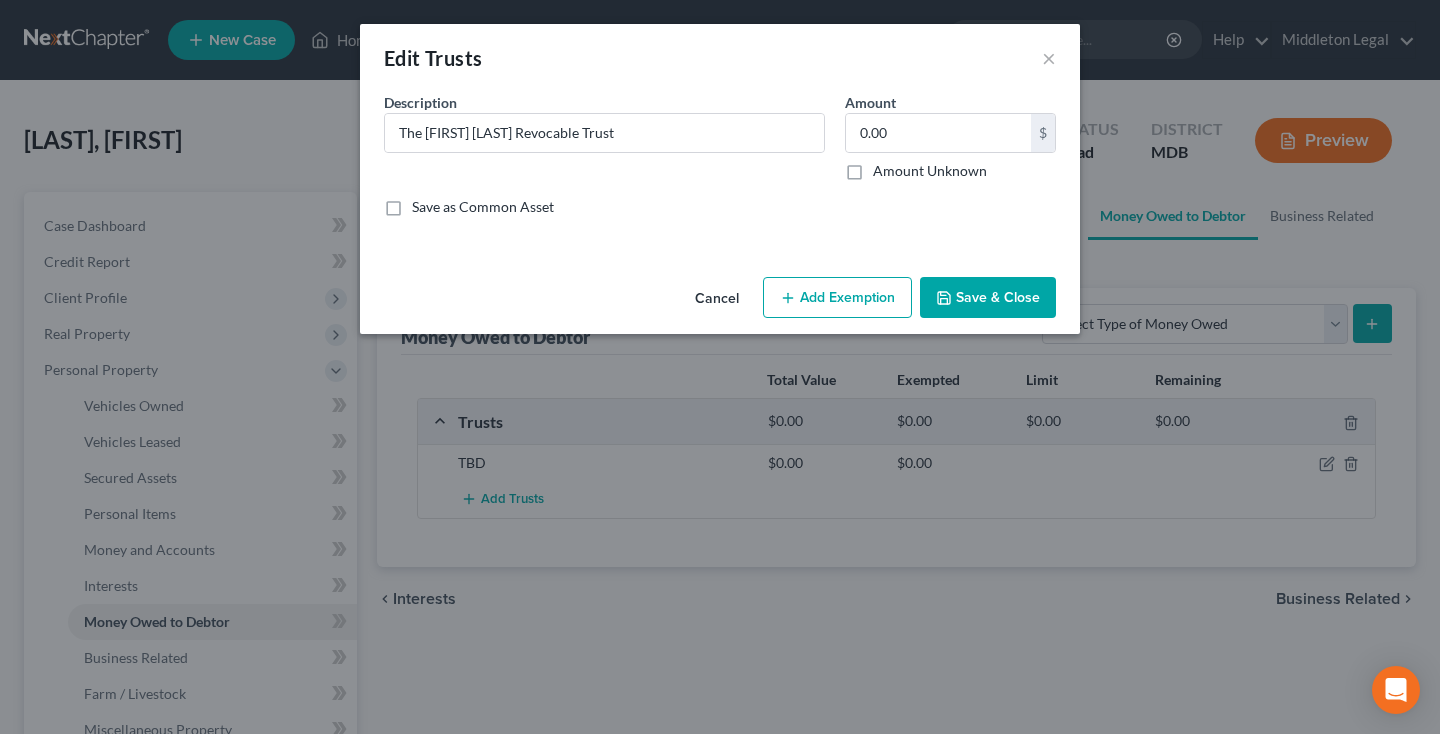 click on "Save & Close" at bounding box center [988, 298] 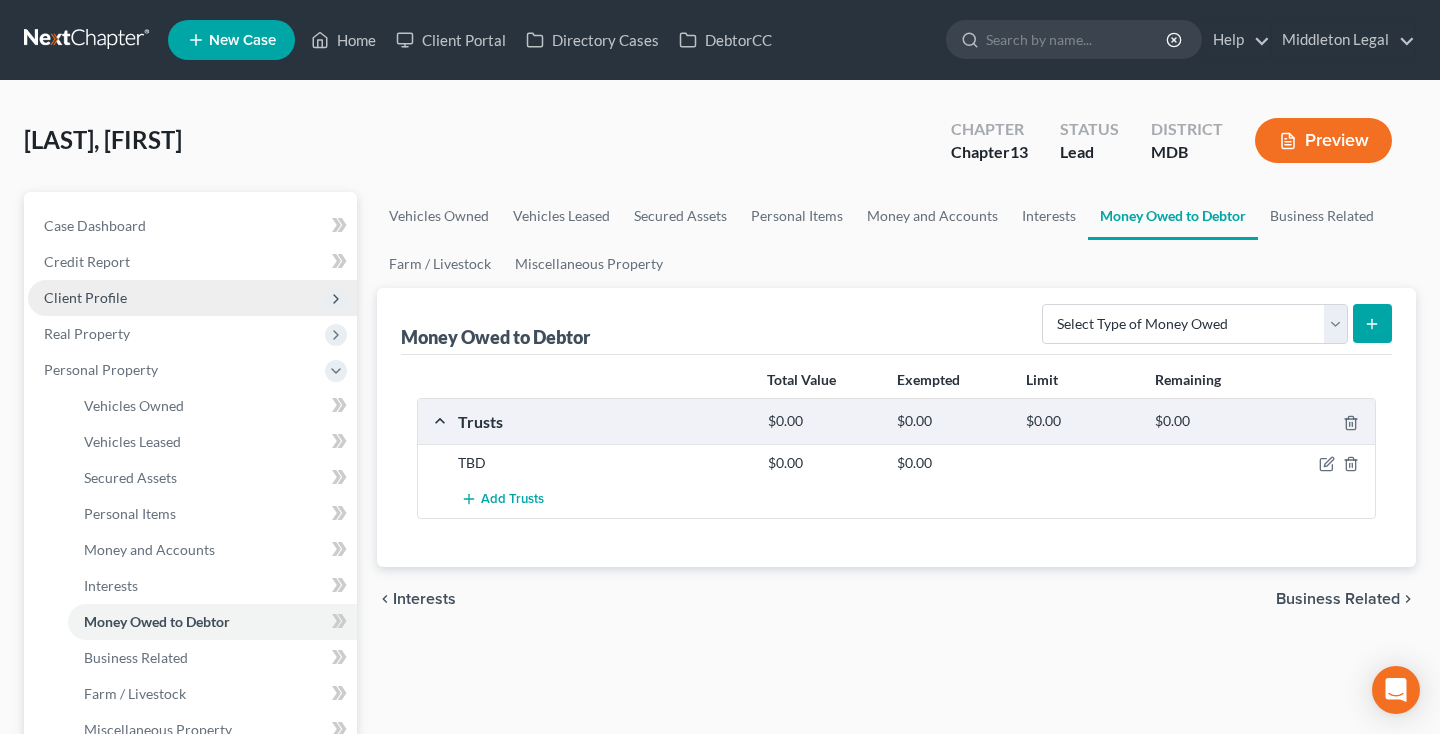 click on "Client Profile" at bounding box center (85, 297) 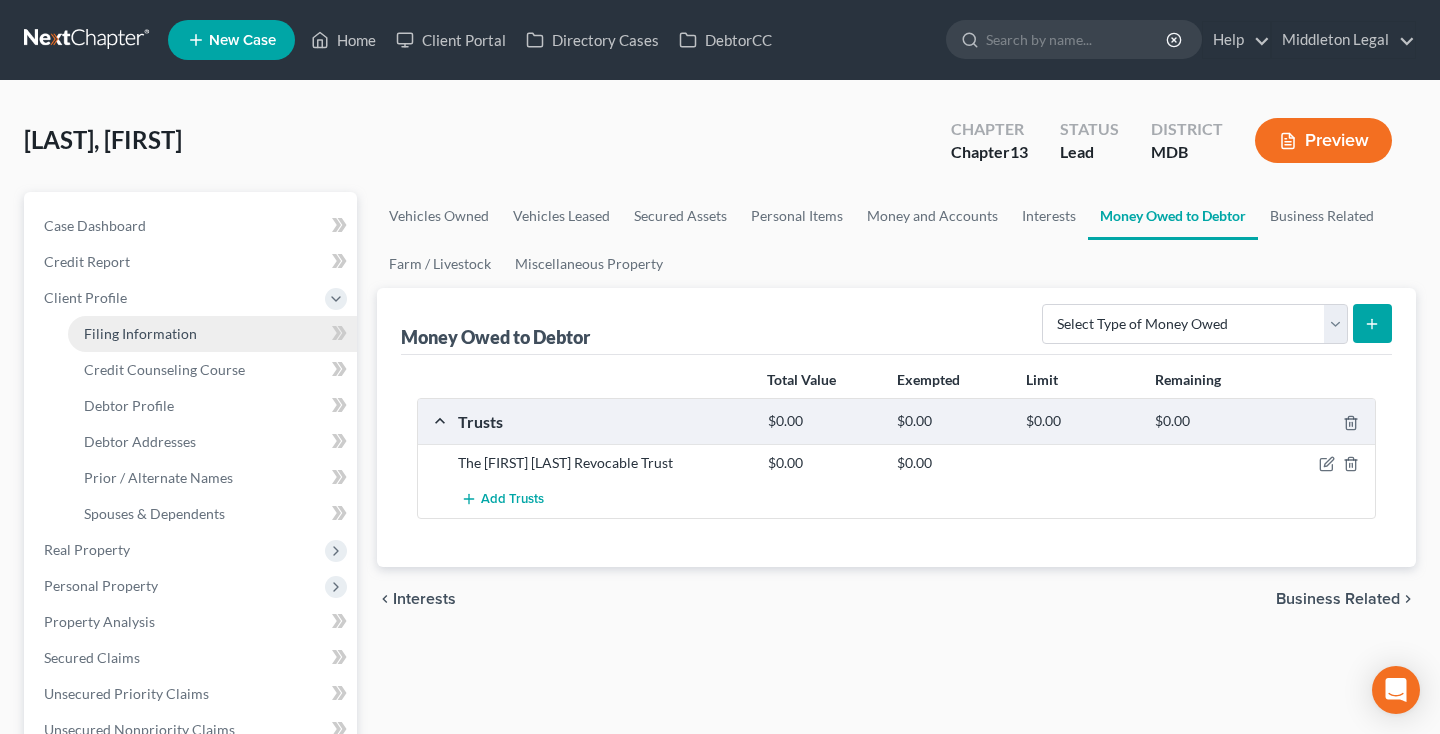 click on "Filing Information" at bounding box center (140, 333) 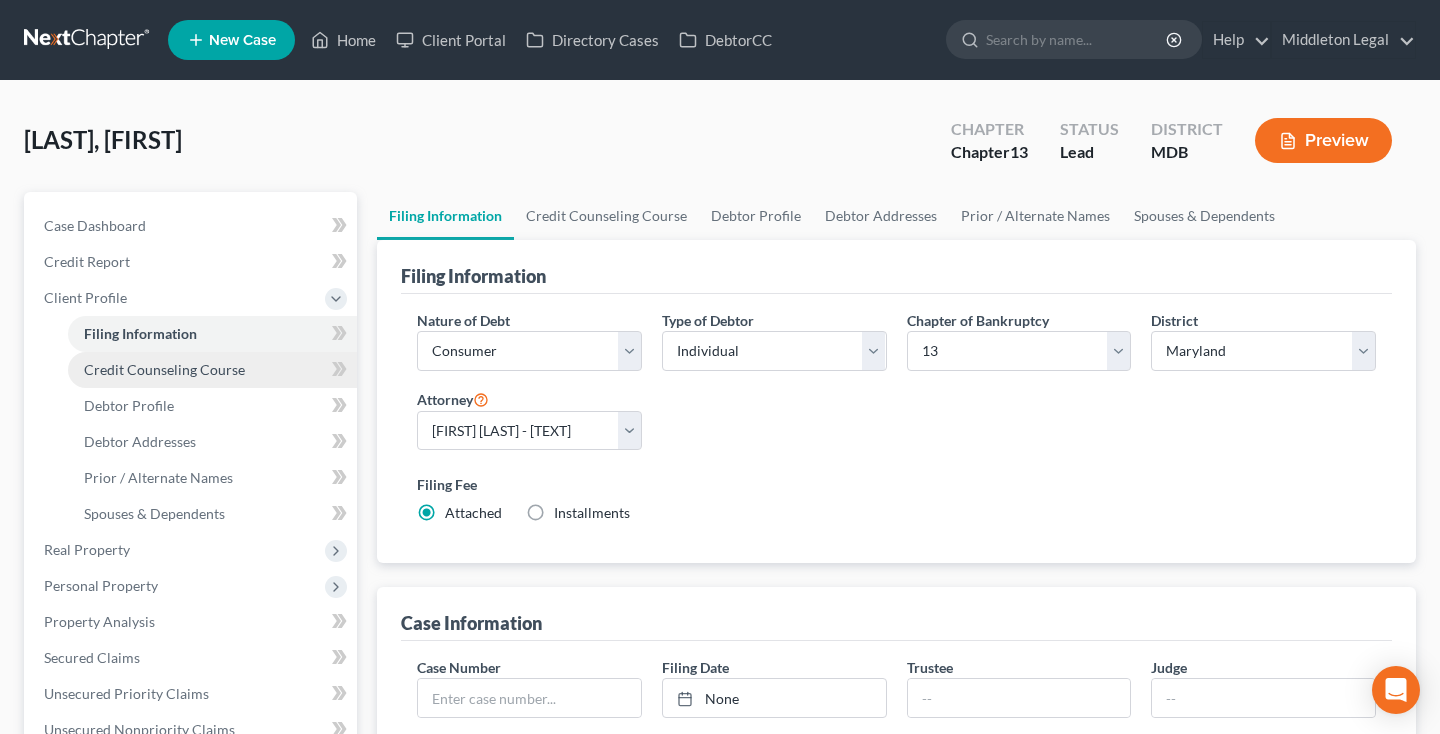 click on "Credit Counseling Course" at bounding box center [164, 369] 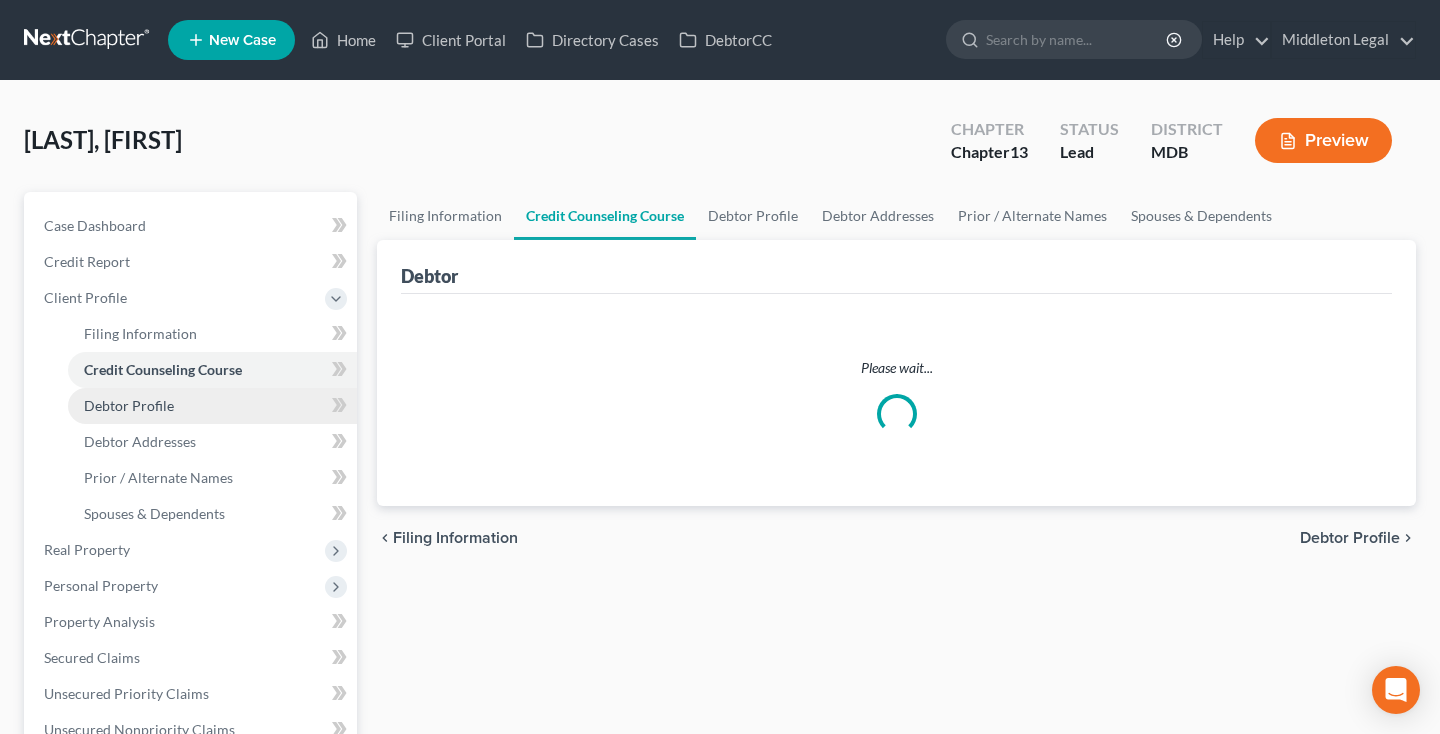 click on "Debtor Profile" at bounding box center (212, 406) 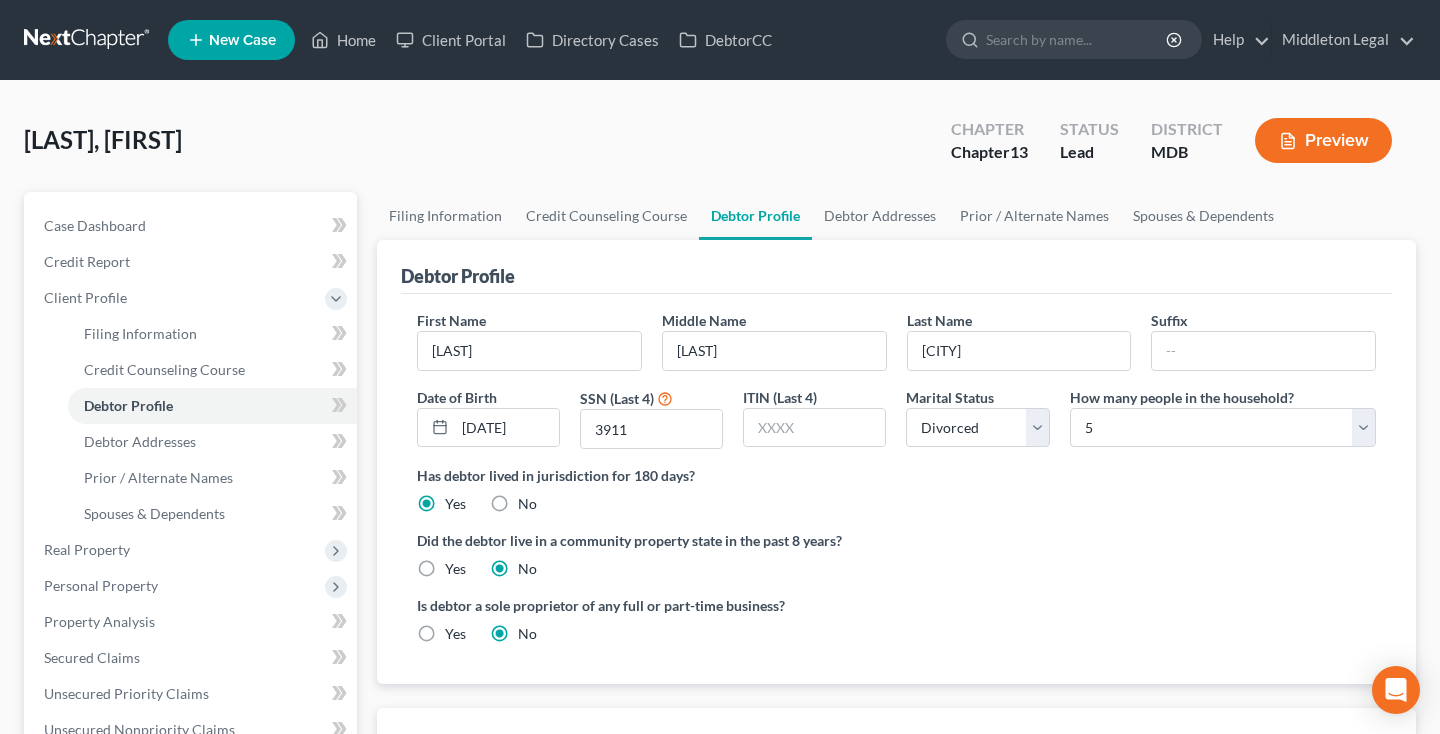scroll, scrollTop: 185, scrollLeft: 0, axis: vertical 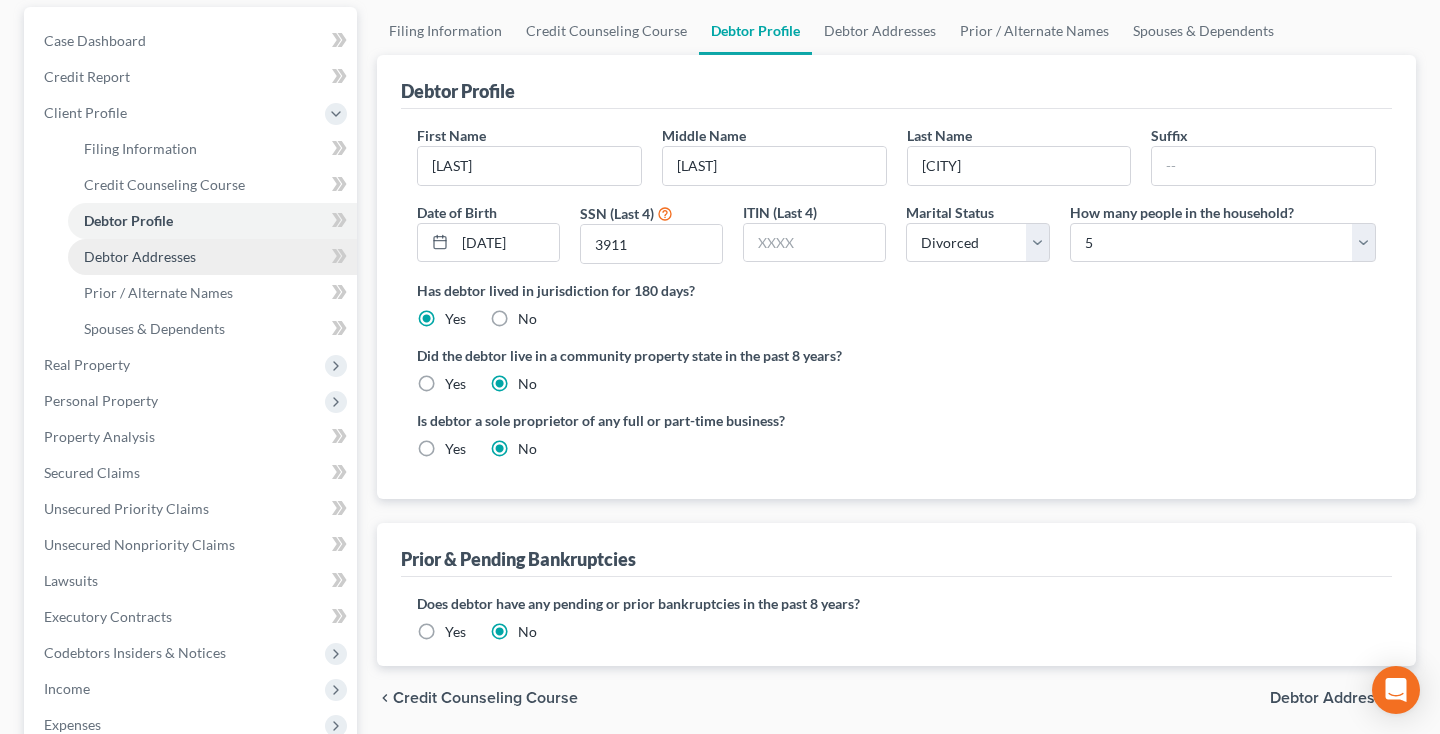 click on "Debtor Addresses" at bounding box center [140, 256] 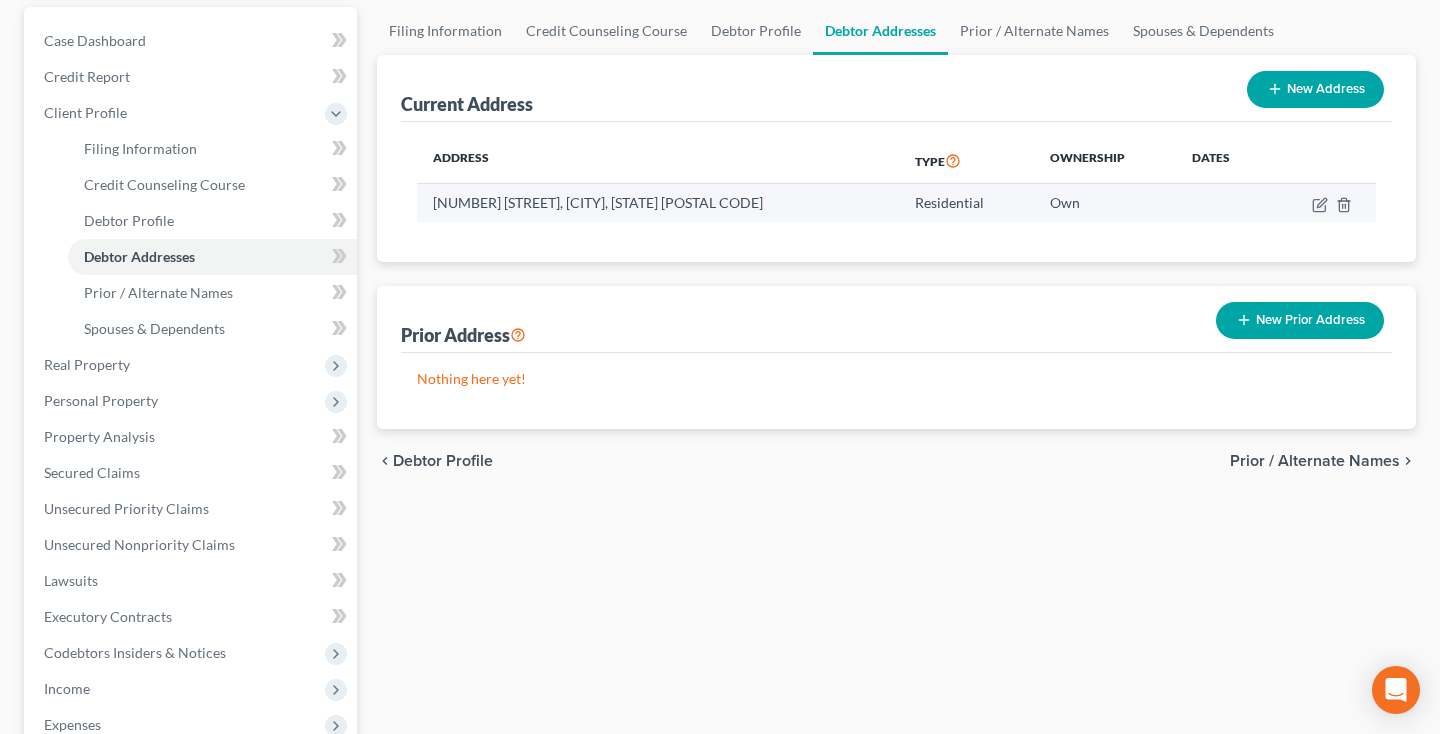 scroll, scrollTop: 0, scrollLeft: 0, axis: both 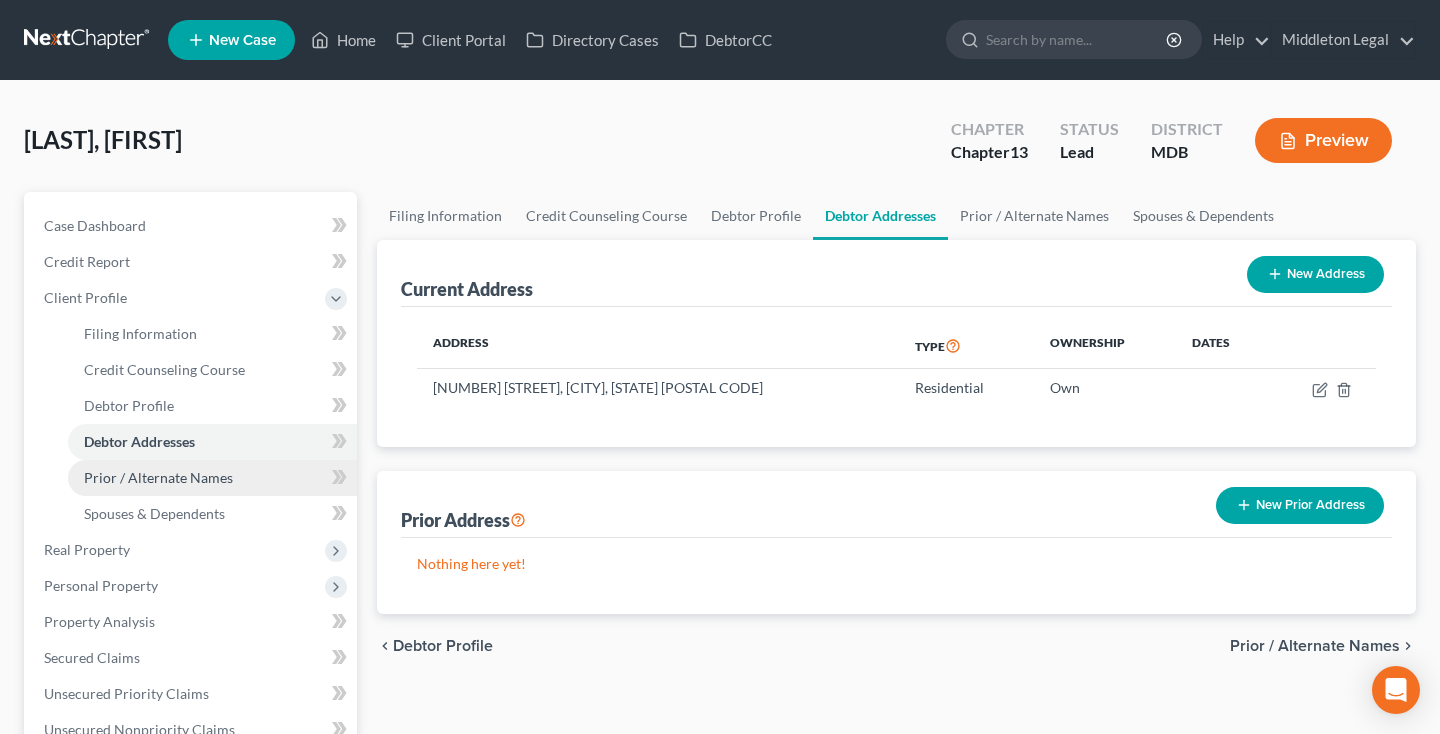 click on "Prior / Alternate Names" at bounding box center (158, 477) 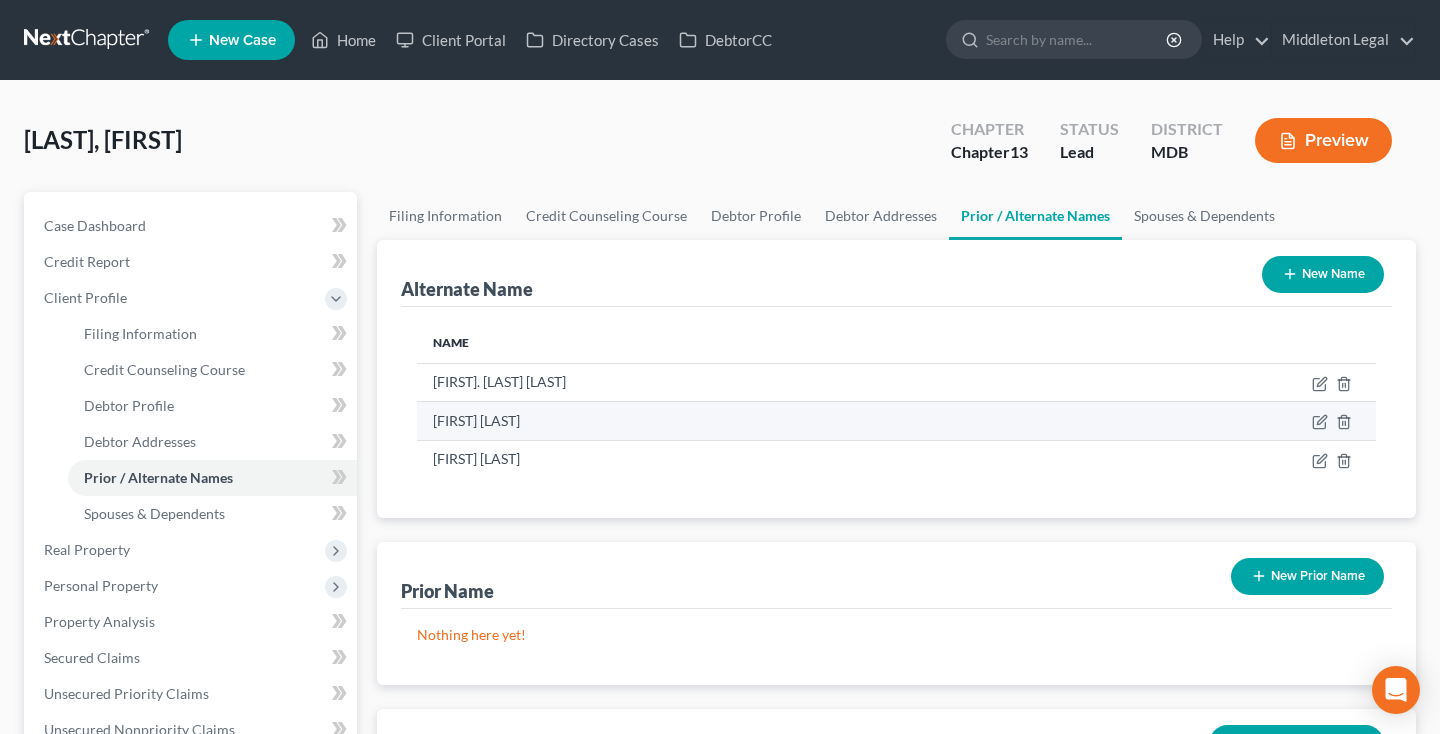 scroll, scrollTop: 99, scrollLeft: 0, axis: vertical 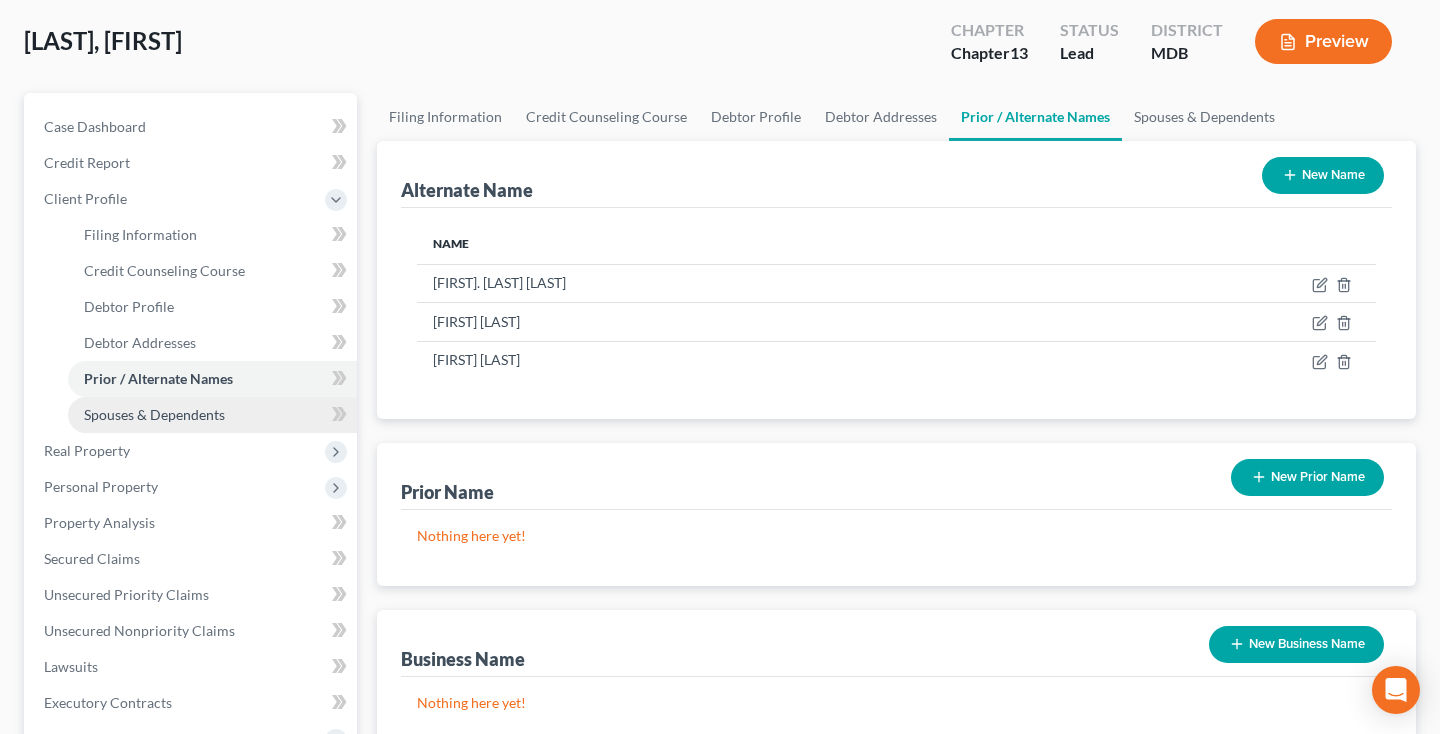 click on "Spouses & Dependents" at bounding box center [154, 414] 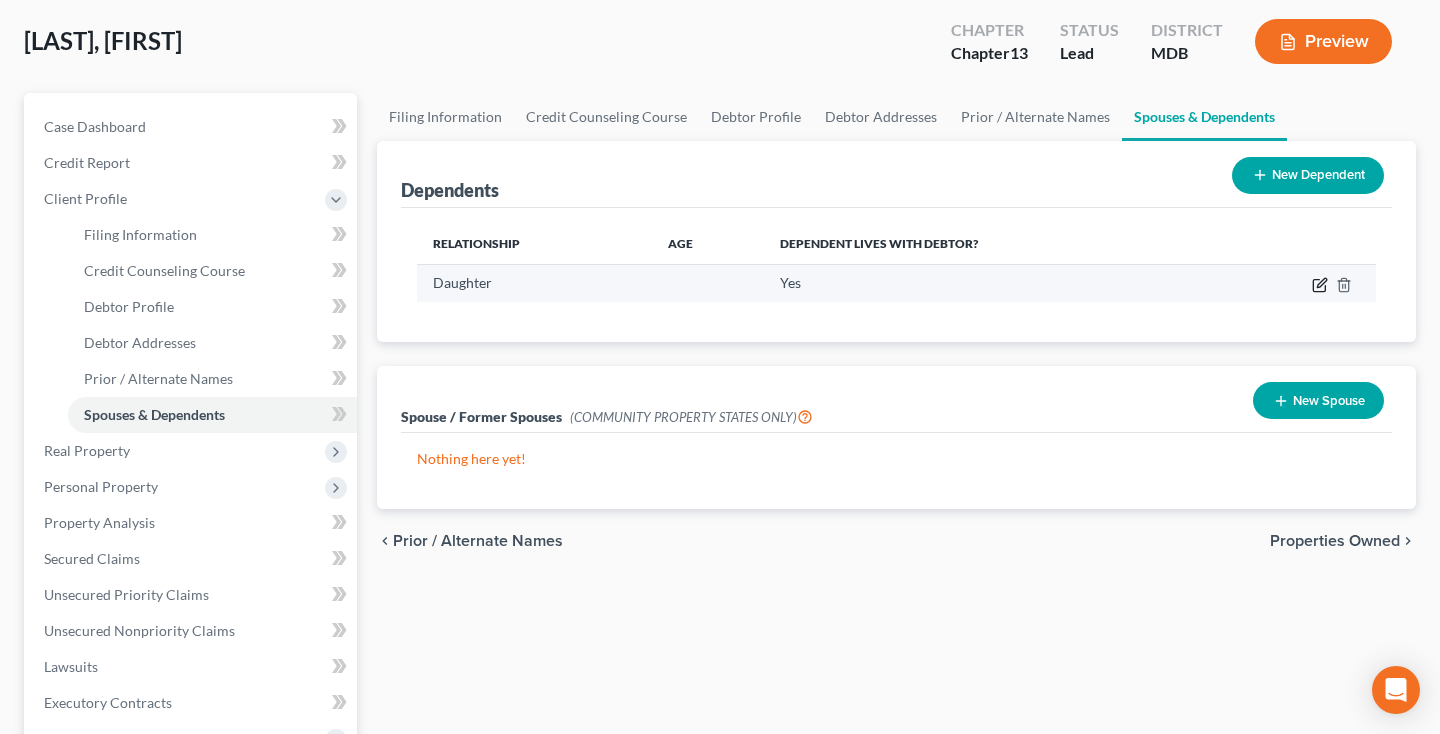 click 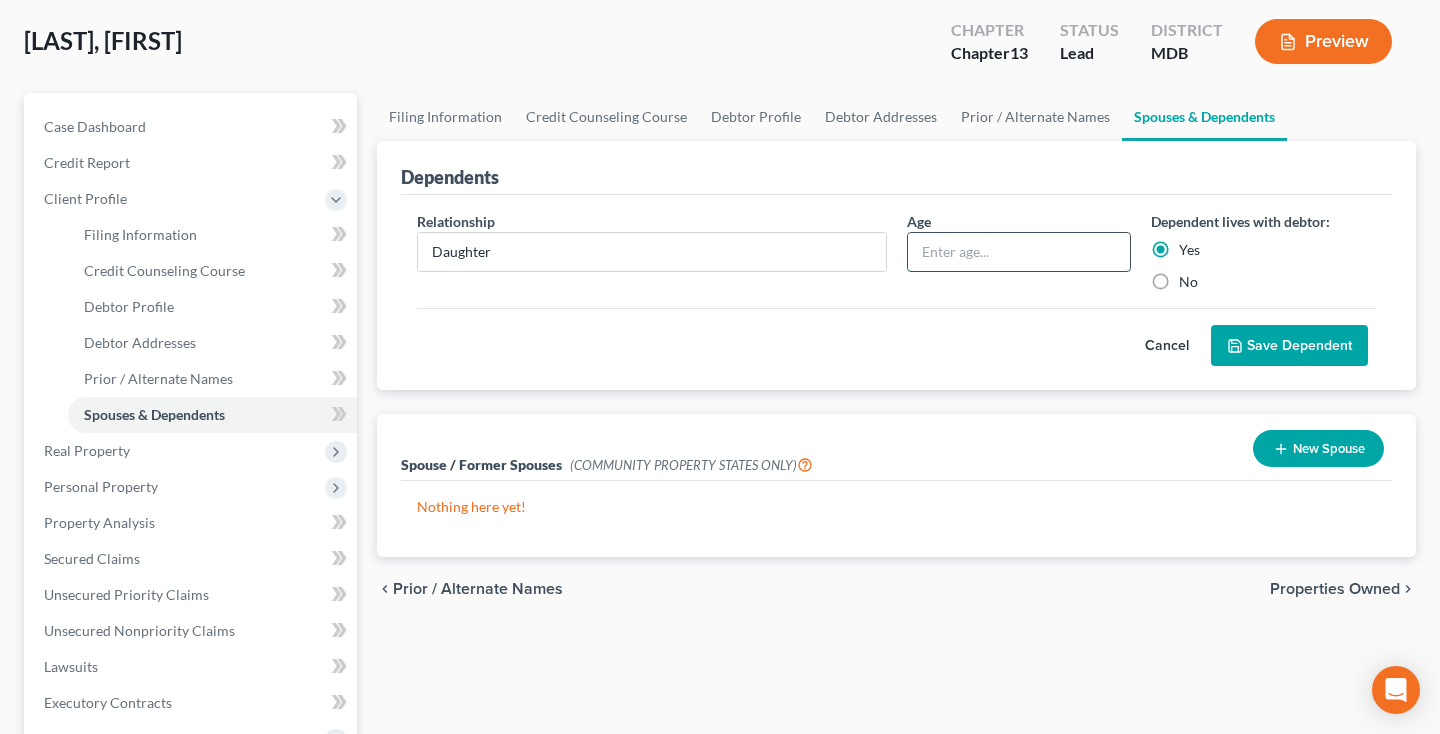 click at bounding box center [1019, 252] 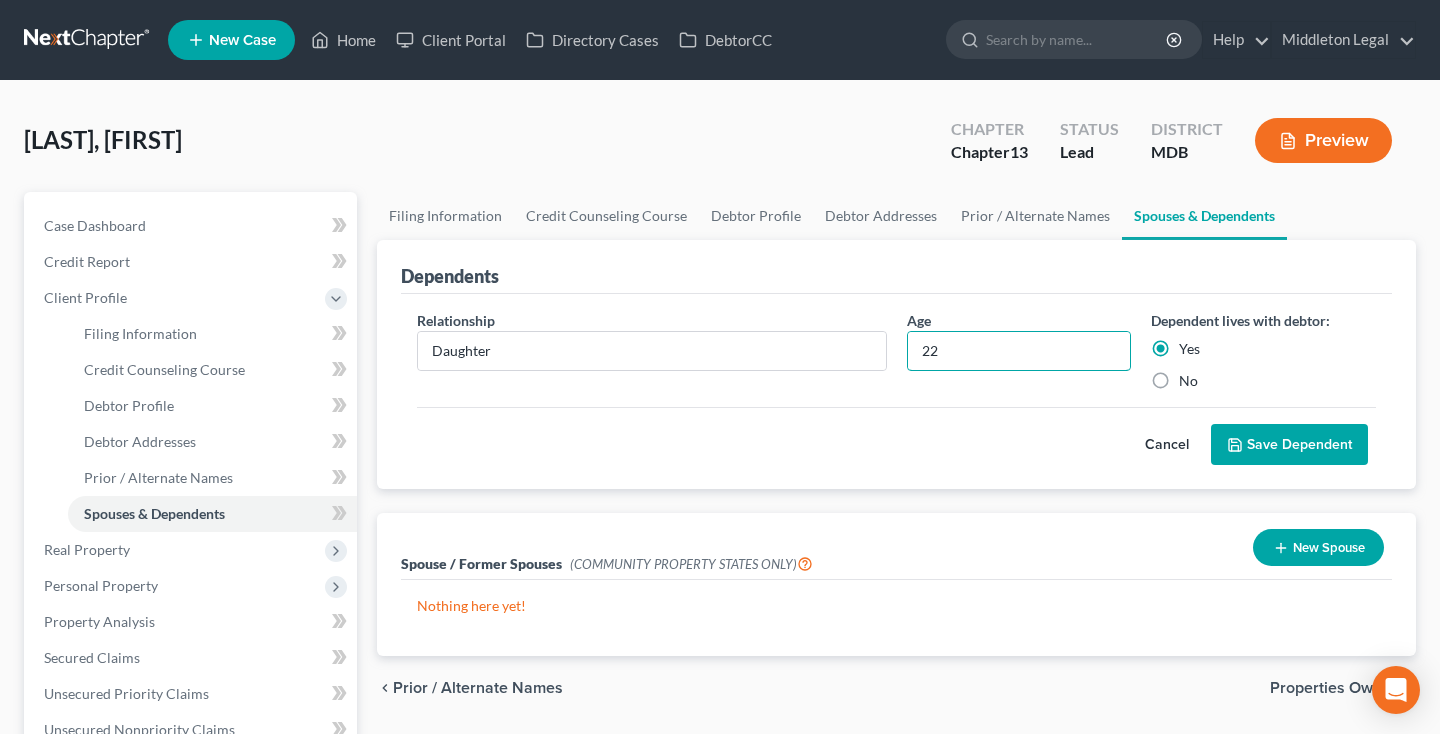 type on "22" 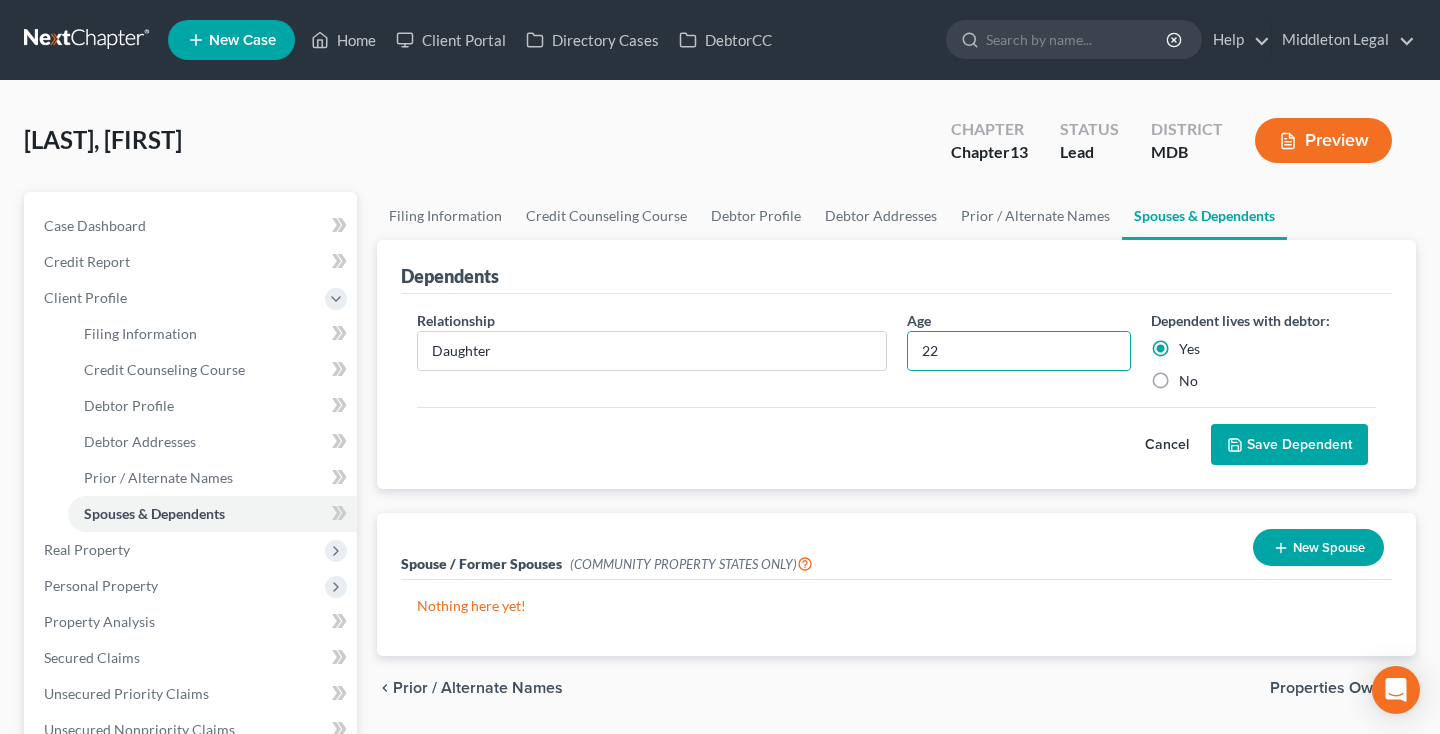 click on "Save Dependent" at bounding box center (1289, 445) 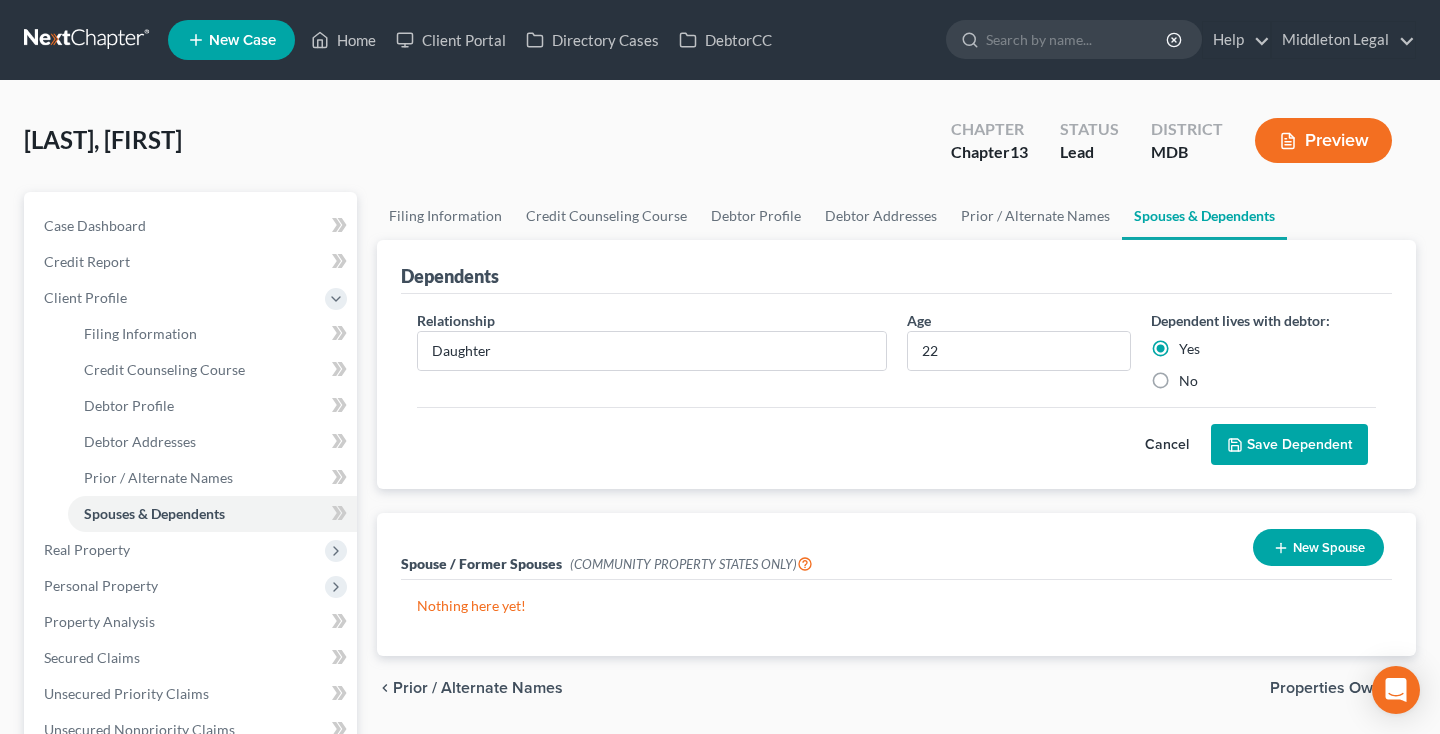 click 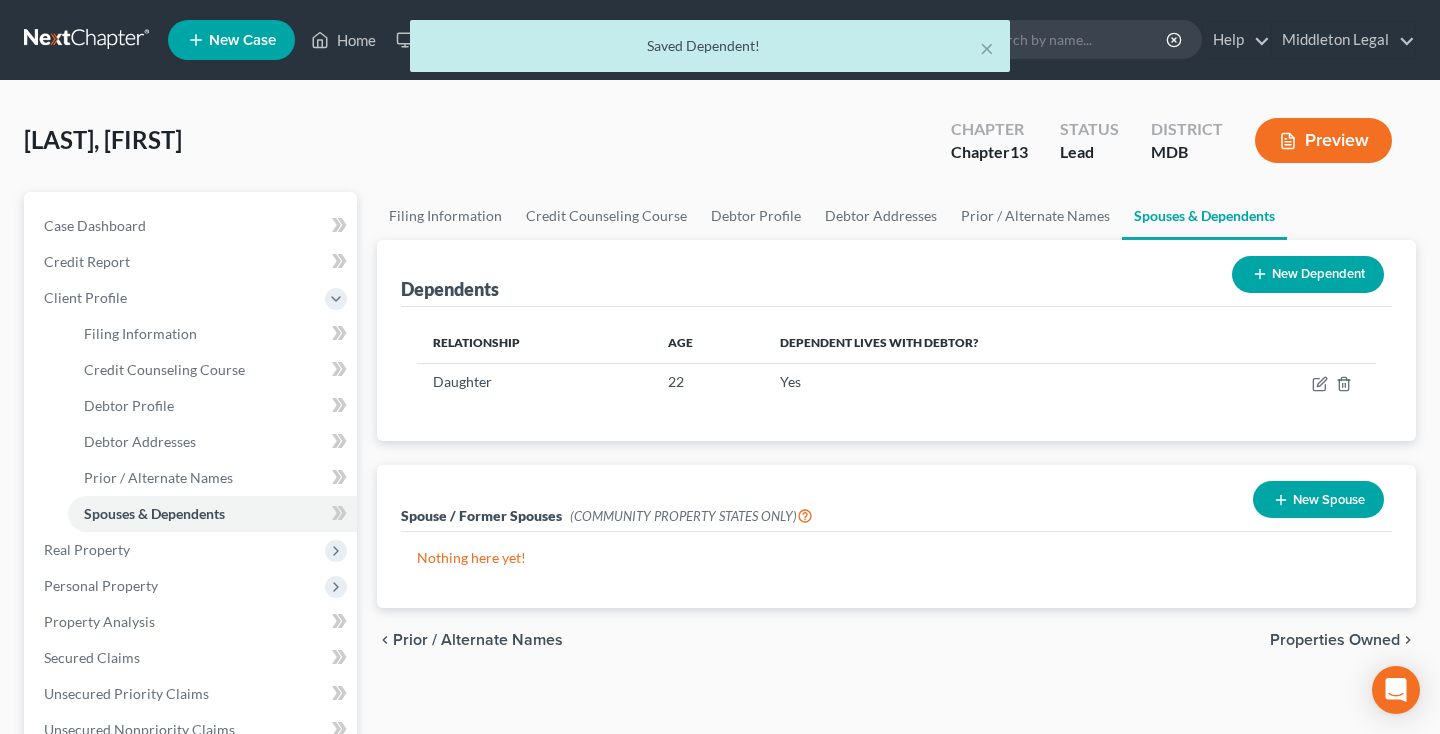 click on "New Dependent" at bounding box center (1308, 274) 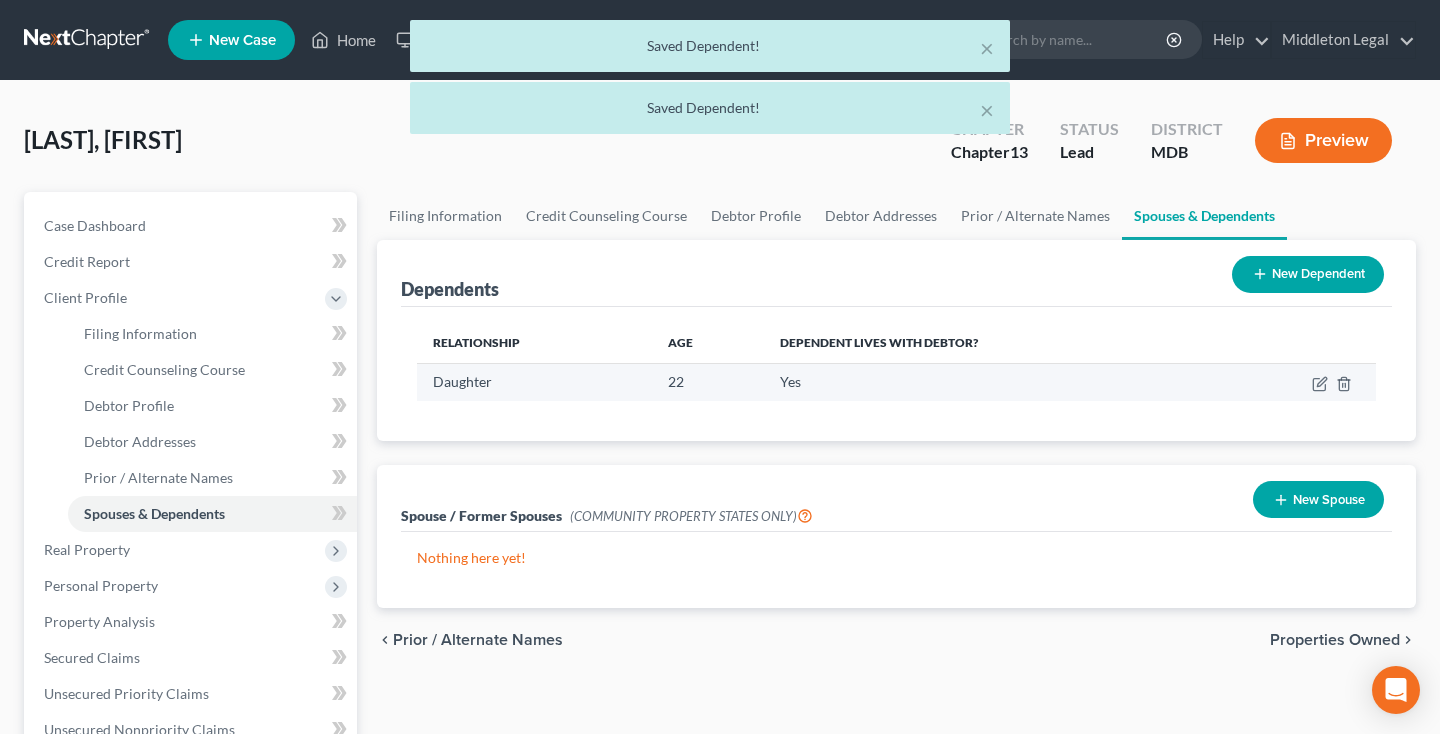 click on "Daughter" at bounding box center [534, 382] 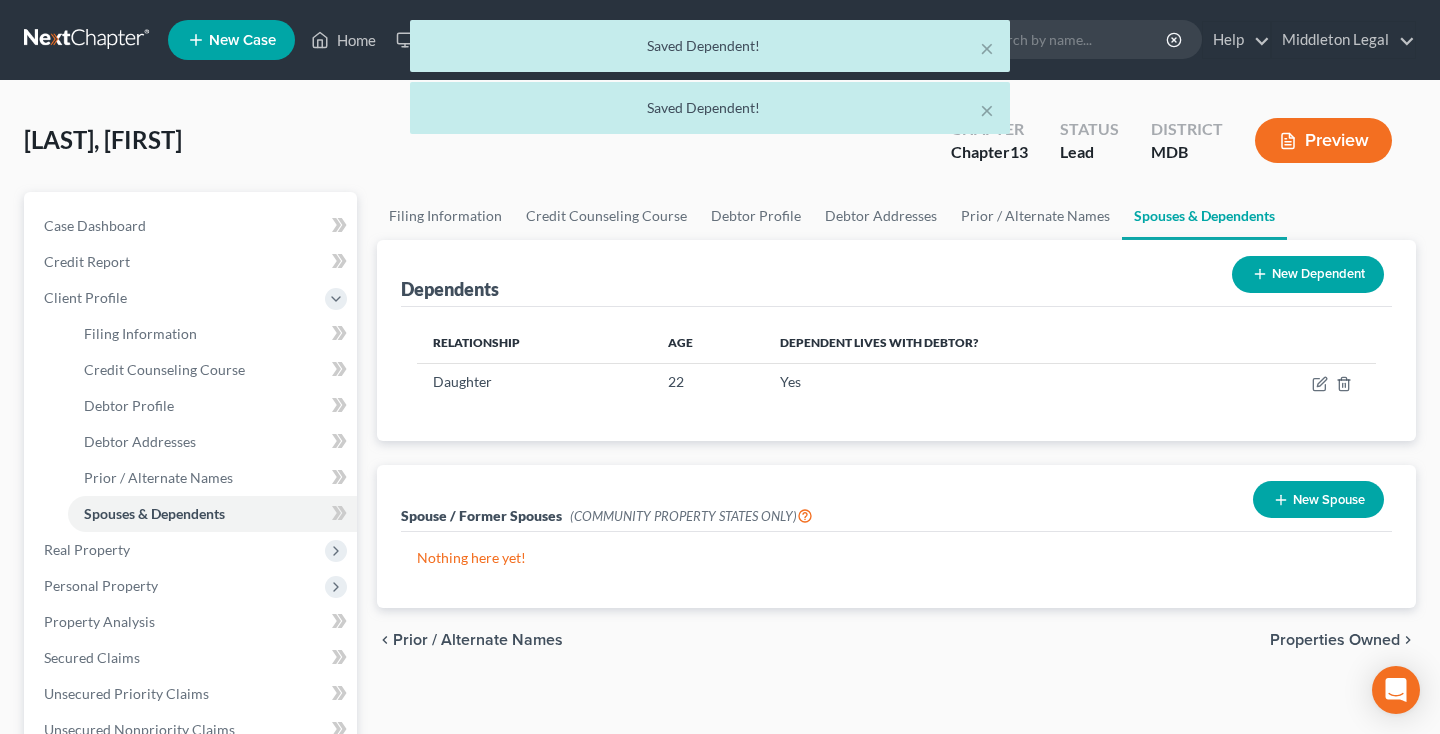 click on "New Dependent" at bounding box center (1308, 274) 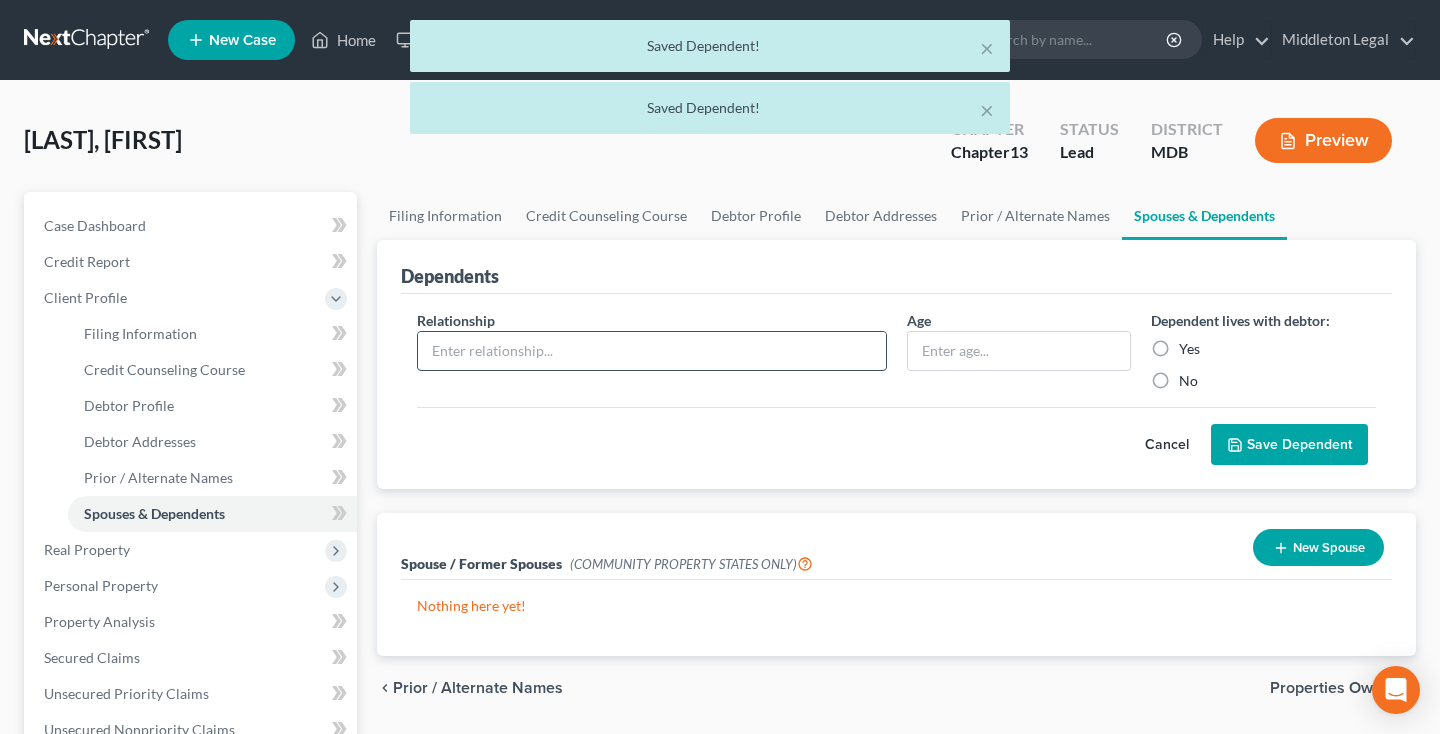 click at bounding box center [652, 351] 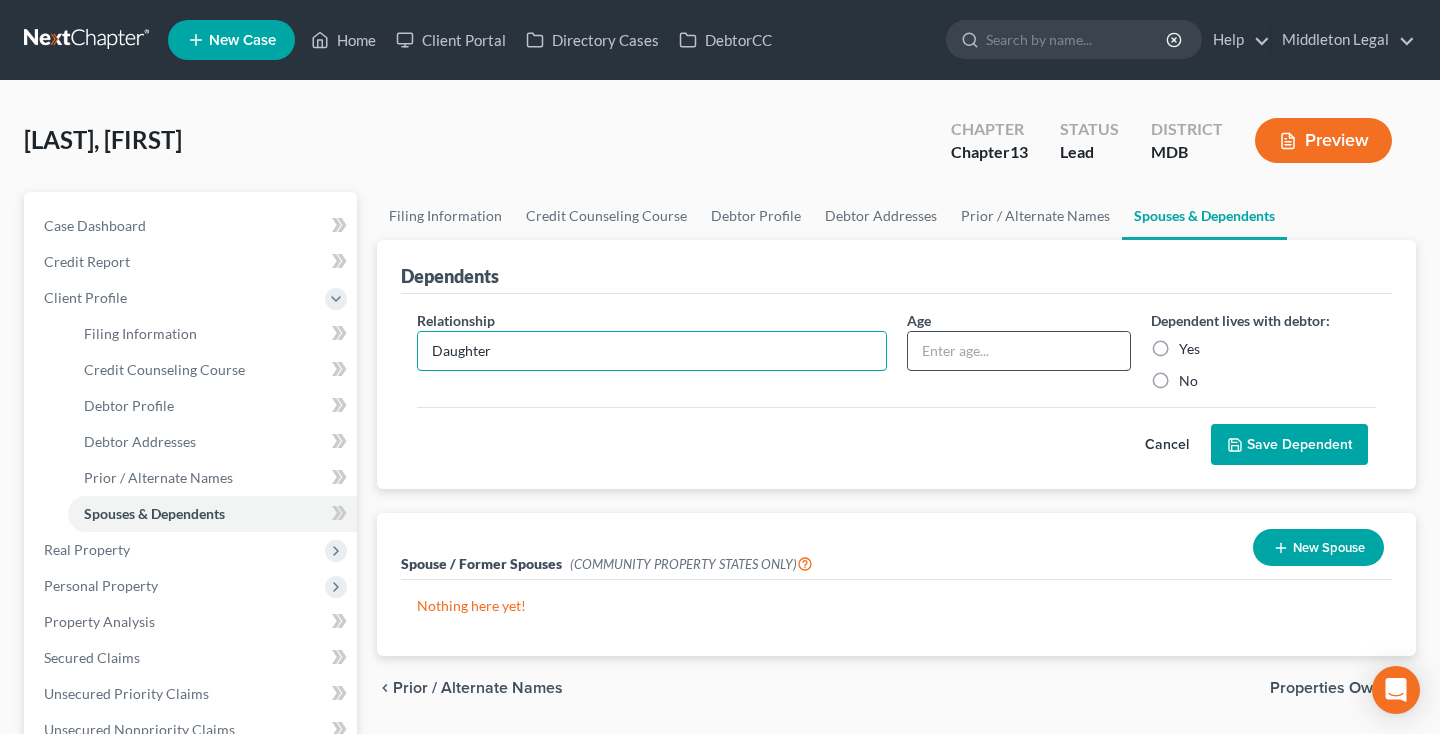 type on "Daughter" 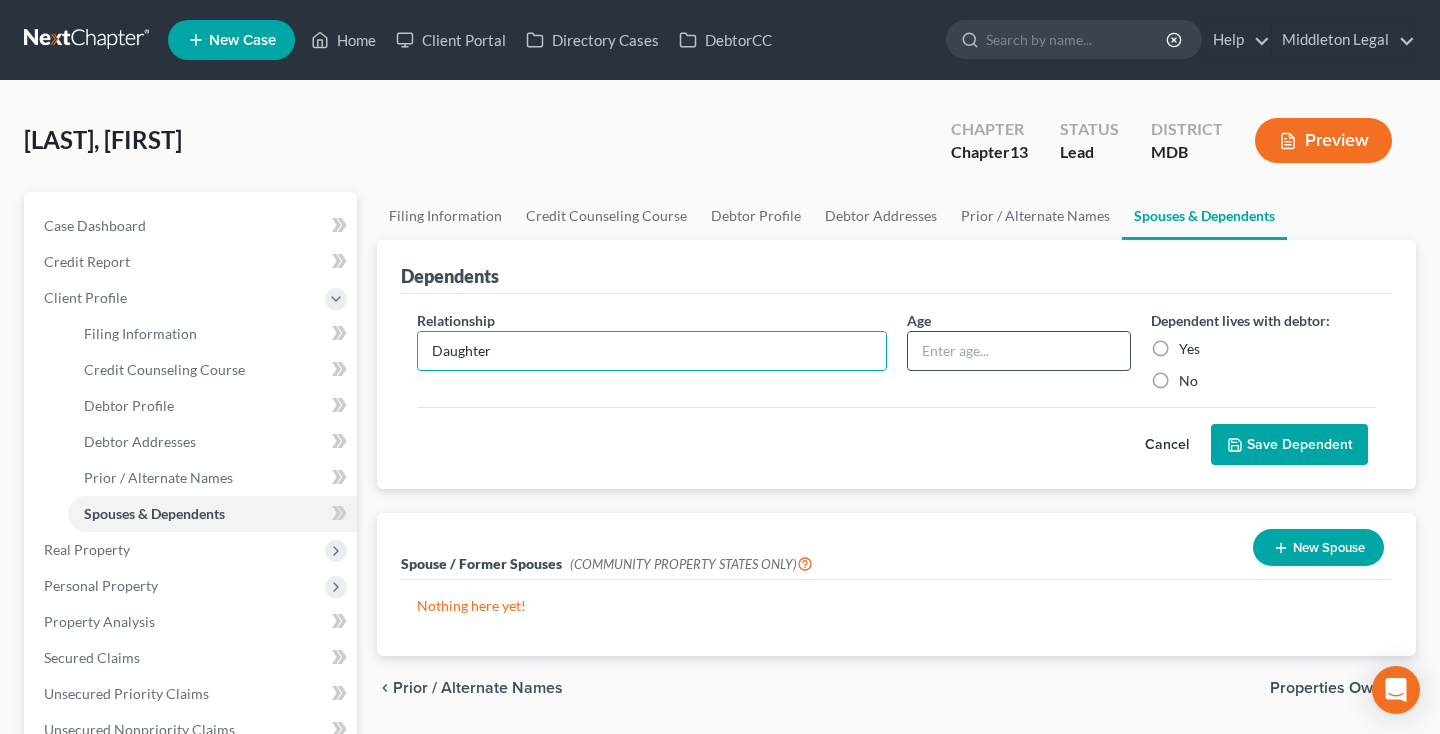 click at bounding box center [1019, 351] 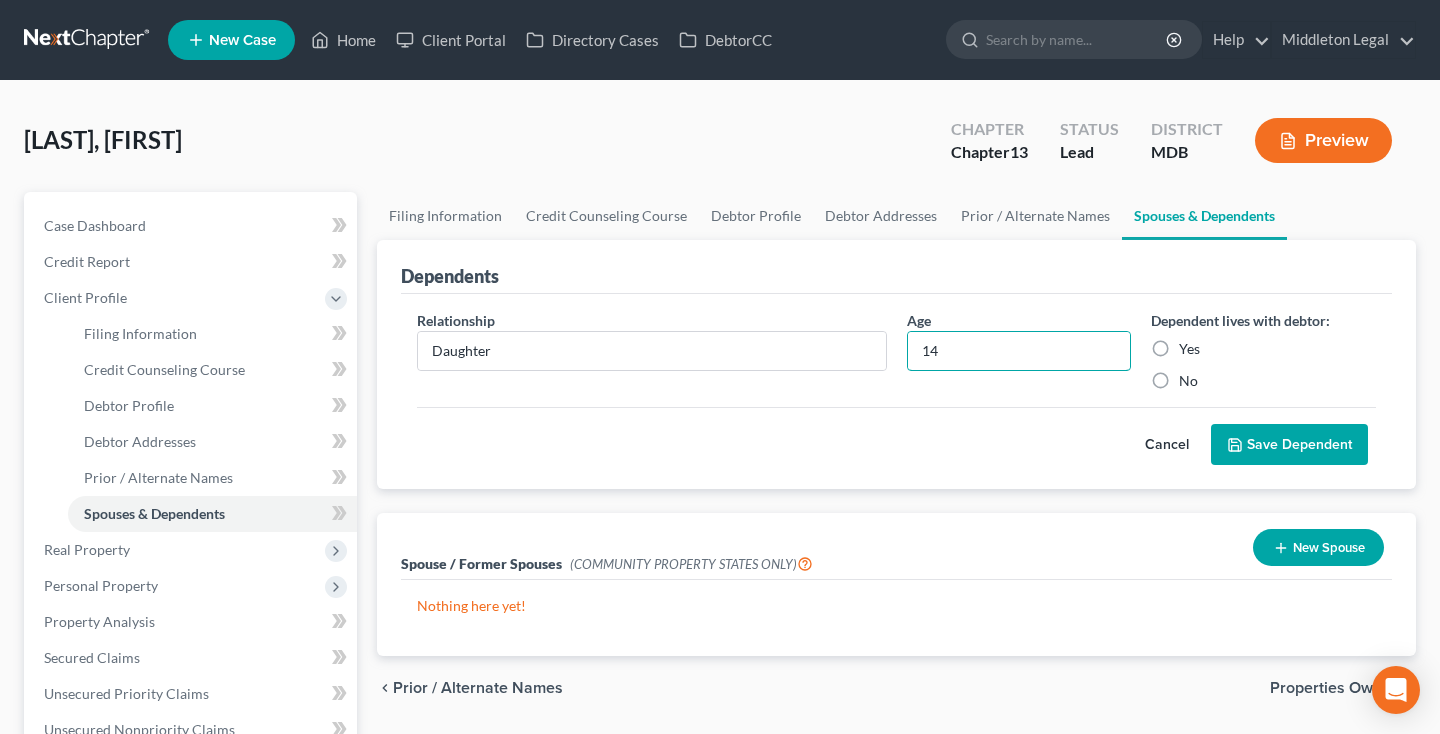 type on "14" 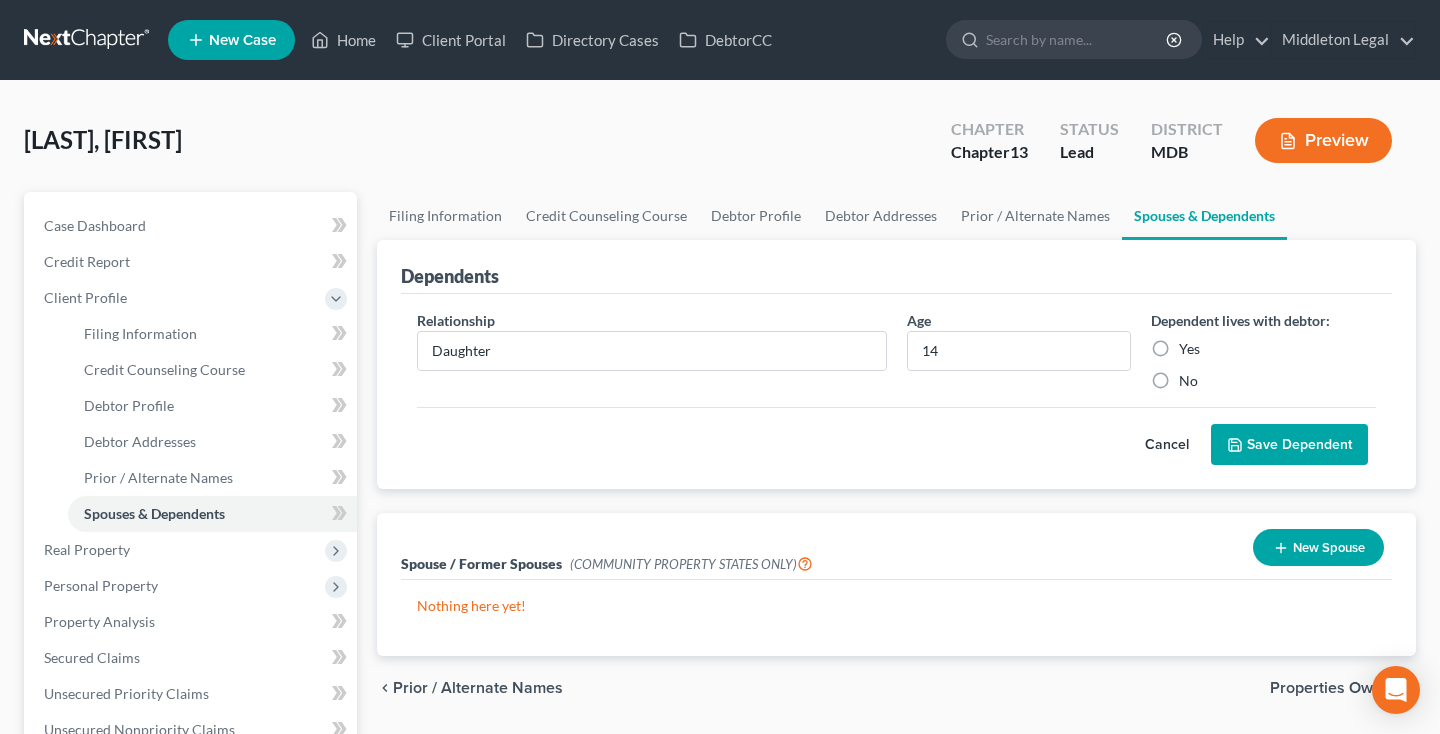 click on "Yes" at bounding box center (1189, 349) 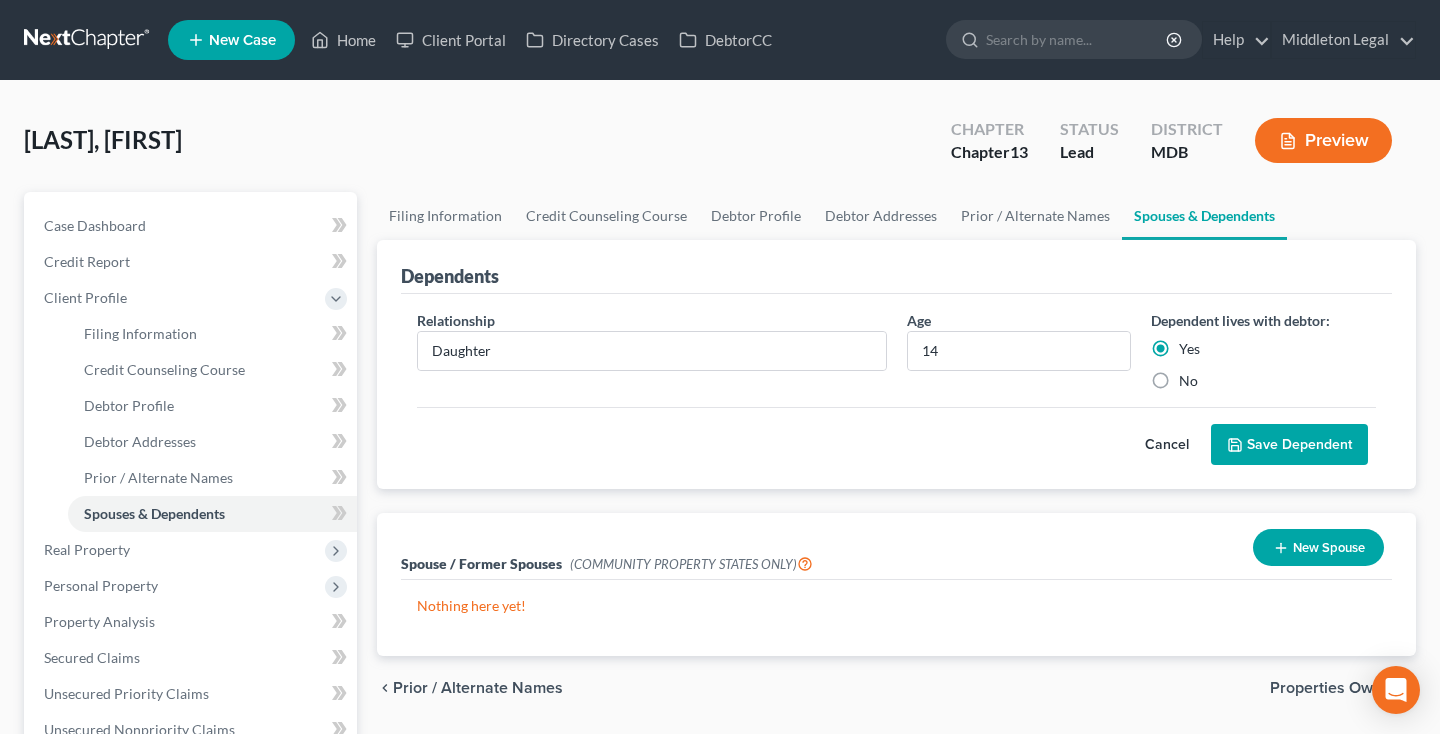 click on "Save Dependent" at bounding box center [1289, 445] 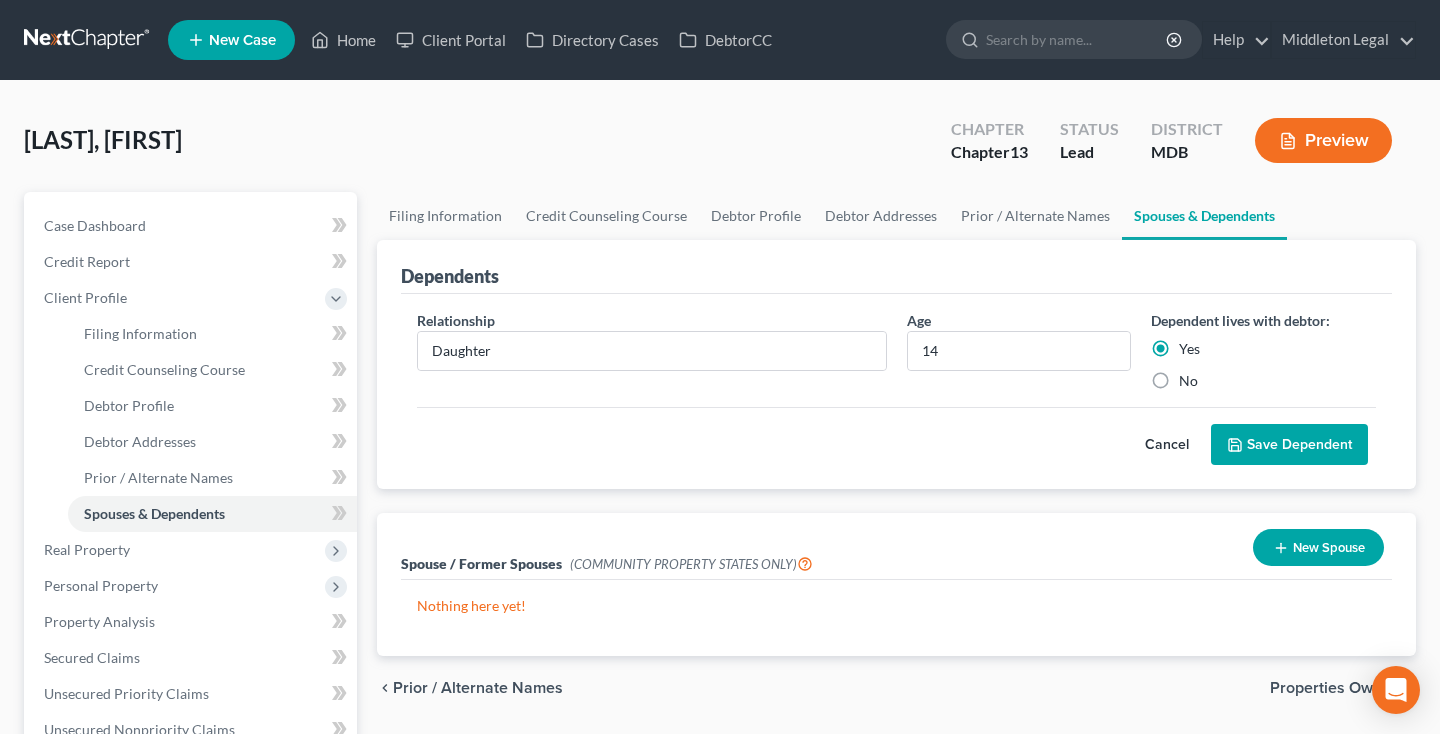 click on "Save Dependent" at bounding box center [1289, 445] 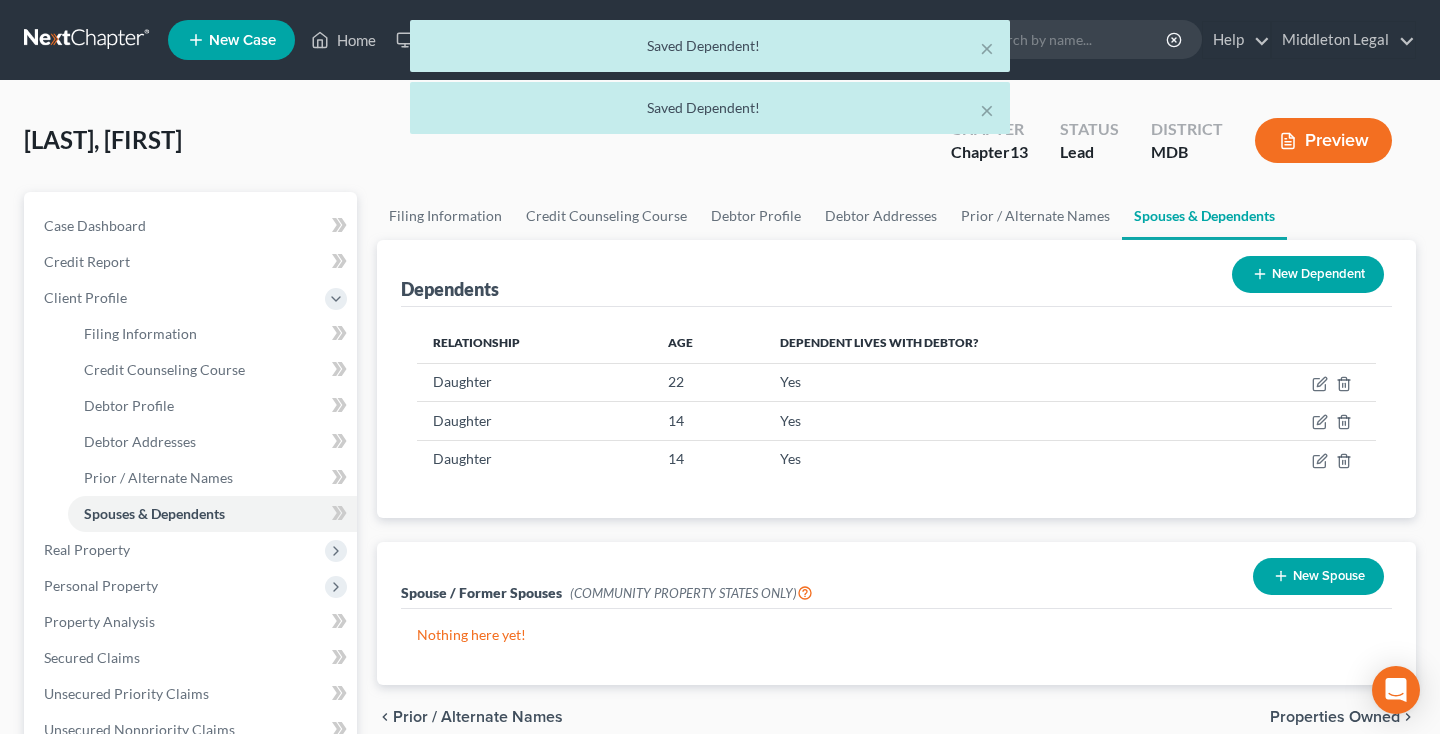 click on "New Dependent" at bounding box center (1308, 274) 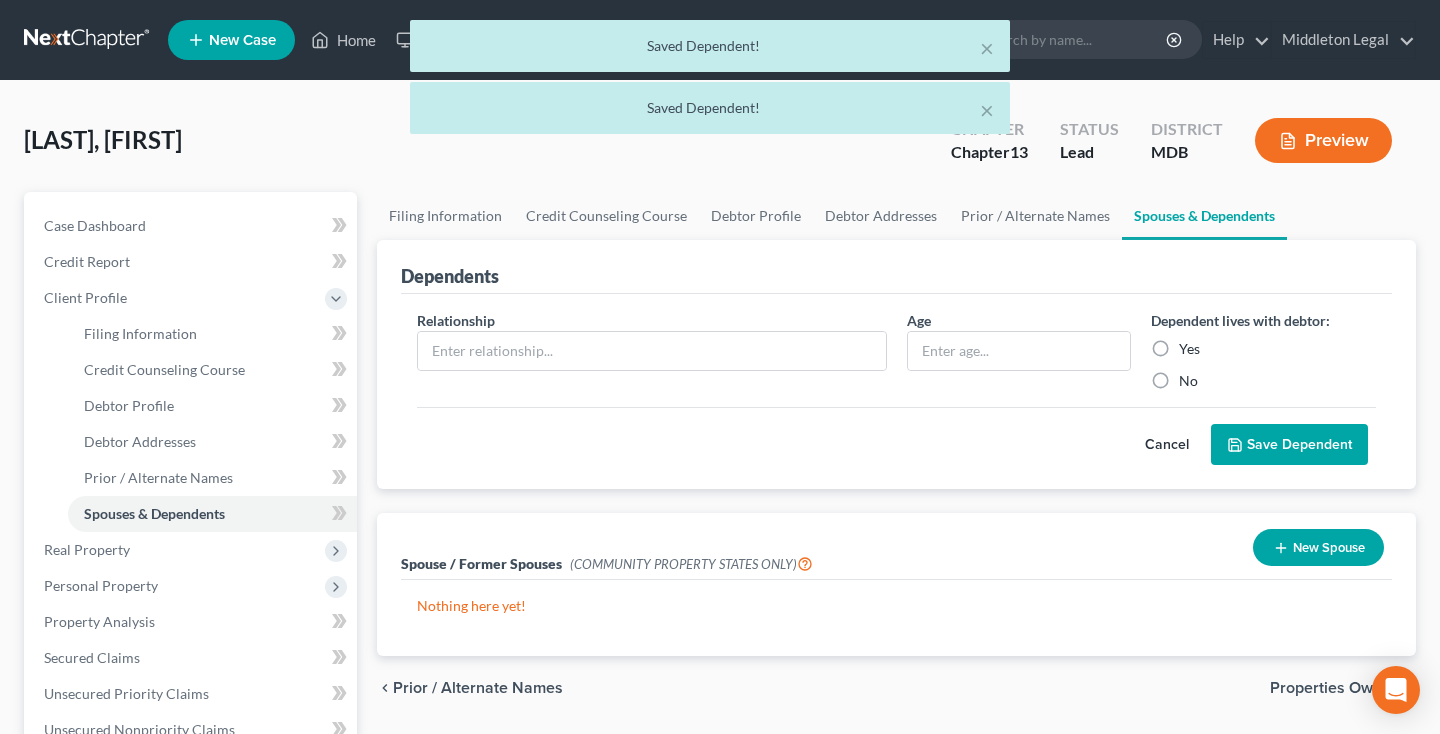 click on "Cancel" at bounding box center [1167, 445] 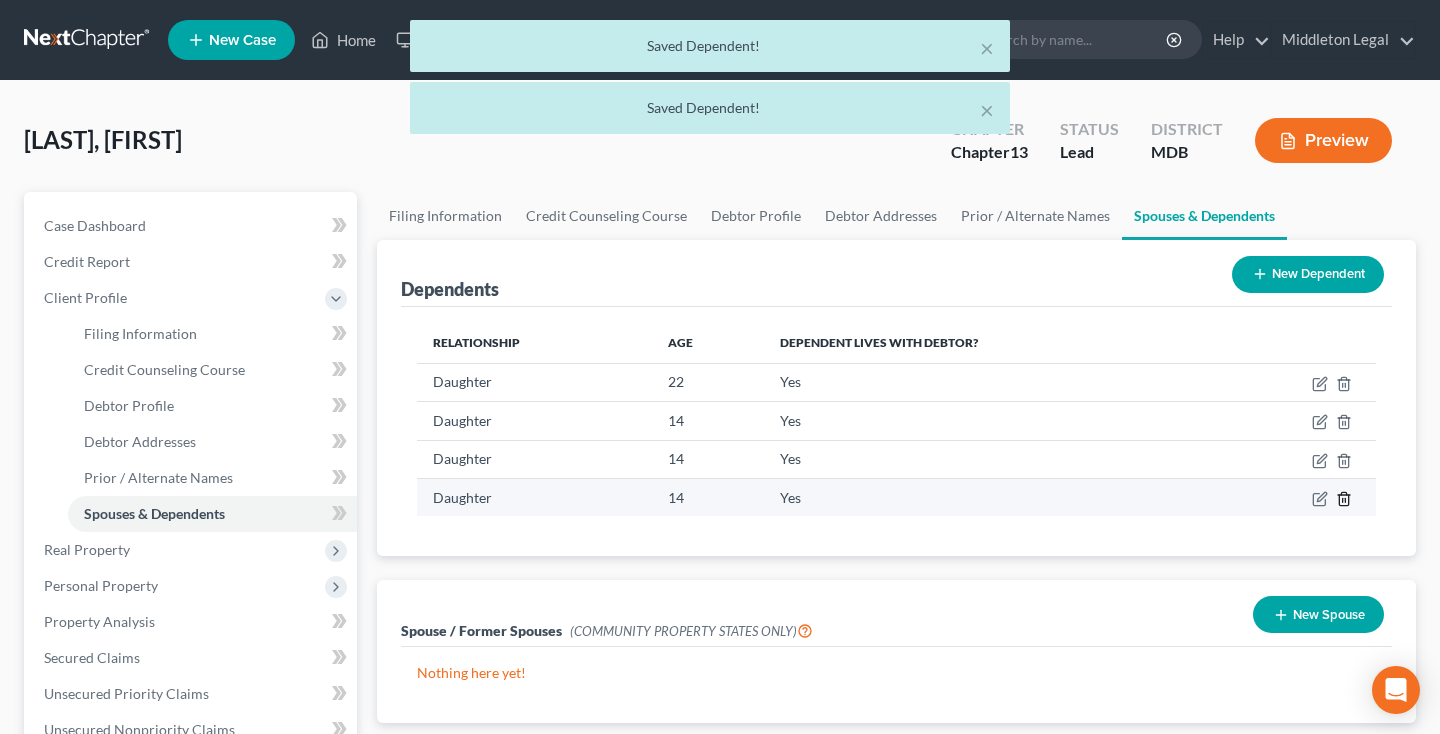 click 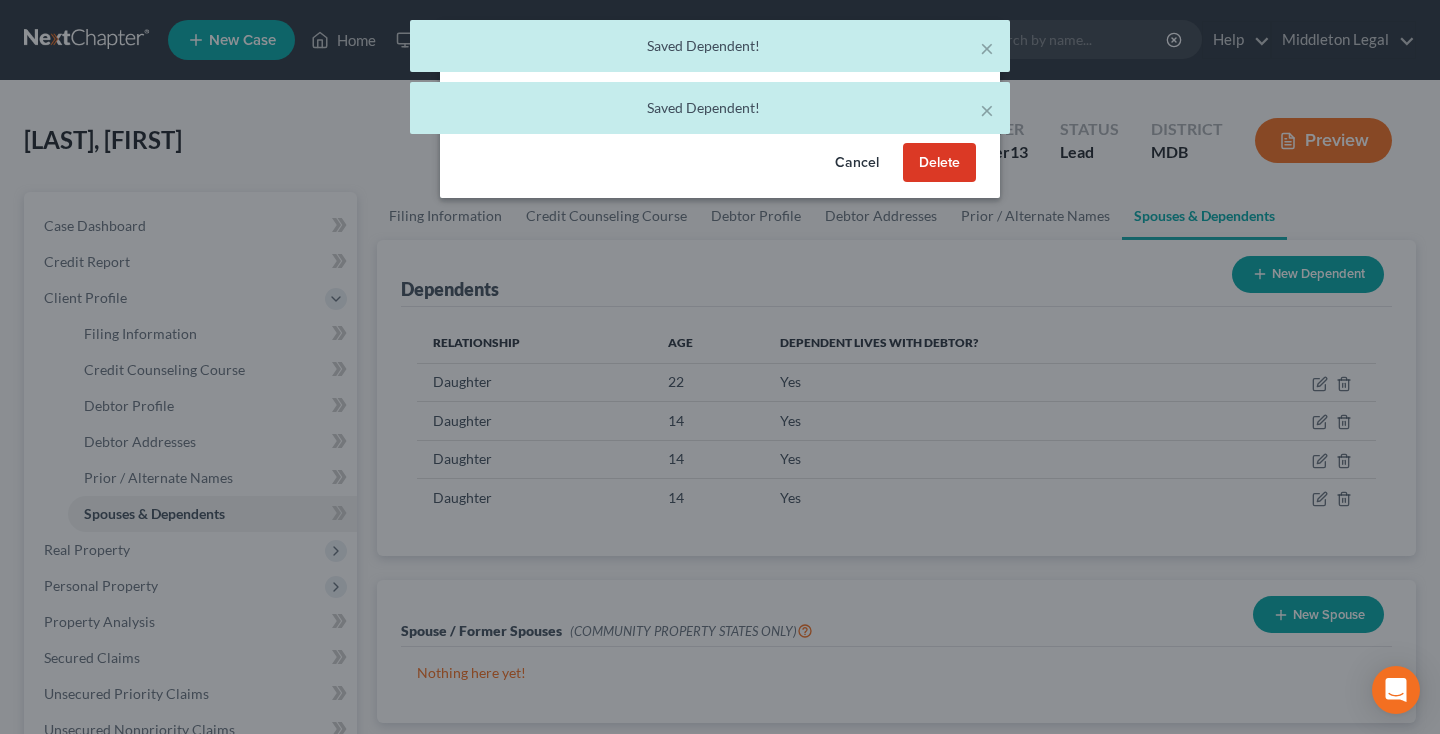 click on "Delete" at bounding box center [939, 163] 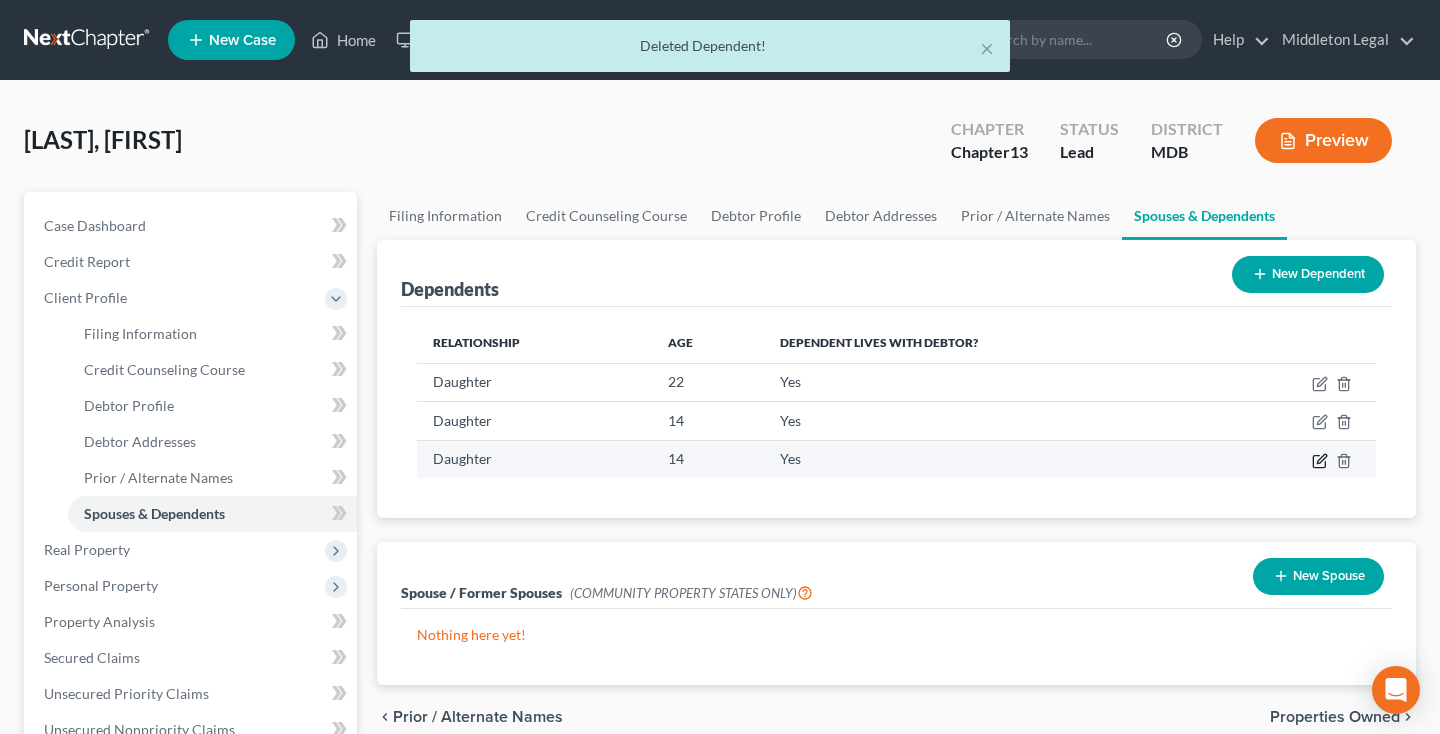 click 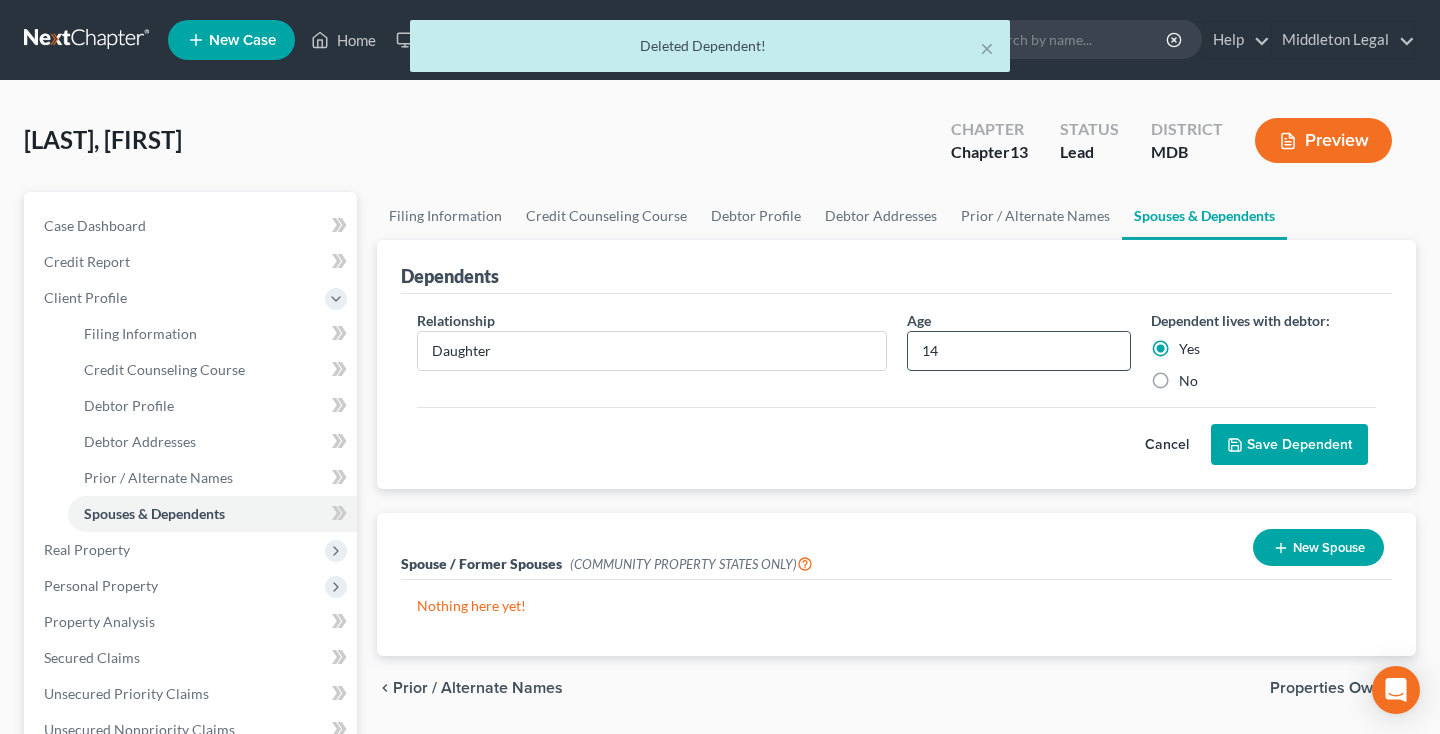 click on "14" at bounding box center (1019, 351) 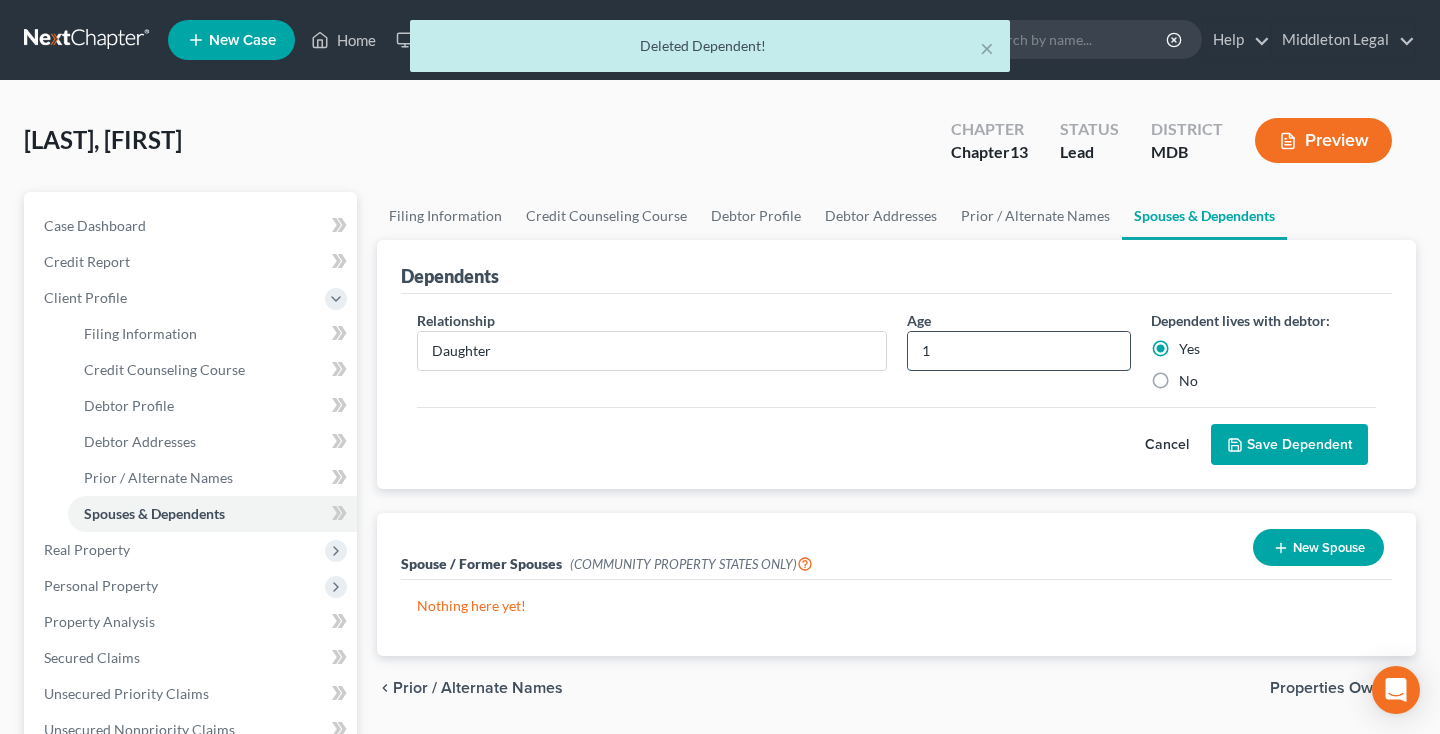 type on "12" 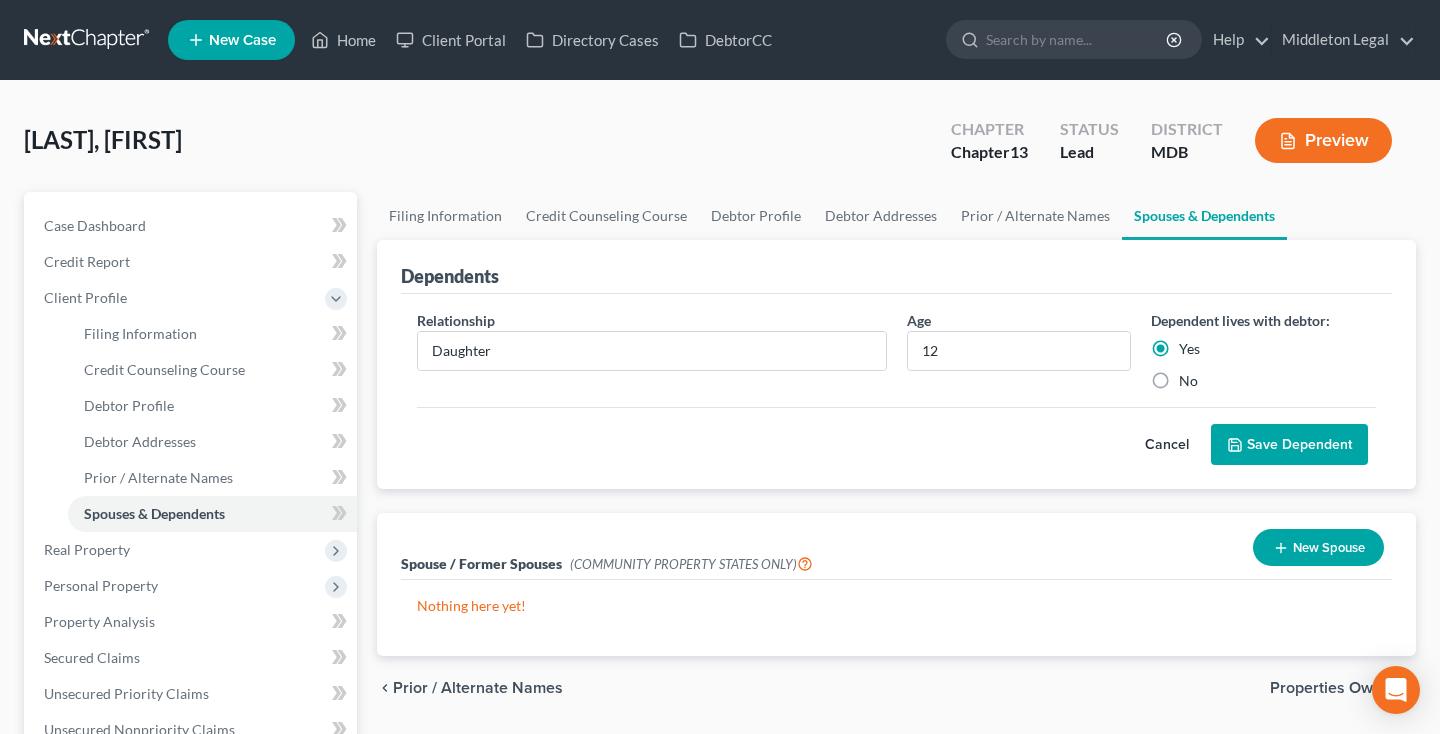 click on "Save Dependent" at bounding box center (1289, 445) 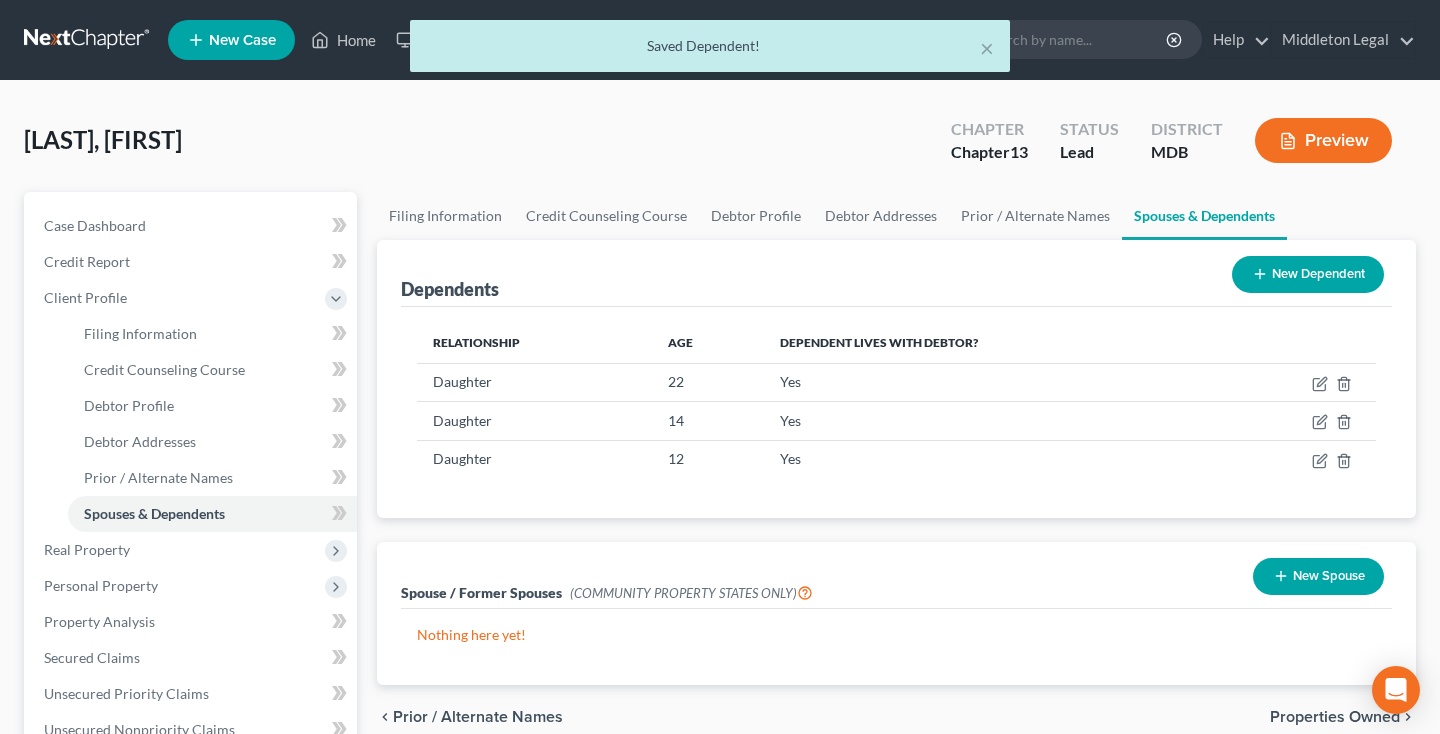 click at bounding box center (1297, 459) 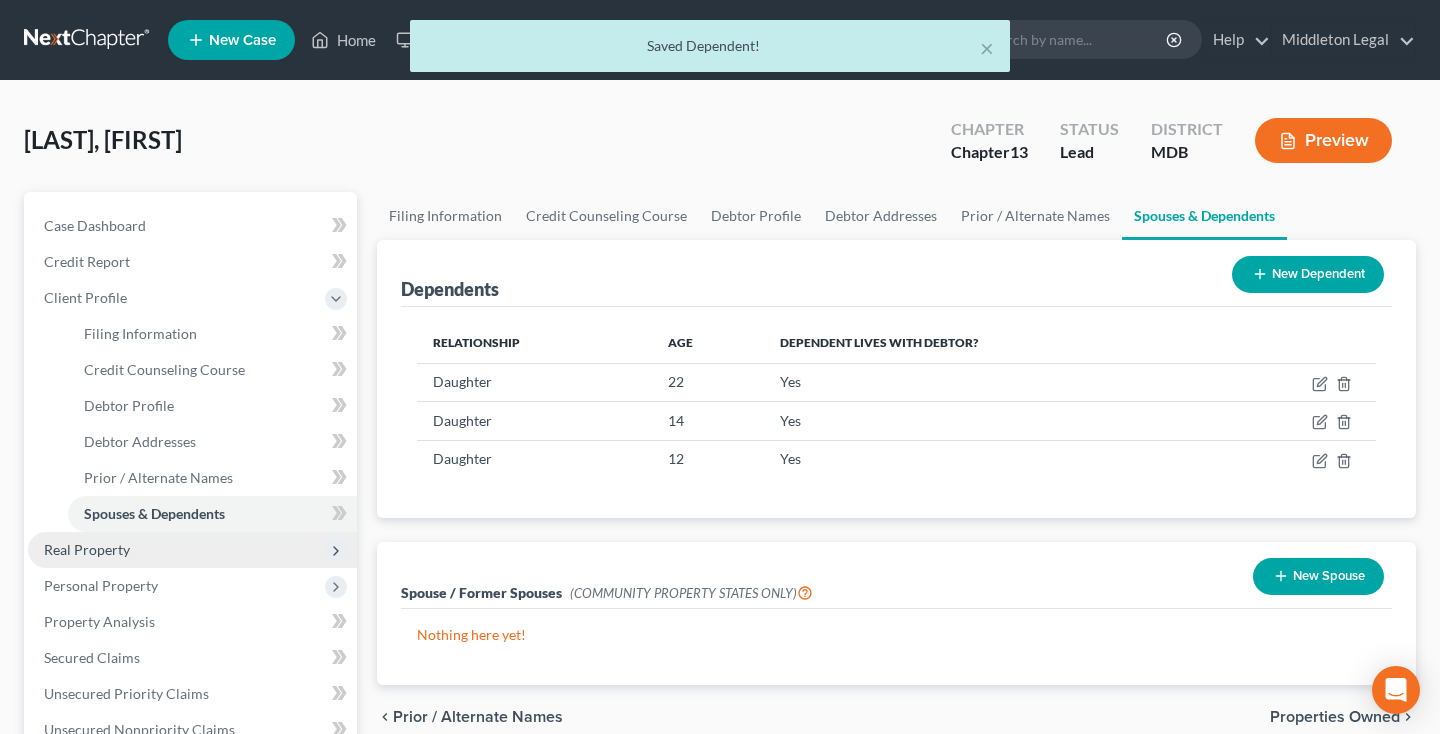 click on "Real Property" at bounding box center (87, 549) 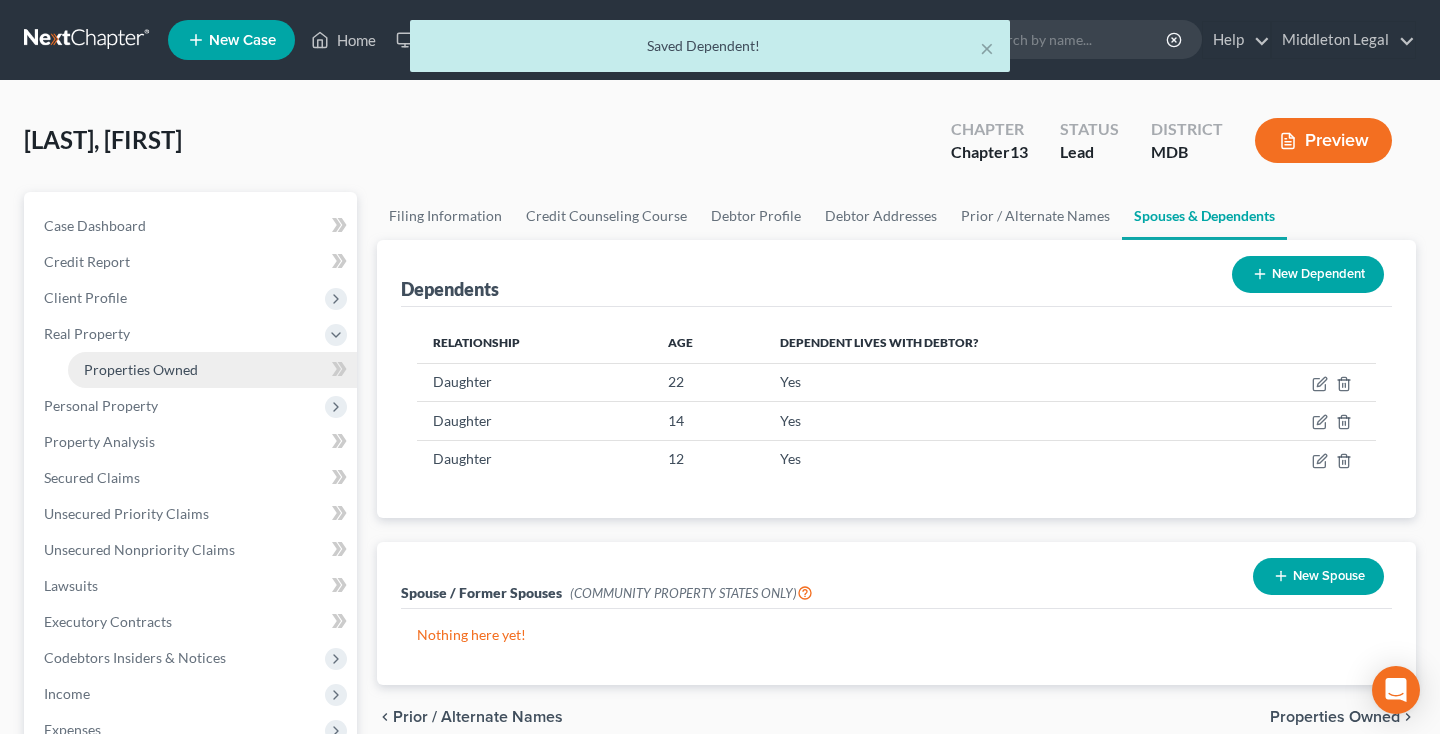 click on "Properties Owned" at bounding box center [141, 369] 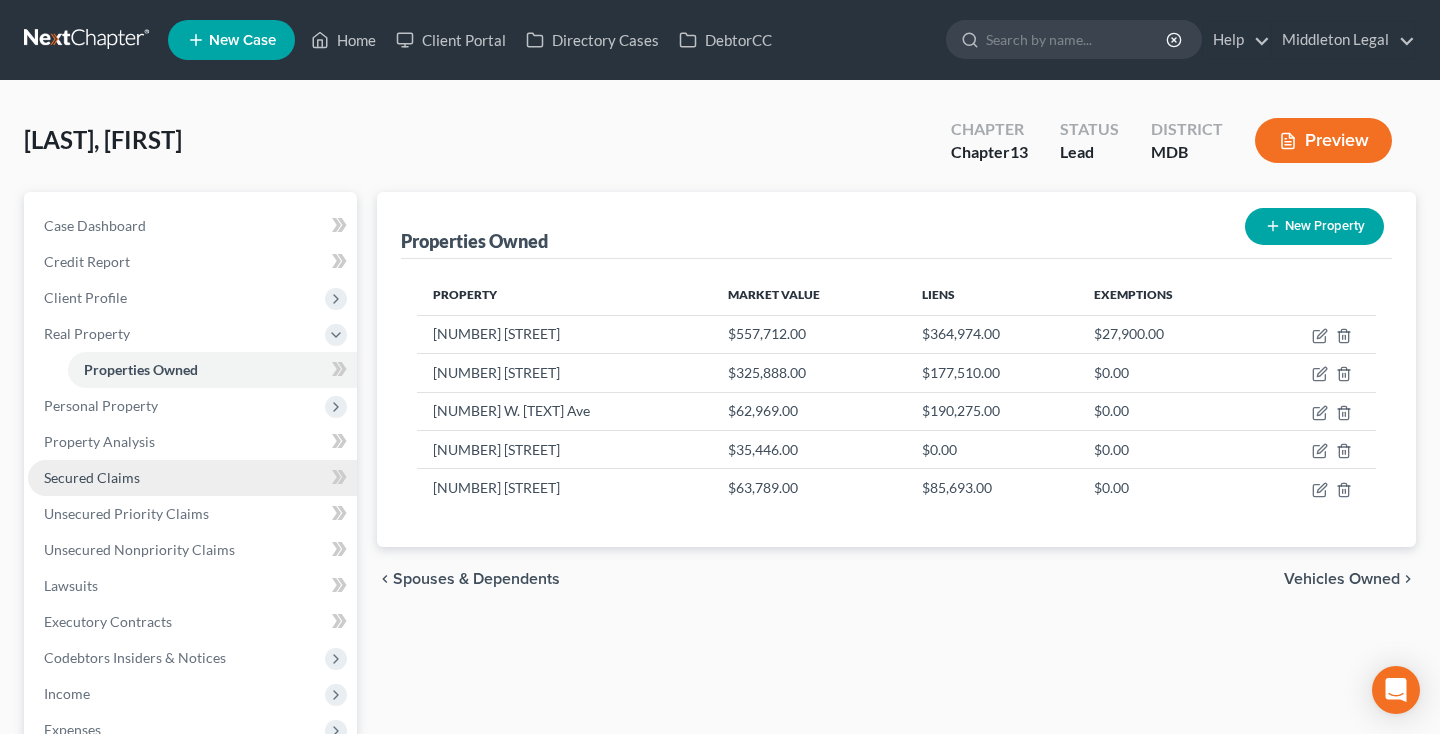 click on "Secured Claims" at bounding box center (192, 478) 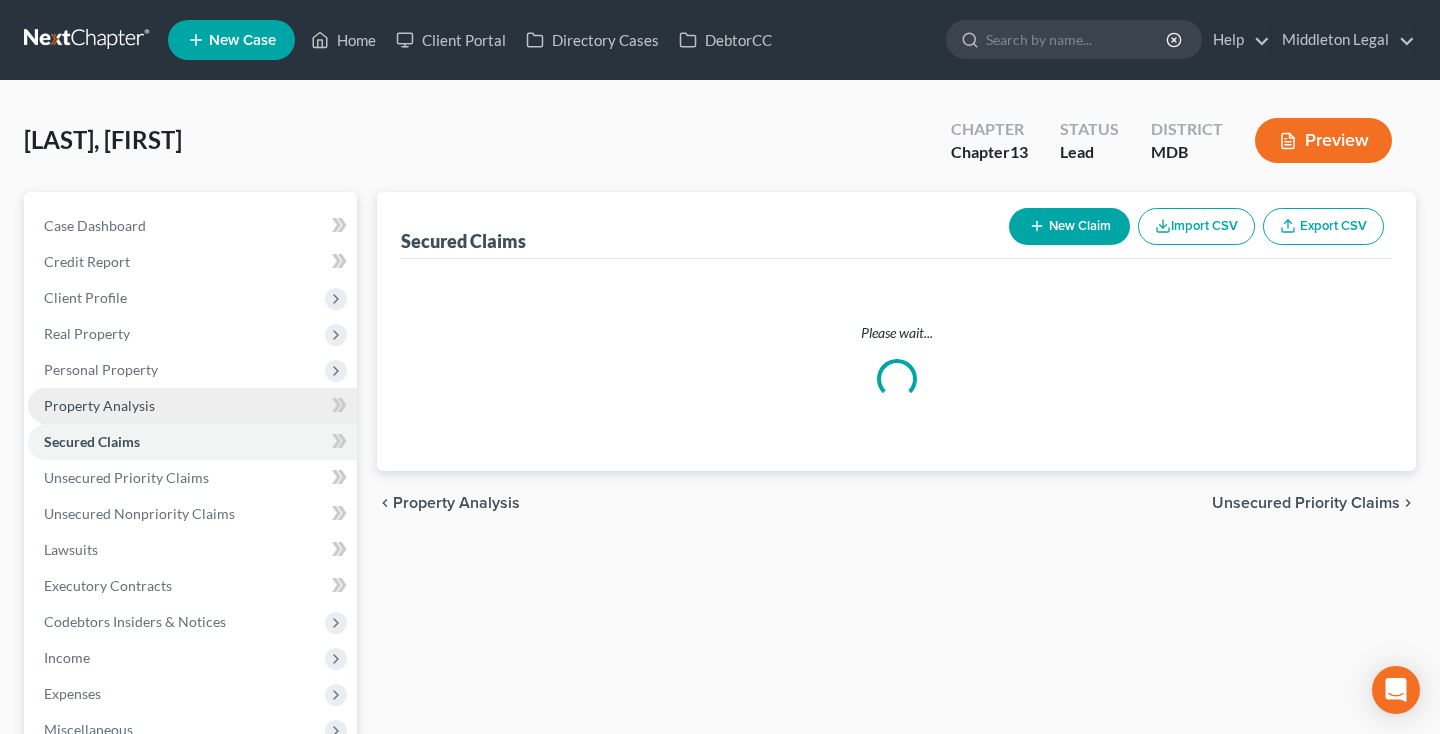 click on "Property Analysis" at bounding box center (99, 405) 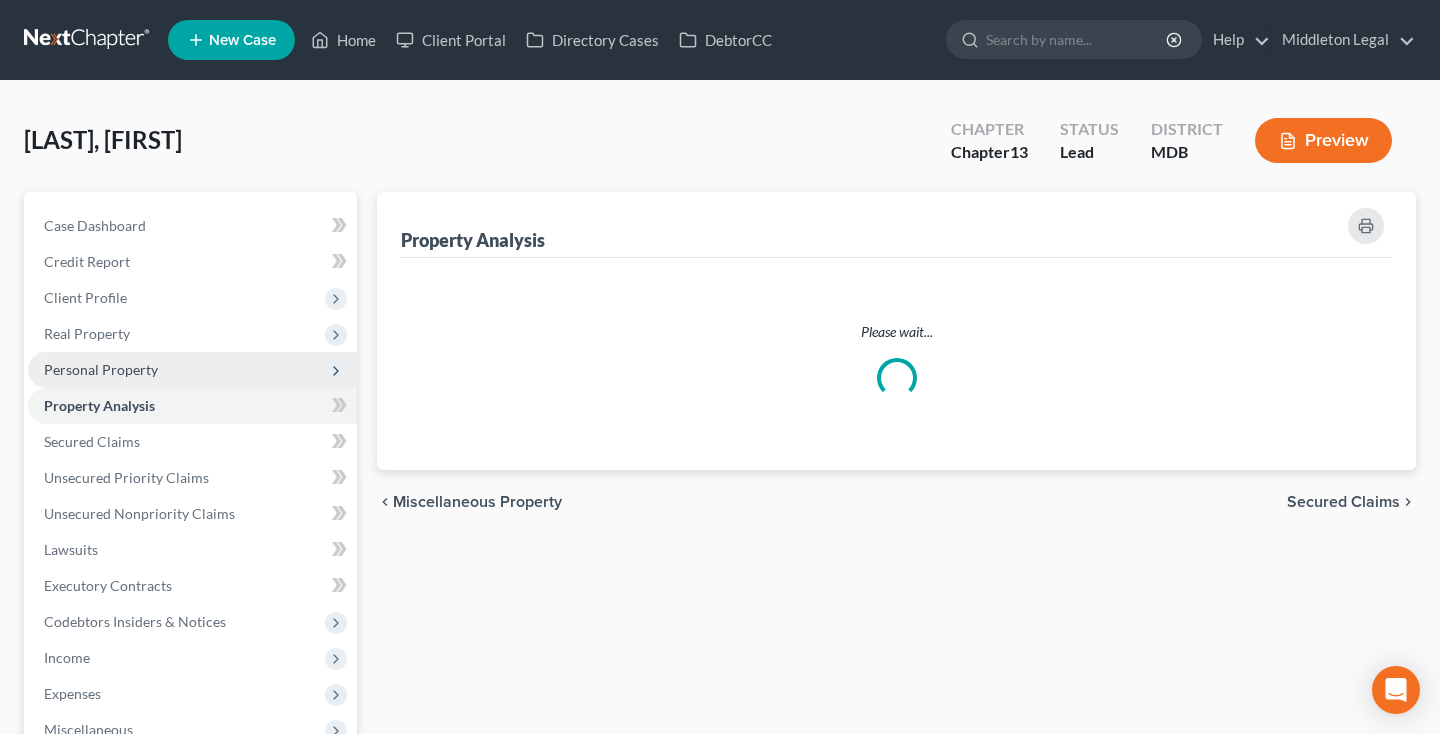 click on "Personal Property" at bounding box center [101, 369] 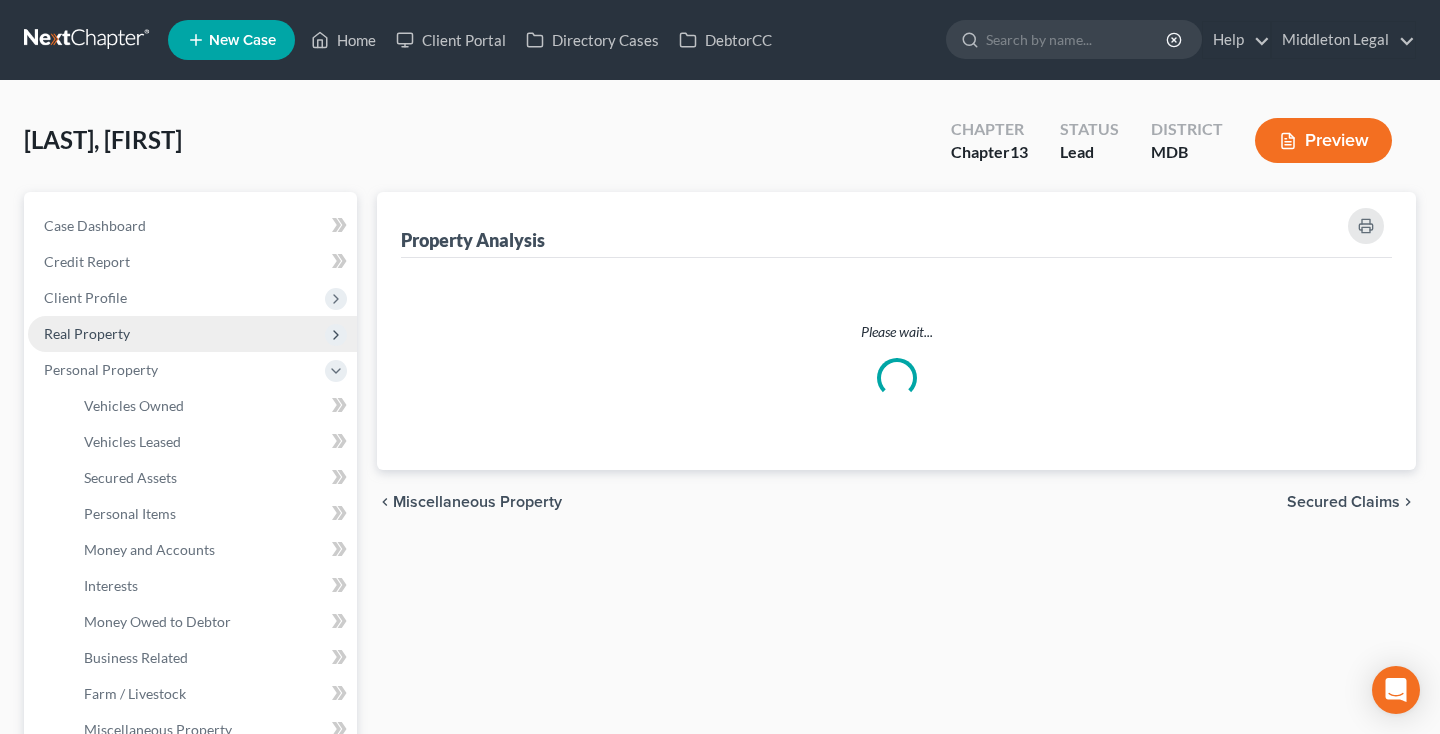 click on "Real Property" at bounding box center [87, 333] 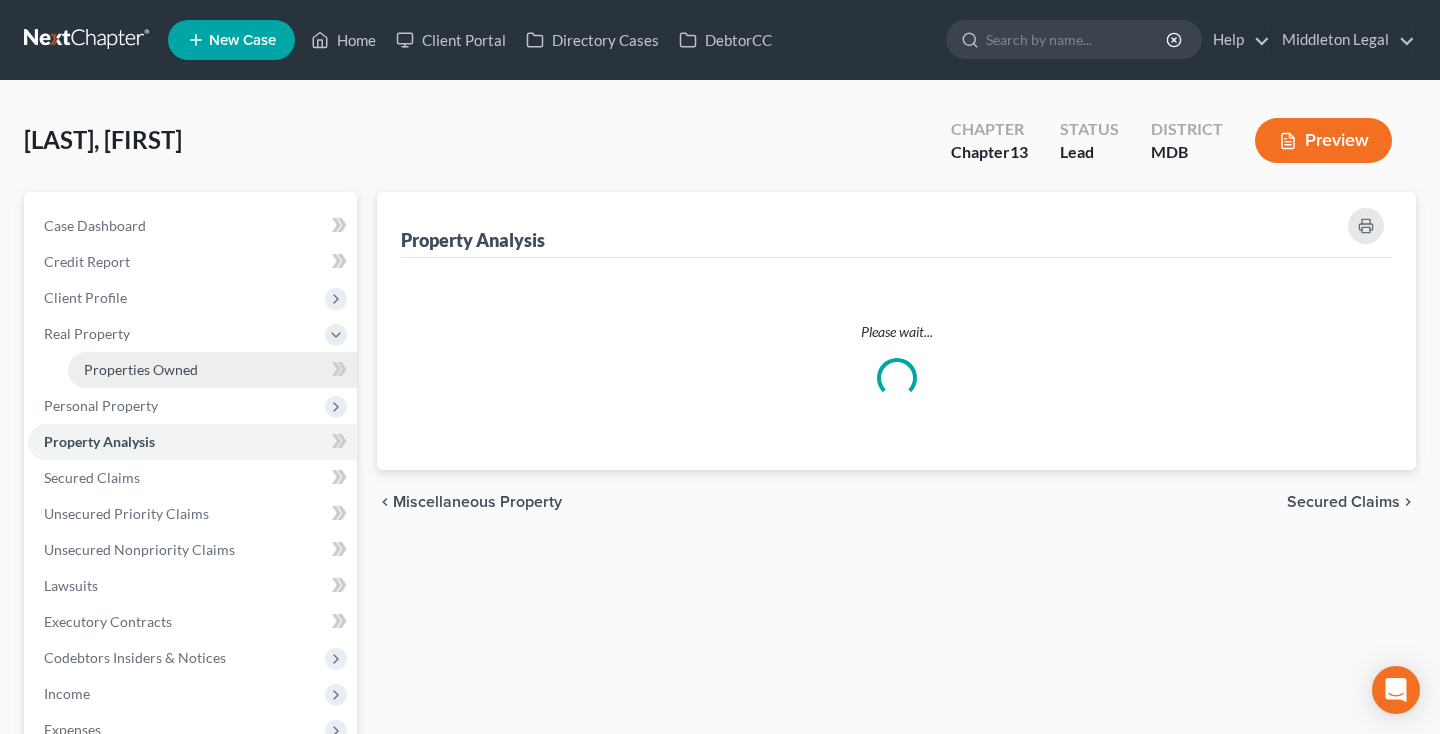 click on "Properties Owned" at bounding box center (141, 369) 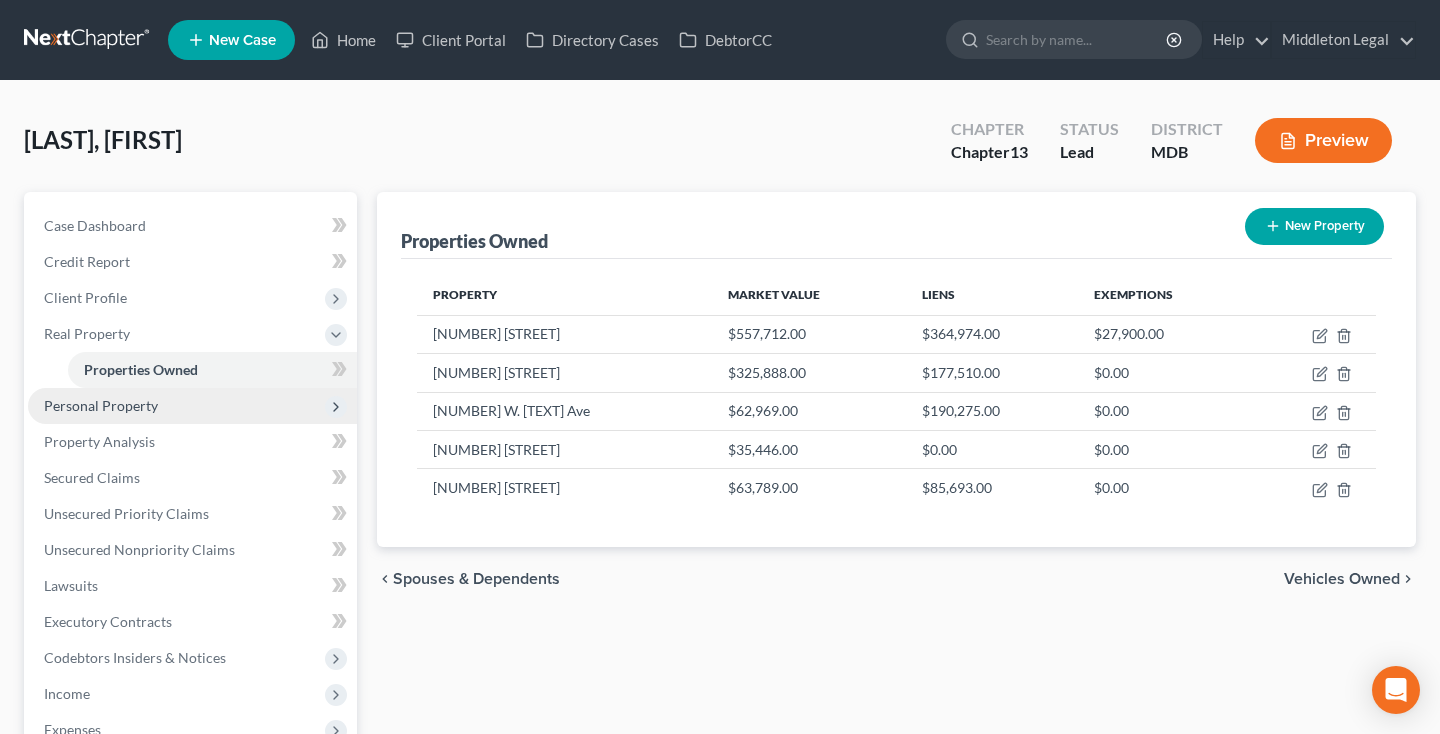 click on "Personal Property" at bounding box center (101, 405) 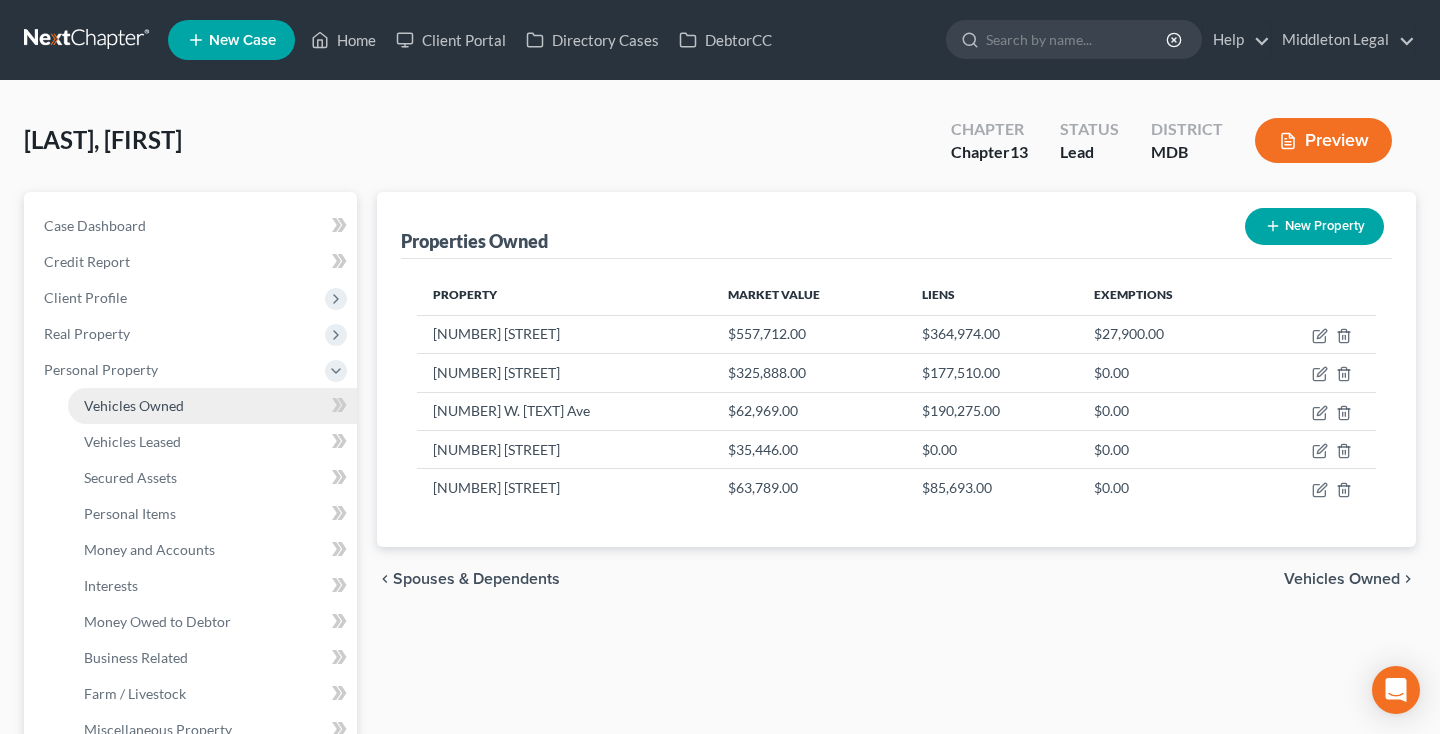 click on "Vehicles Owned" at bounding box center (134, 405) 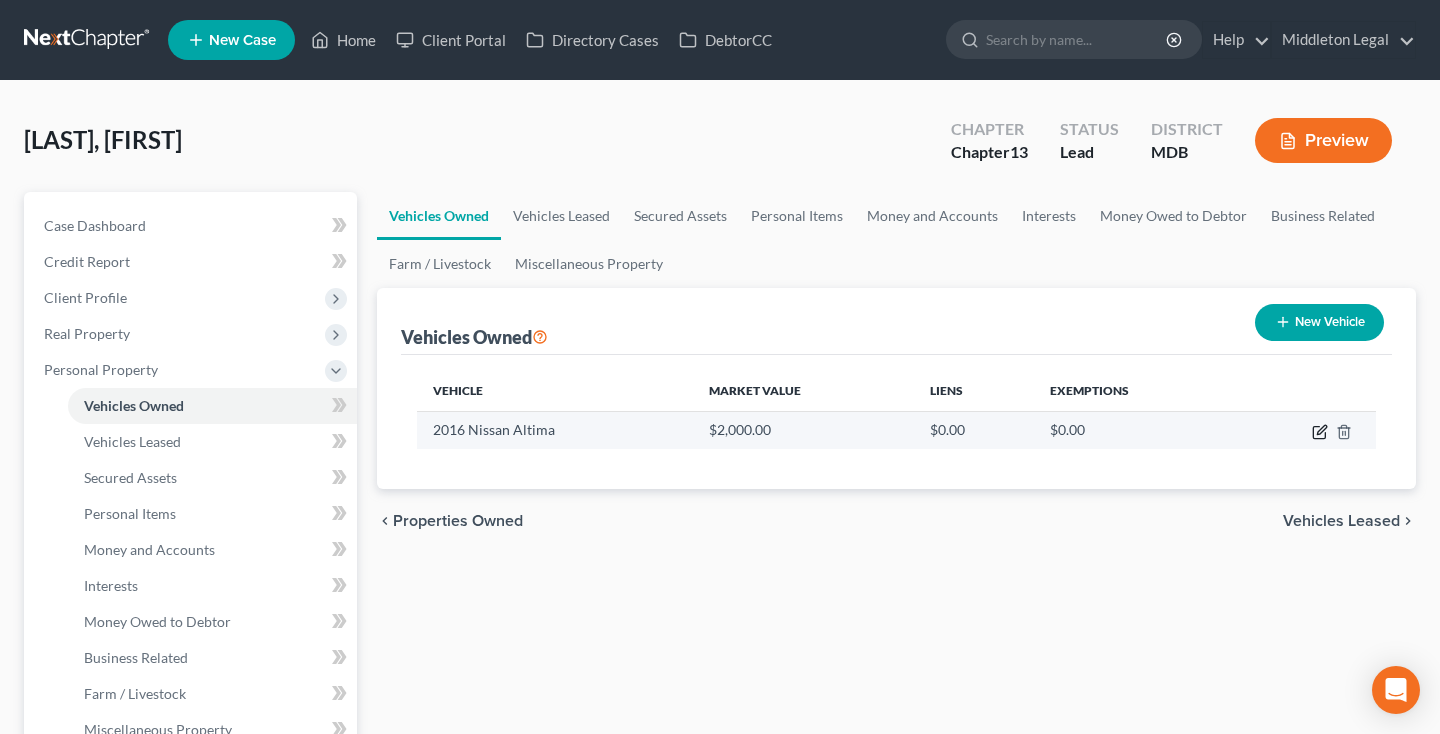 click 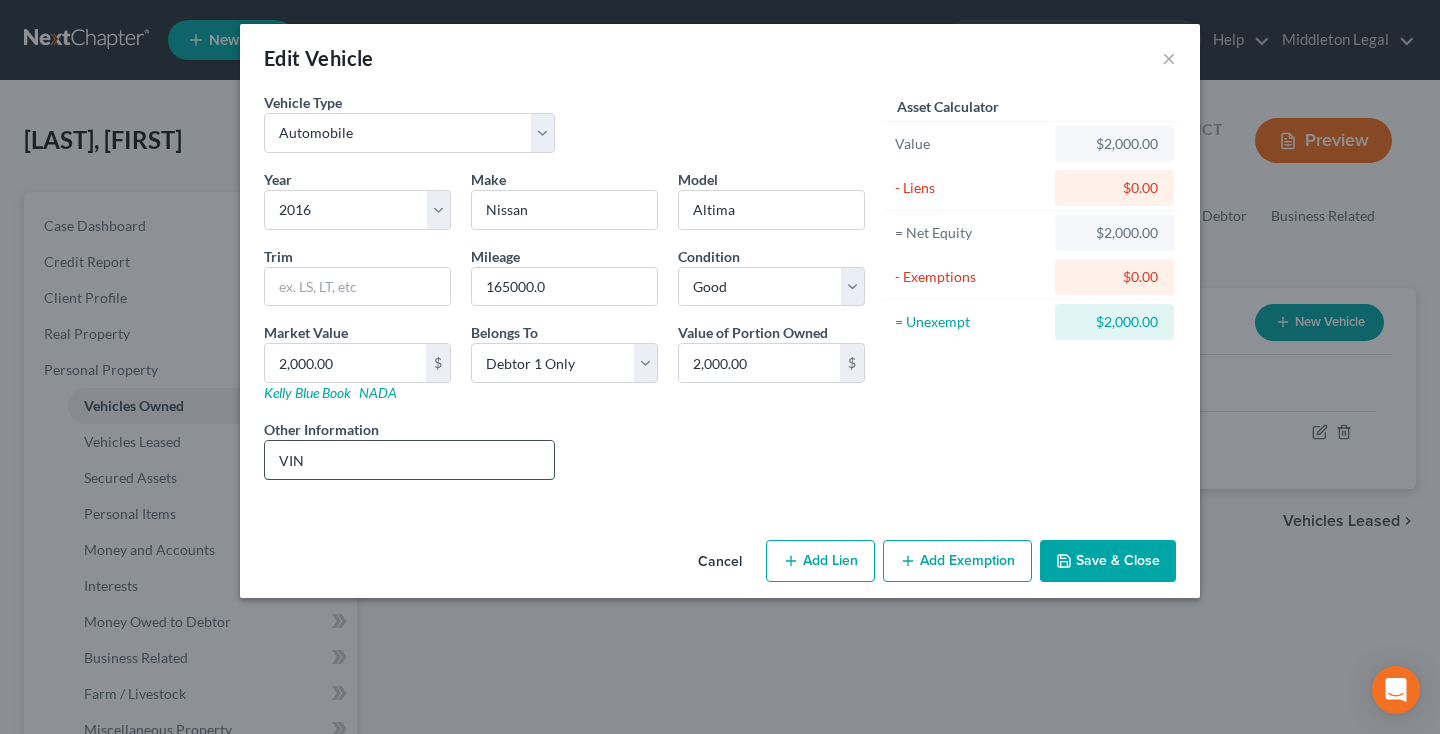 click on "VIN" at bounding box center (409, 460) 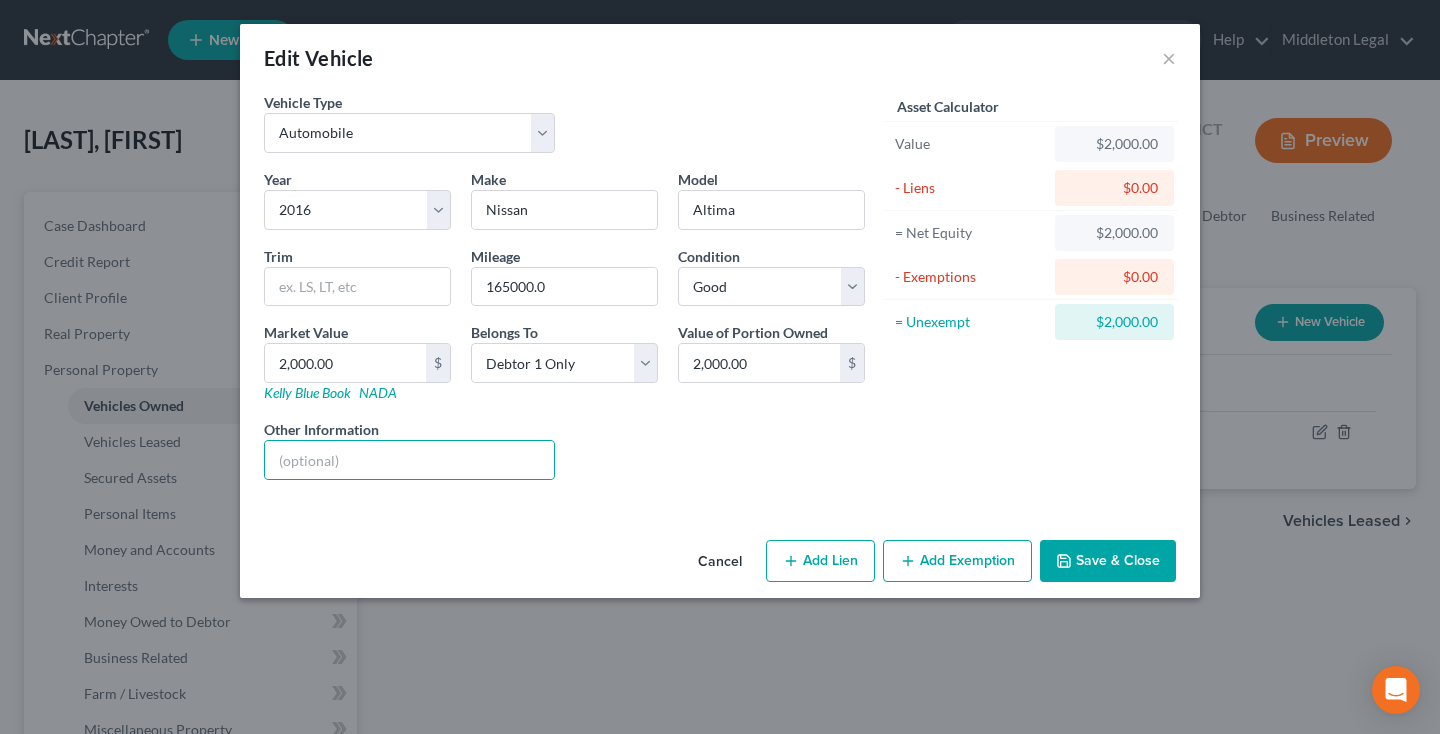 click on "Save & Close" at bounding box center [1108, 561] 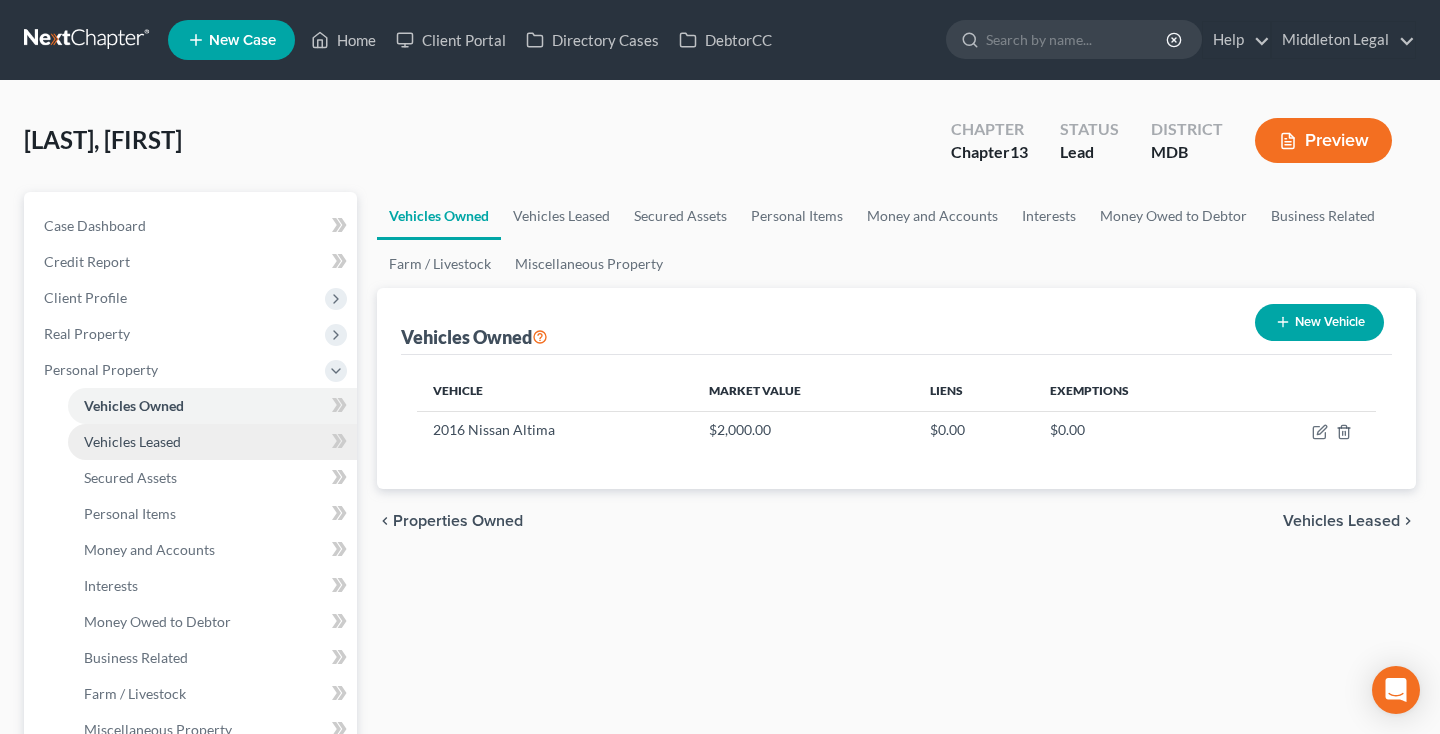 click on "Vehicles Leased" at bounding box center [212, 442] 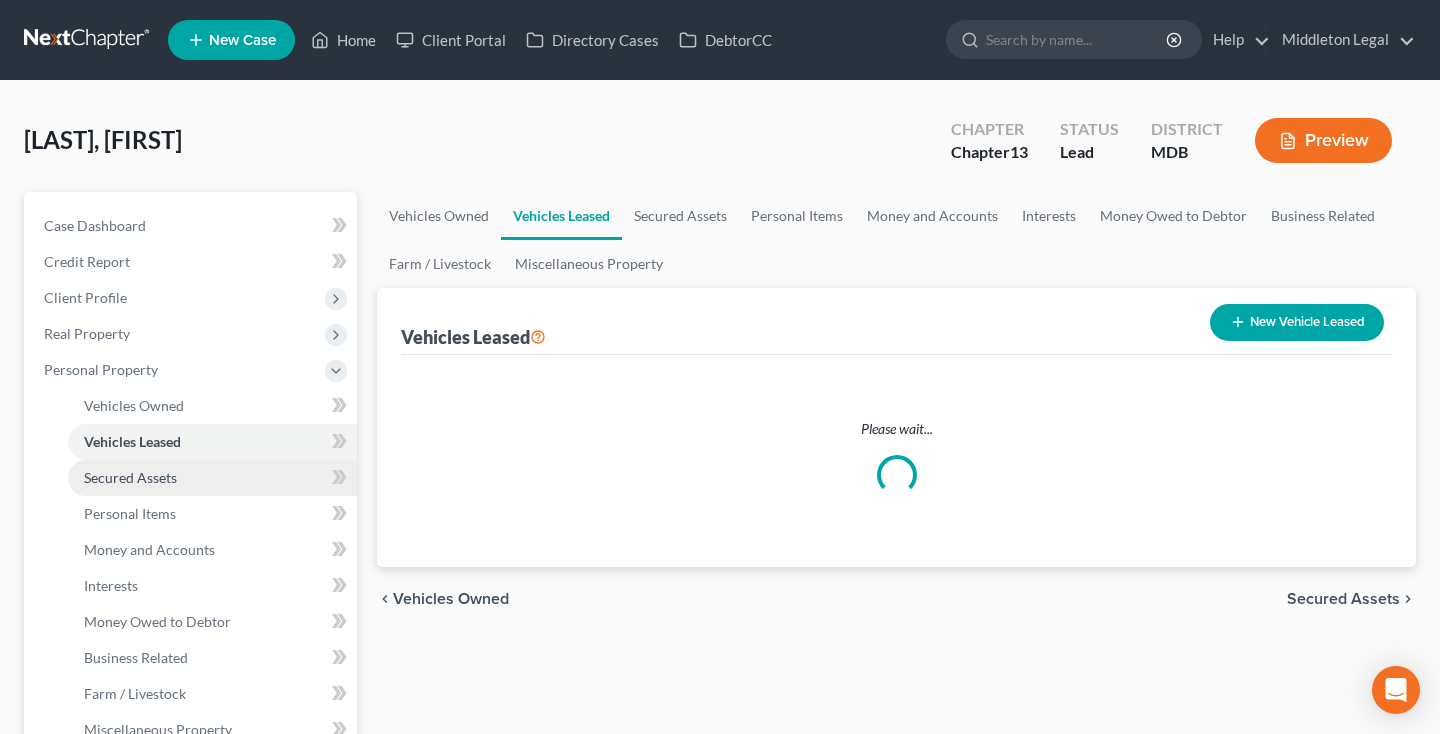 click on "Secured Assets" at bounding box center [130, 477] 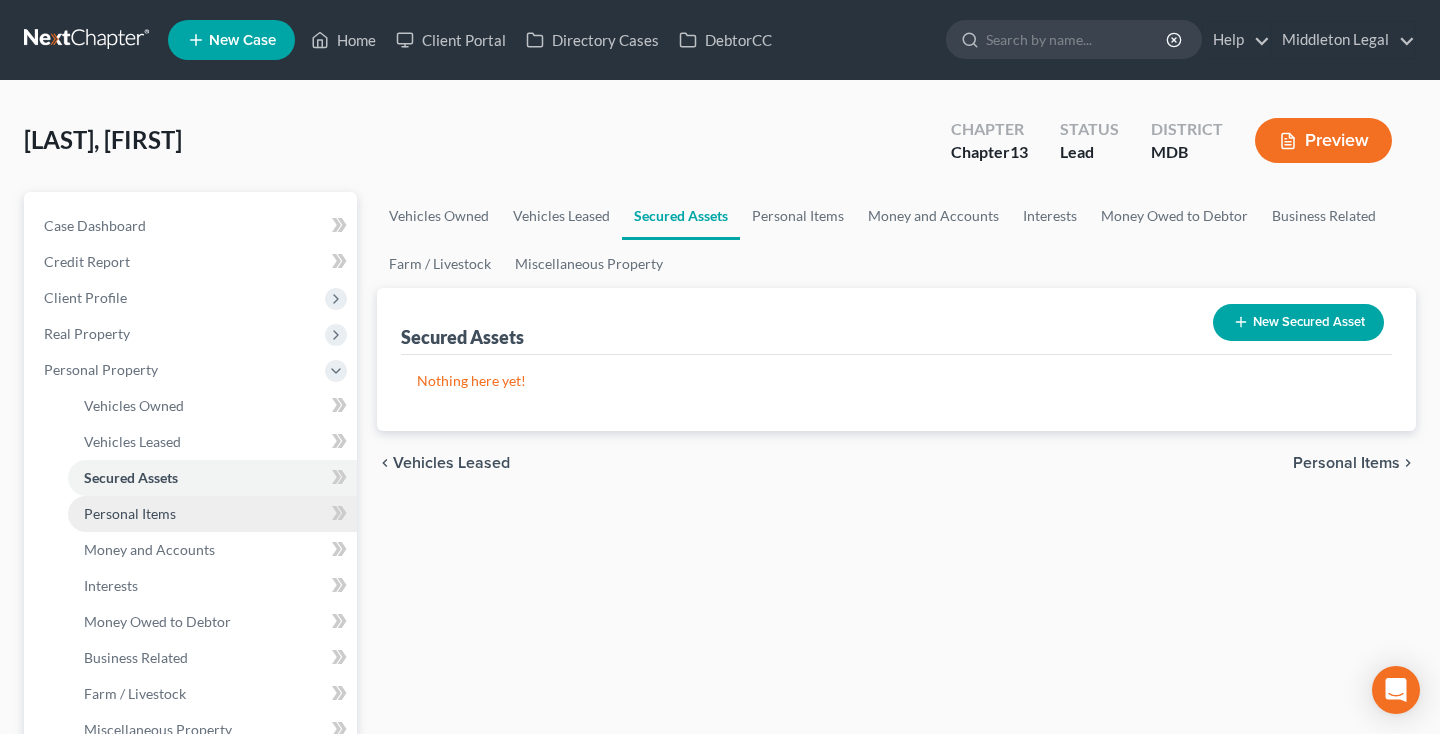 click on "Personal Items" at bounding box center (130, 513) 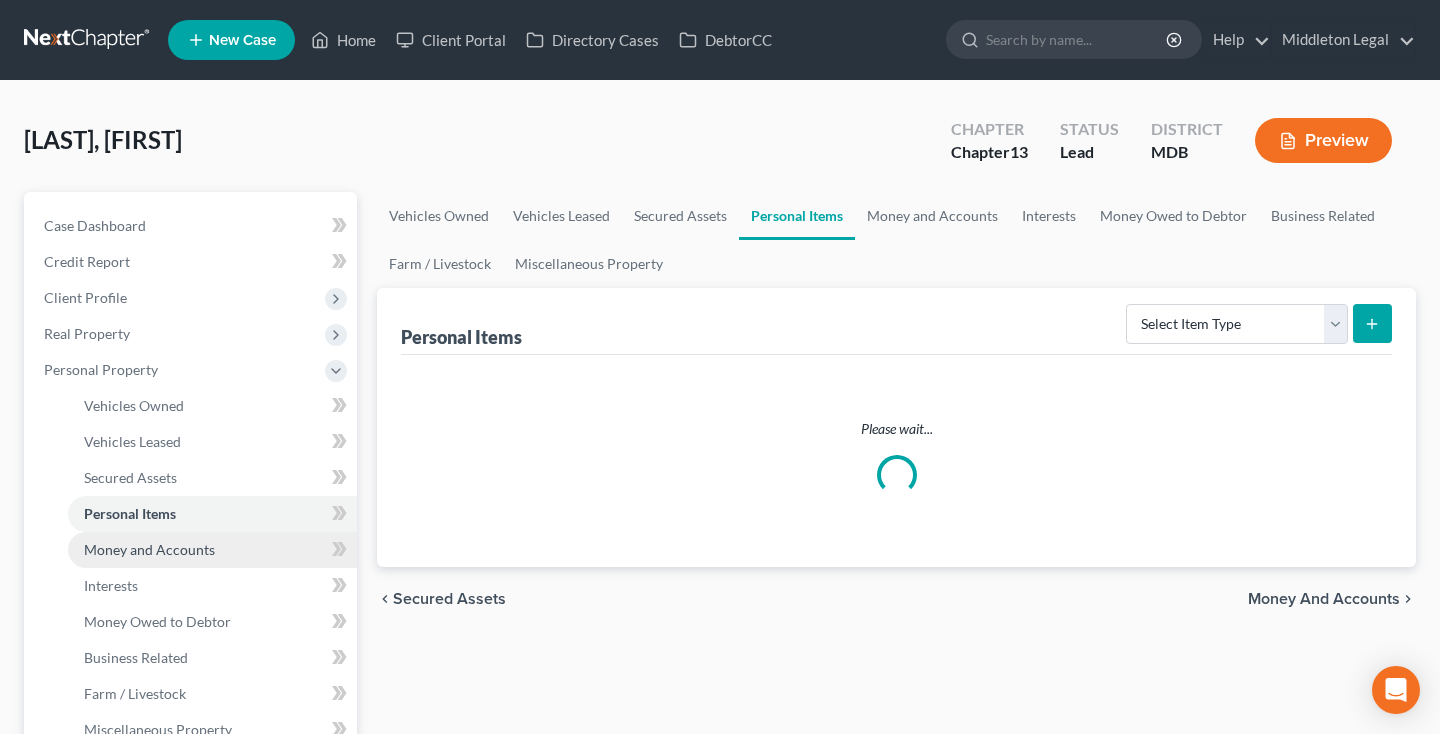 click on "Money and Accounts" at bounding box center [149, 549] 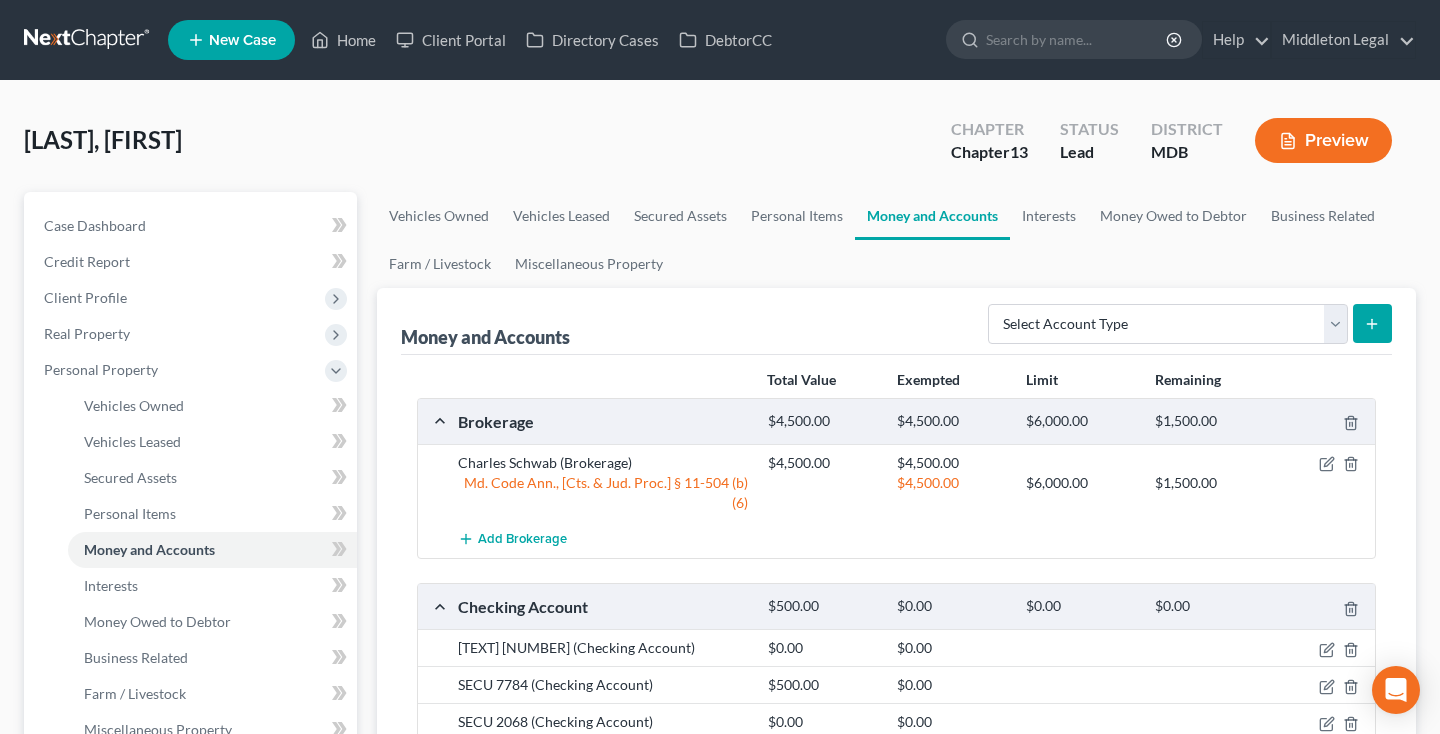 scroll, scrollTop: 333, scrollLeft: 0, axis: vertical 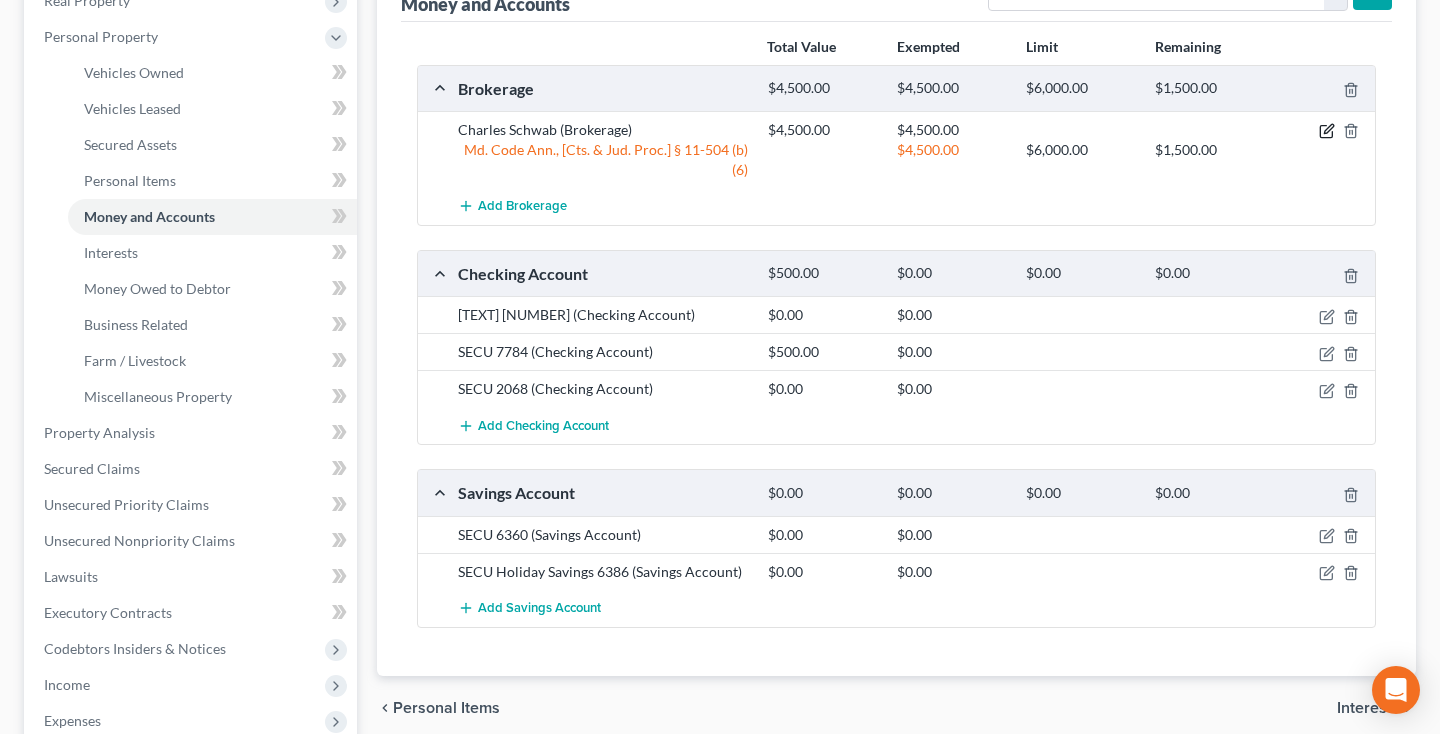 click 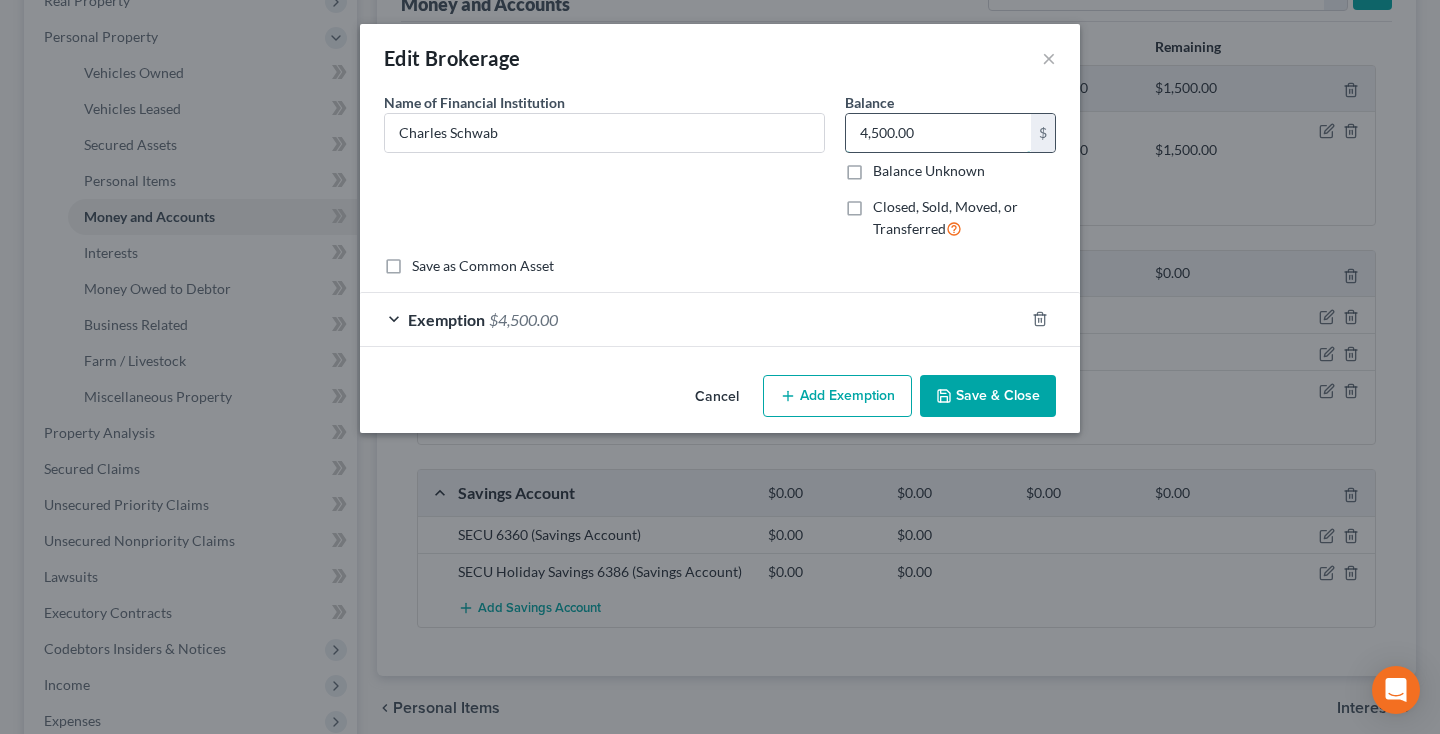 drag, startPoint x: 864, startPoint y: 135, endPoint x: 974, endPoint y: 135, distance: 110 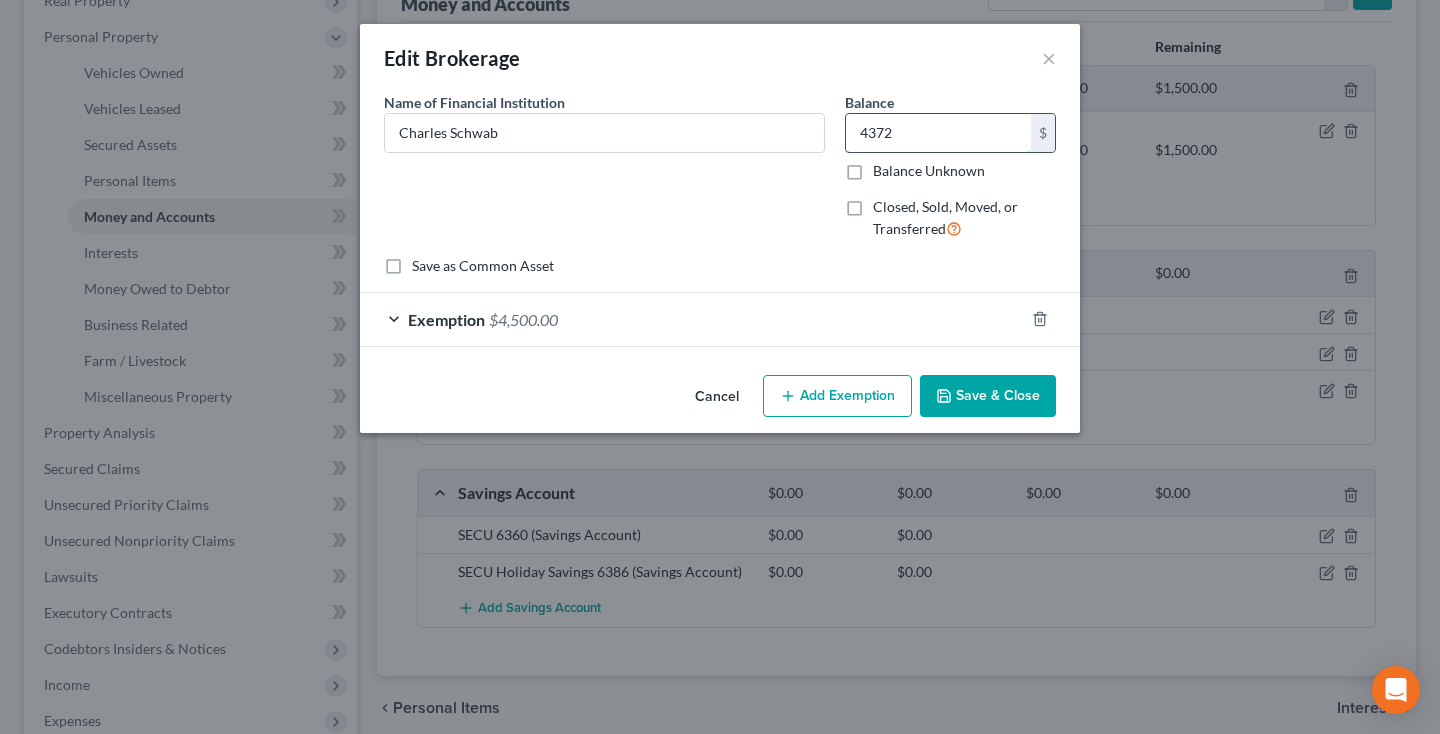 type on "4,372" 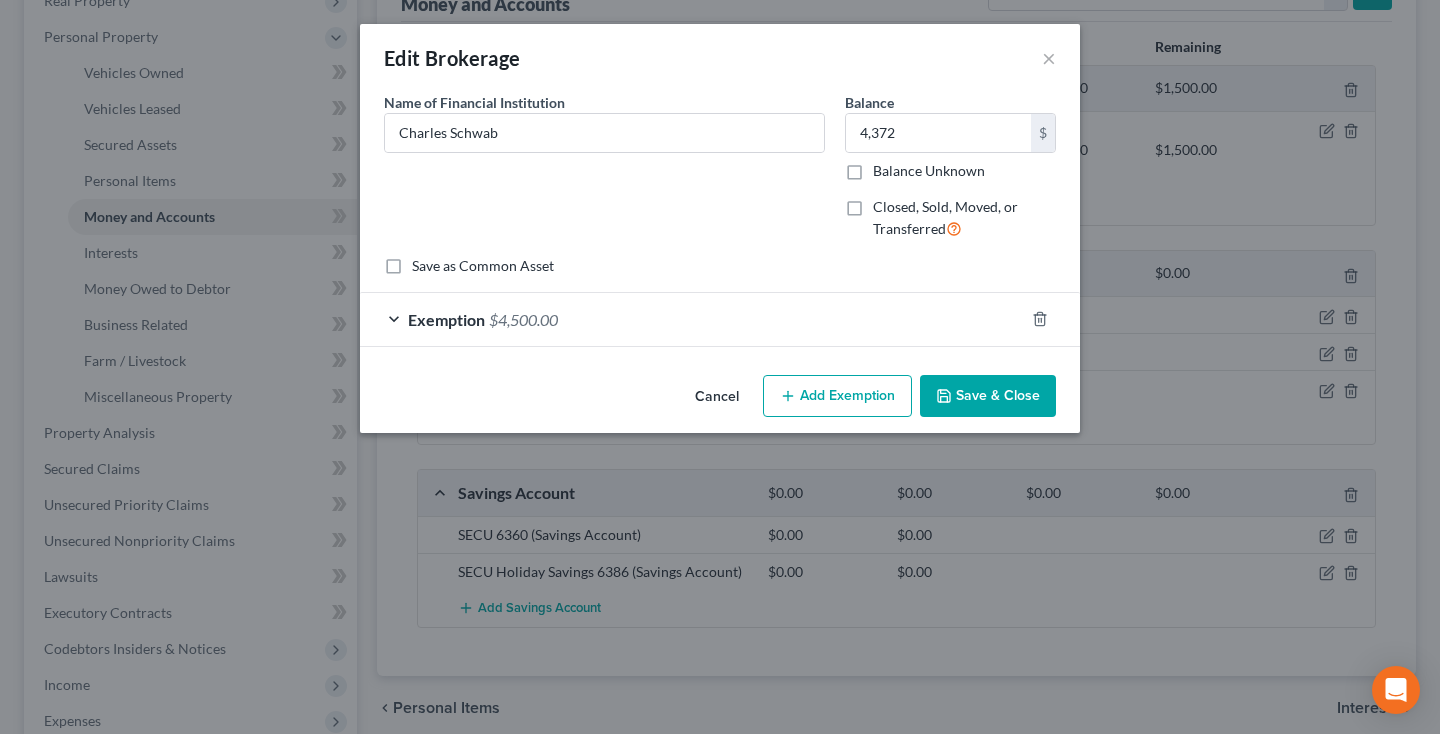 click on "Exemption $4,500.00" at bounding box center [692, 319] 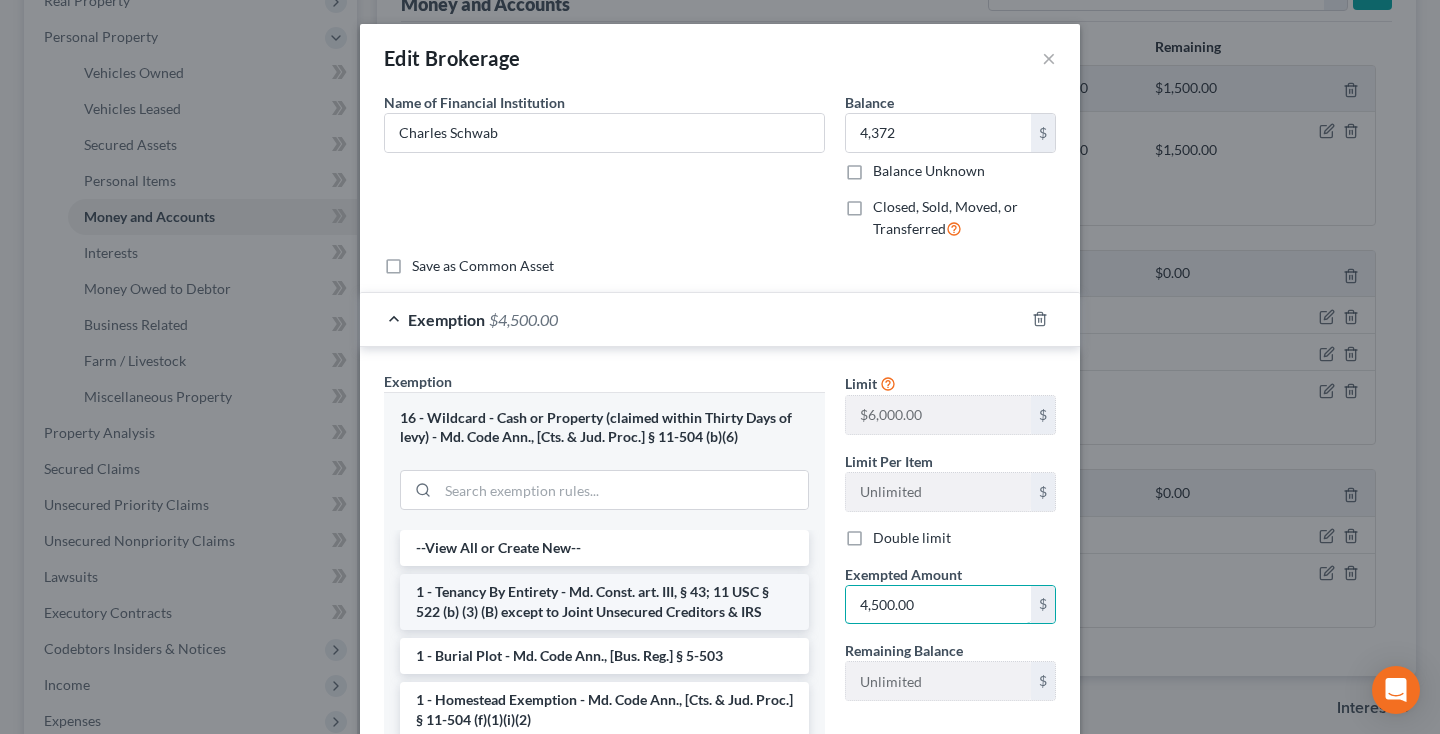 drag, startPoint x: 920, startPoint y: 608, endPoint x: 794, endPoint y: 608, distance: 126 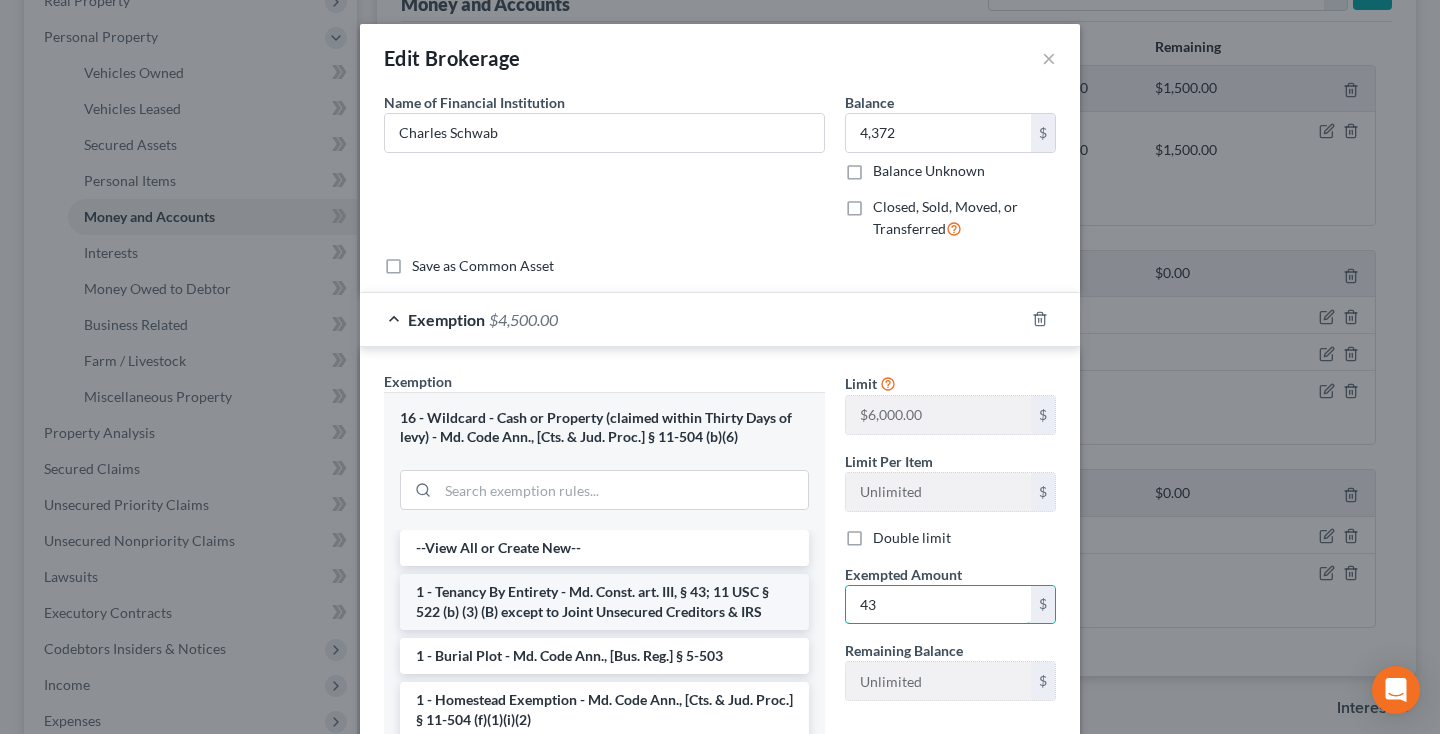 type on "43" 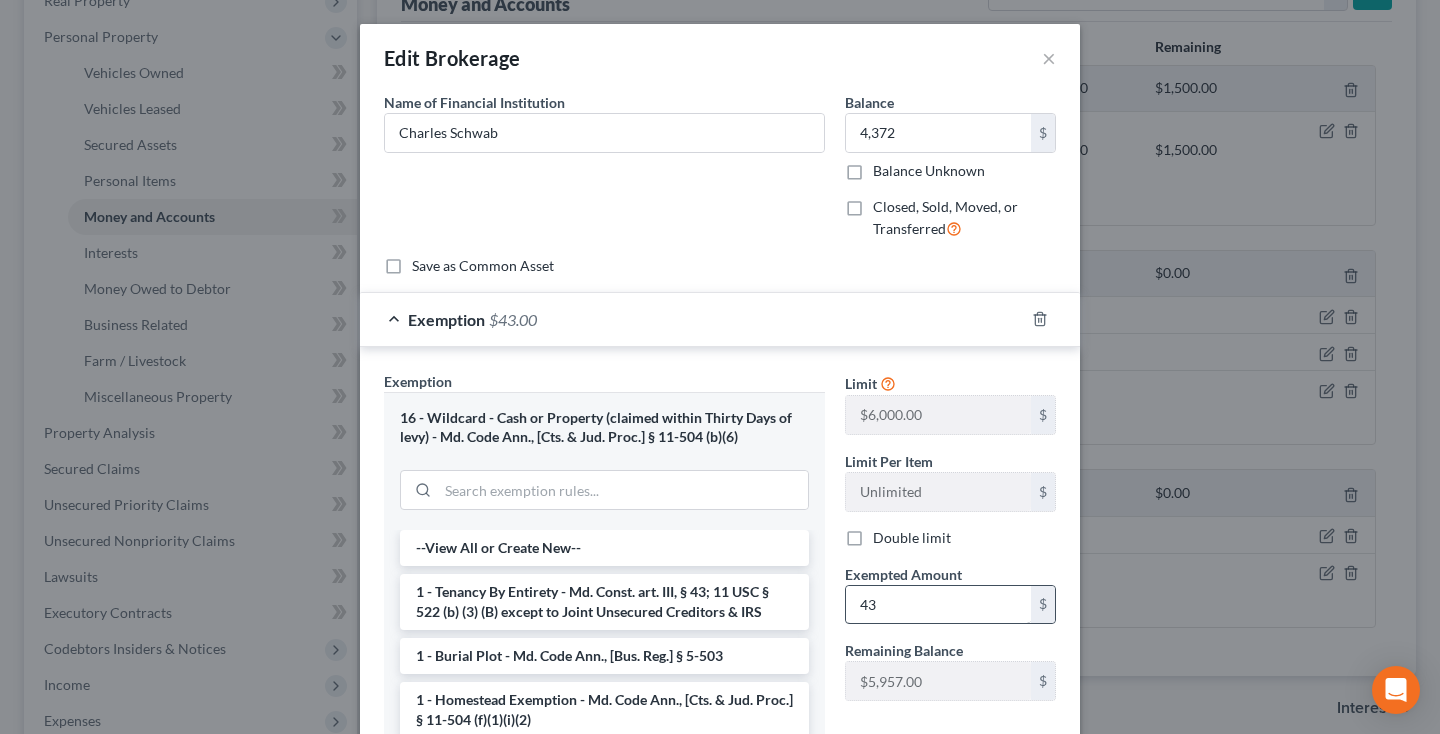 drag, startPoint x: 794, startPoint y: 608, endPoint x: 922, endPoint y: 356, distance: 282.64465 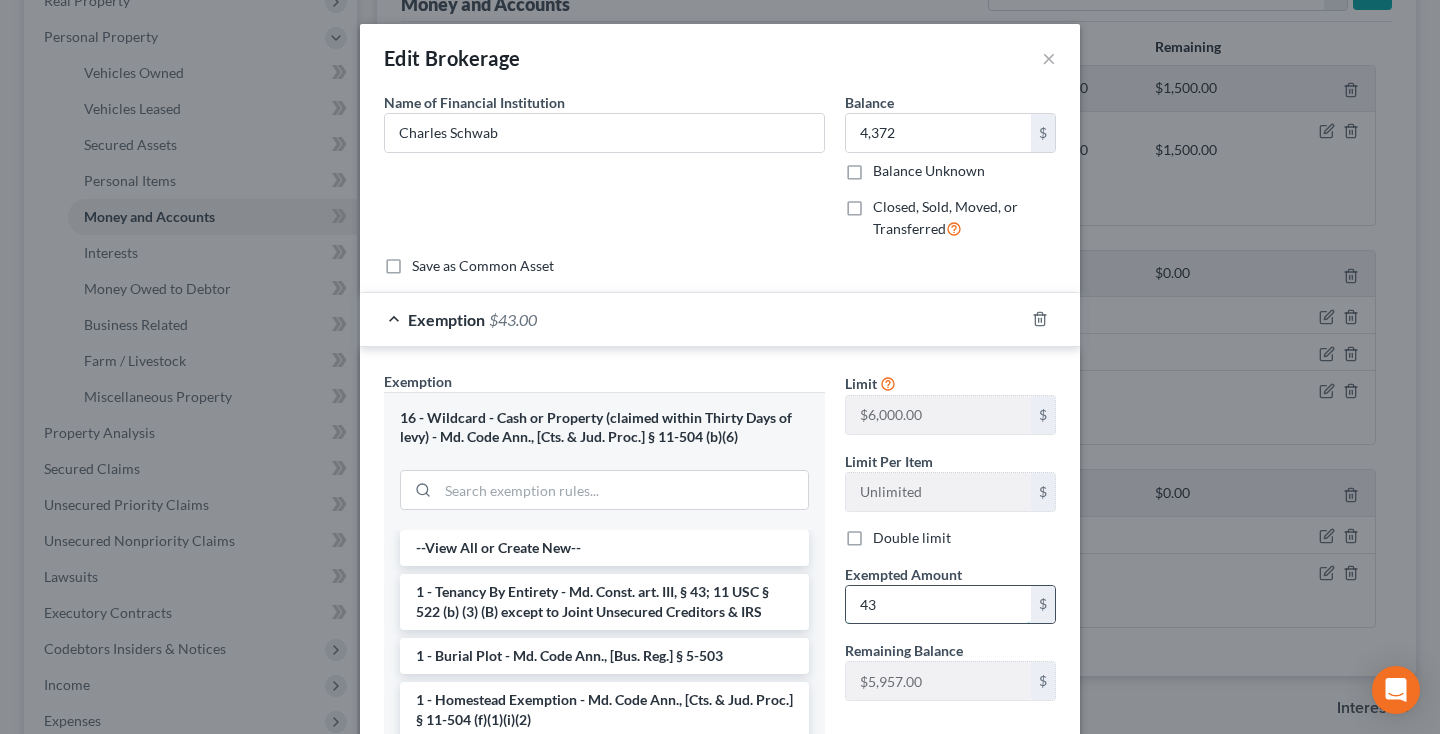 click on "43" at bounding box center (938, 605) 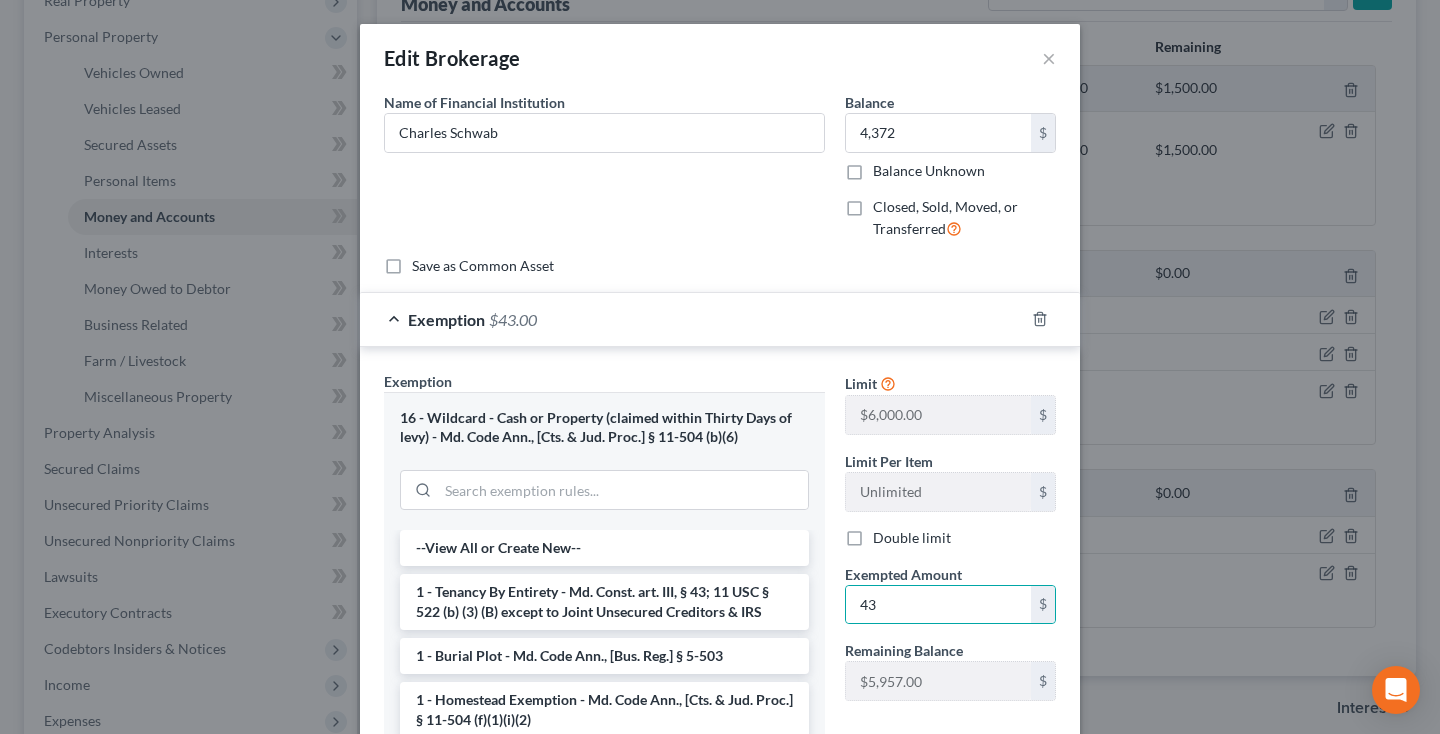 click on "Cancel" at bounding box center [717, 933] 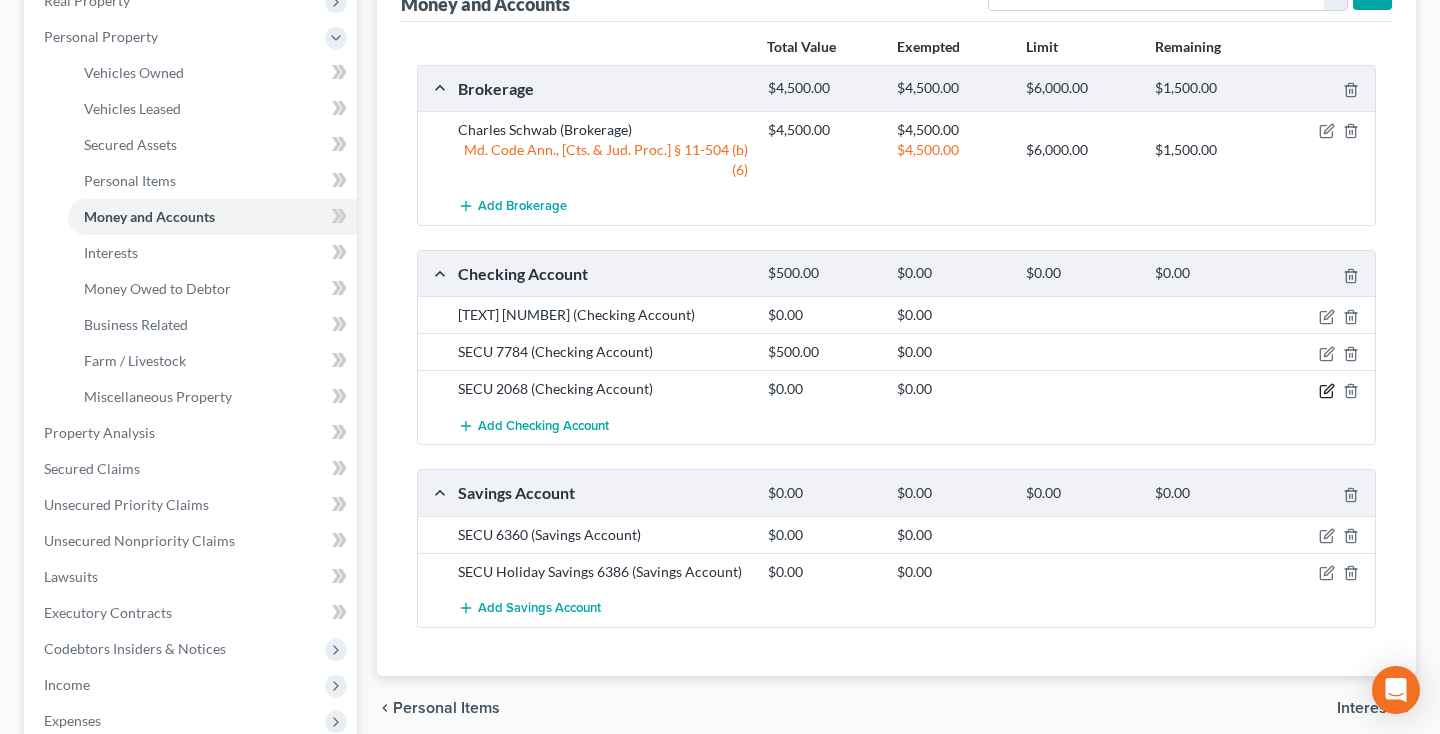 click 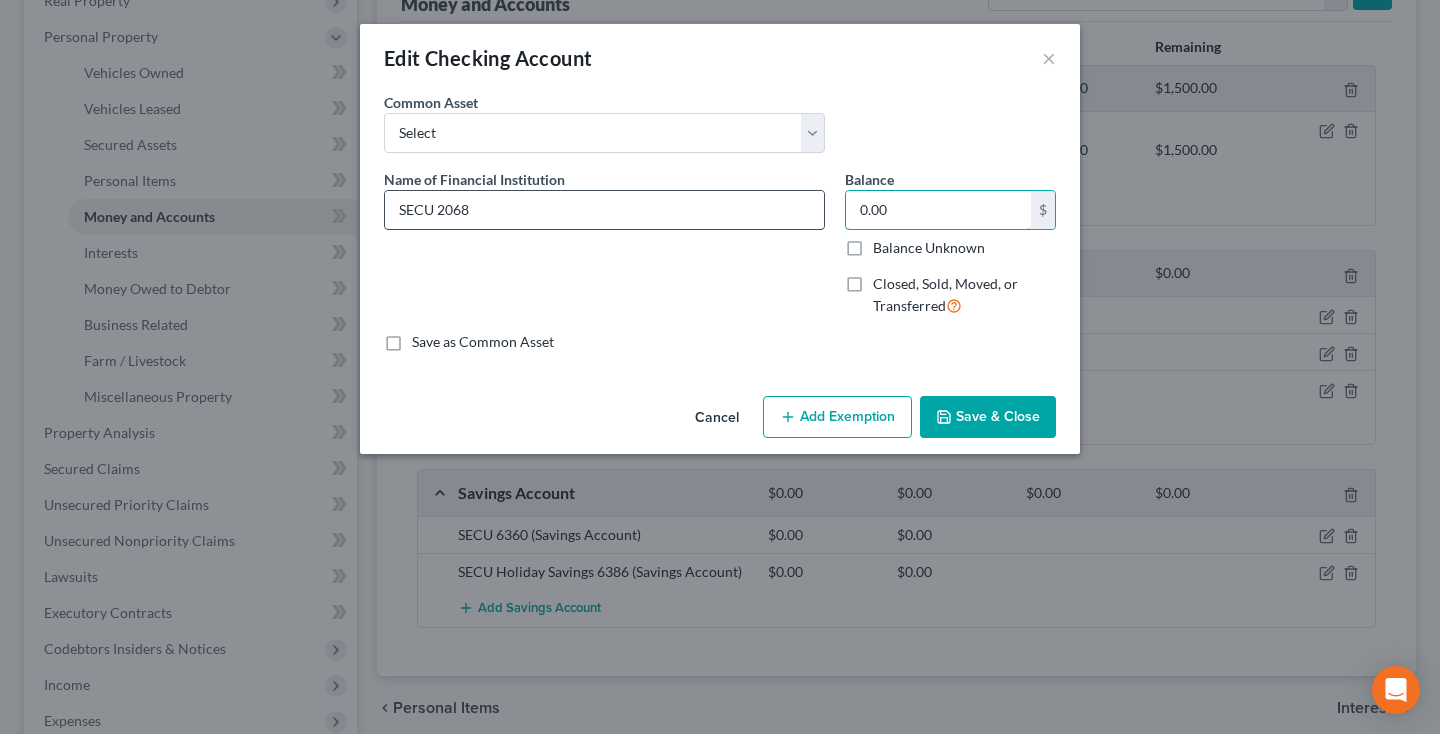 drag, startPoint x: 893, startPoint y: 211, endPoint x: 801, endPoint y: 209, distance: 92.021736 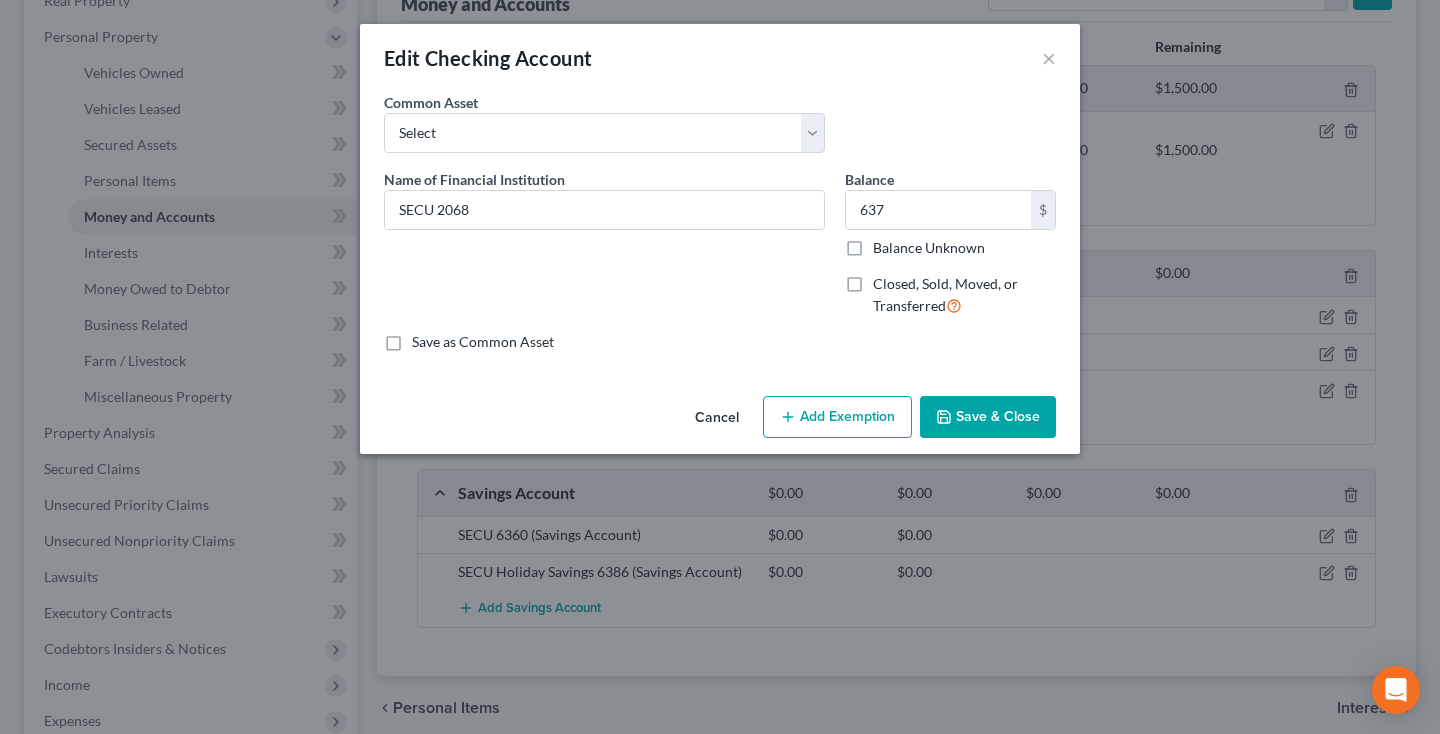 click on "Save & Close" at bounding box center (988, 417) 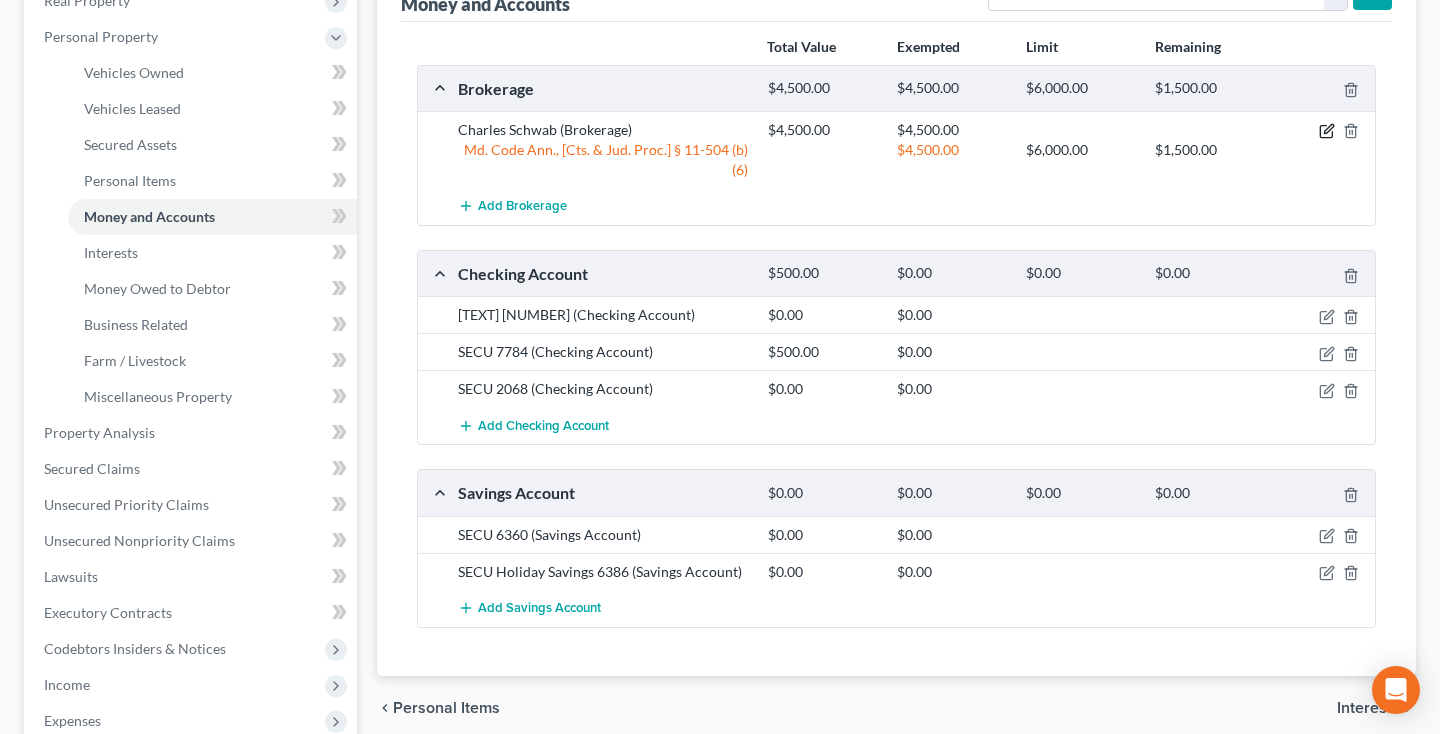 click 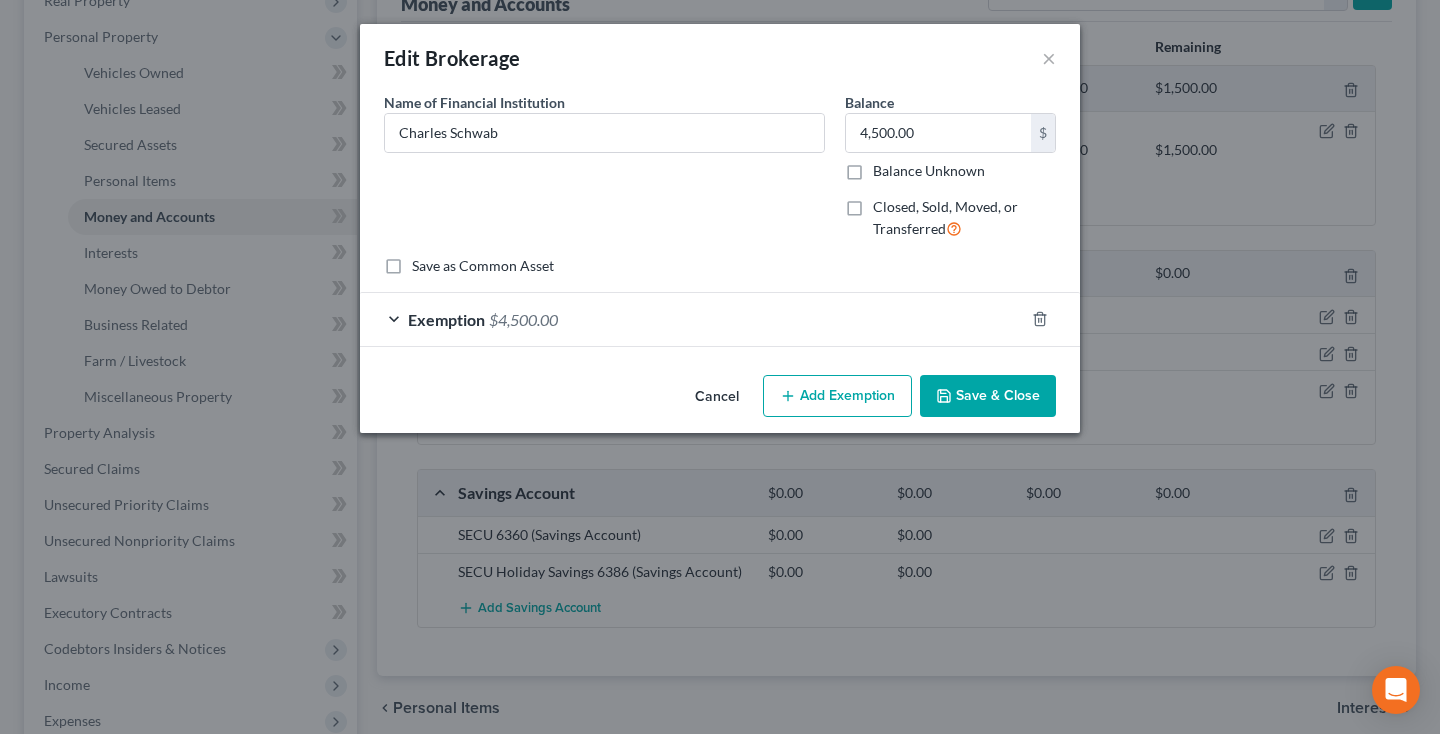 click on "Save & Close" at bounding box center (988, 396) 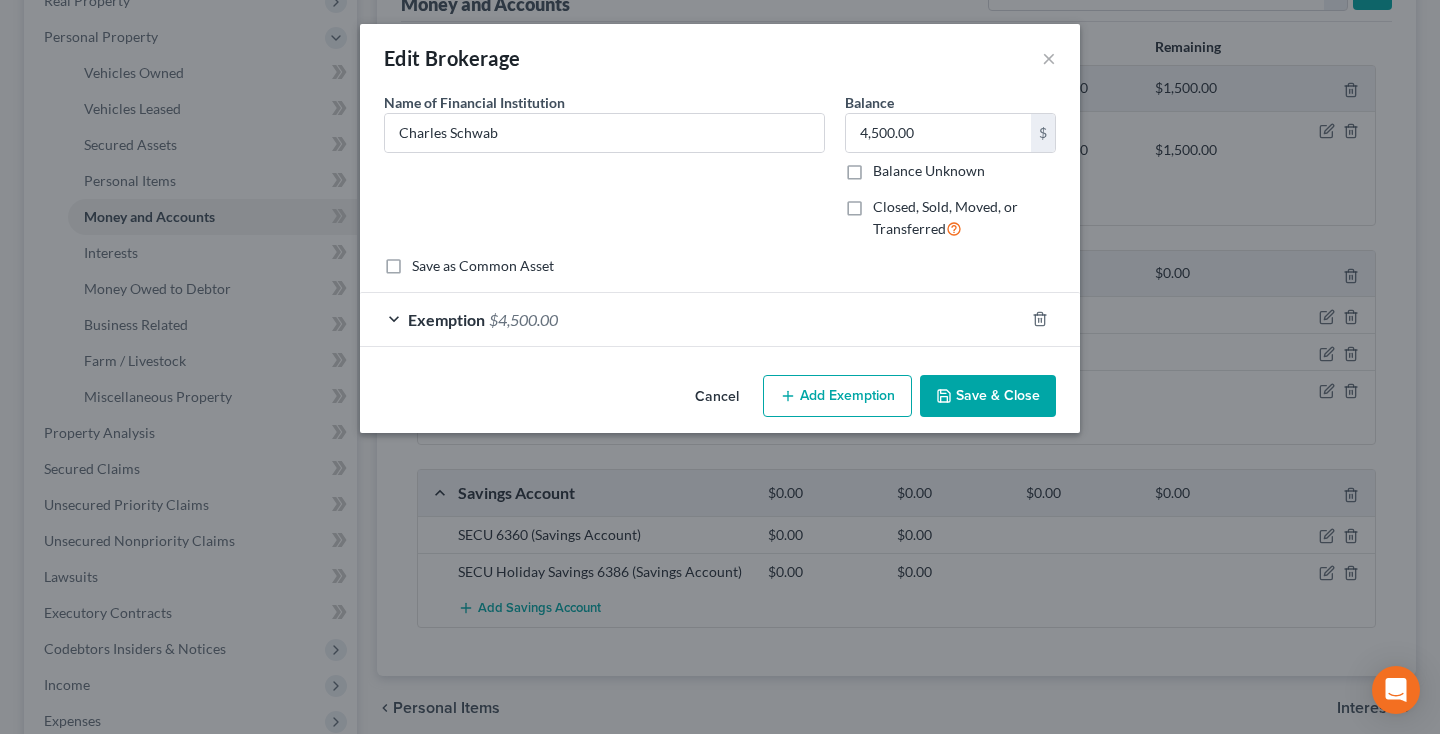 click 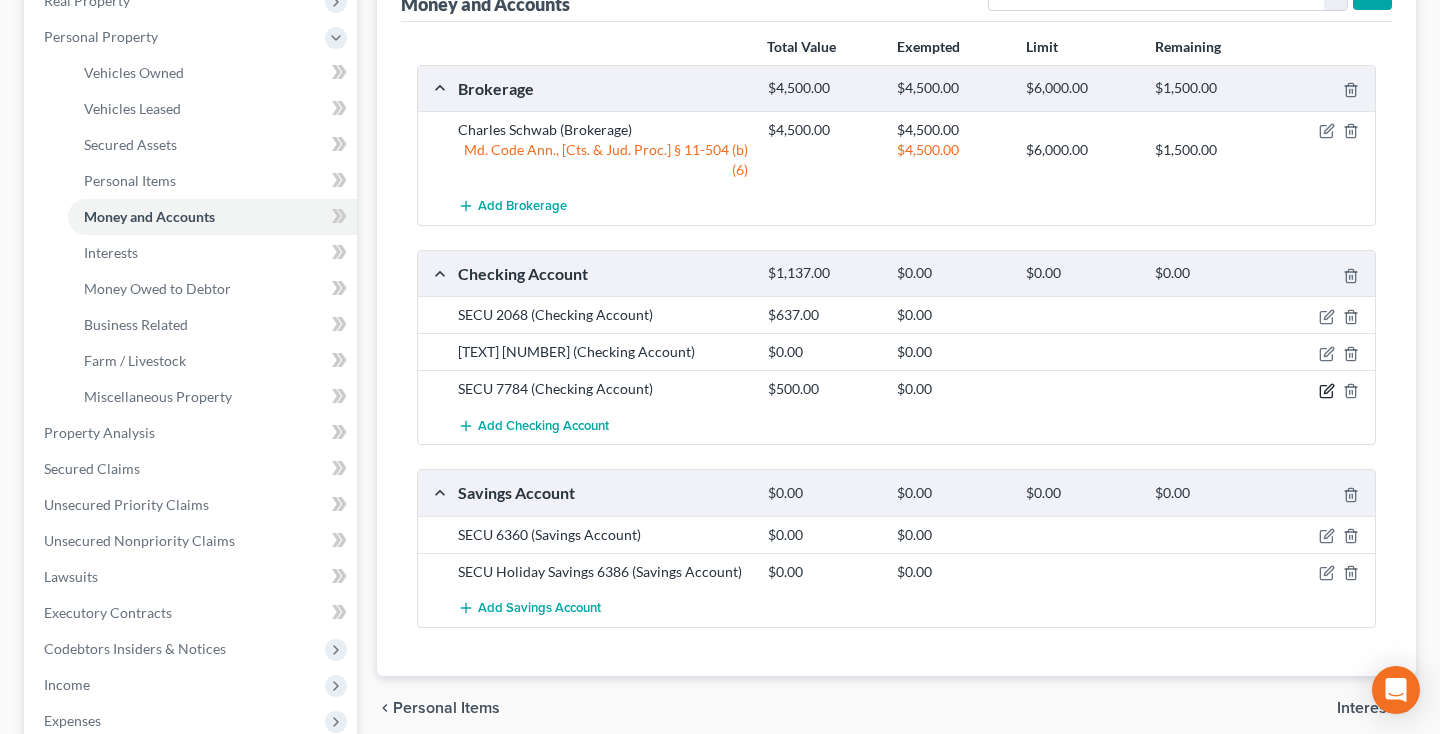 click 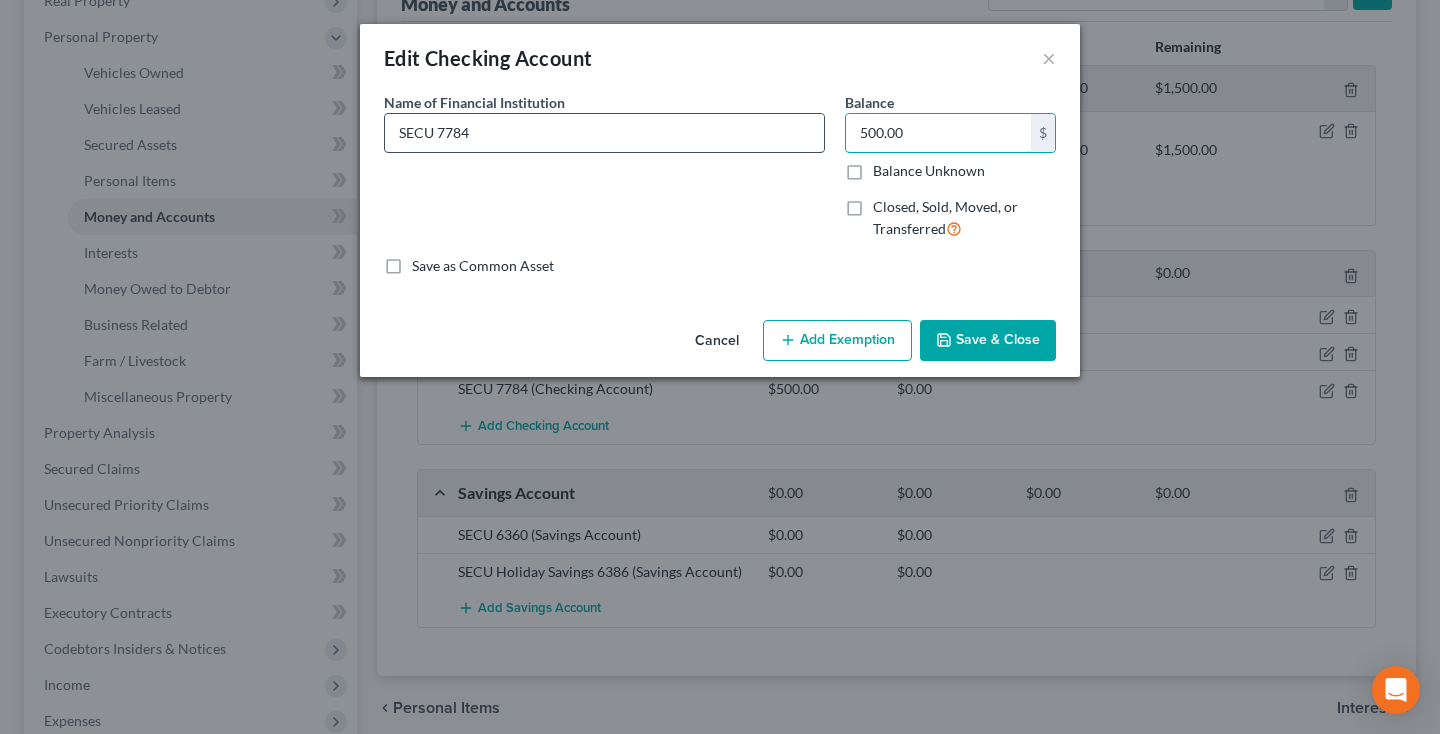 drag, startPoint x: 929, startPoint y: 133, endPoint x: 801, endPoint y: 133, distance: 128 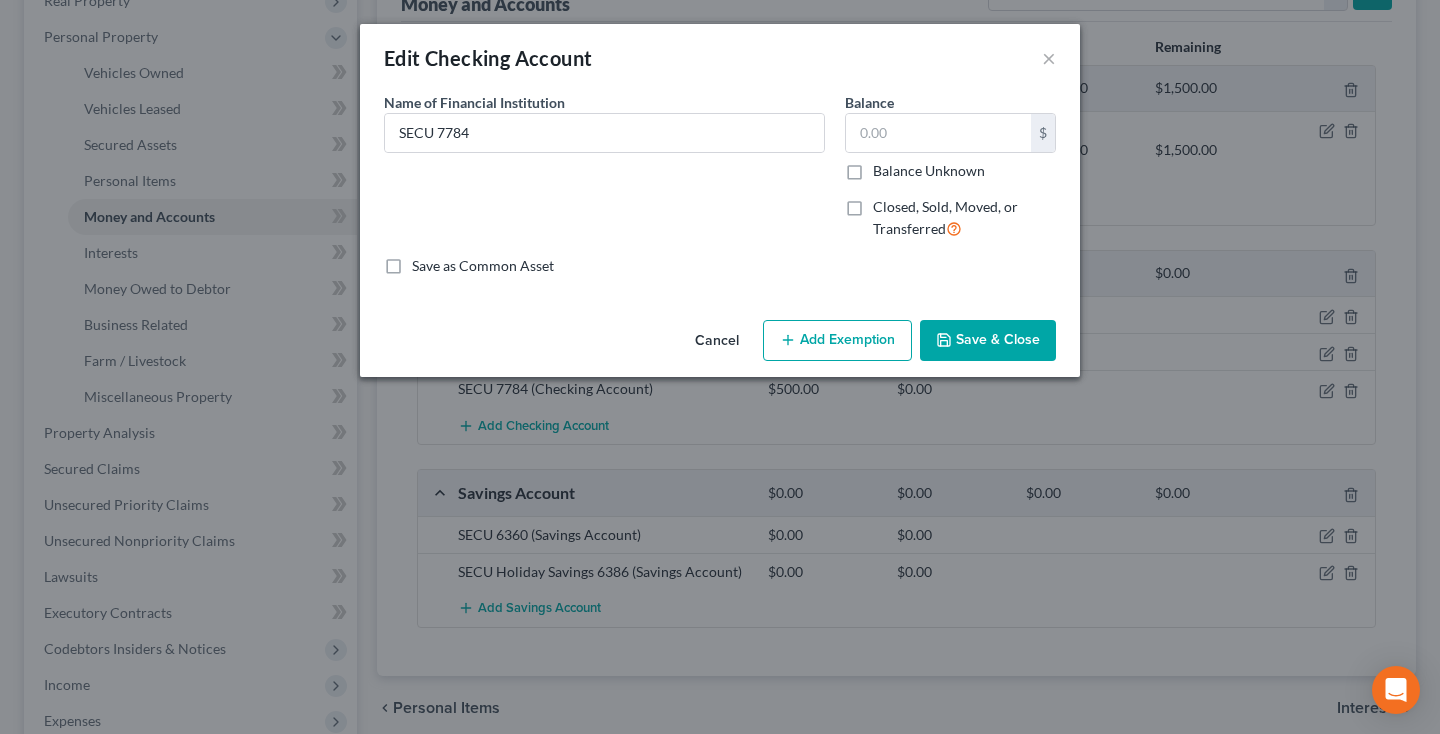 click on "Save & Close" at bounding box center [988, 341] 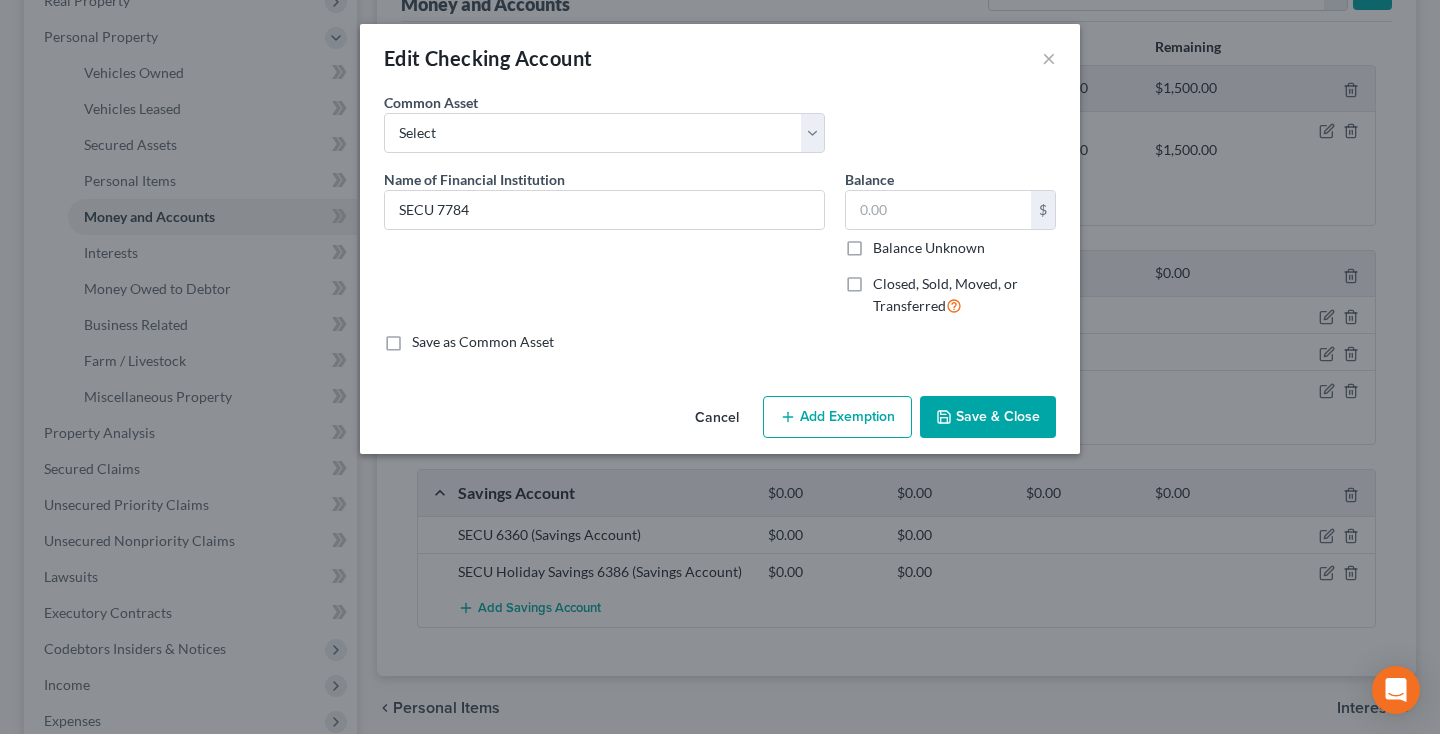 click on "Save & Close" at bounding box center (988, 417) 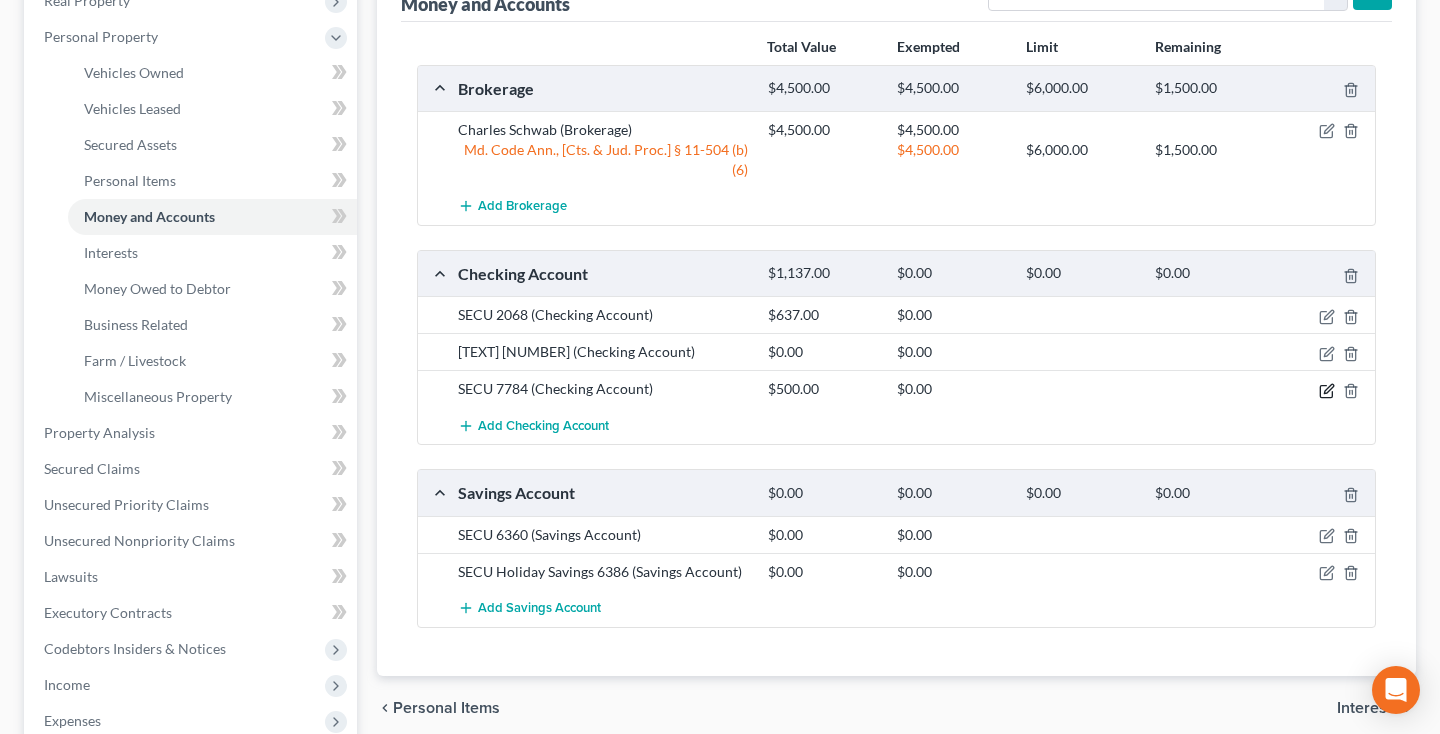 click 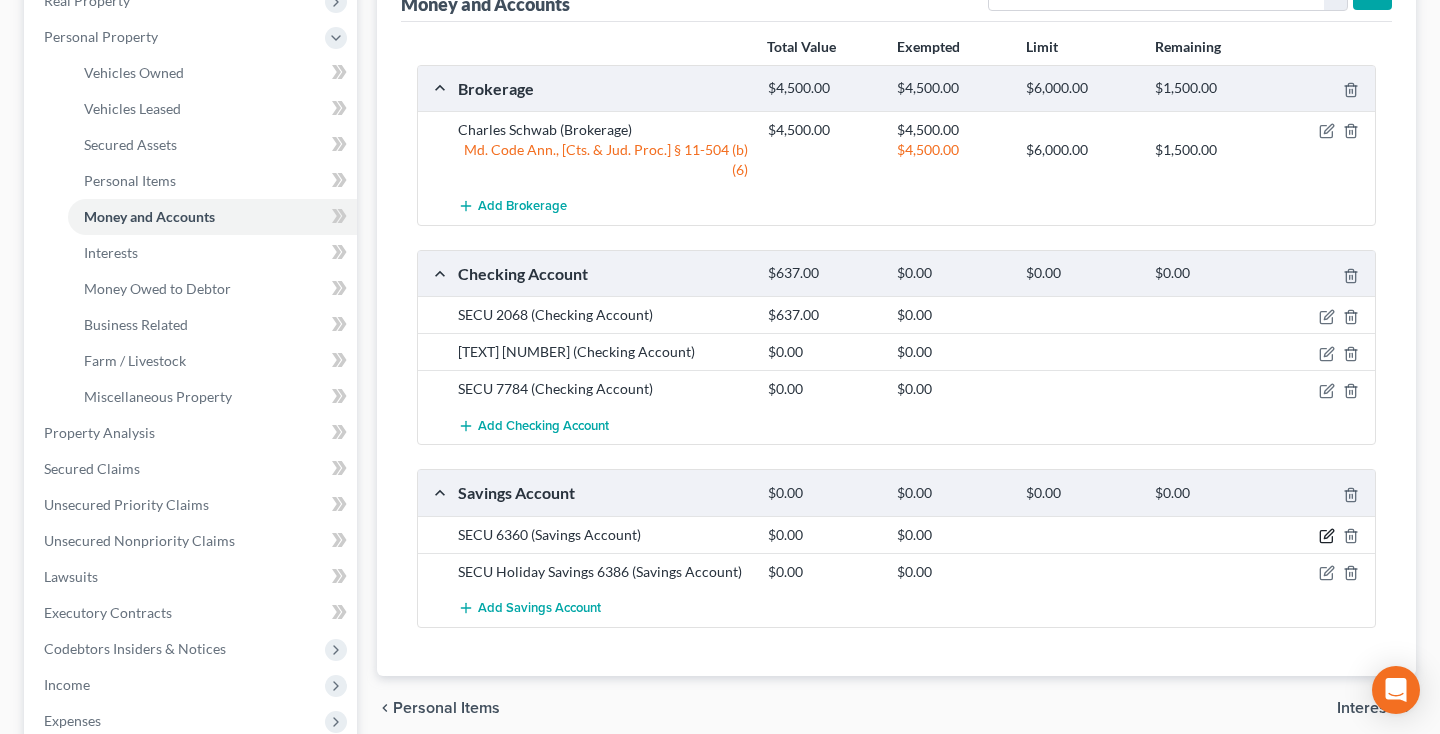 click 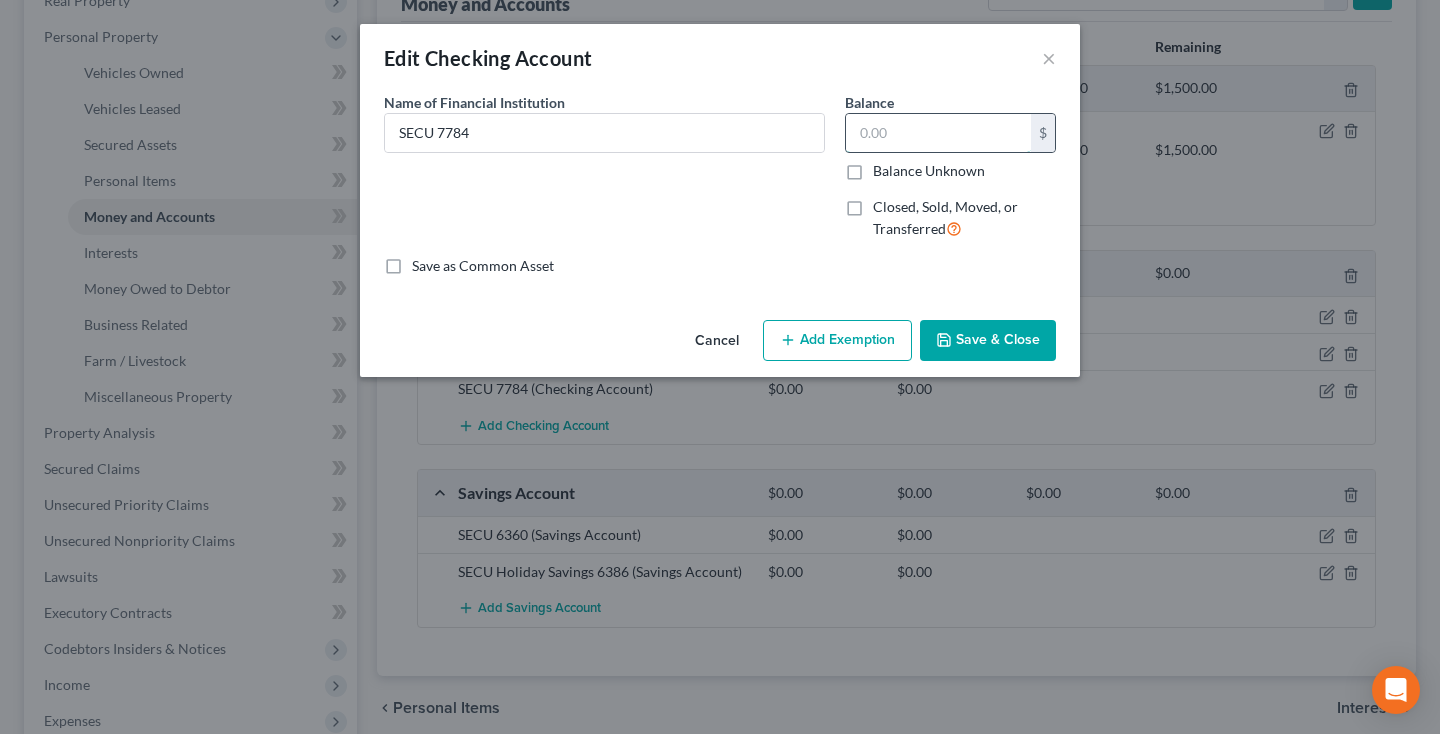 click at bounding box center [938, 133] 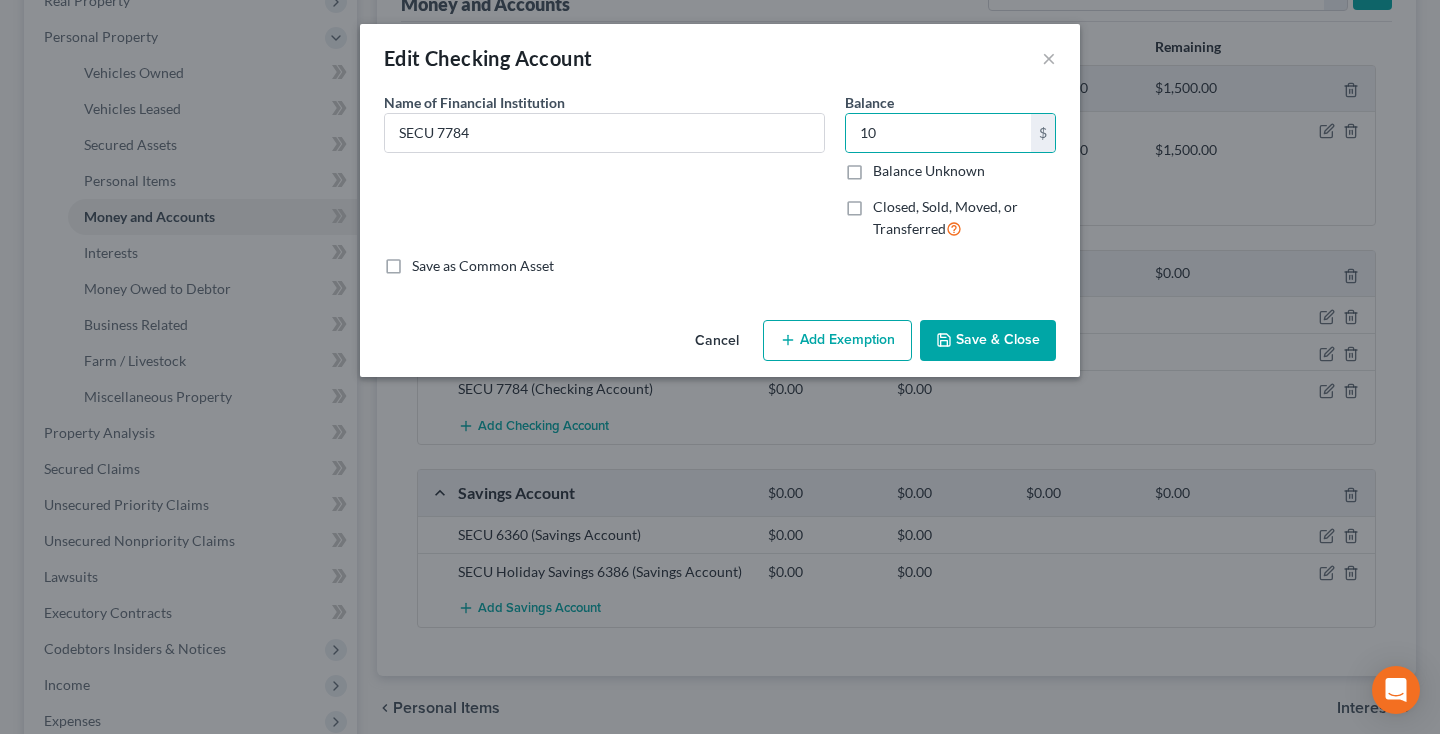 click on "Home New Case Client Portal Directory Cases DebtorCC Middleton Legal middletonlegal@gmail.com My Account Settings Plan + Billing Account Add-Ons Upgrade to Whoa Help Center Webinars Training Videos What's new Log out New Case Home Client Portal Directory Cases DebtorCC         - No Result - See all results Or Press Enter... Help Help Center Webinars Training Videos What's new Middleton Legal Middleton Legal middletonlegal@gmail.com My Account Settings Plan + Billing Account Add-Ons Upgrade to Whoa Log out 	 Aiken, Beatrice Upgraded Chapter Chapter  13 Status Lead District MDB Preview Petition Navigation
Case Dashboard
Payments
Invoices" at bounding box center [720, 396] 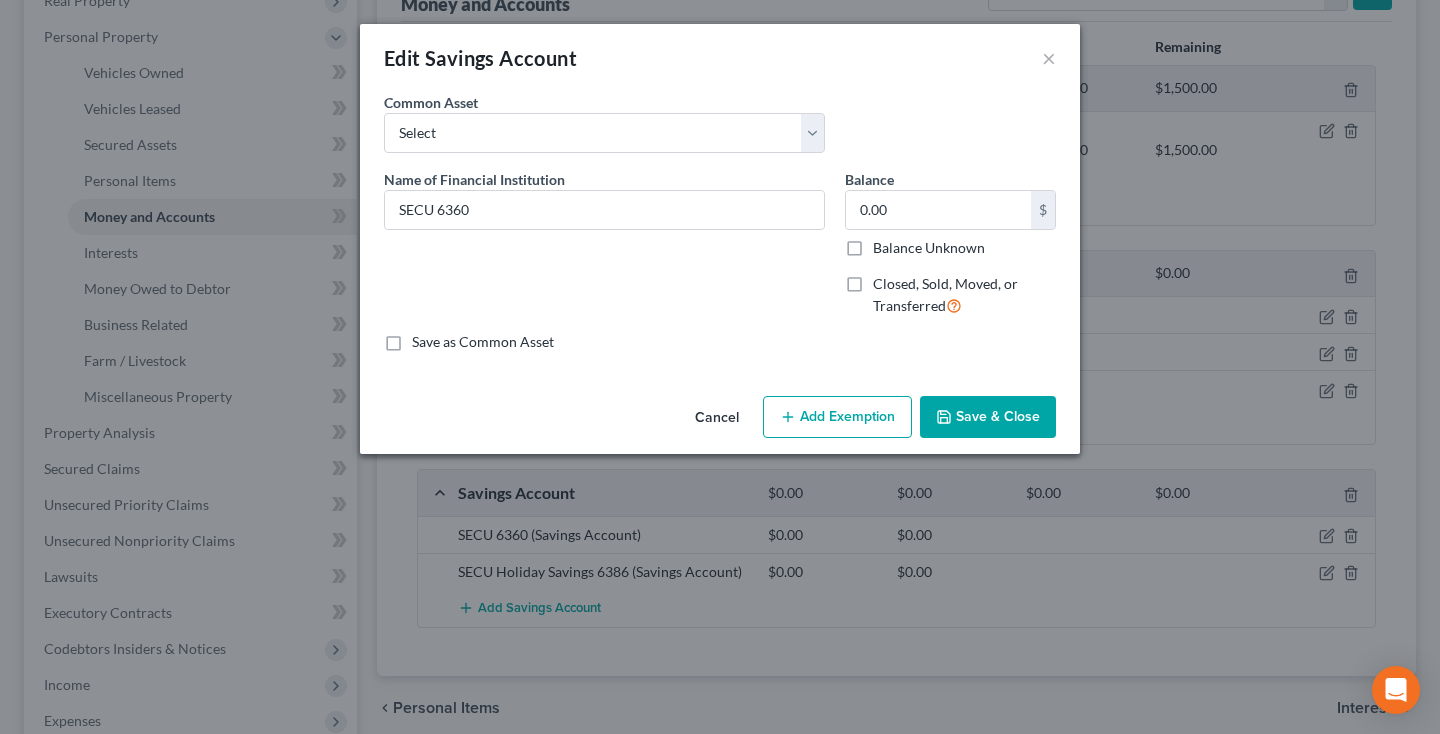 click on "Save & Close" at bounding box center (988, 417) 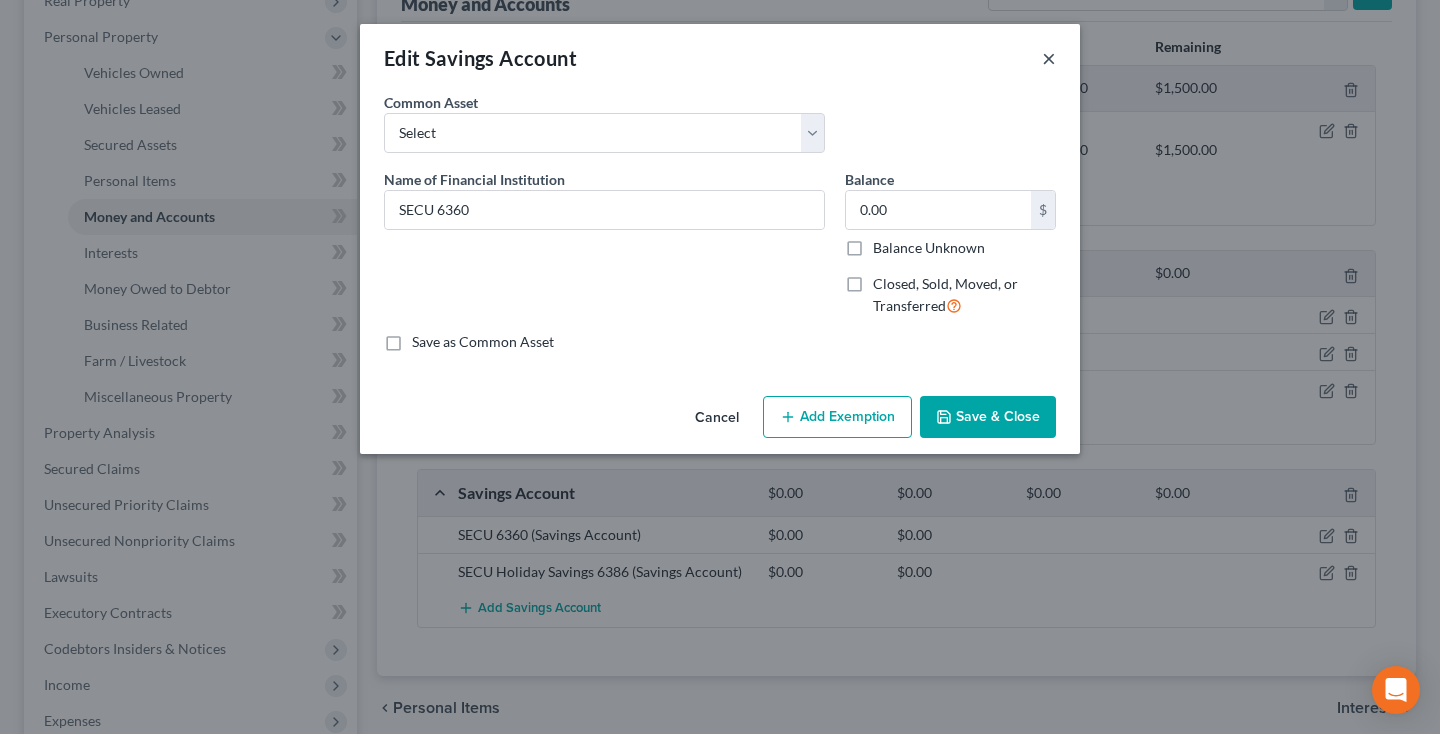 click on "×" at bounding box center (1049, 58) 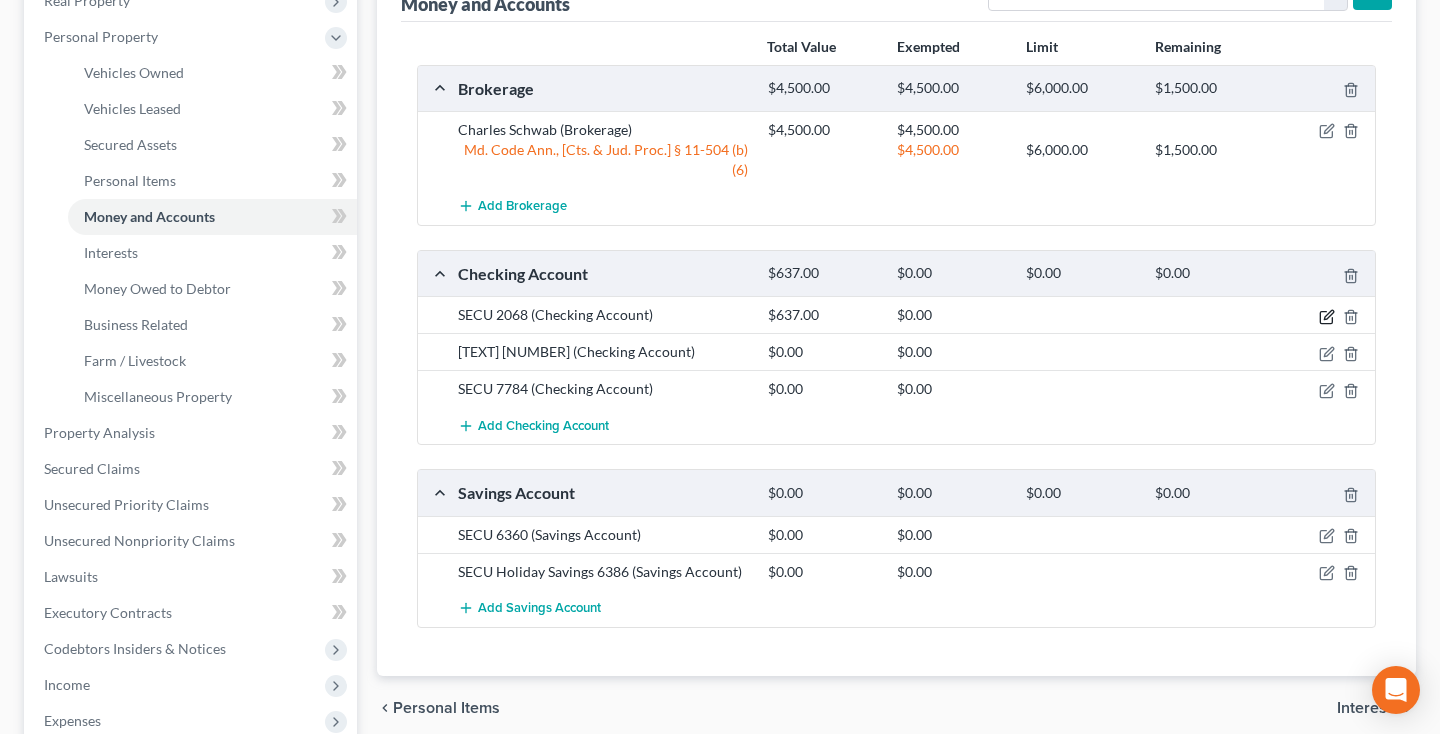 click 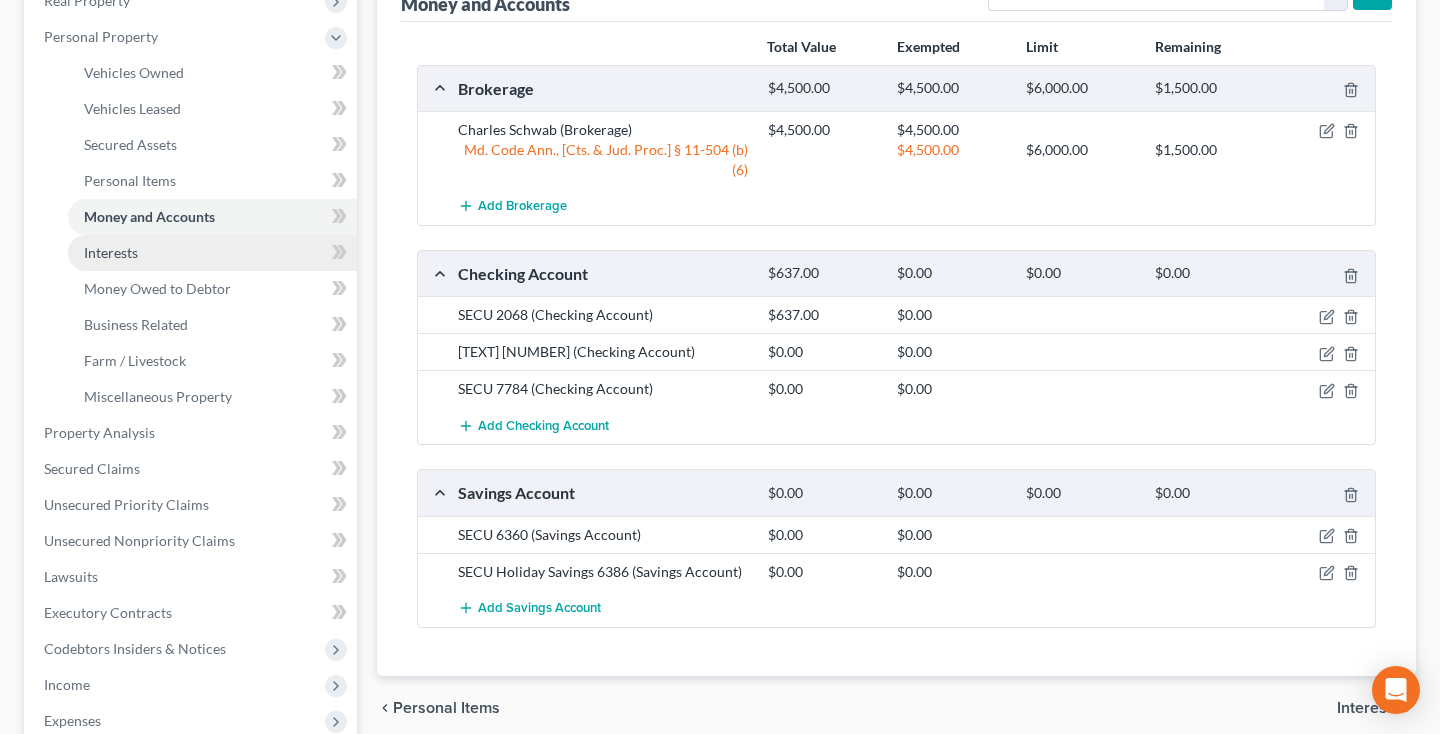 click on "Interests" at bounding box center [111, 252] 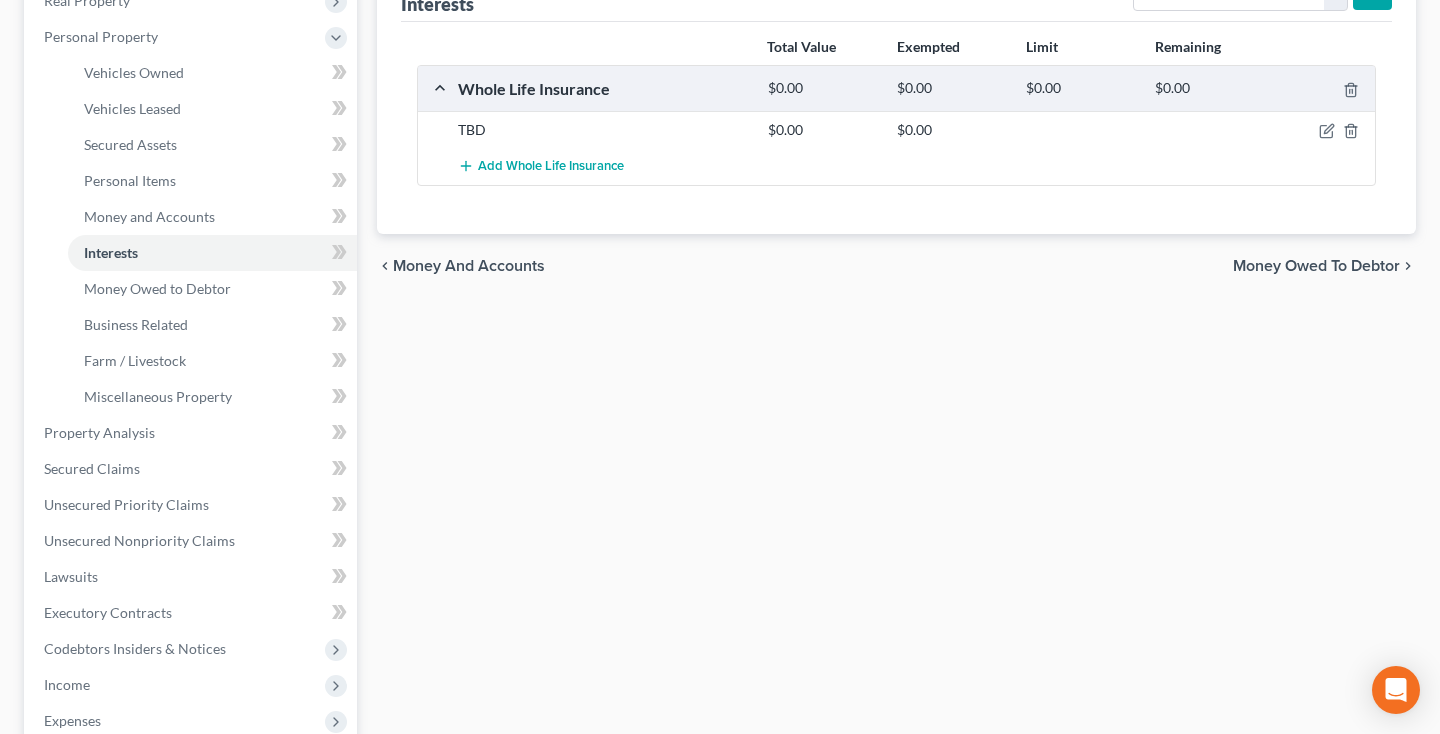 scroll, scrollTop: 0, scrollLeft: 0, axis: both 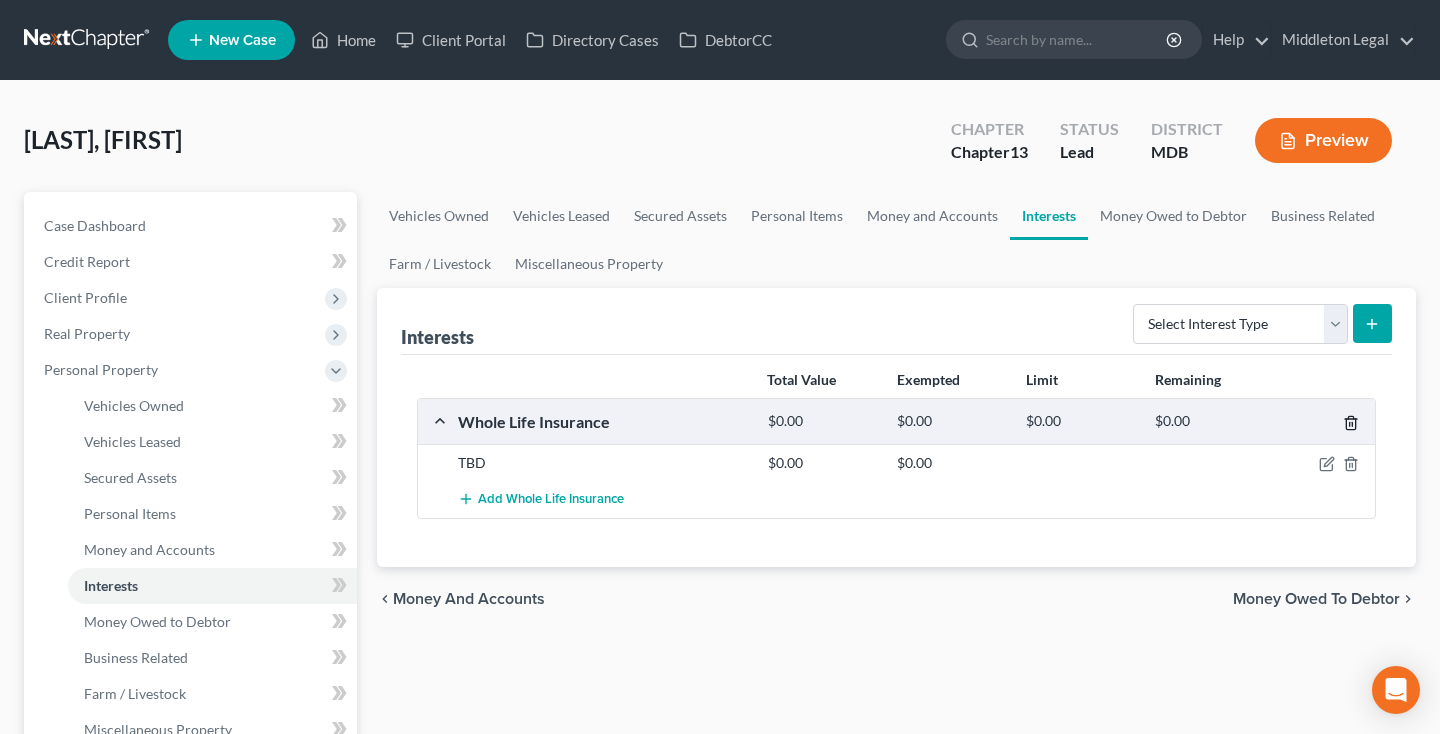 click 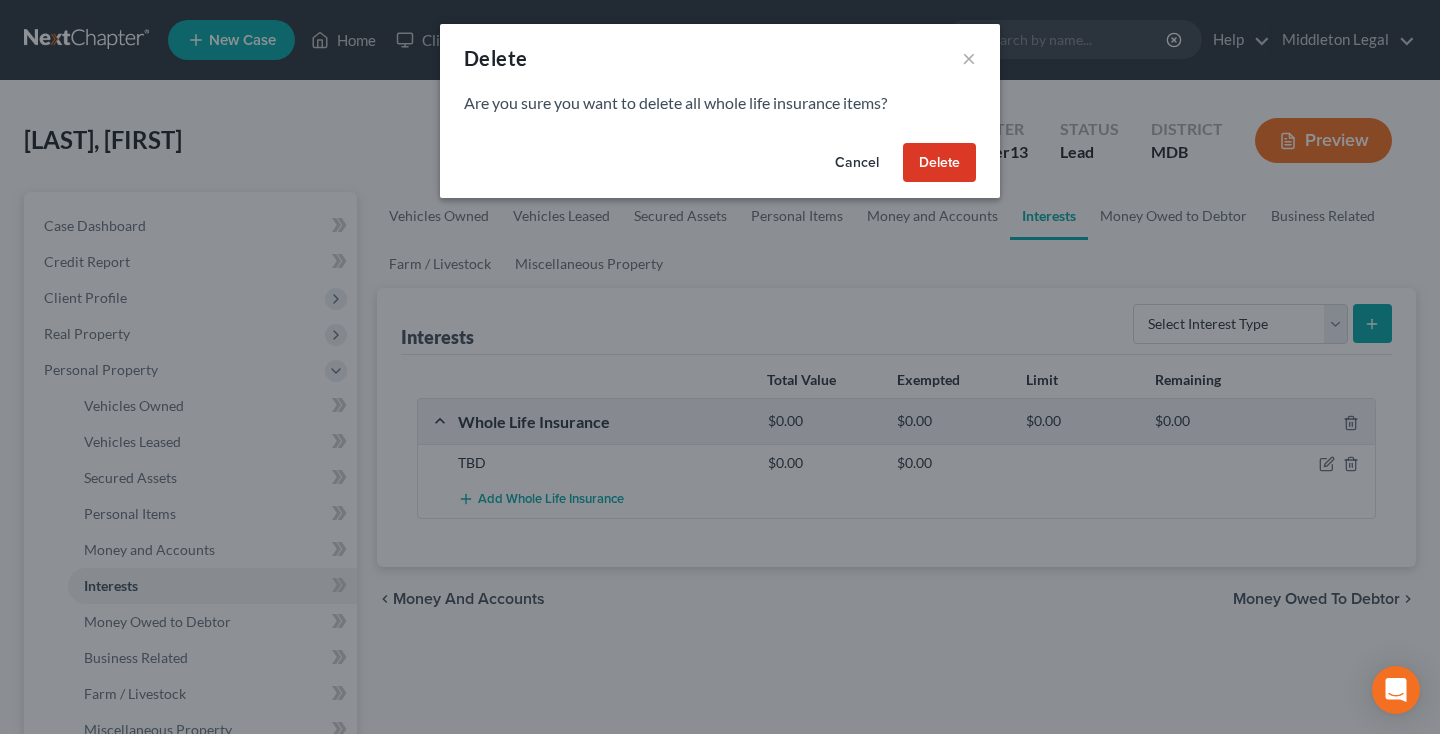 click on "Delete" at bounding box center (939, 163) 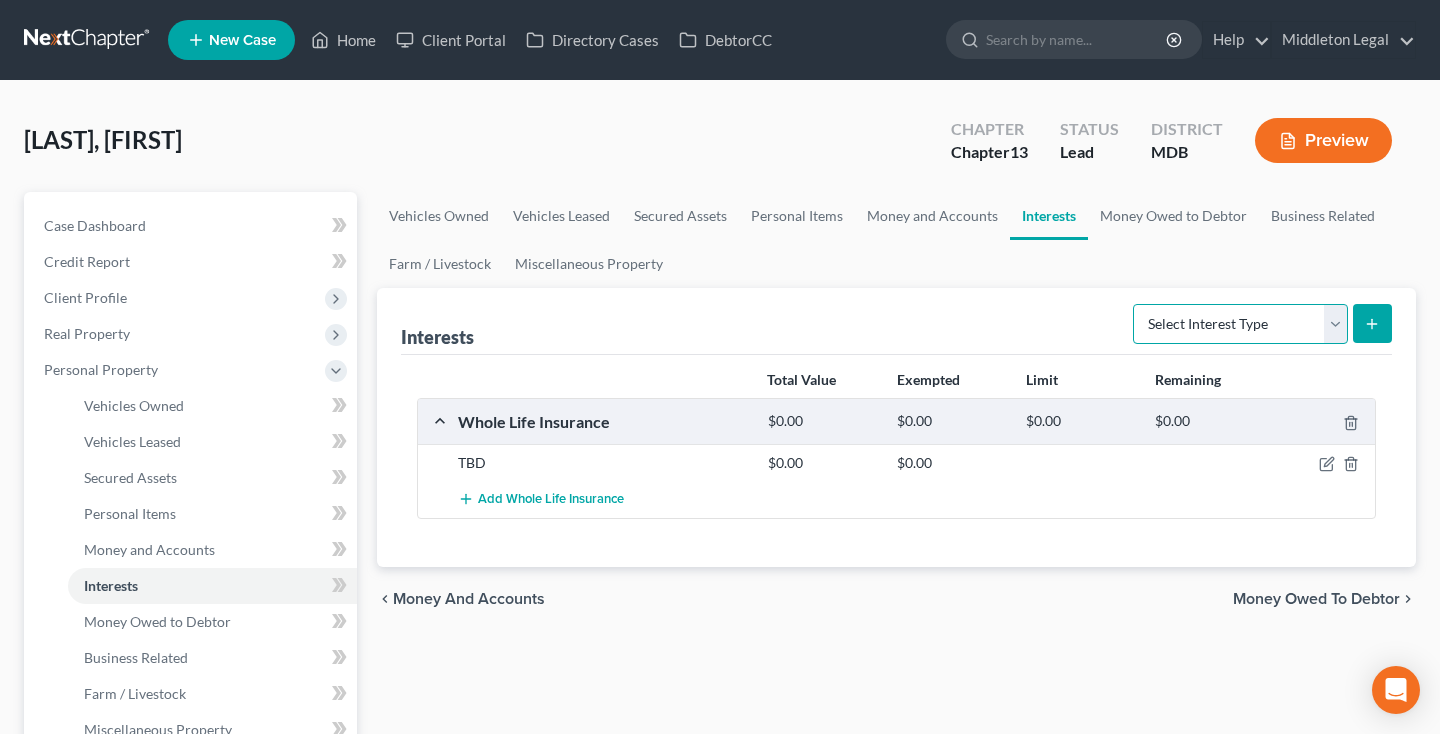 select on "term_life_insurance" 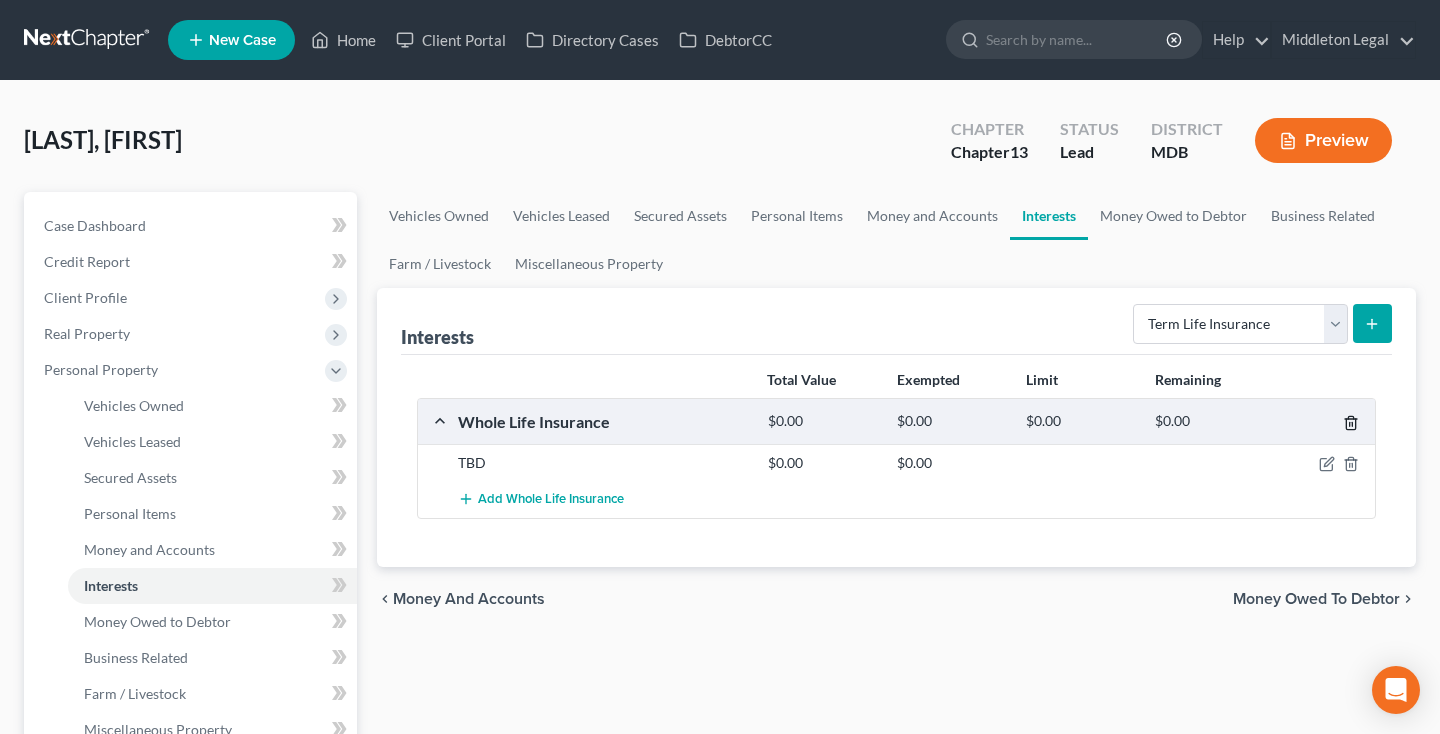 click 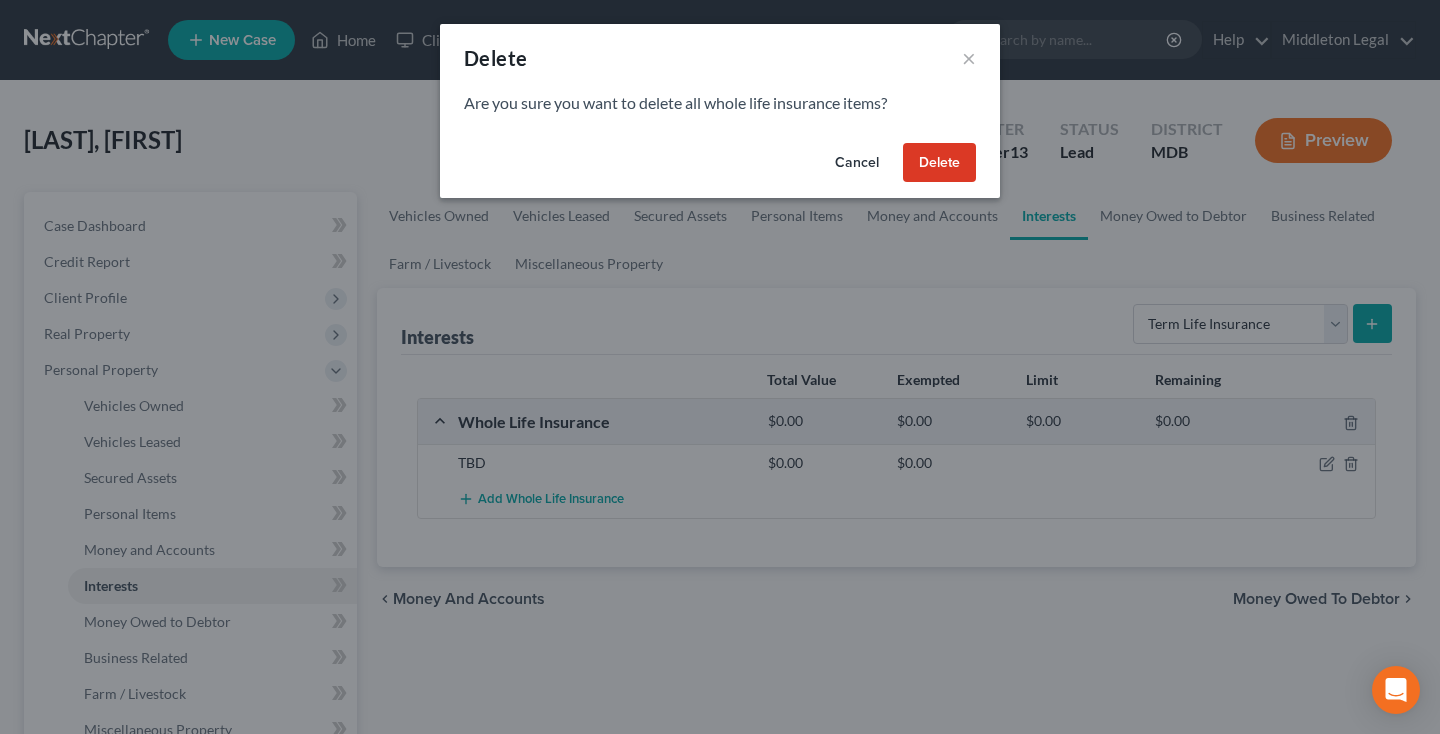 click on "Delete" at bounding box center [939, 163] 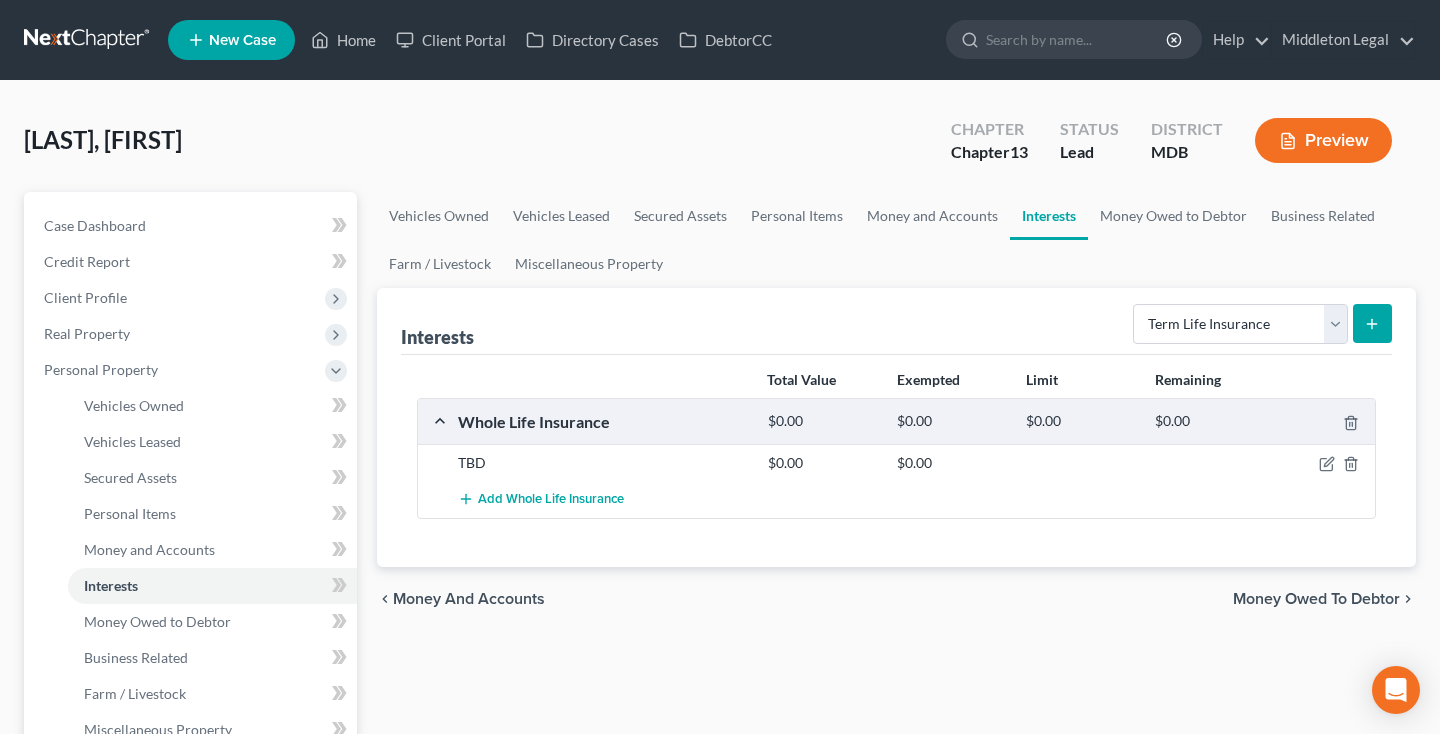 click 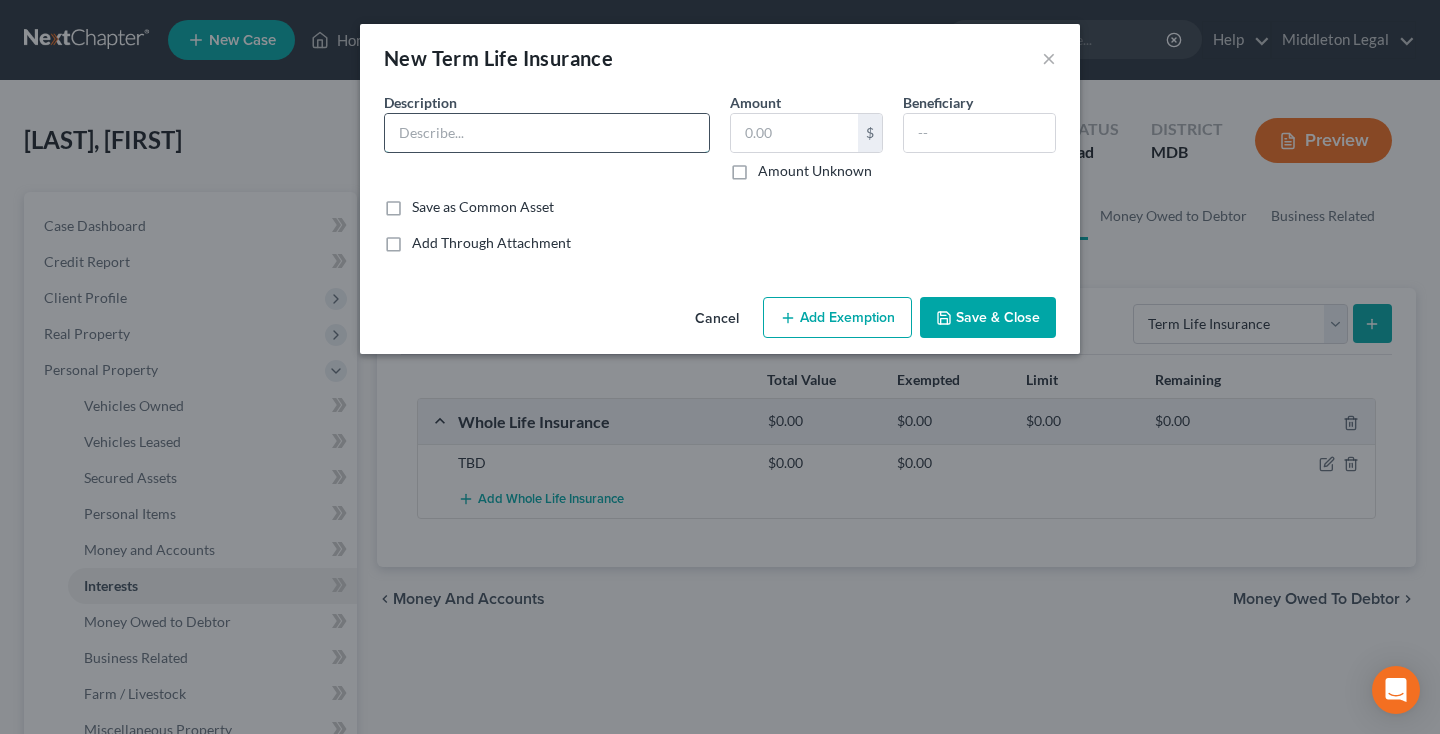 click at bounding box center (547, 133) 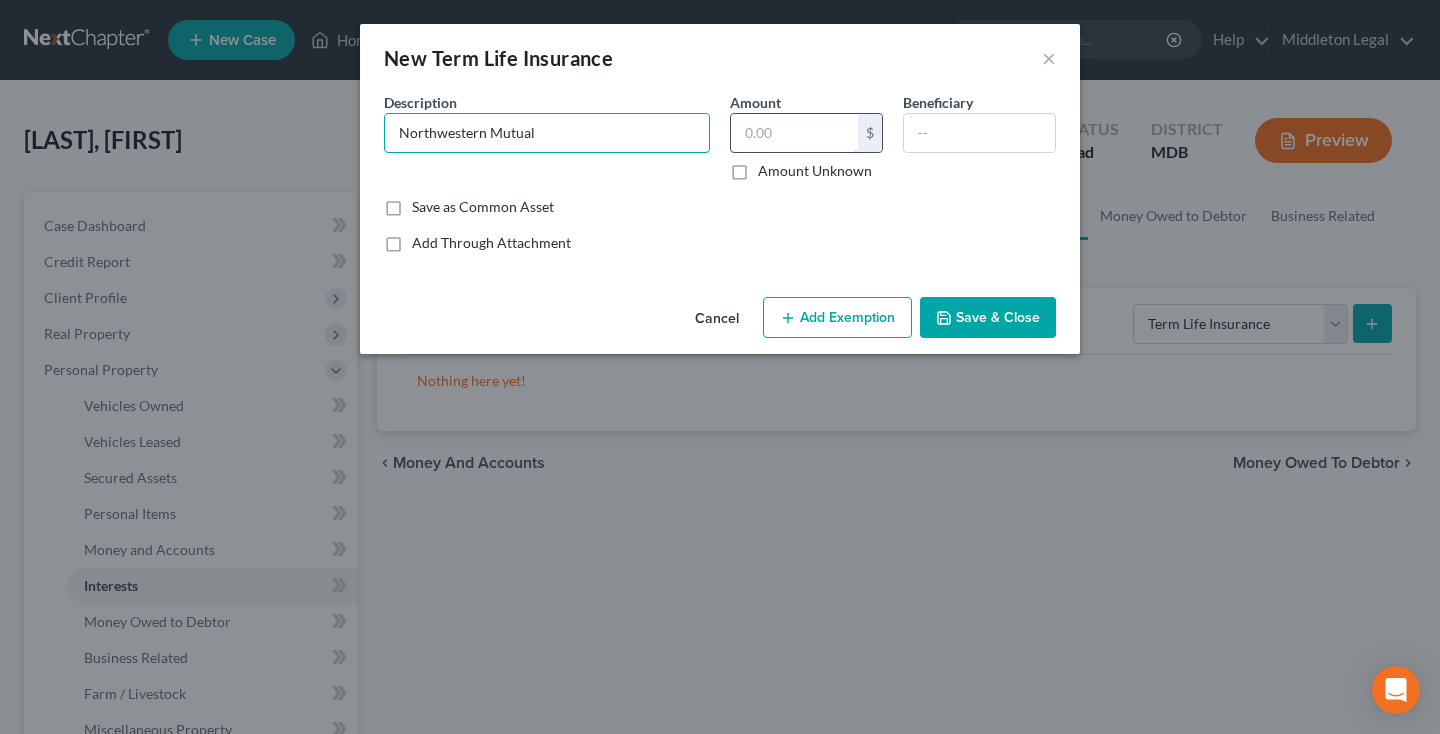 type on "Northwestern Mutual" 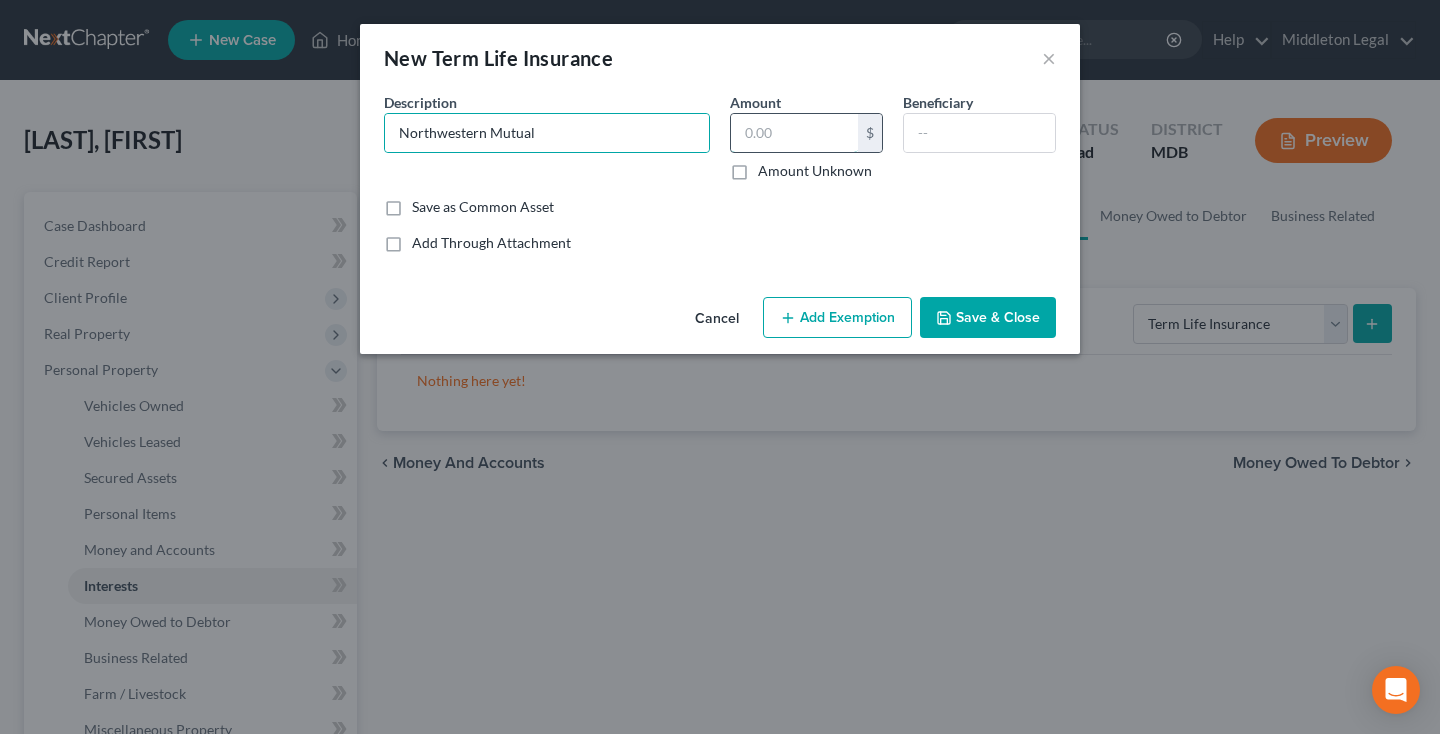 click at bounding box center [794, 133] 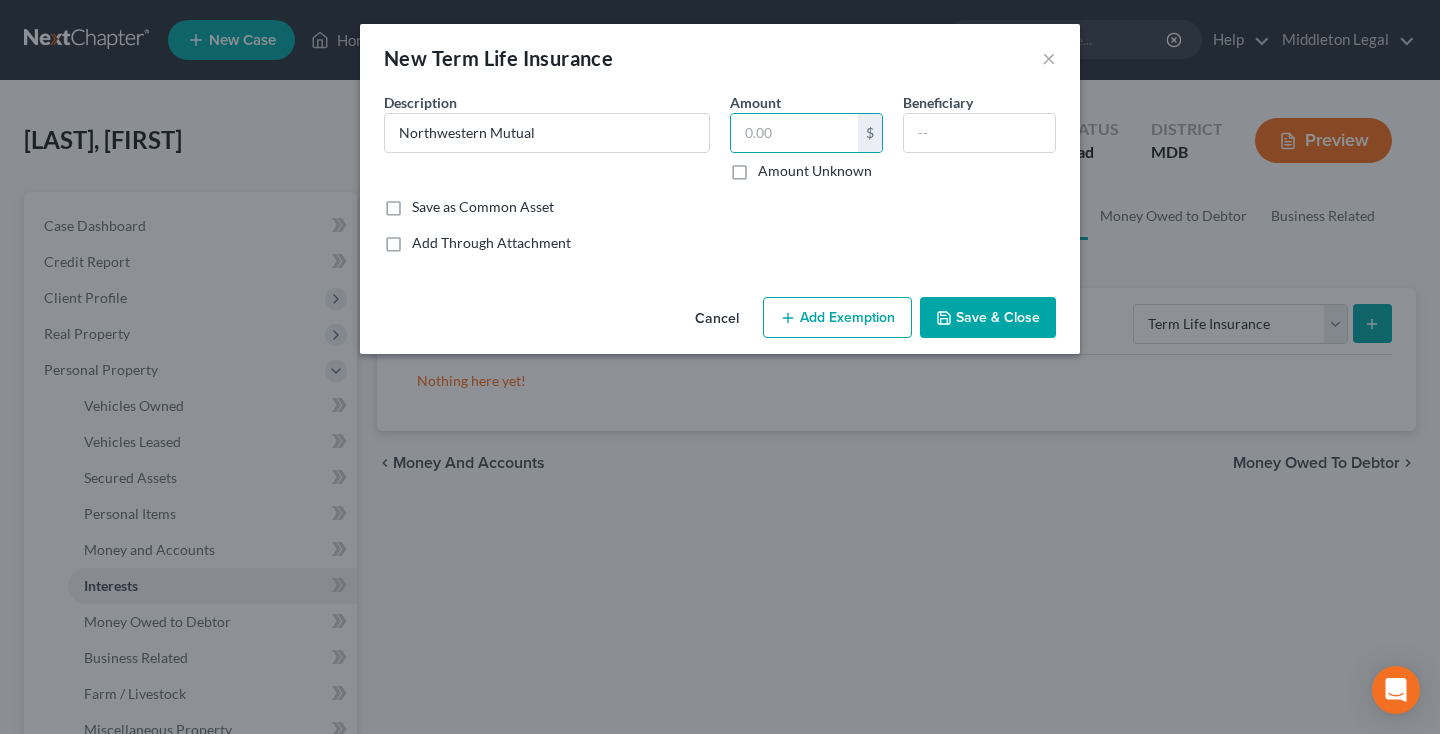 click on "Amount Unknown" at bounding box center [815, 171] 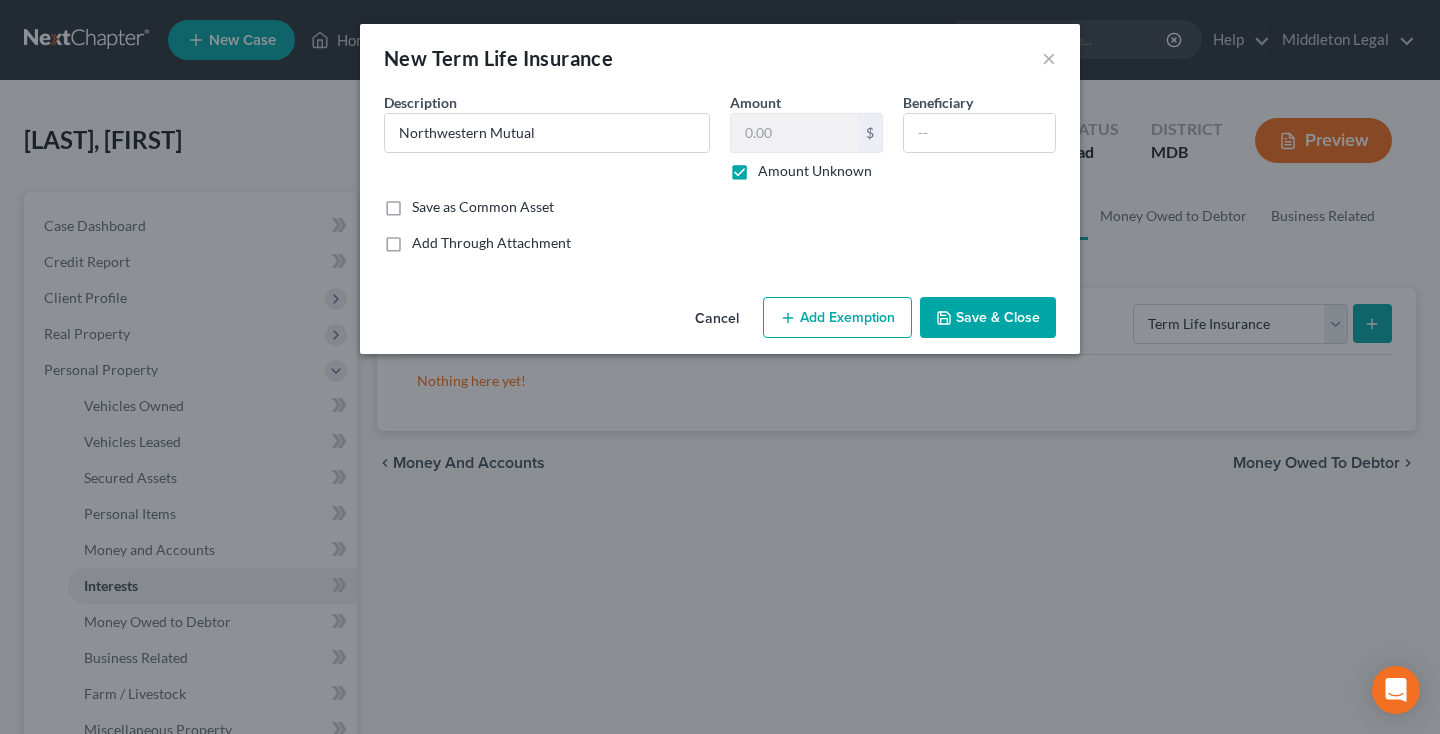 click on "Save & Close" at bounding box center (988, 318) 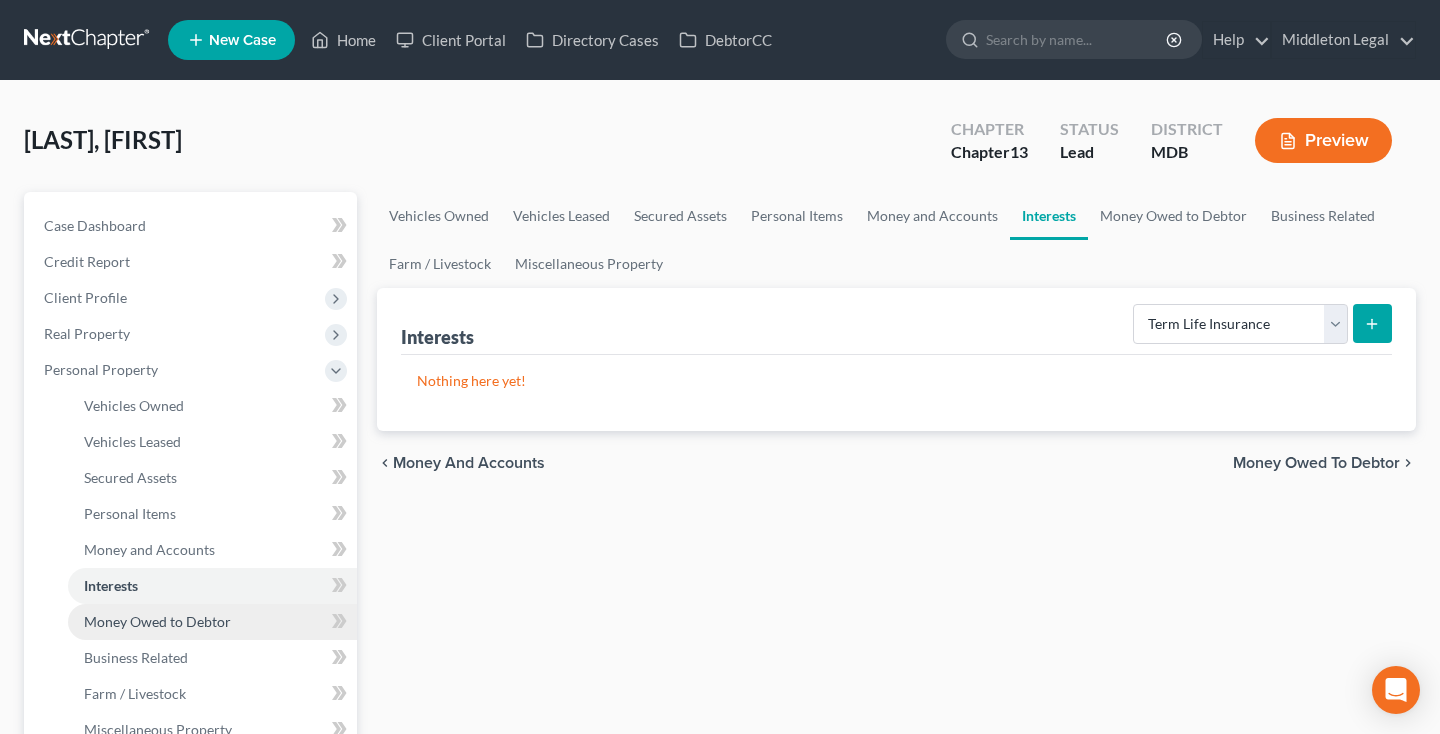 click on "Money Owed to Debtor" at bounding box center (157, 621) 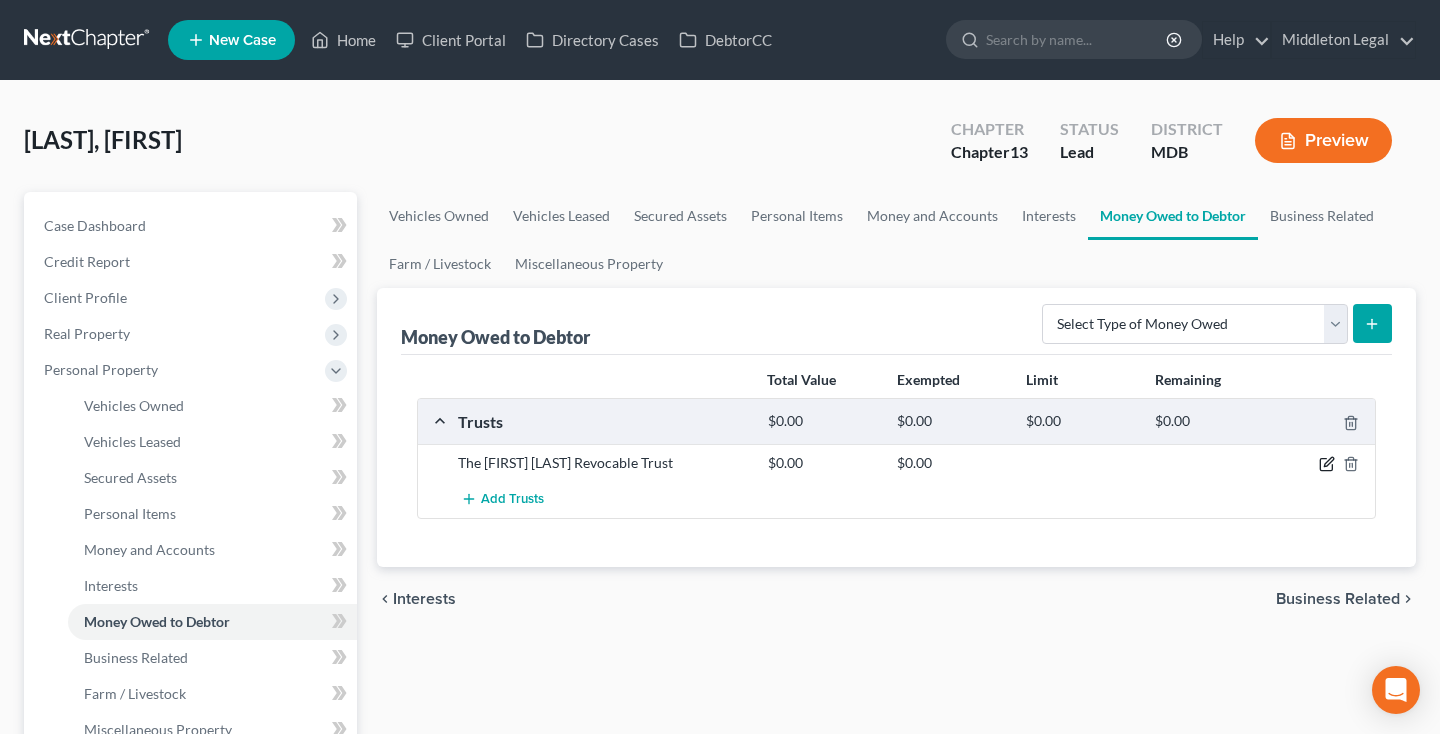 click 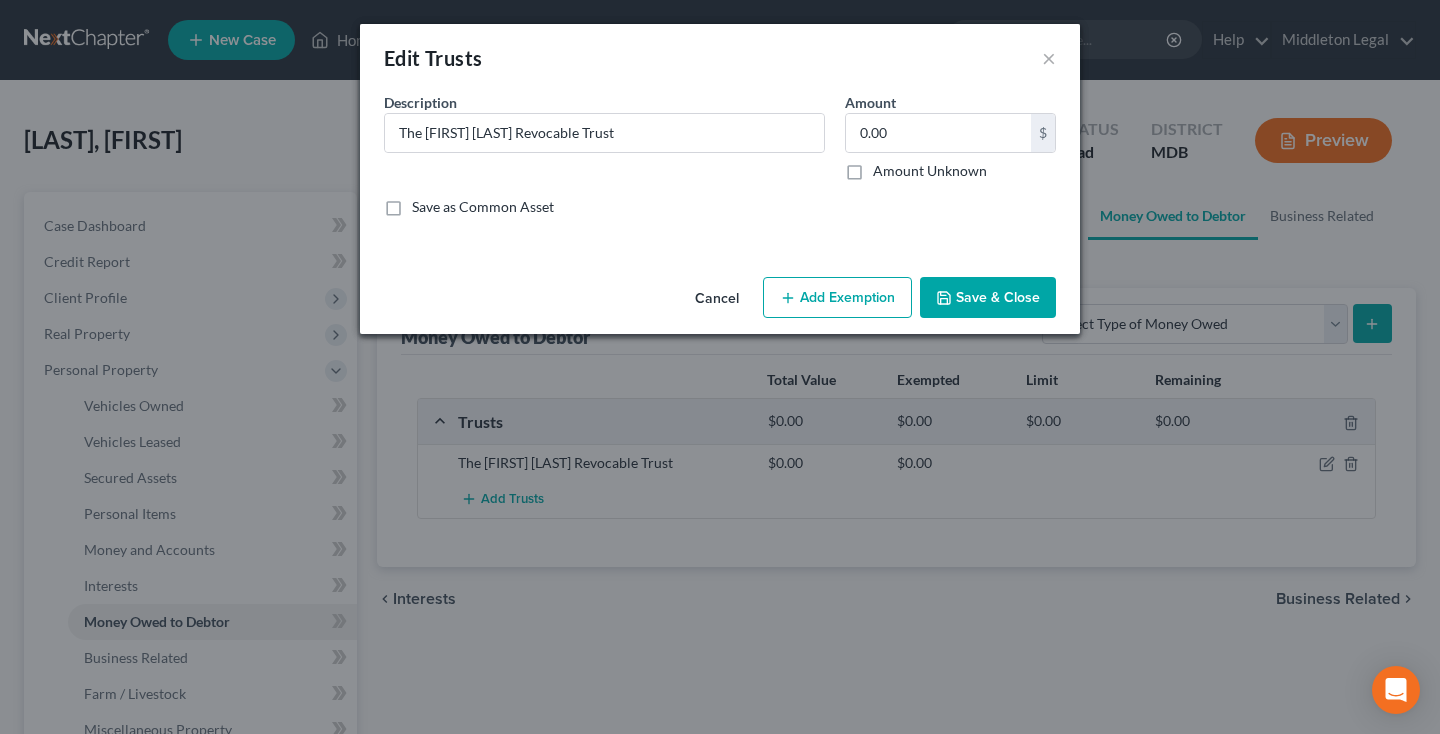 click on "Amount Unknown" at bounding box center (930, 171) 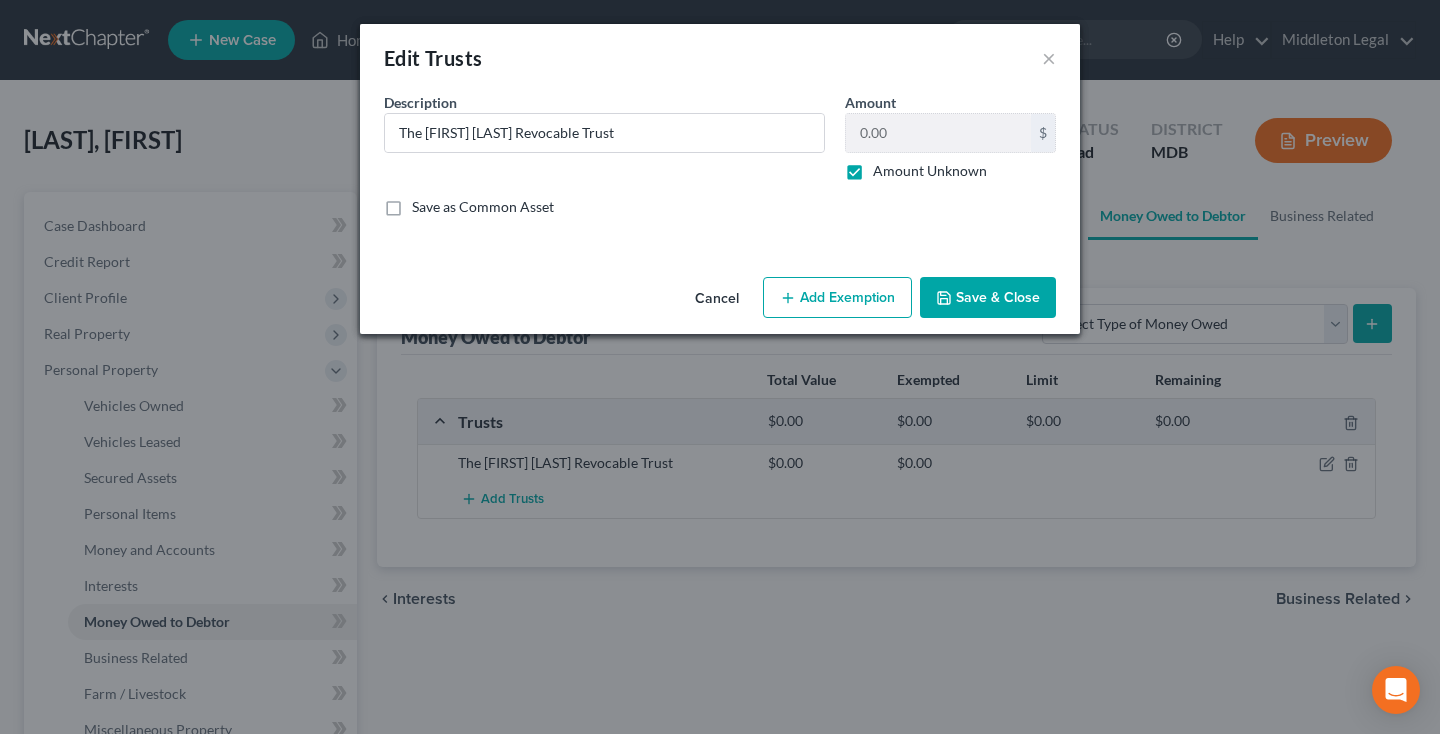 checkbox on "true" 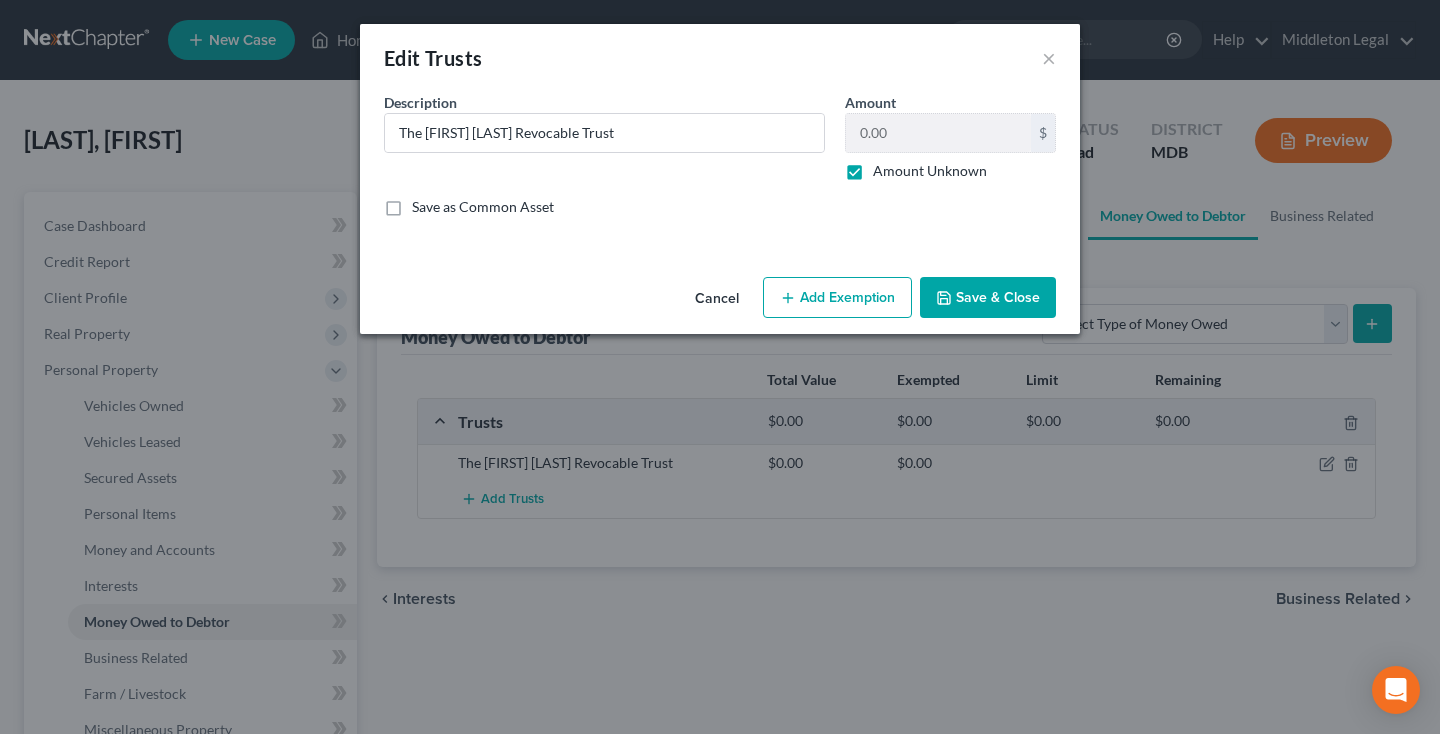 click on "Save & Close" at bounding box center (988, 298) 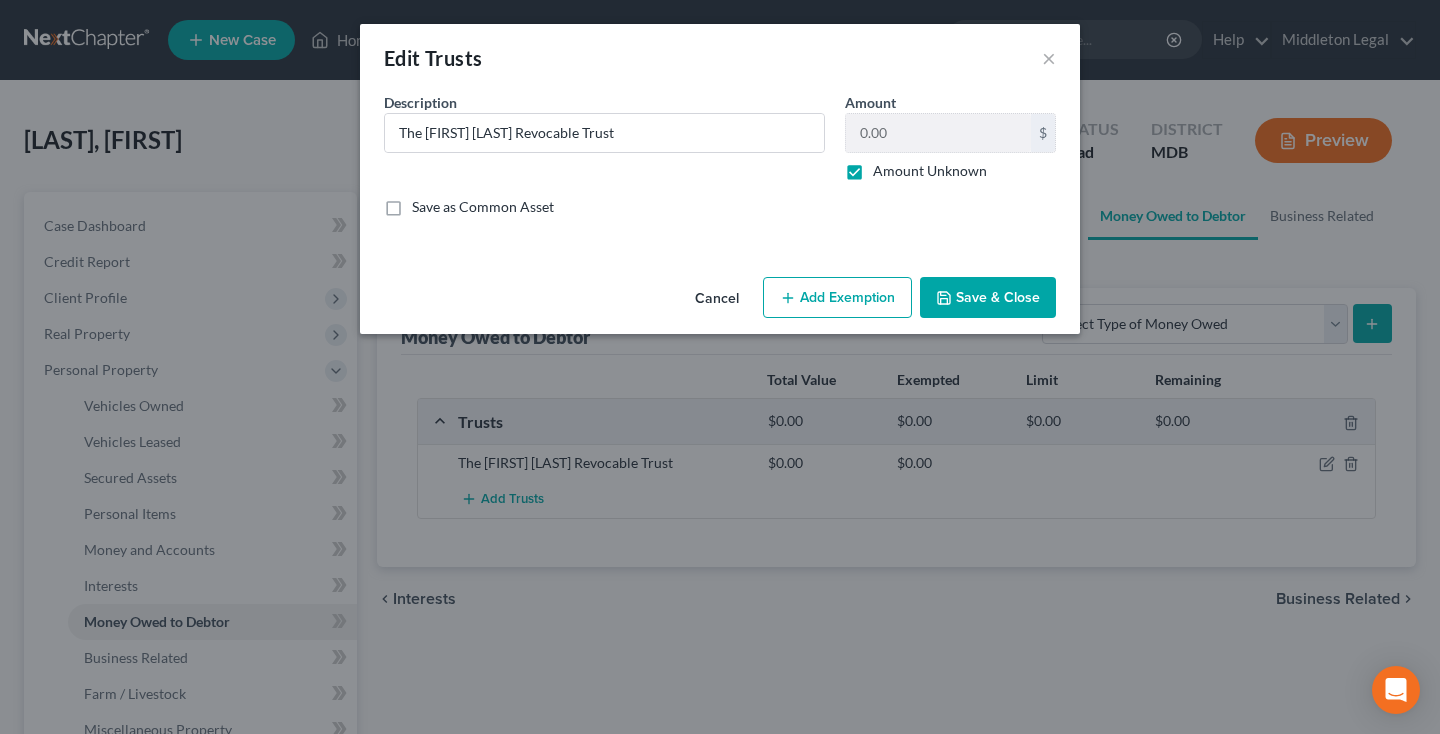 click on "Save & Close" at bounding box center [988, 298] 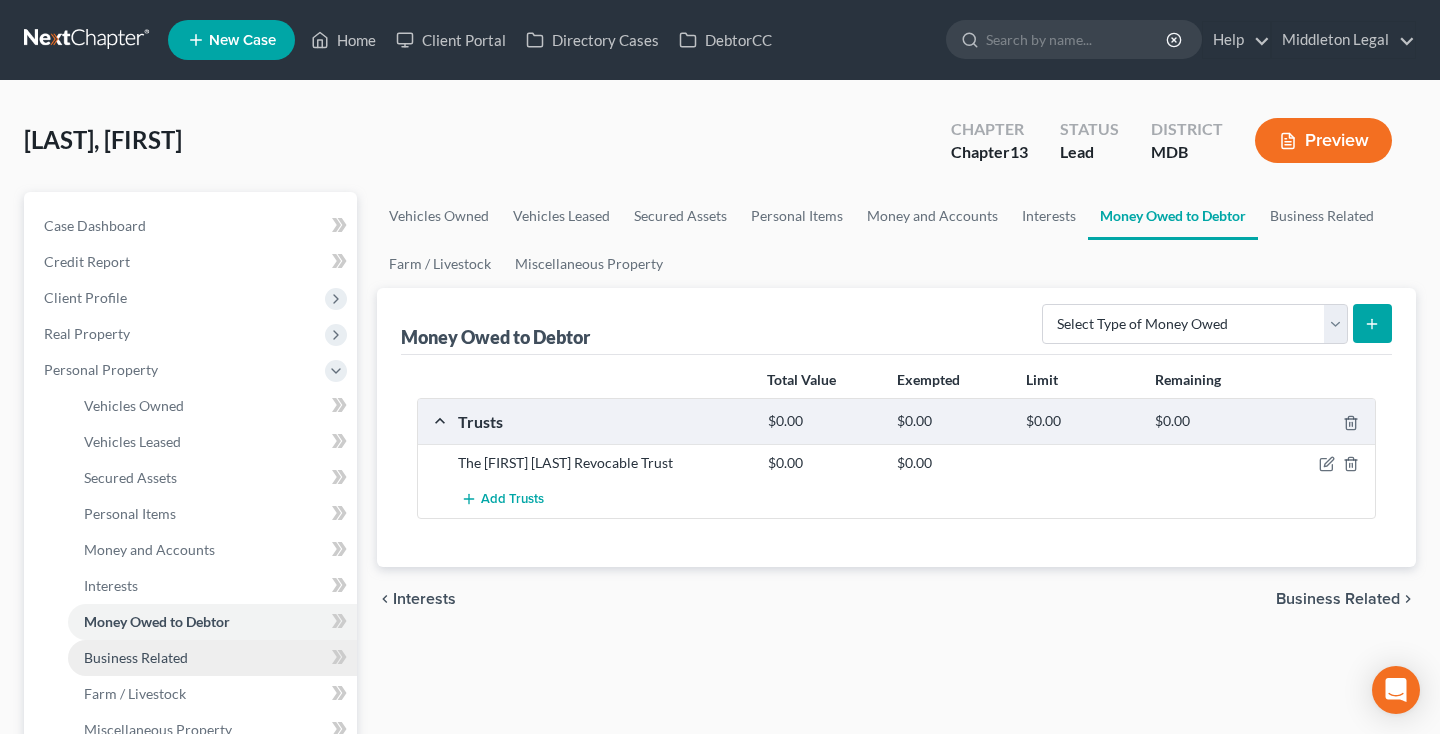 click on "Business Related" at bounding box center [136, 657] 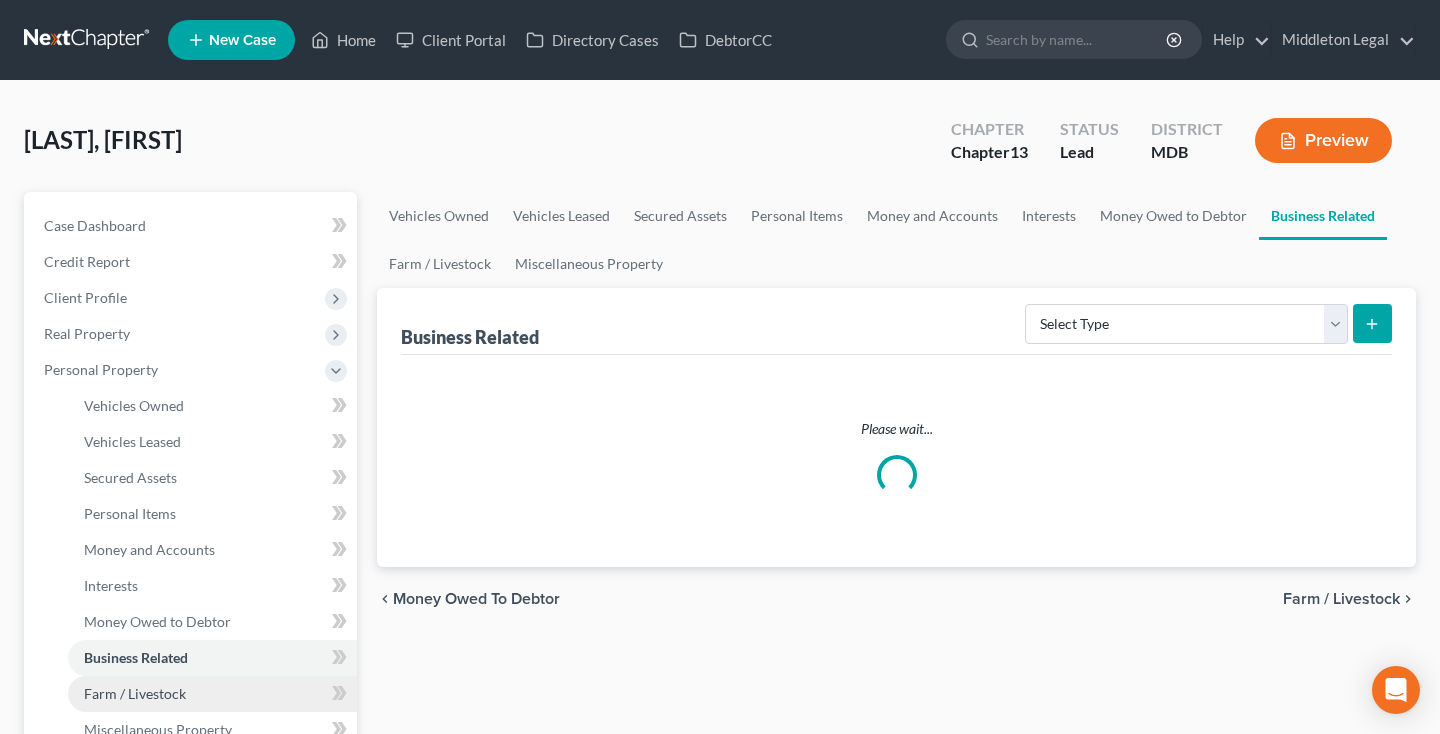 click on "Farm / Livestock" at bounding box center (135, 693) 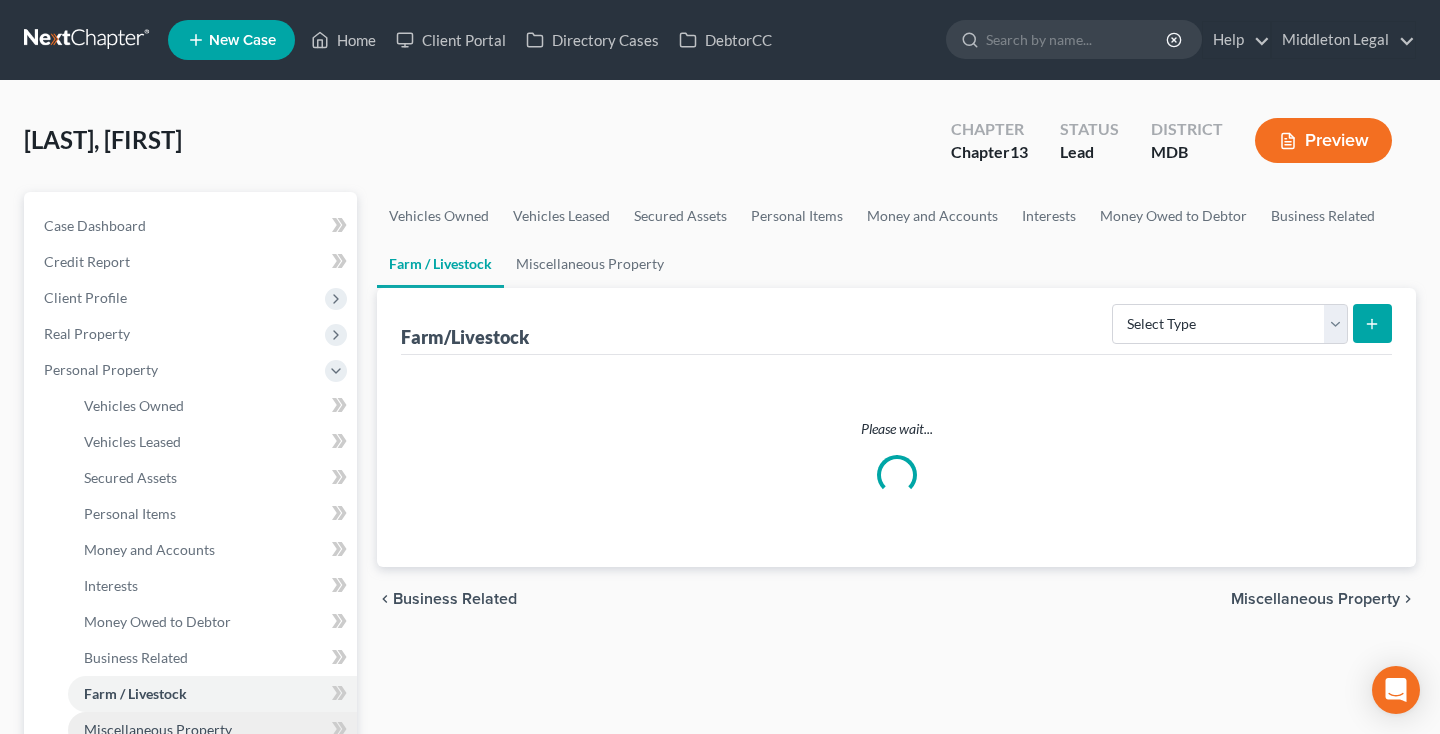click on "Miscellaneous Property" at bounding box center (158, 729) 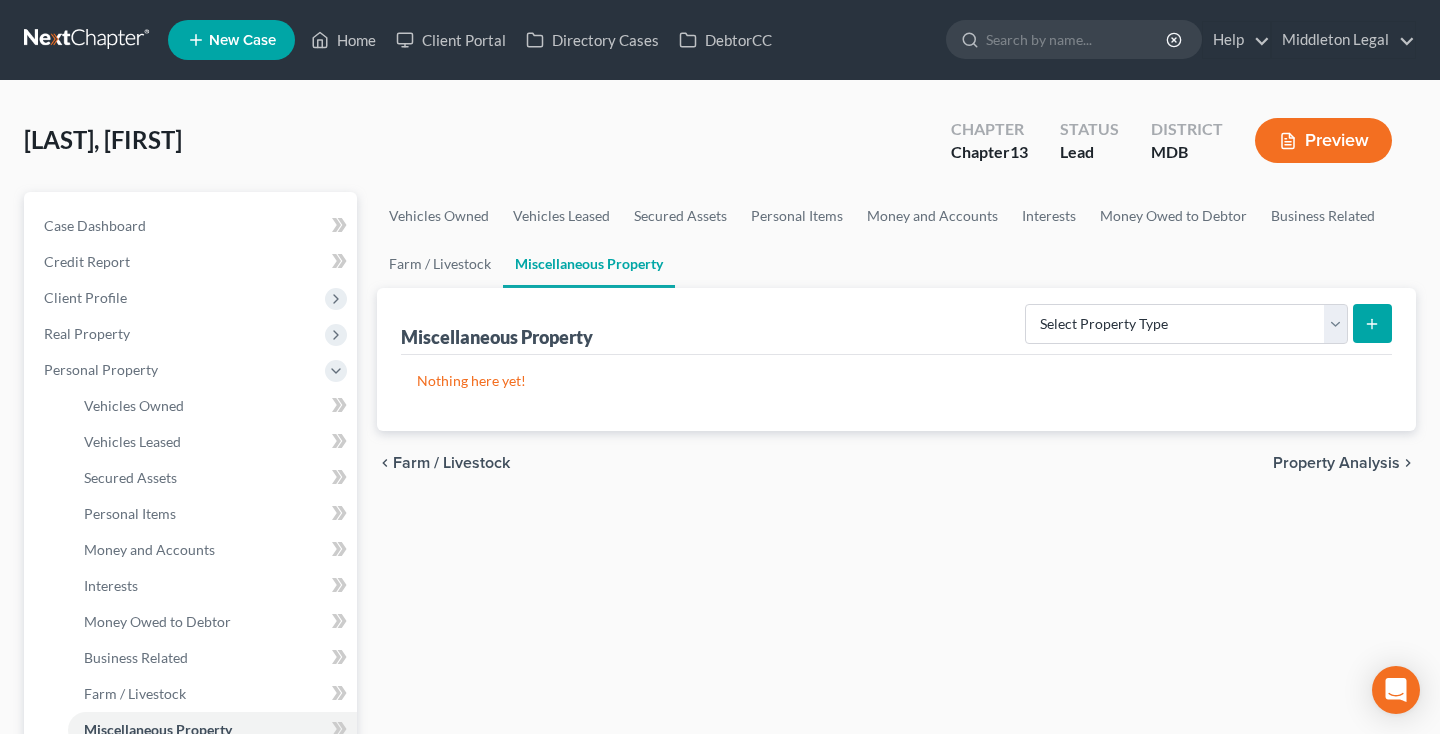 click on "Property Analysis" at bounding box center [192, 766] 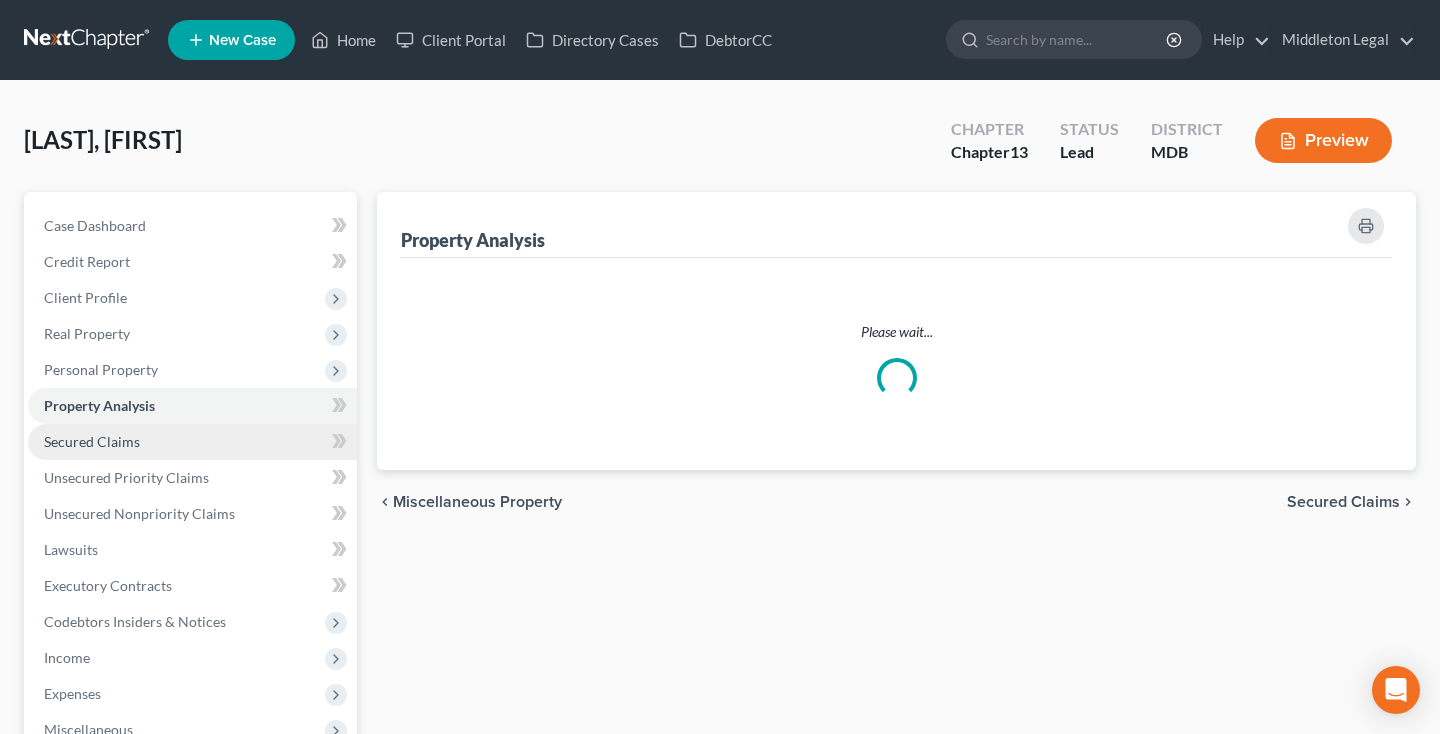 click on "Secured Claims" at bounding box center [192, 442] 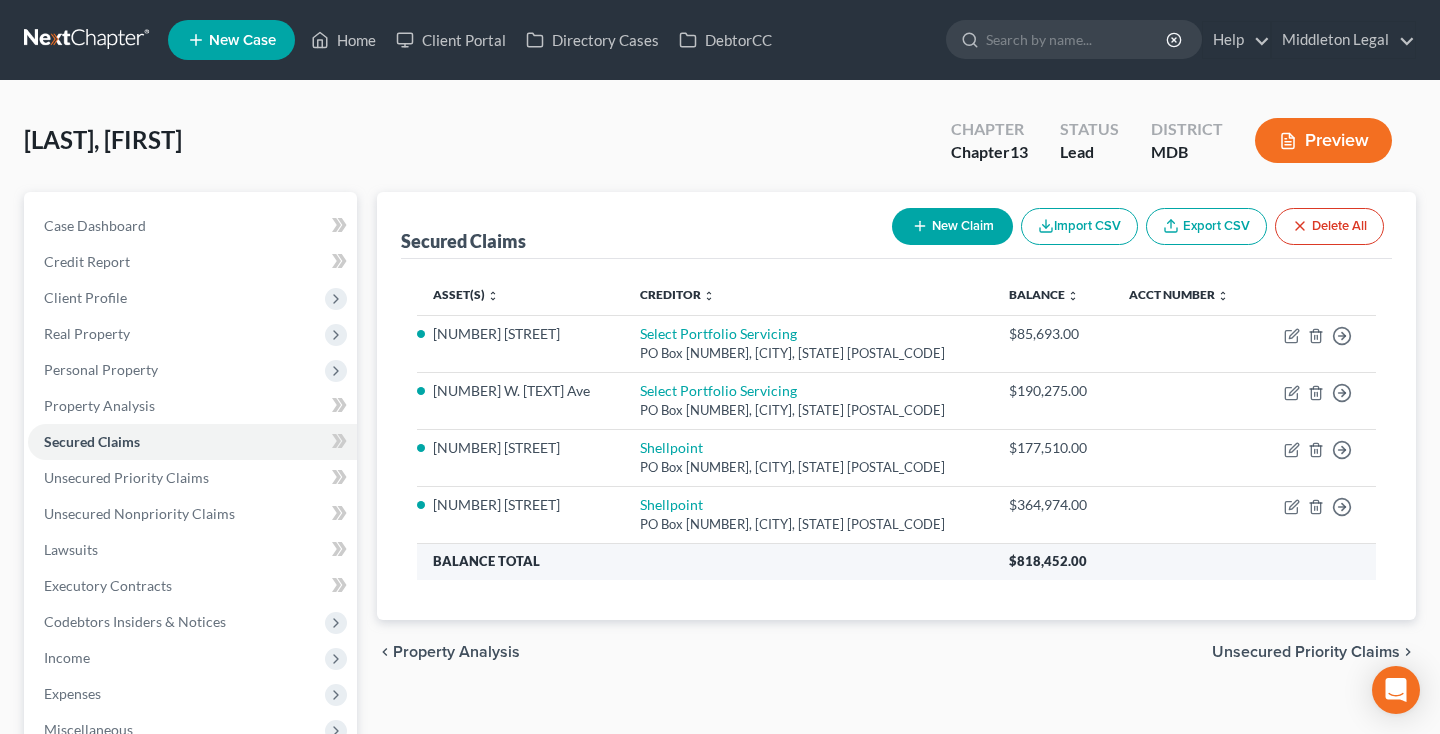 scroll, scrollTop: 71, scrollLeft: 0, axis: vertical 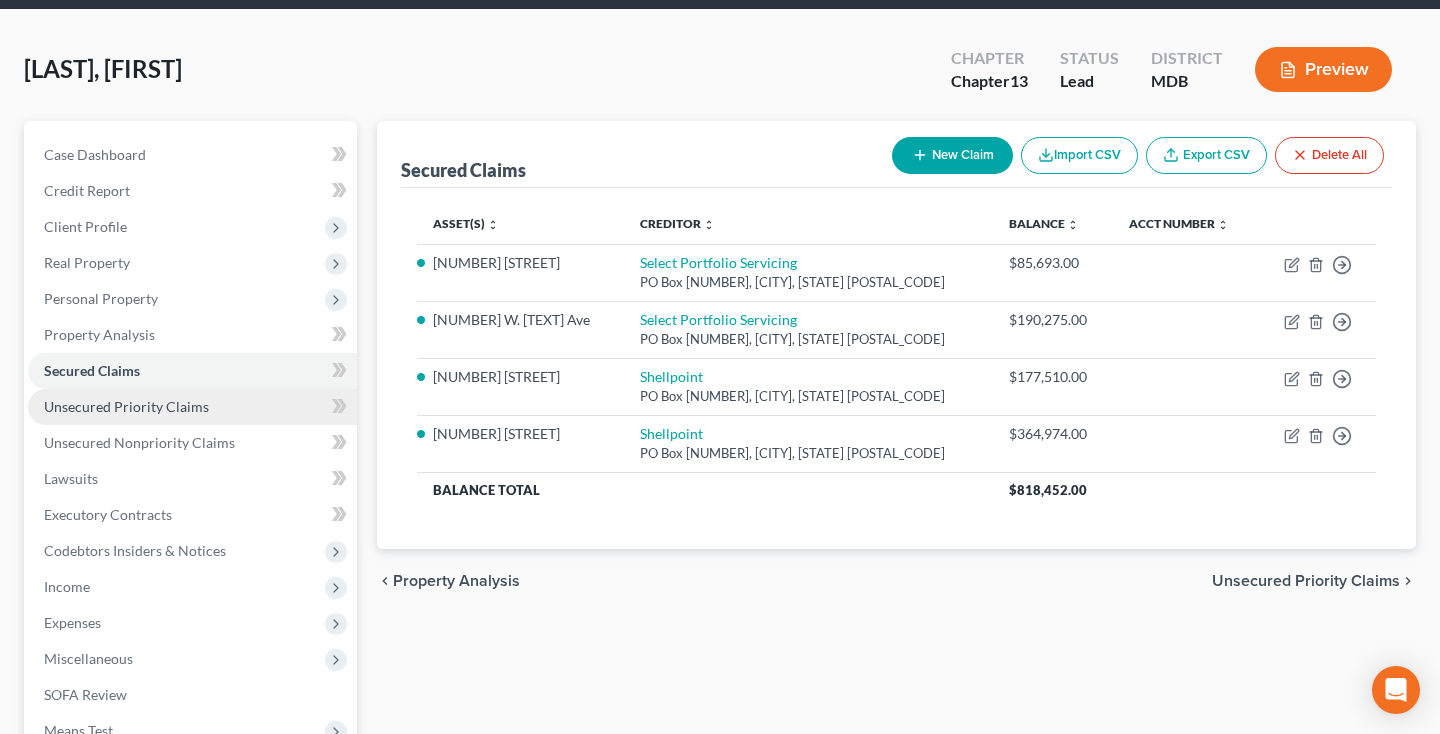 click on "Unsecured Priority Claims" at bounding box center [126, 406] 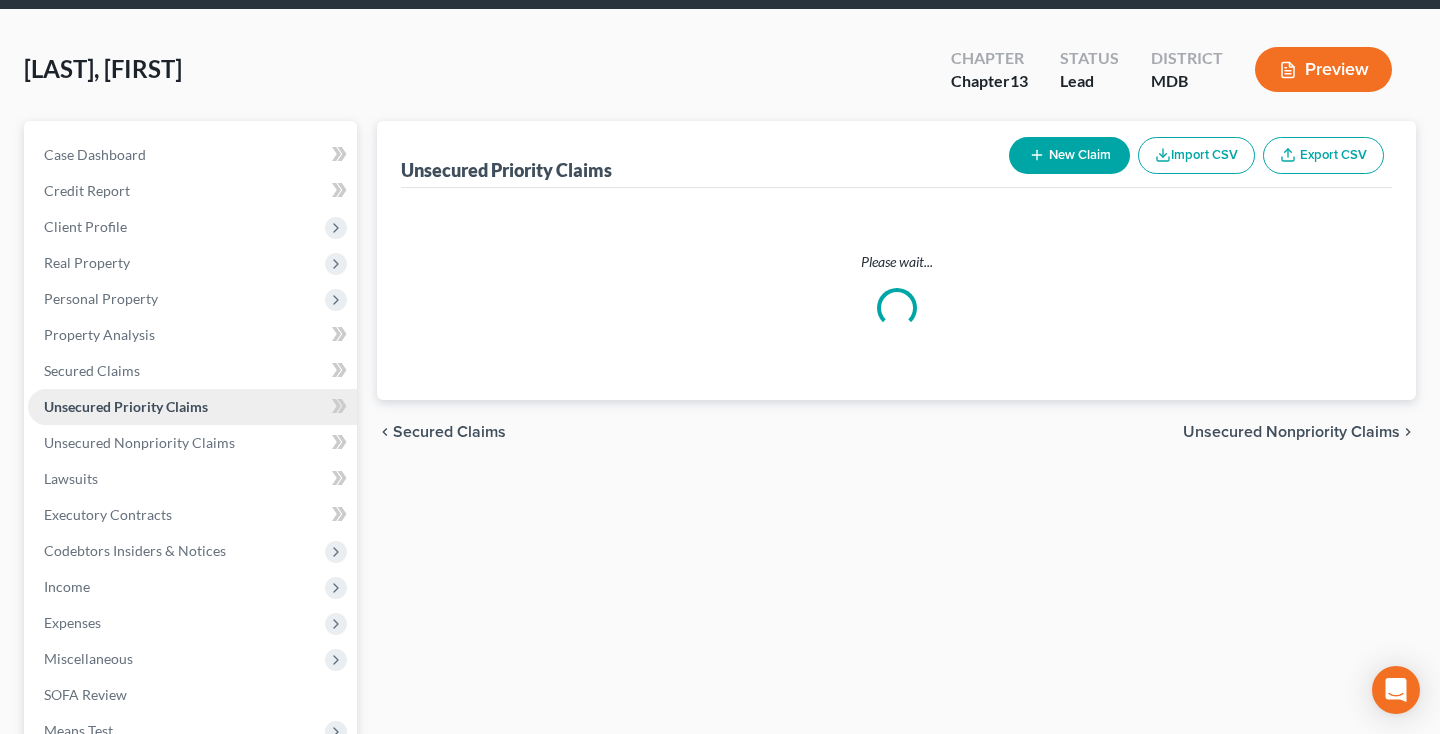 scroll, scrollTop: 0, scrollLeft: 0, axis: both 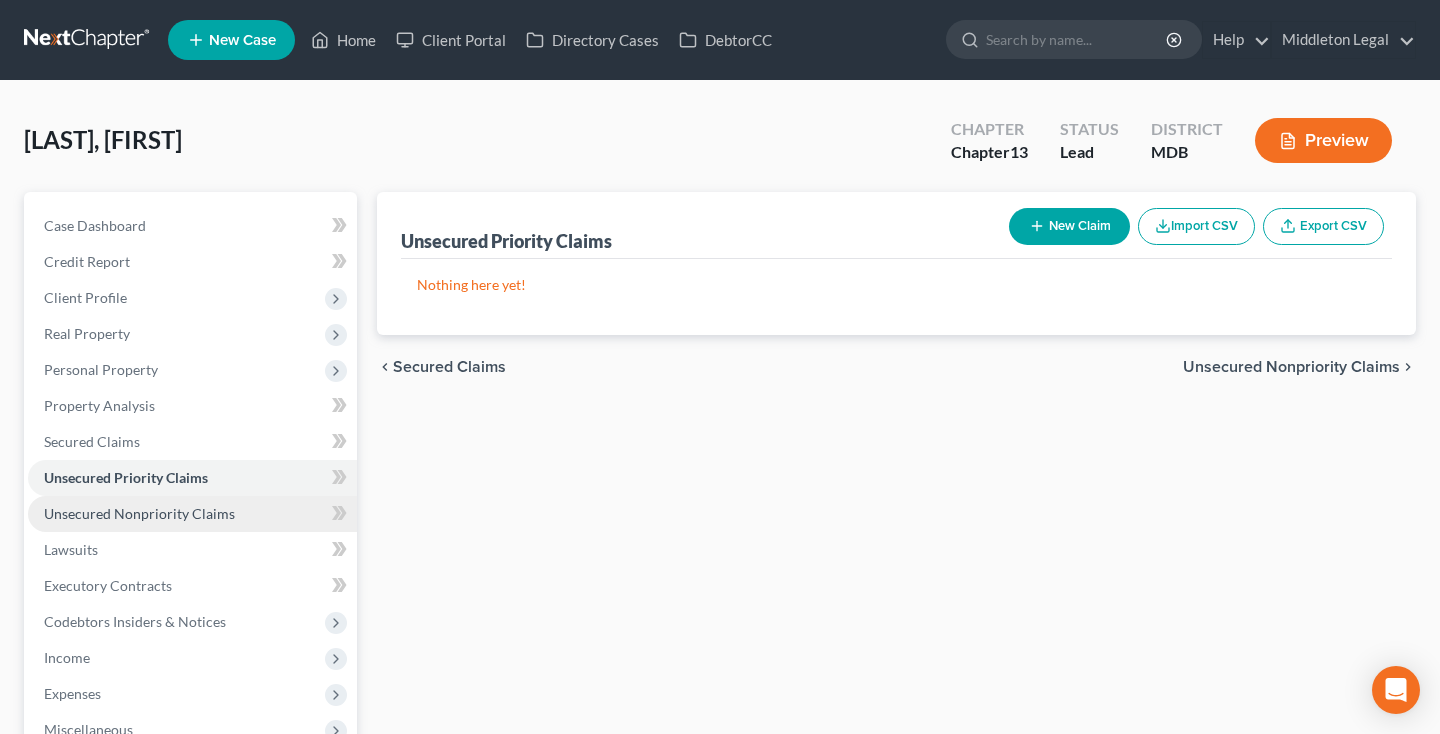click on "Unsecured Nonpriority Claims" at bounding box center (139, 513) 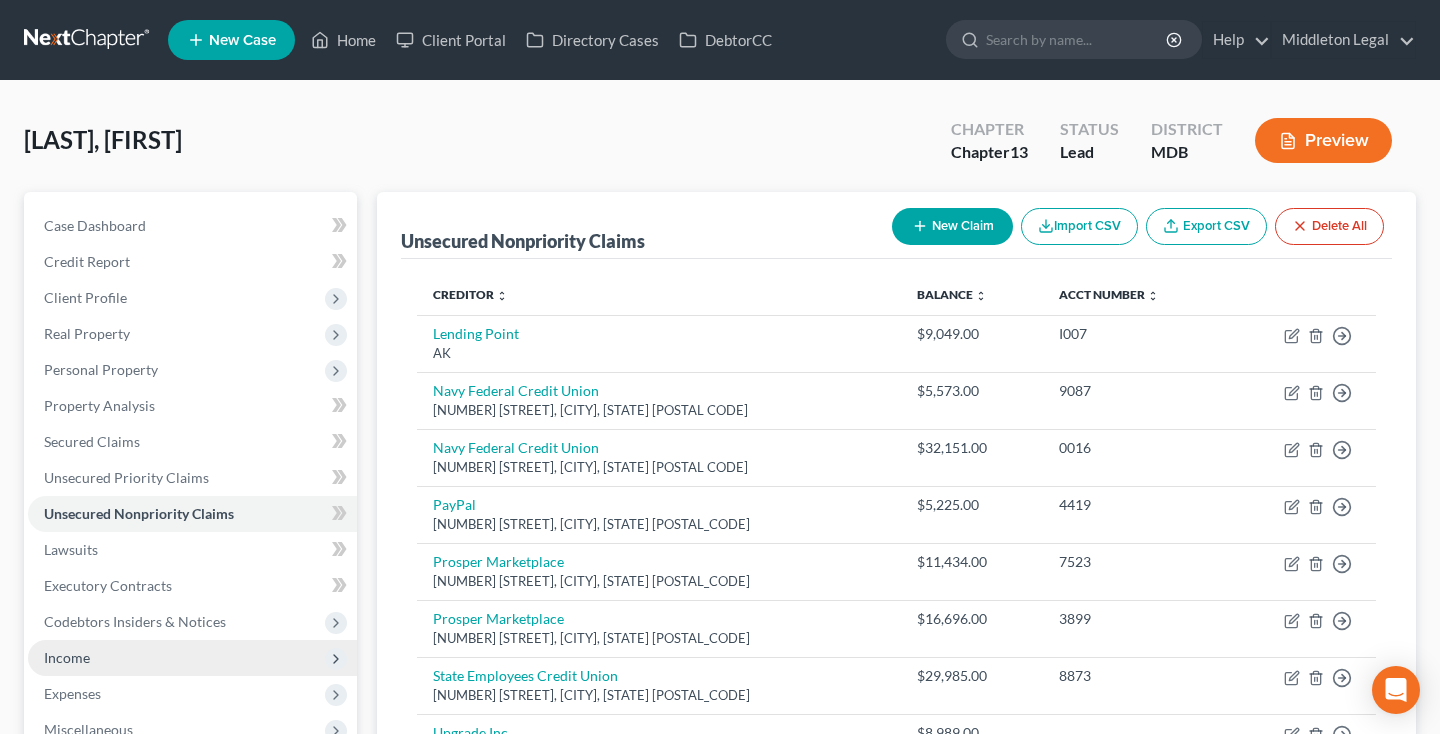 click on "Income" at bounding box center (192, 658) 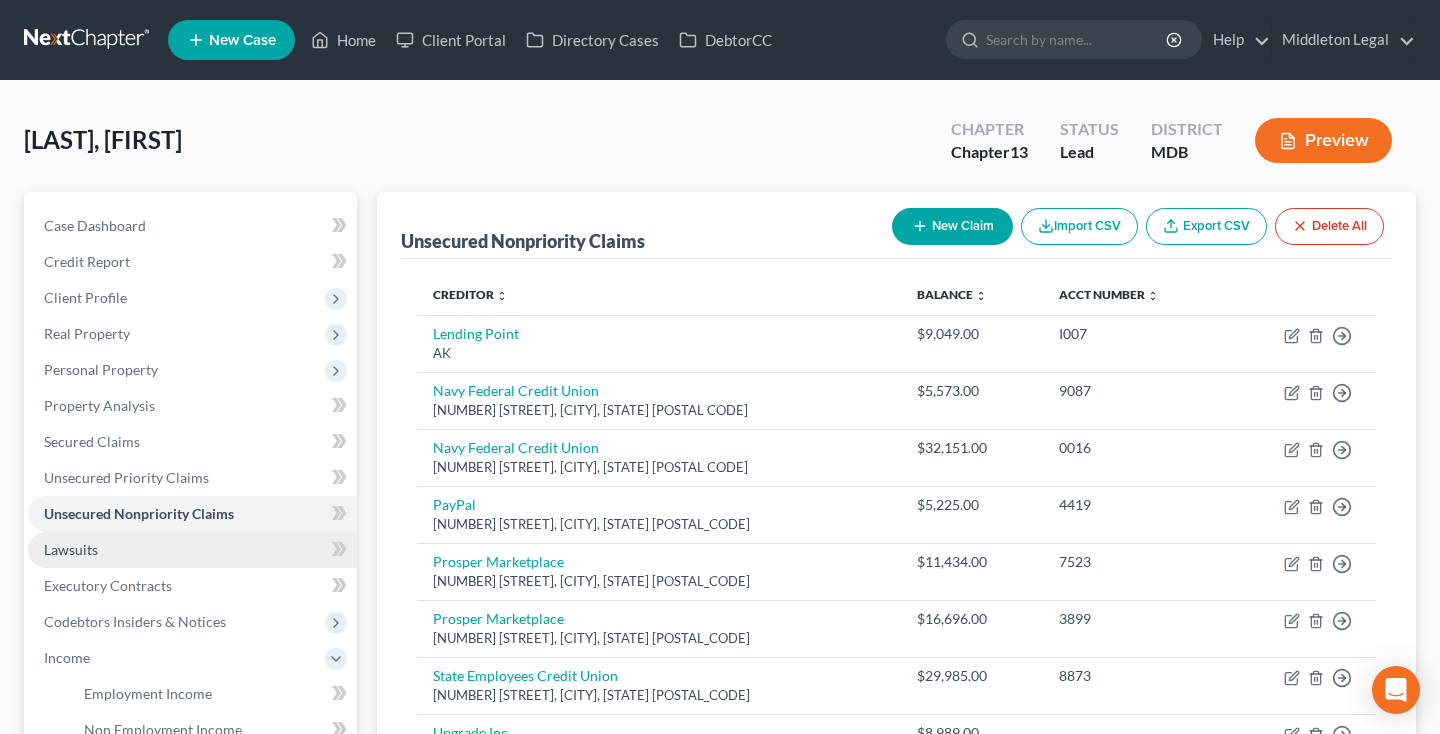 scroll, scrollTop: 189, scrollLeft: 0, axis: vertical 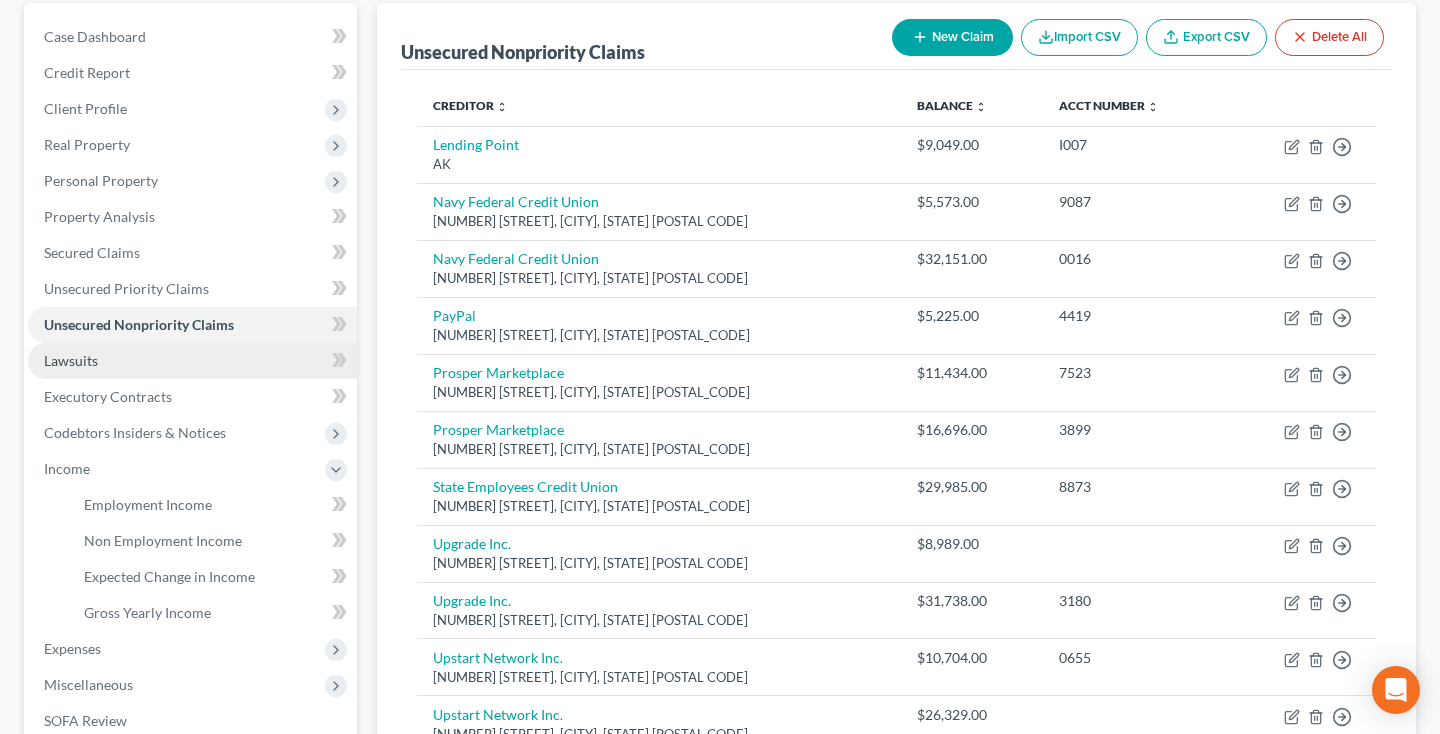 click on "Lawsuits" at bounding box center [71, 360] 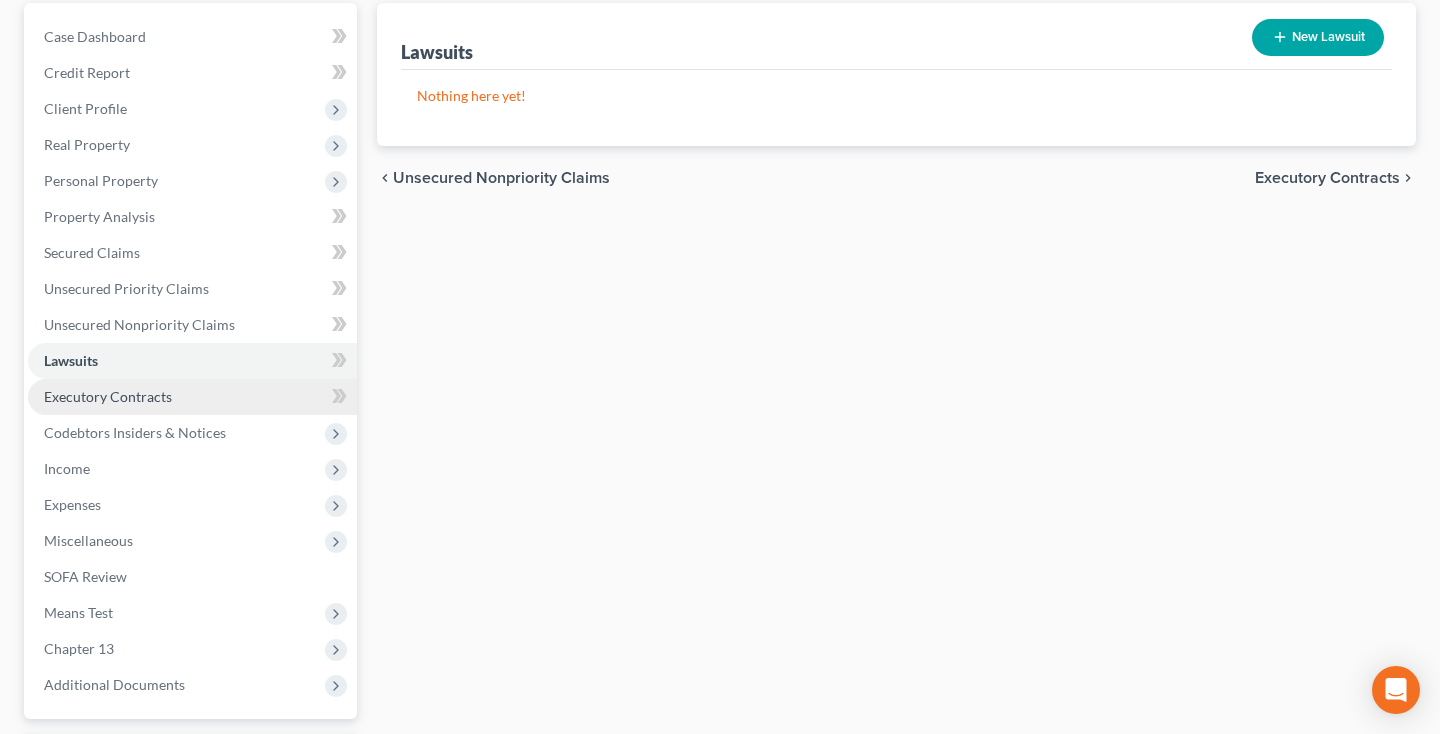 click on "Executory Contracts" at bounding box center (108, 396) 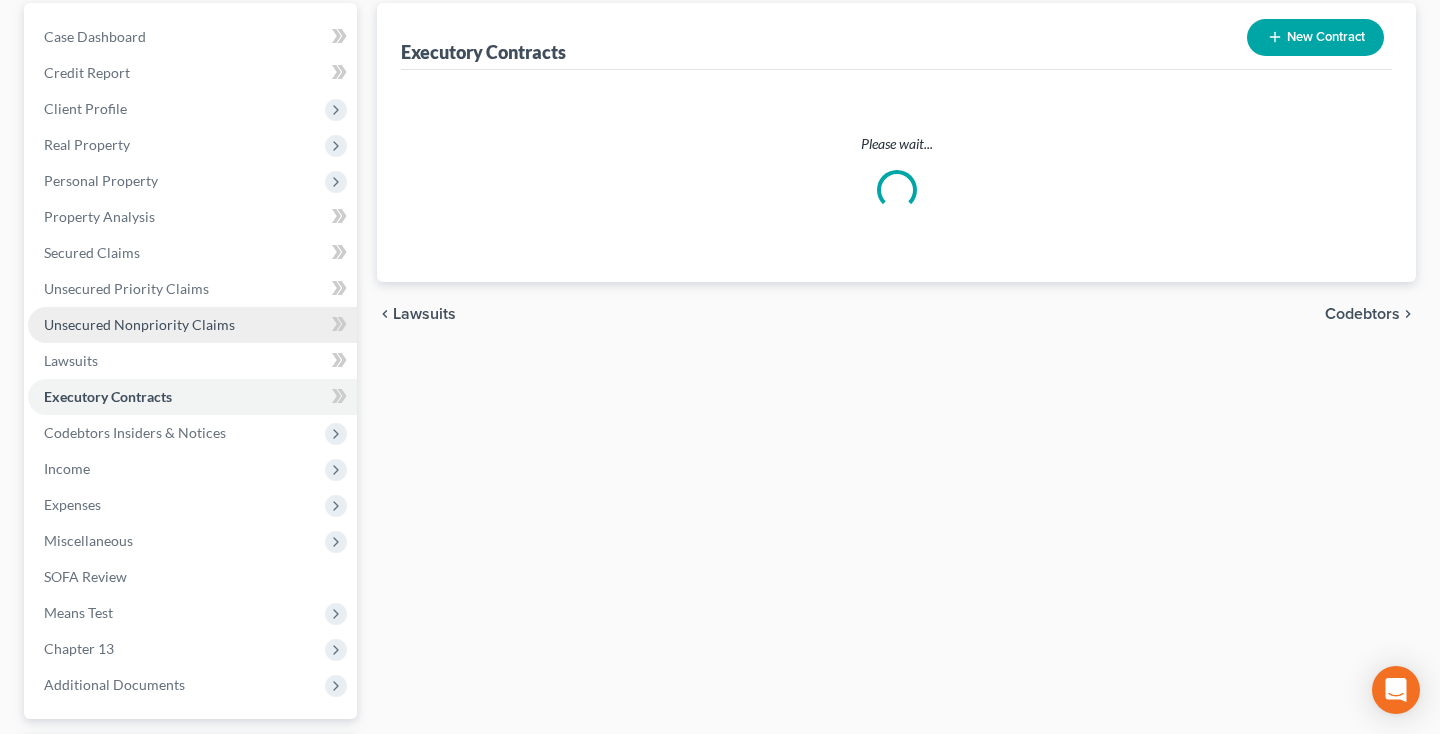 scroll, scrollTop: 0, scrollLeft: 0, axis: both 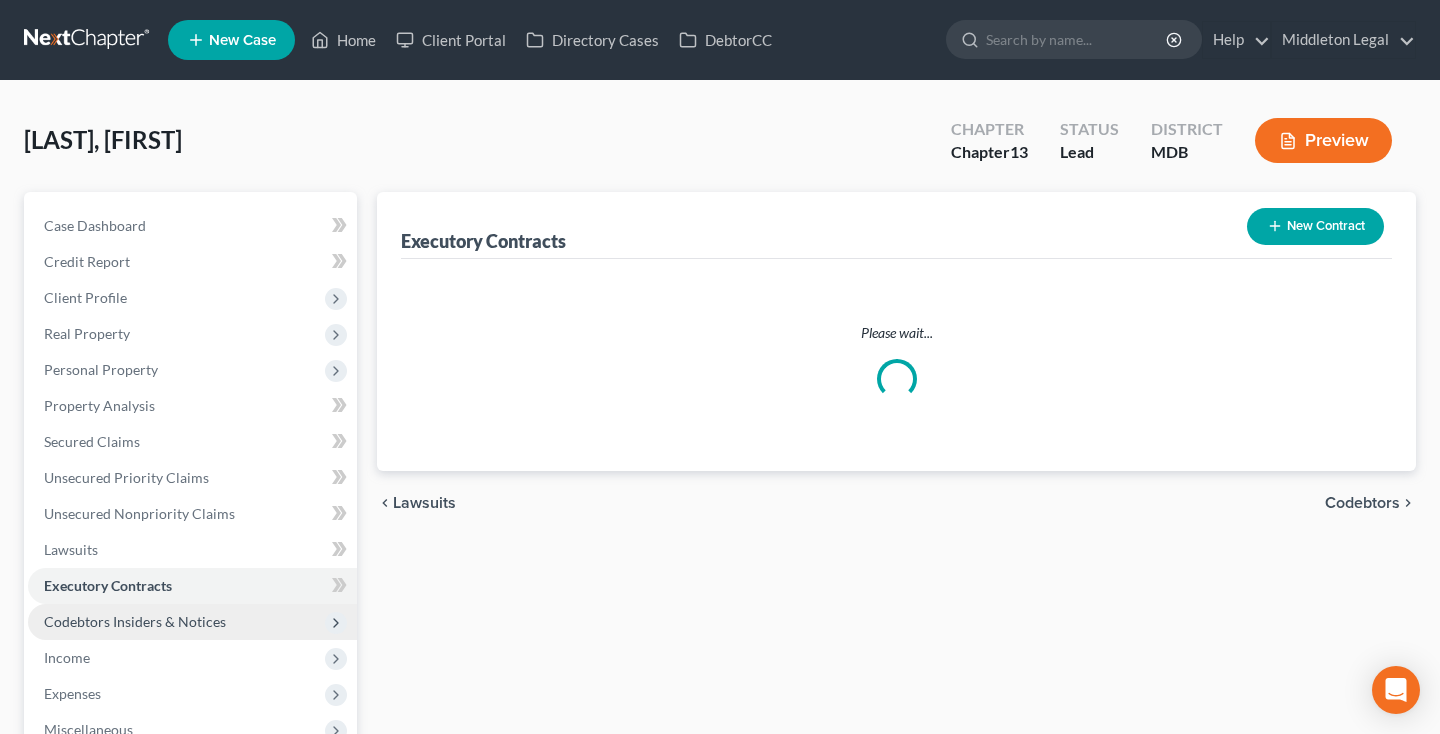 click on "Codebtors Insiders & Notices" at bounding box center [135, 621] 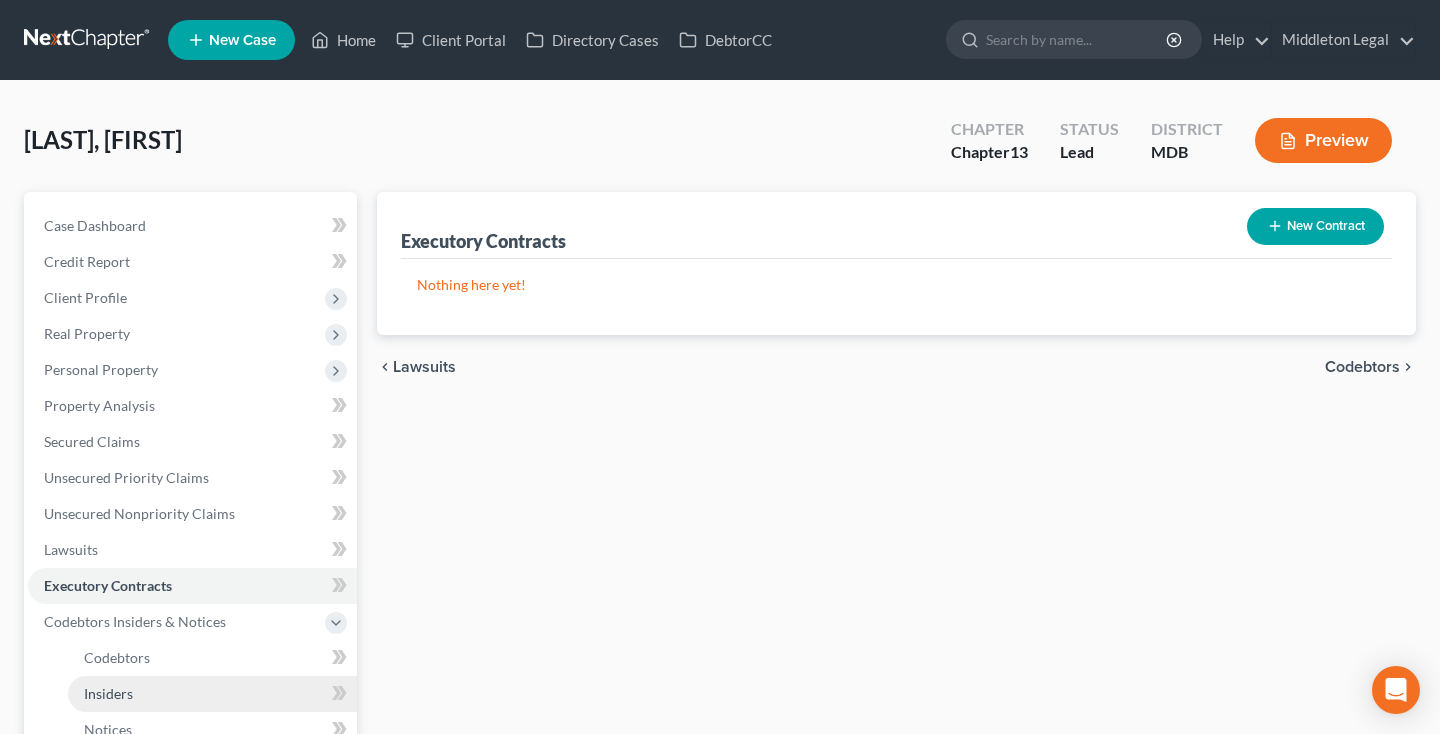 click on "Insiders" at bounding box center (108, 693) 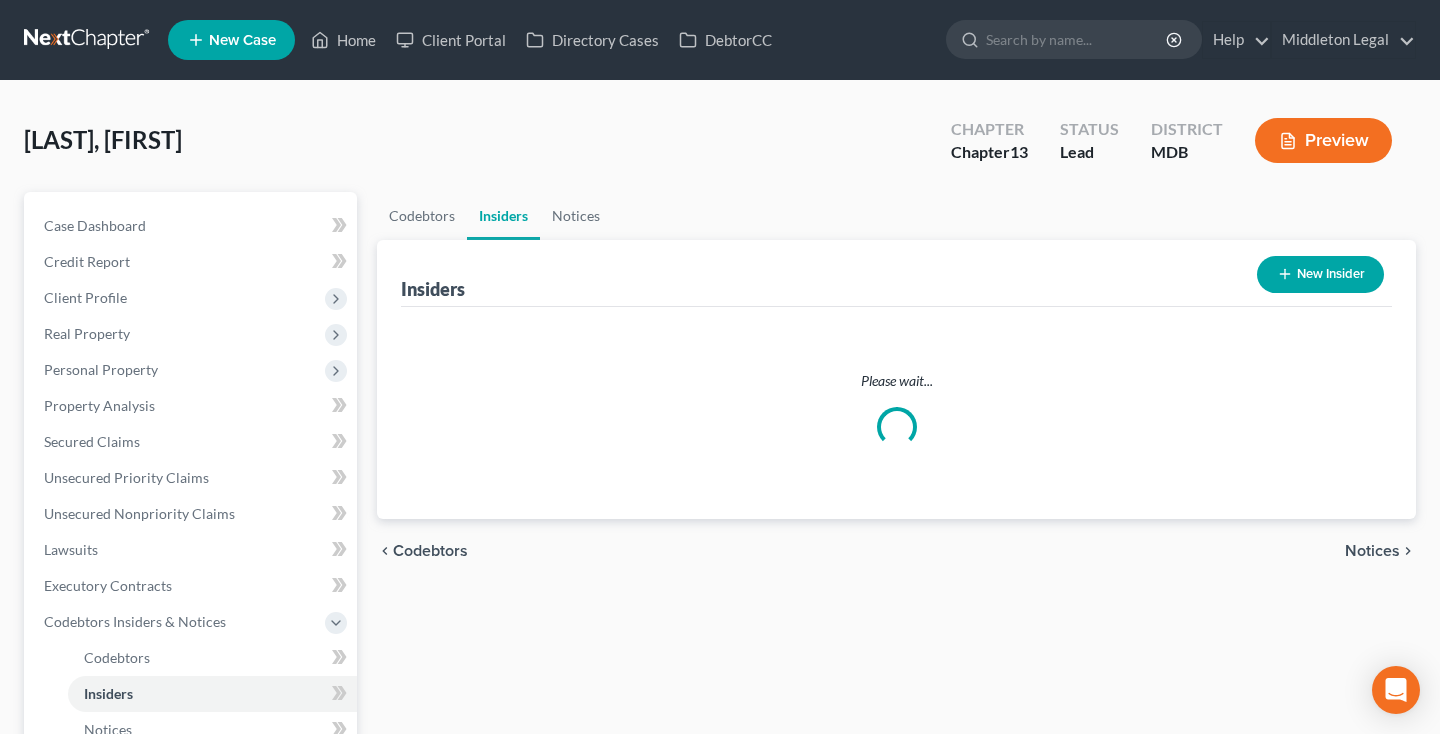 click on "Income" at bounding box center (67, 765) 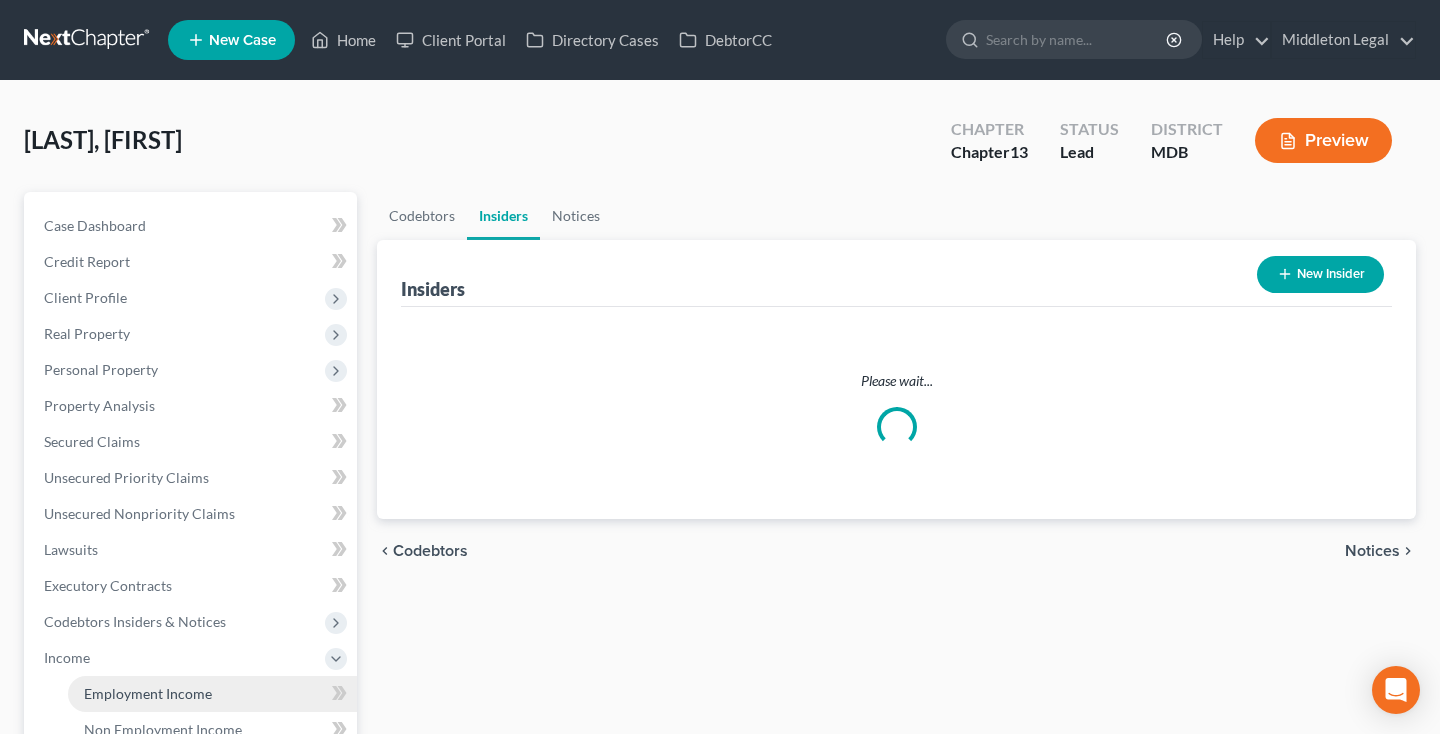 click on "Employment Income" at bounding box center (148, 693) 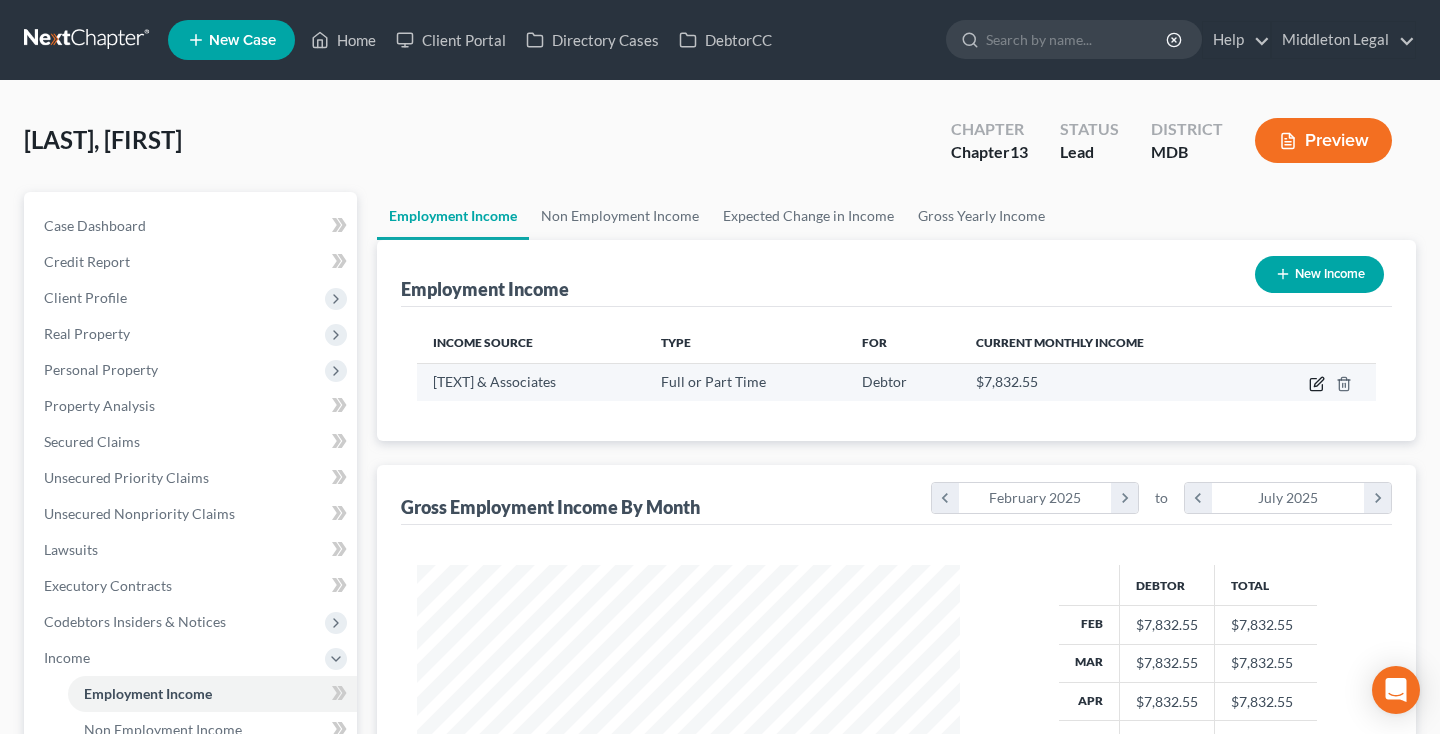click 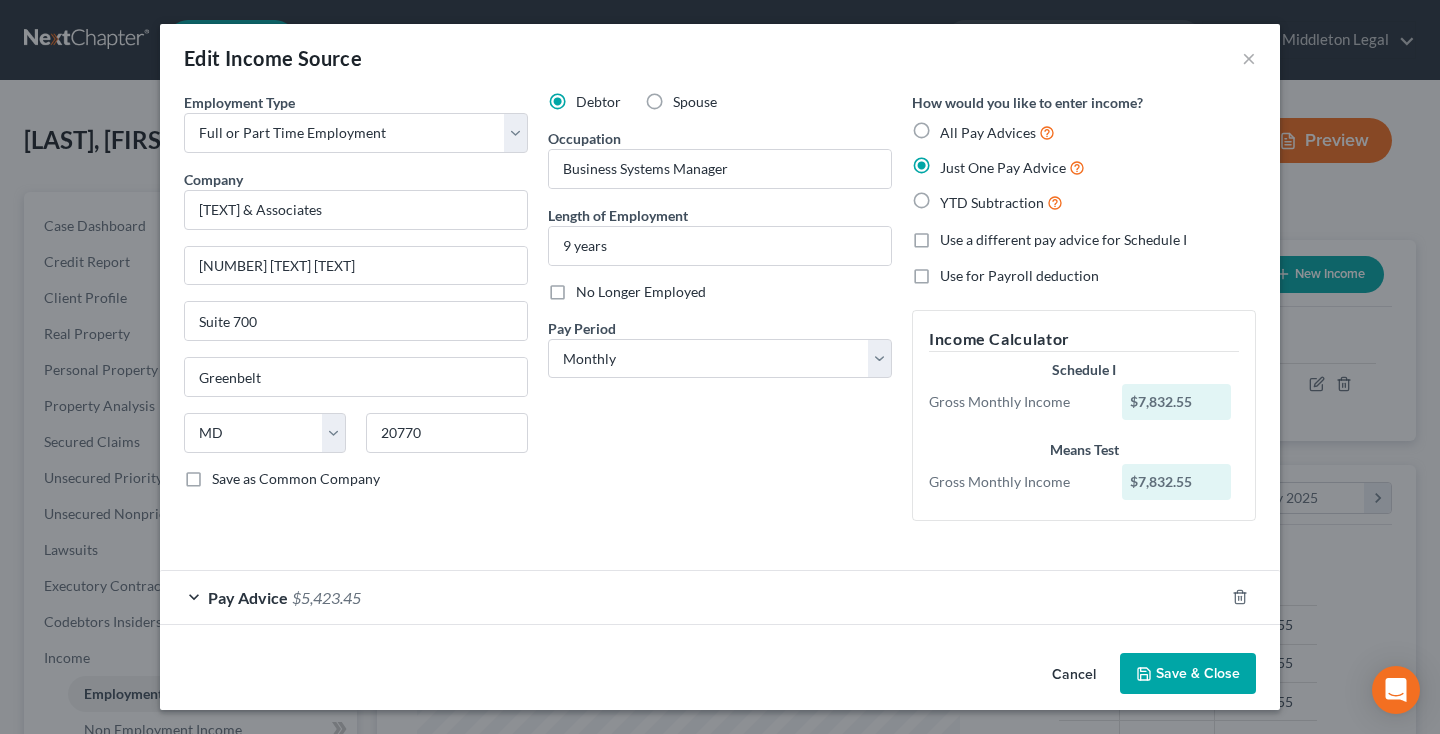click on "Save & Close" at bounding box center (1188, 674) 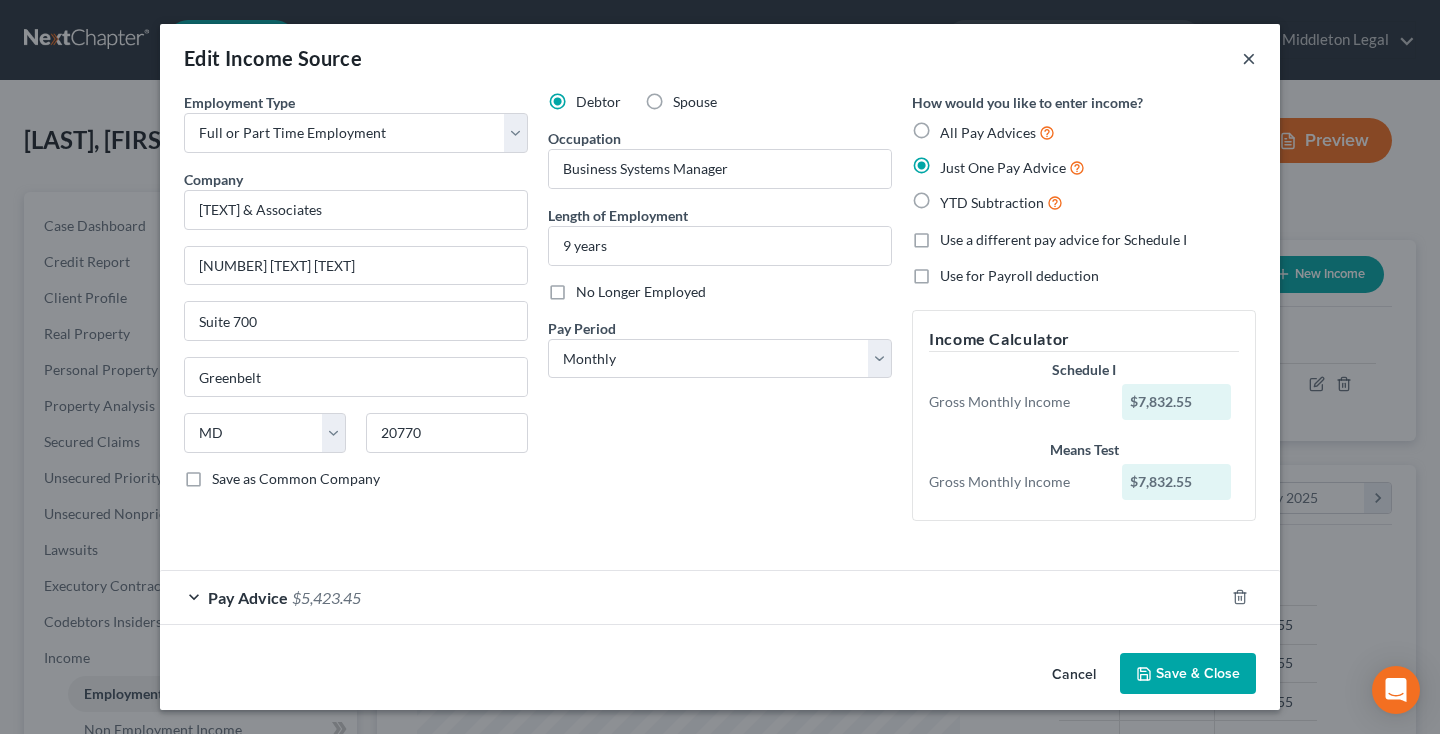 click on "×" at bounding box center [1249, 58] 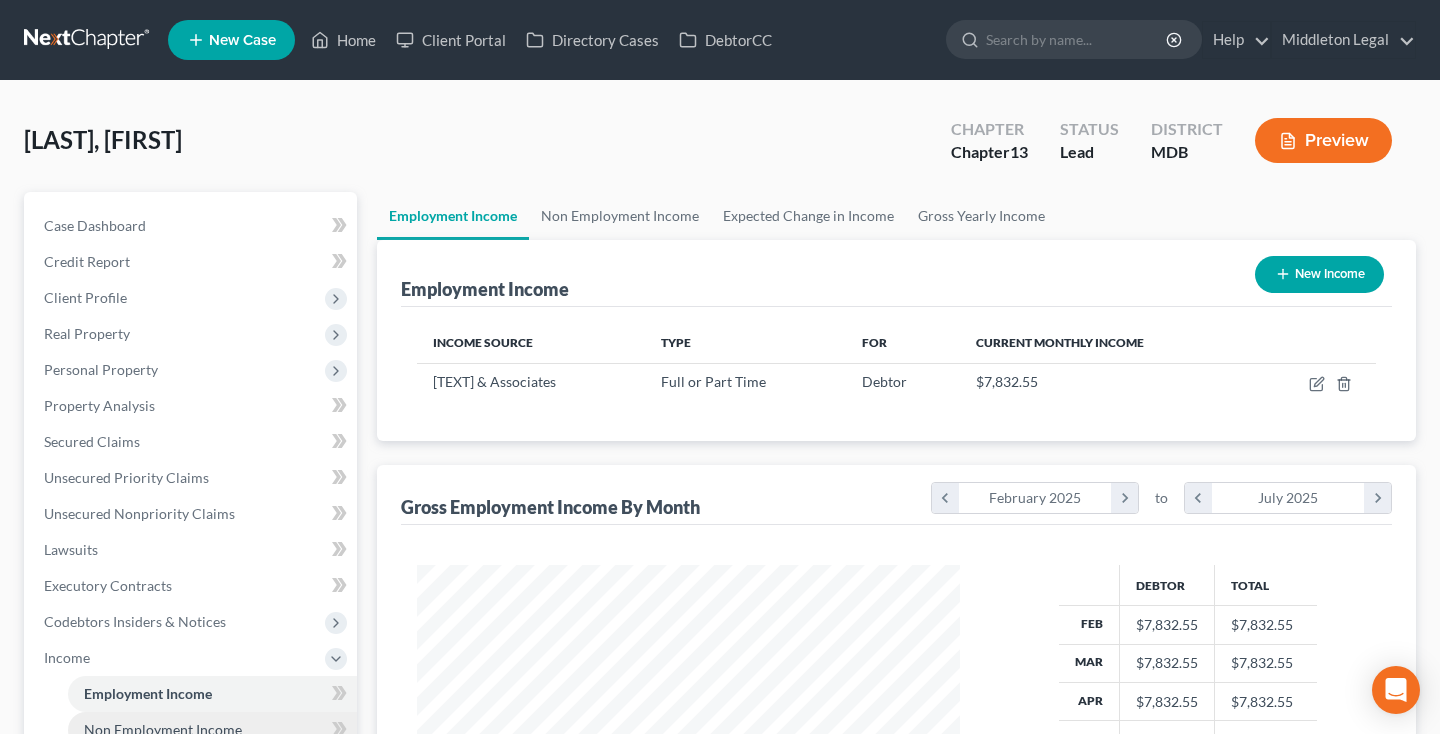 click on "Non Employment Income" at bounding box center [163, 729] 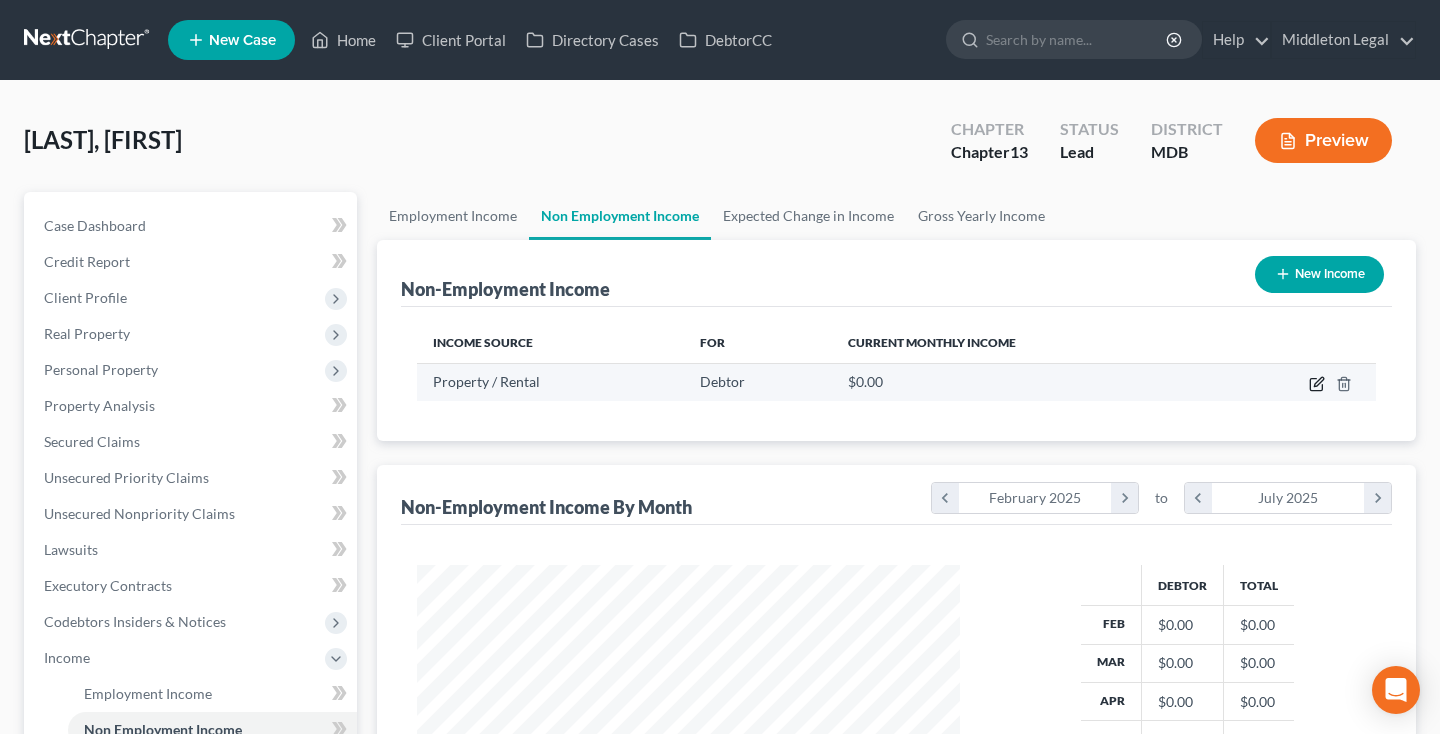 click 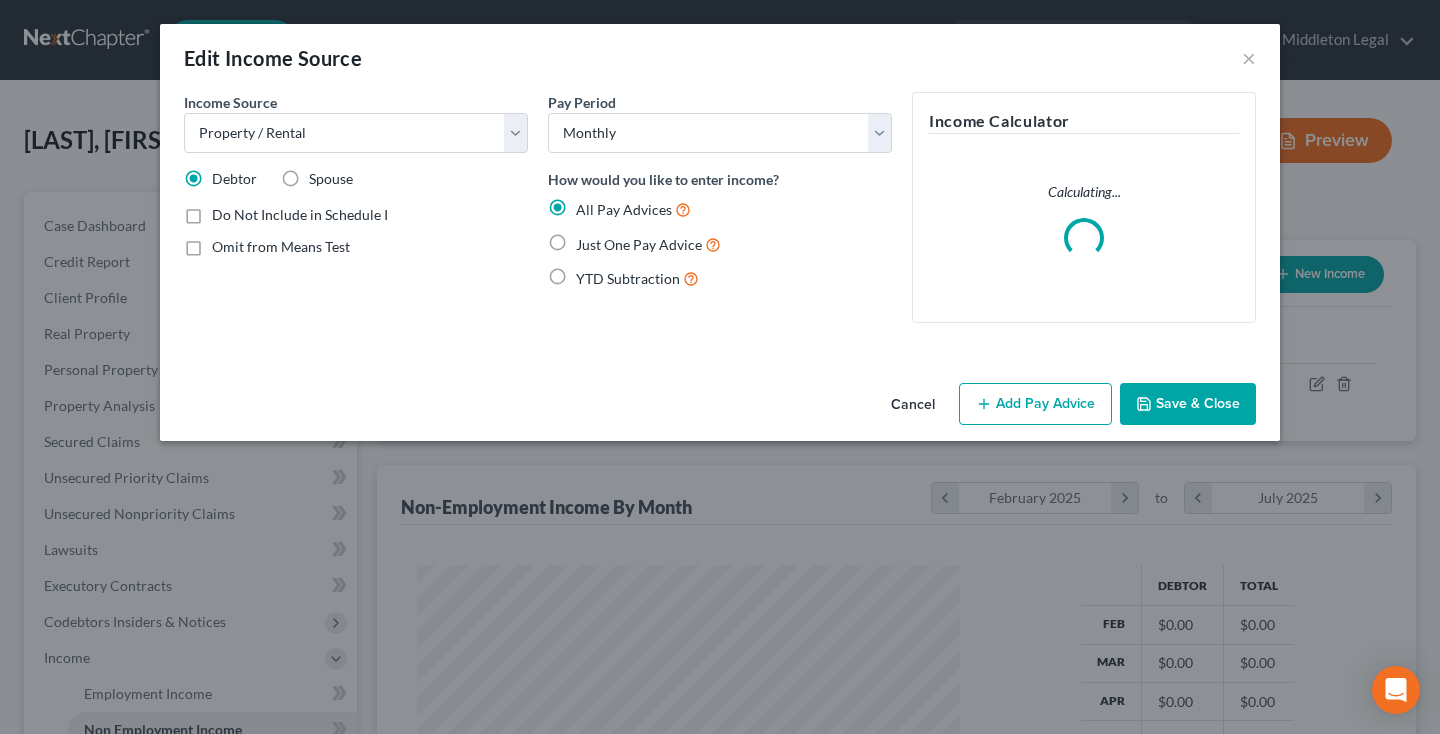 scroll, scrollTop: 999642, scrollLeft: 999417, axis: both 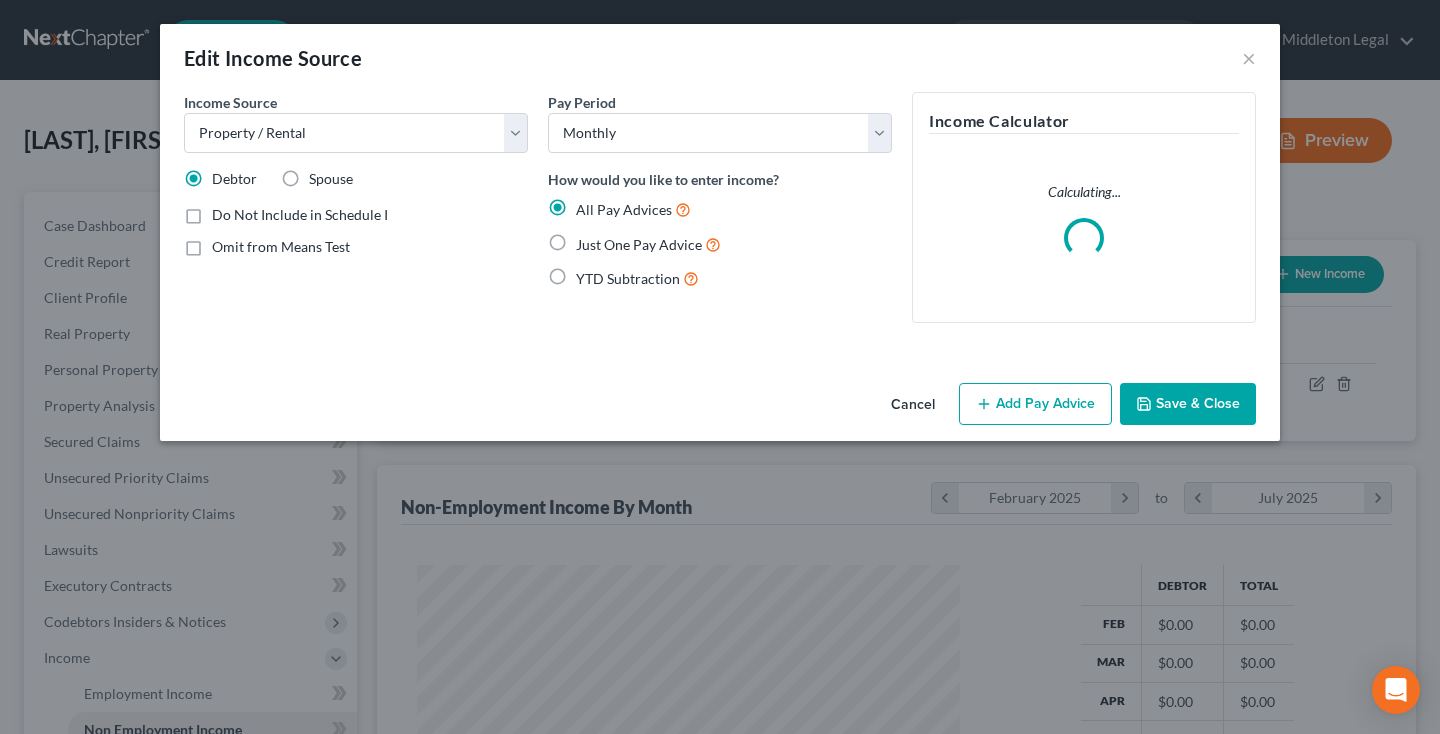 click on "Just One Pay Advice" at bounding box center (648, 244) 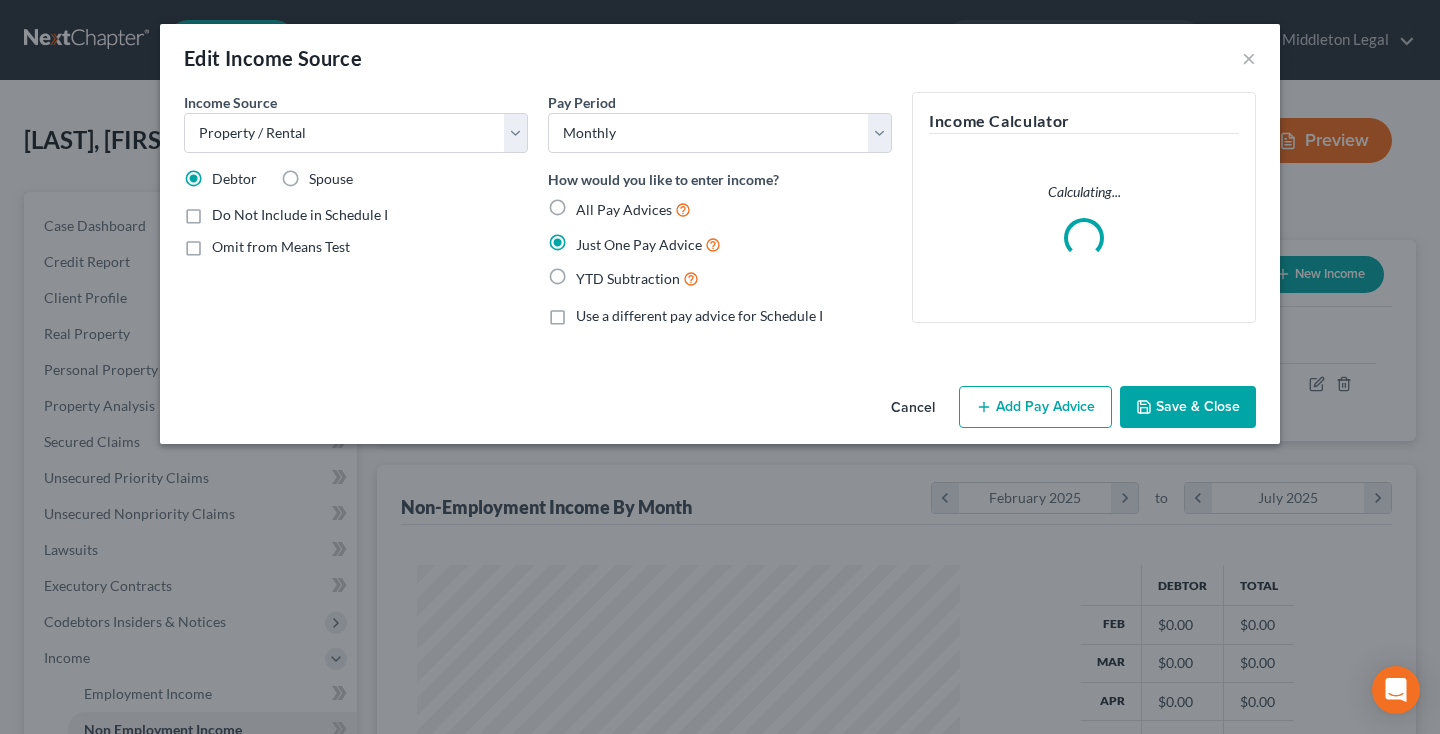 click on "Add Pay Advice" at bounding box center [1035, 407] 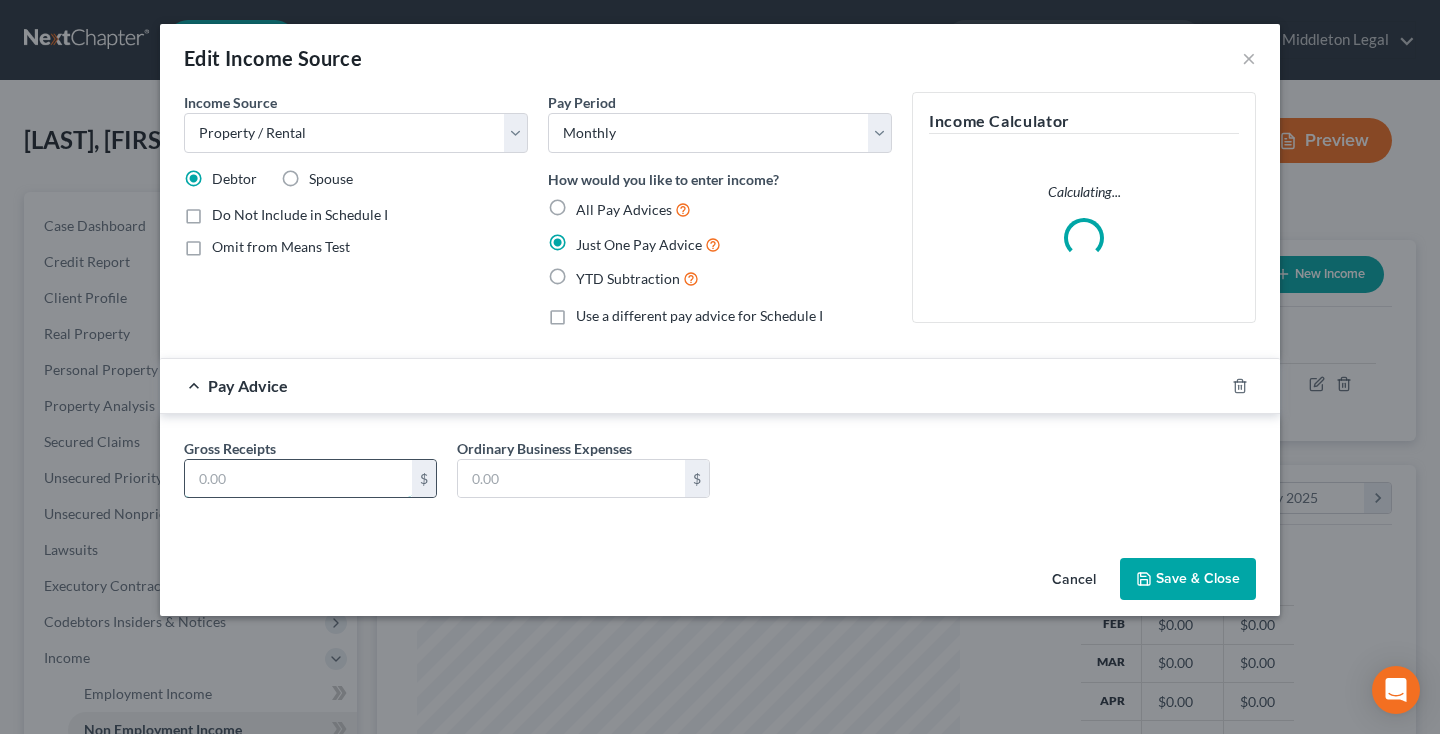 click at bounding box center [298, 479] 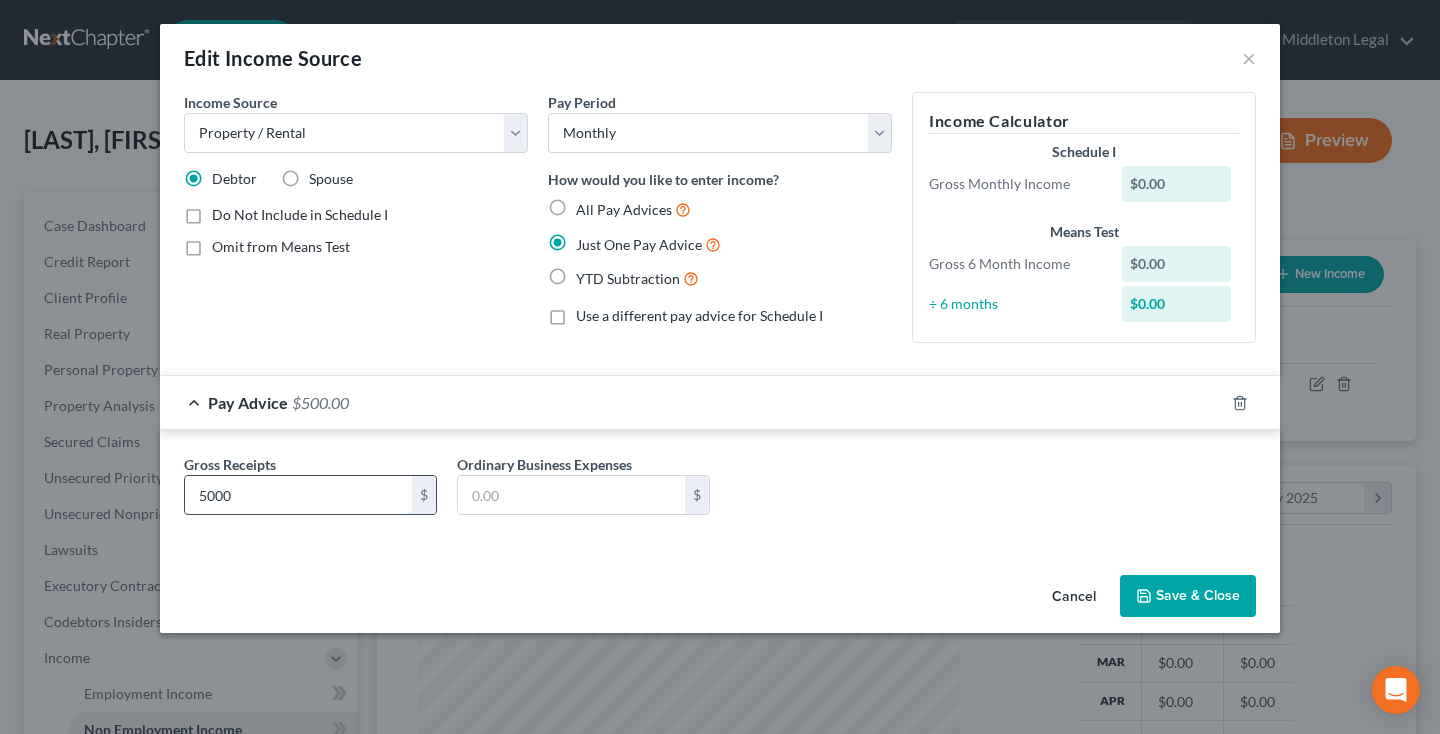 type on "5,000" 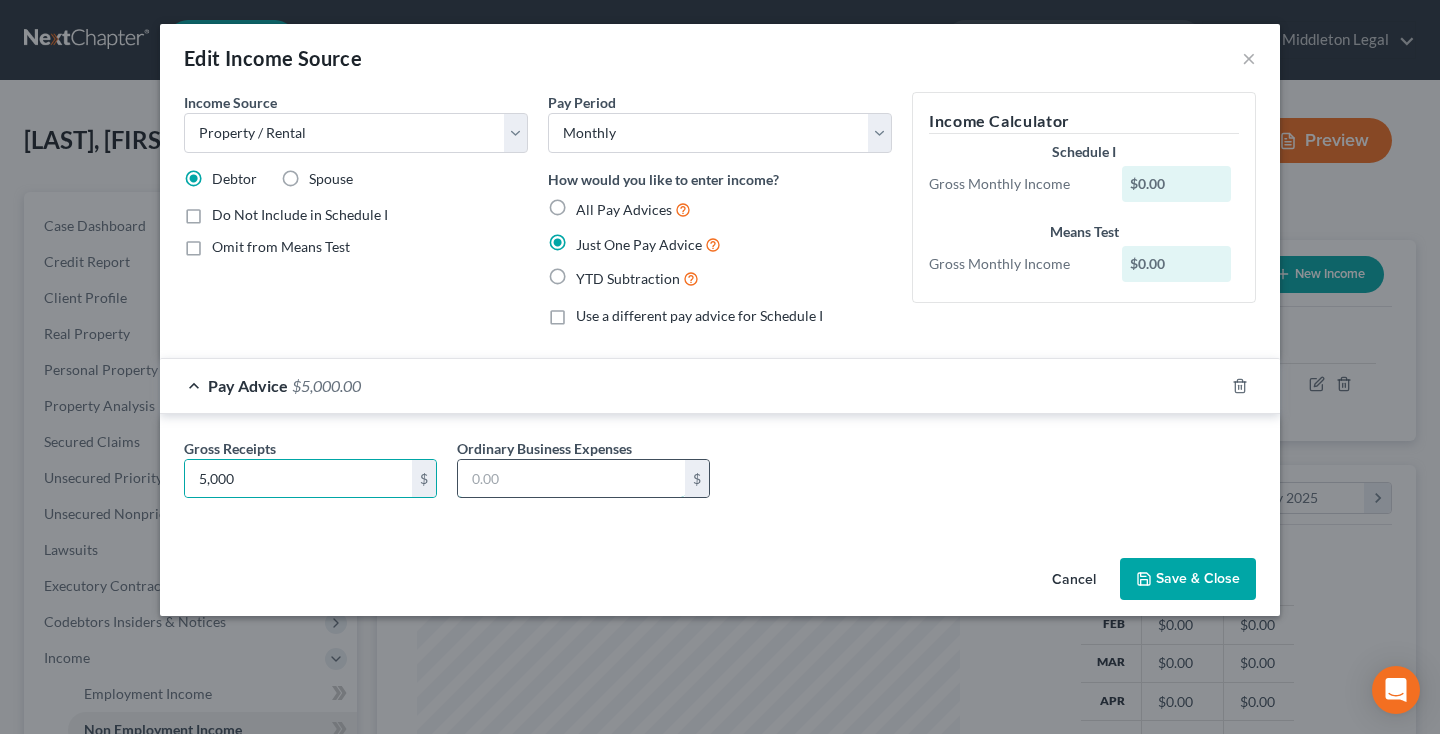 click at bounding box center (571, 479) 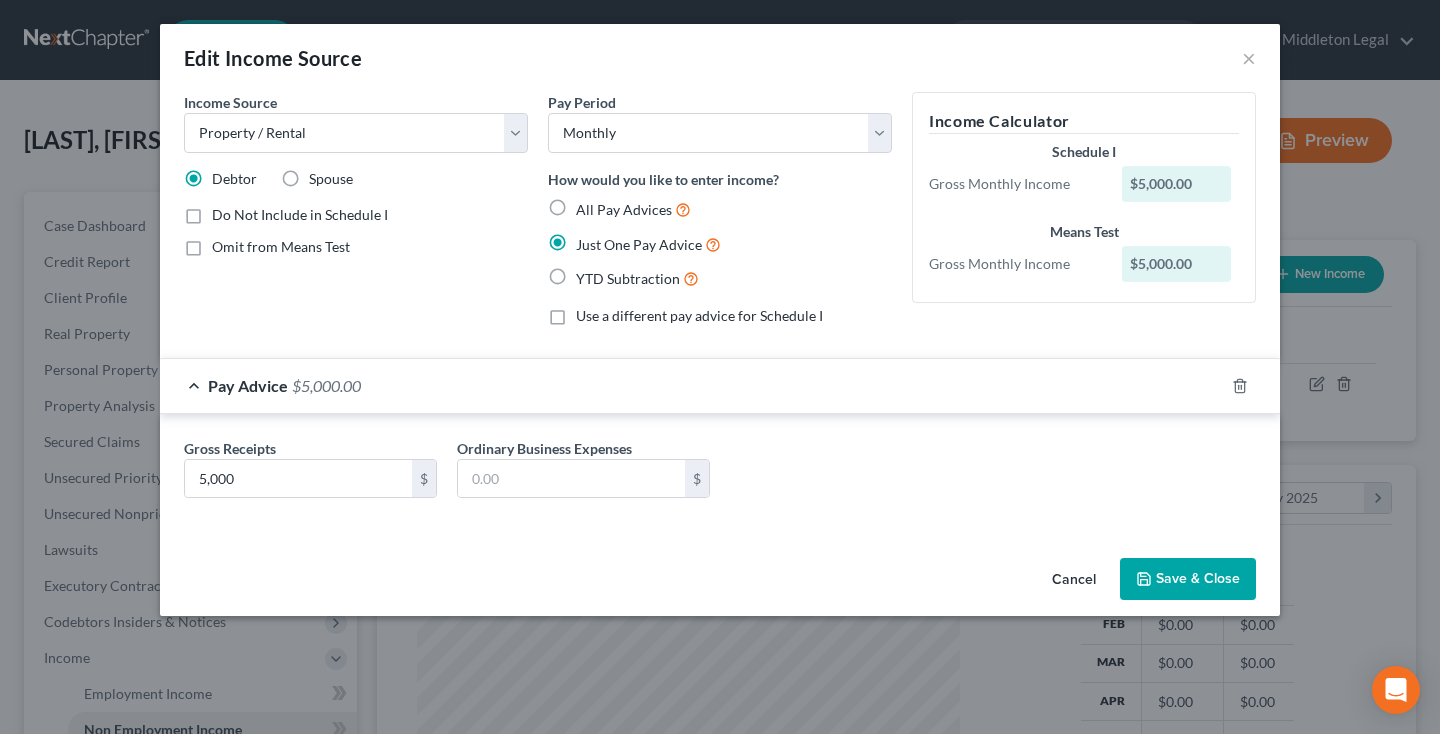 click on "Save & Close" at bounding box center (1188, 579) 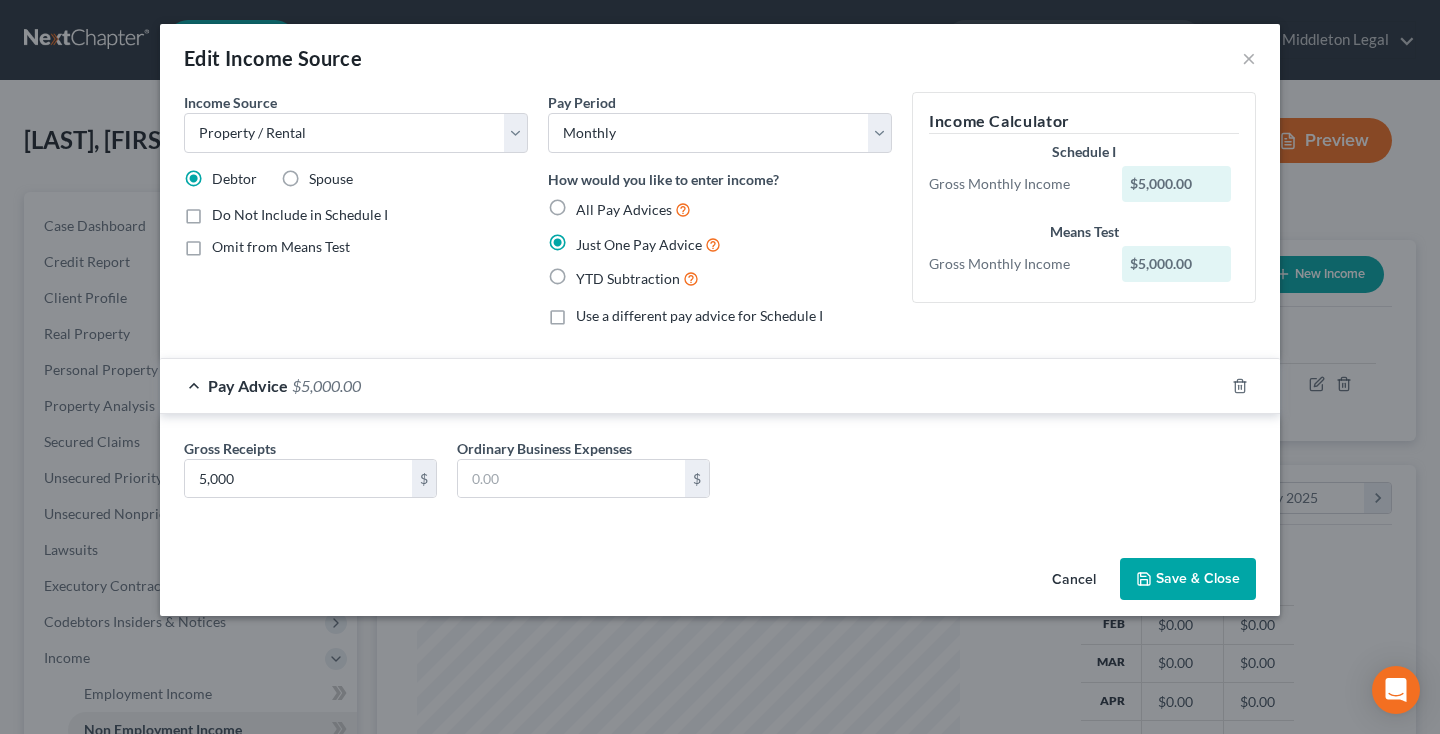 click on "Save & Close" at bounding box center (1188, 579) 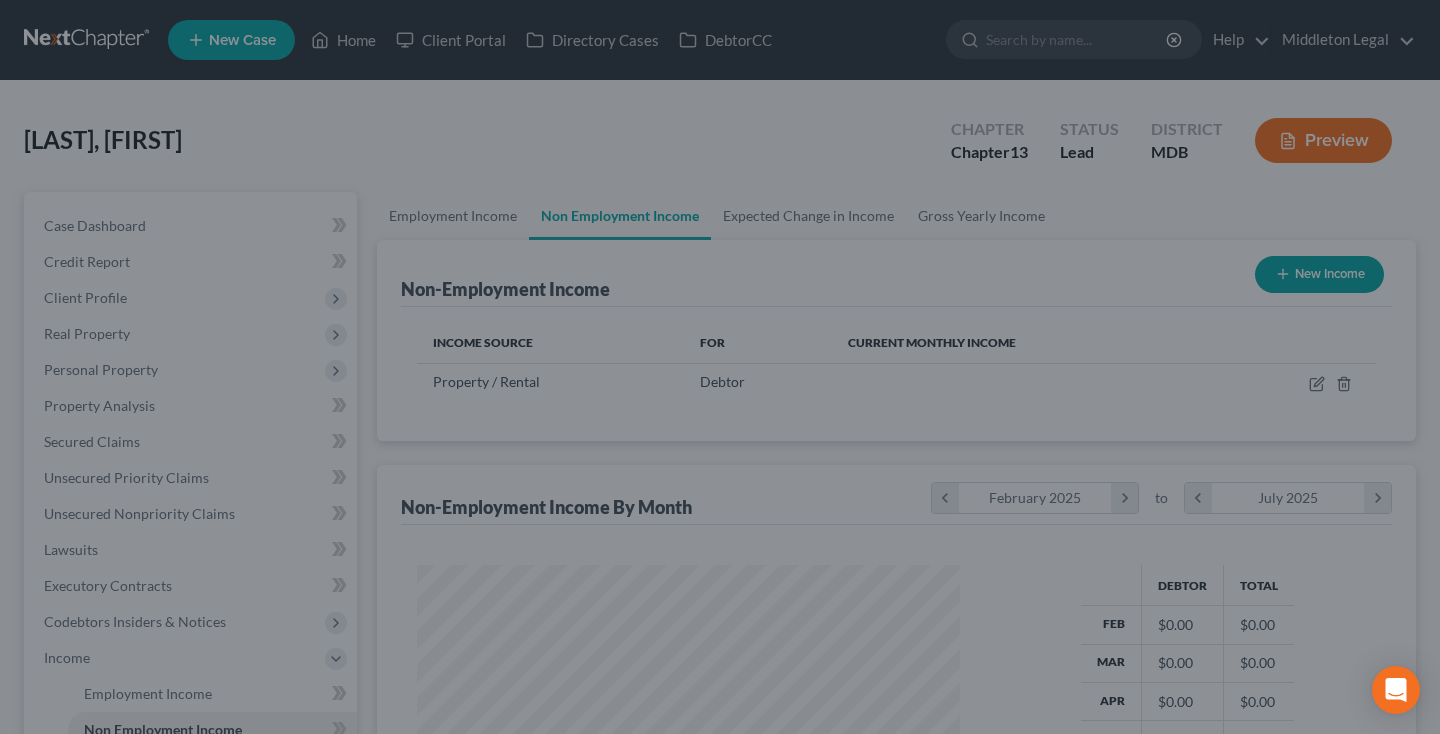 click on "Edit Income Source ×
Income Source
*
Select Unemployment Disability (from employer) Pension Retirement Social Security / Social Security Disability Other Government Assistance Interests, Dividends or Royalties Child / Family Support Contributions to Household Property / Rental Business, Professional or Farm Alimony / Maintenance Payments Military Disability Benefits Other Monthly Income Debtor Spouse Do Not Include in Schedule I Omit from Means Test Pay Period Select Monthly Twice Monthly Every Other Week Weekly How would you like to enter income?
All Pay Advices
Just One Pay Advice
YTD Subtraction
Use a different pay advice for Schedule I Income Calculator
Schedule I Gross Monthly Income $5,000.00 Means Test Gross Monthly Income $5,000.00
Pay Advice $5,000.00
Gross Receipts 5,000 $ Ordinary Business Expenses $
Cancel Save & Close" at bounding box center (720, 367) 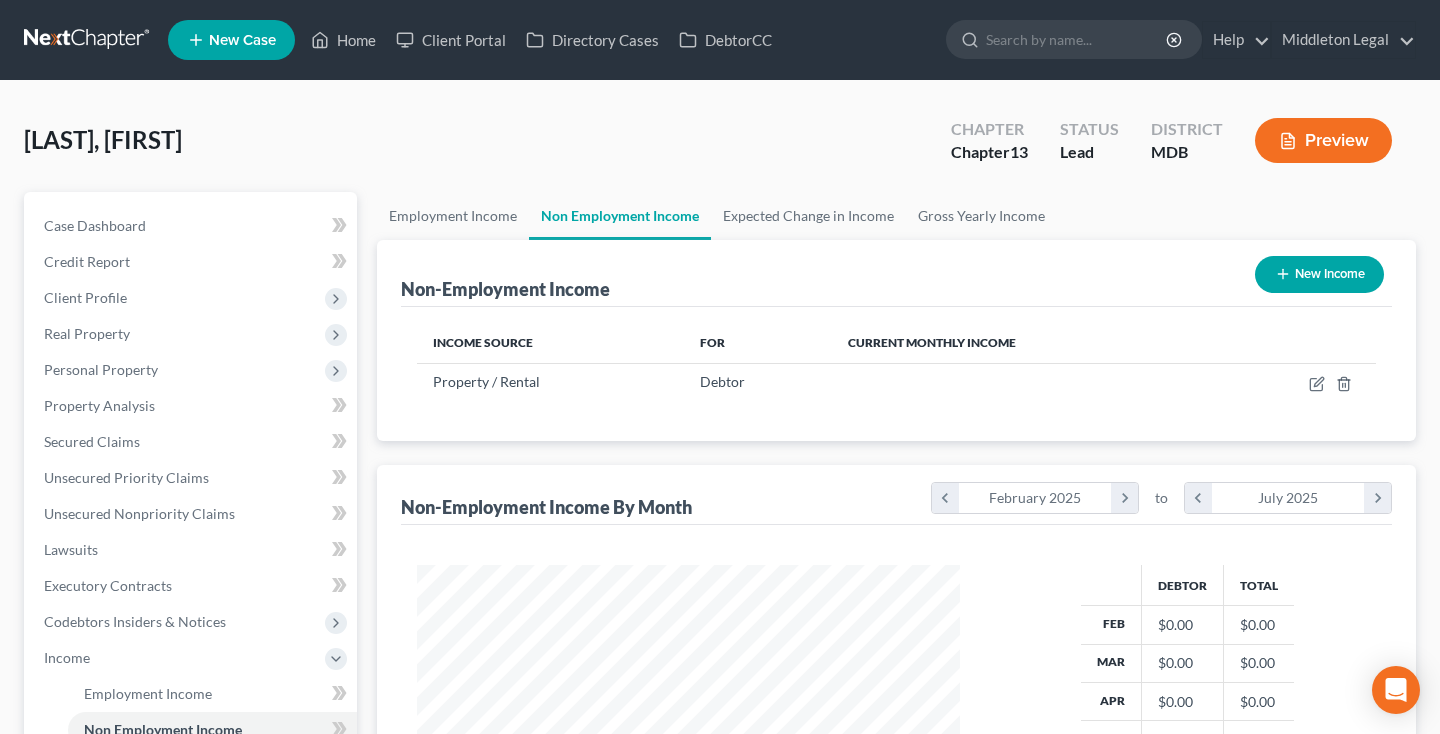 click on "Expected Change in Income" at bounding box center [169, 765] 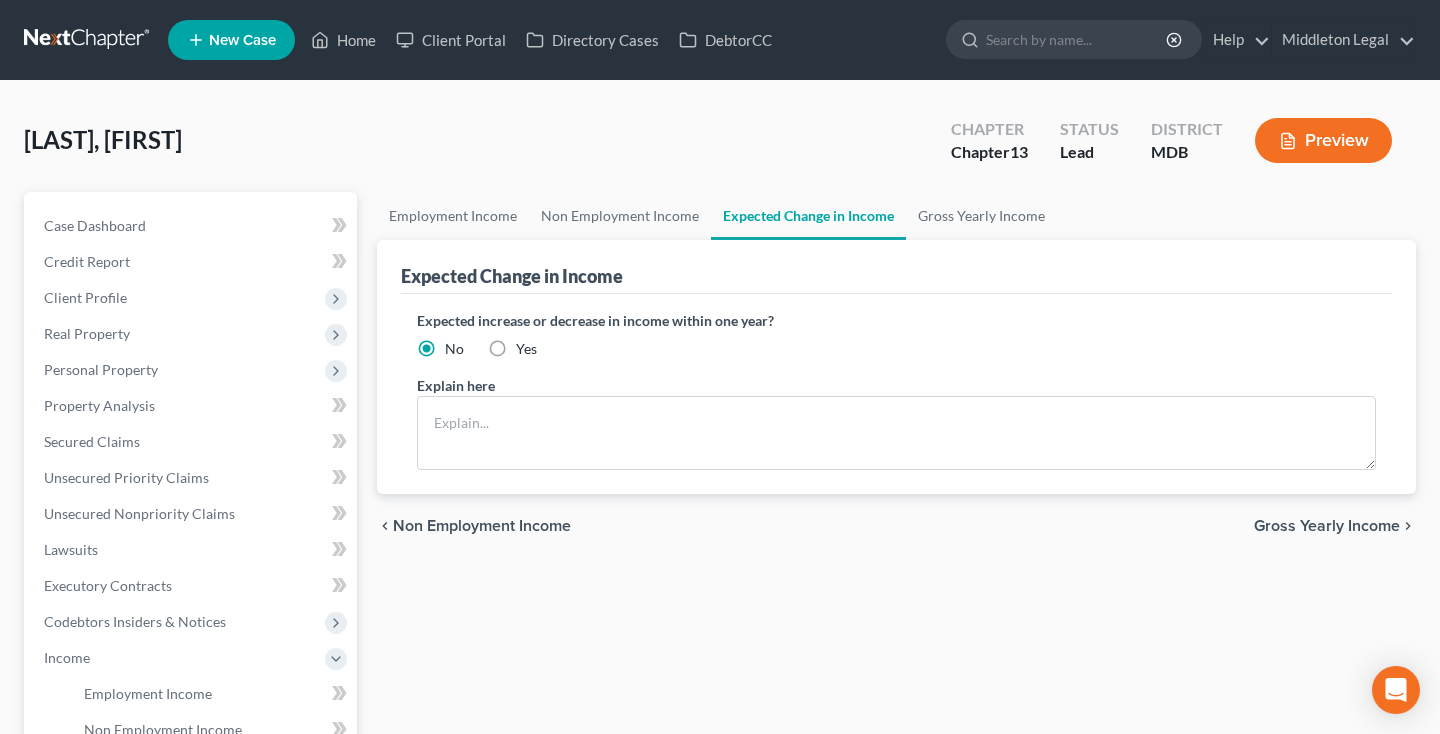 click on "Gross Yearly Income" at bounding box center [147, 801] 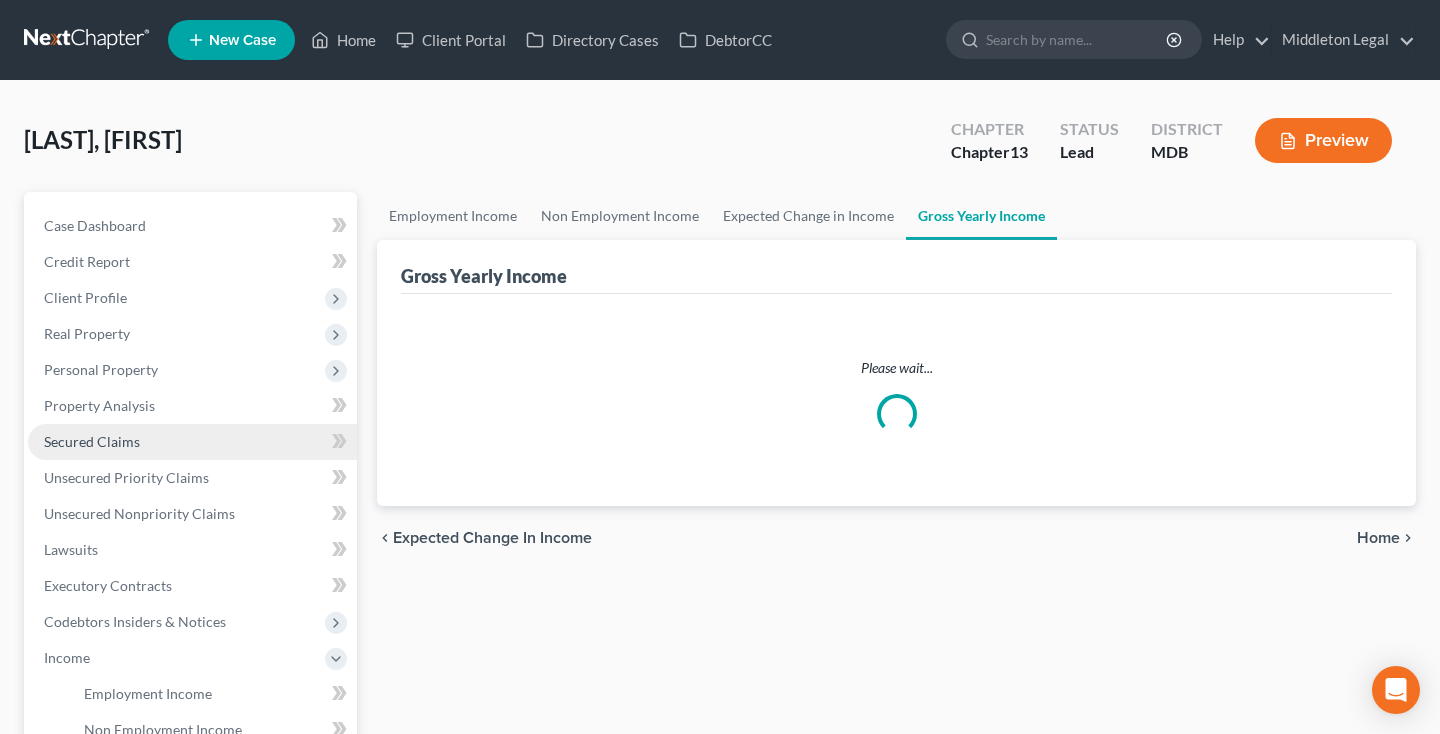 scroll, scrollTop: 399, scrollLeft: 0, axis: vertical 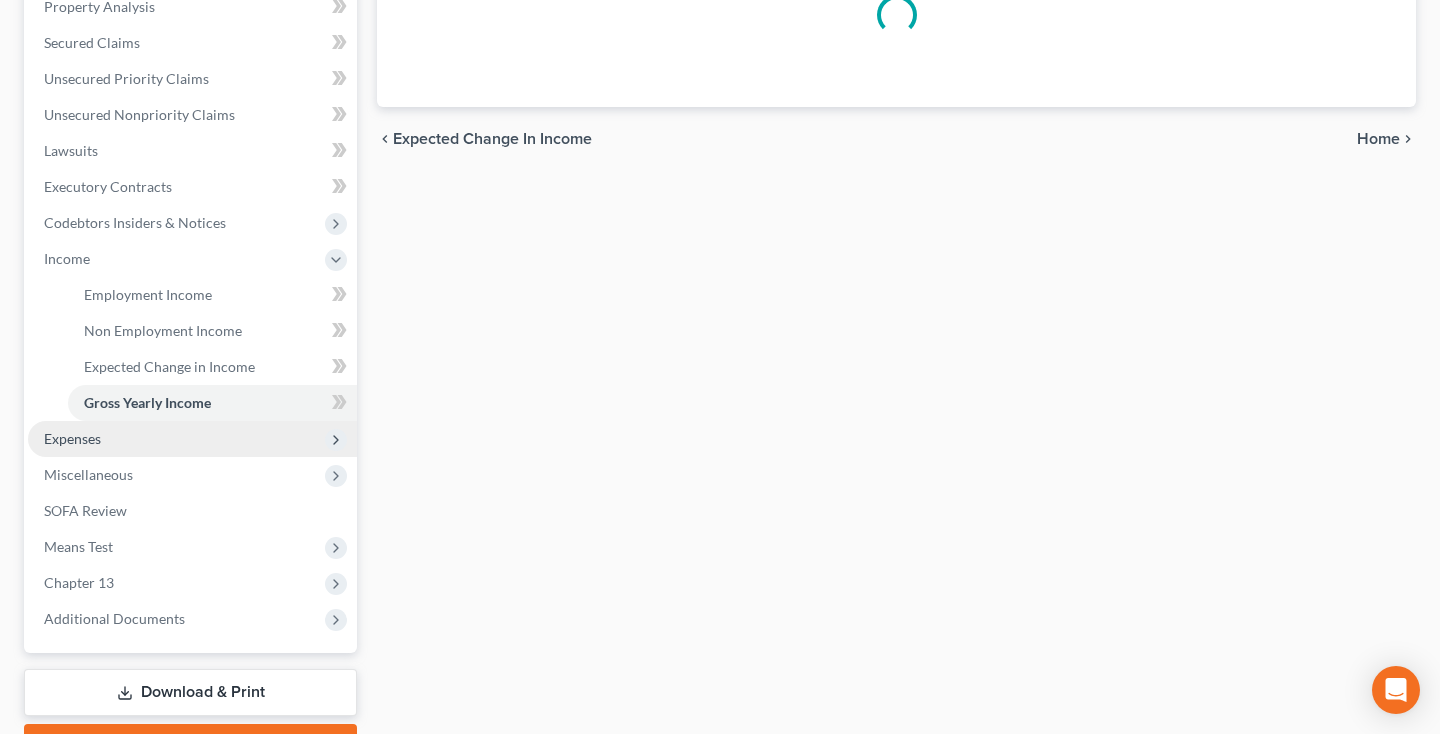 click on "Expenses" at bounding box center [192, 439] 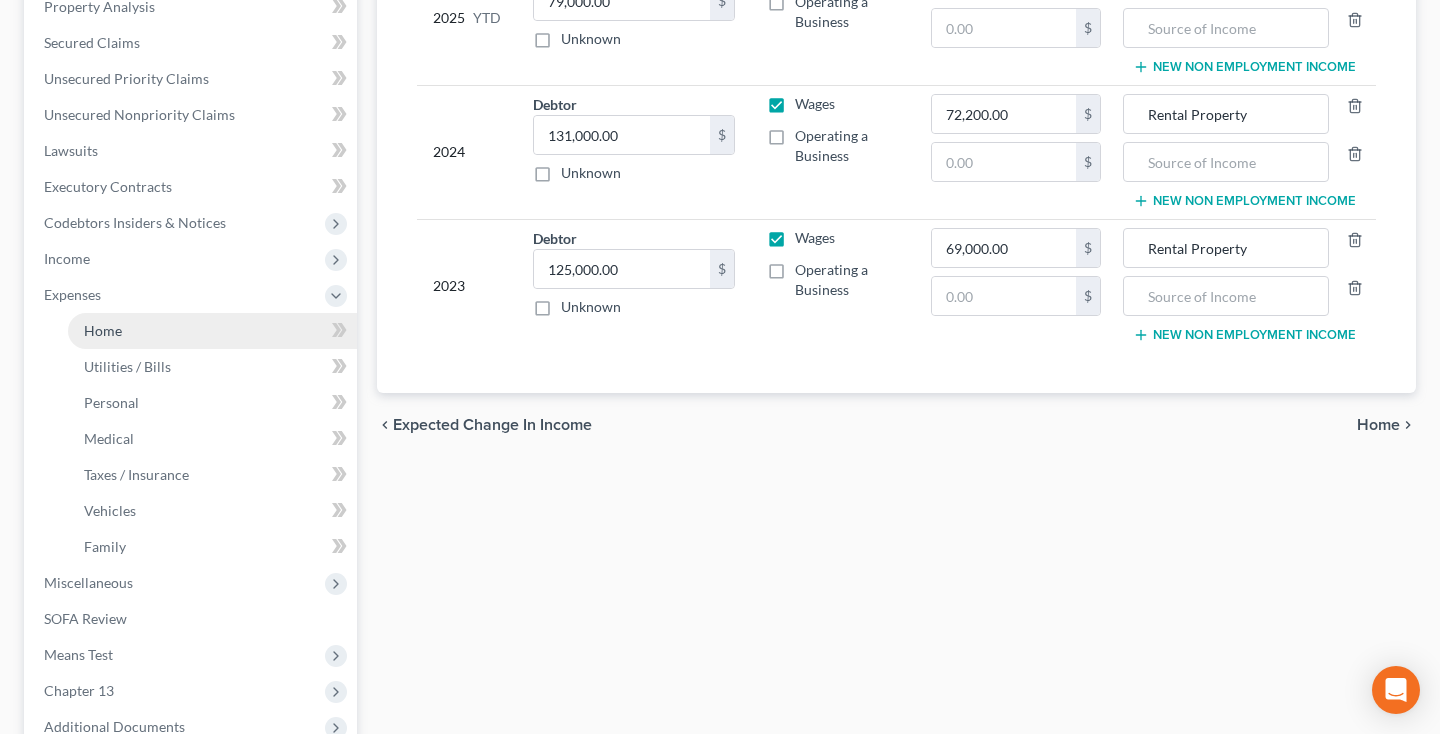 click on "Home" at bounding box center [212, 331] 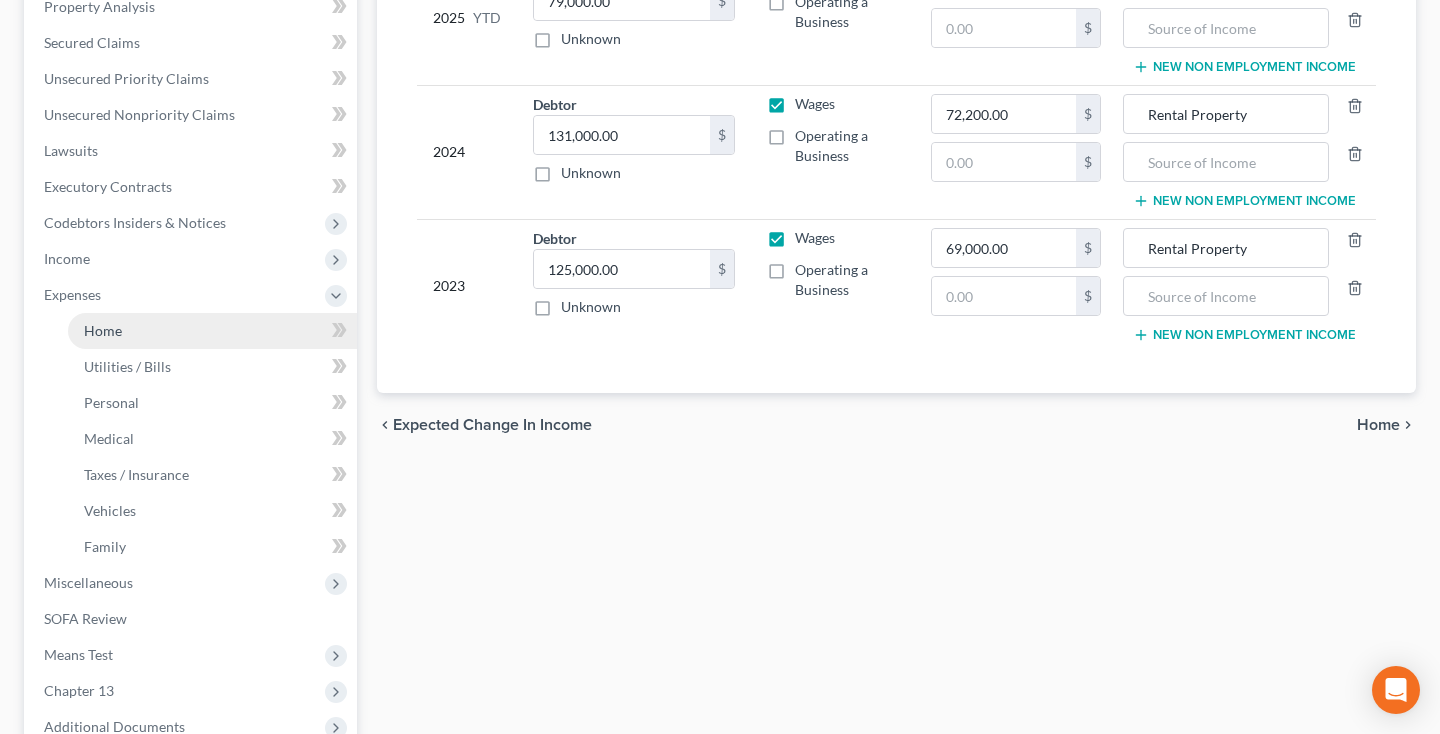 click on "Home" at bounding box center [212, 331] 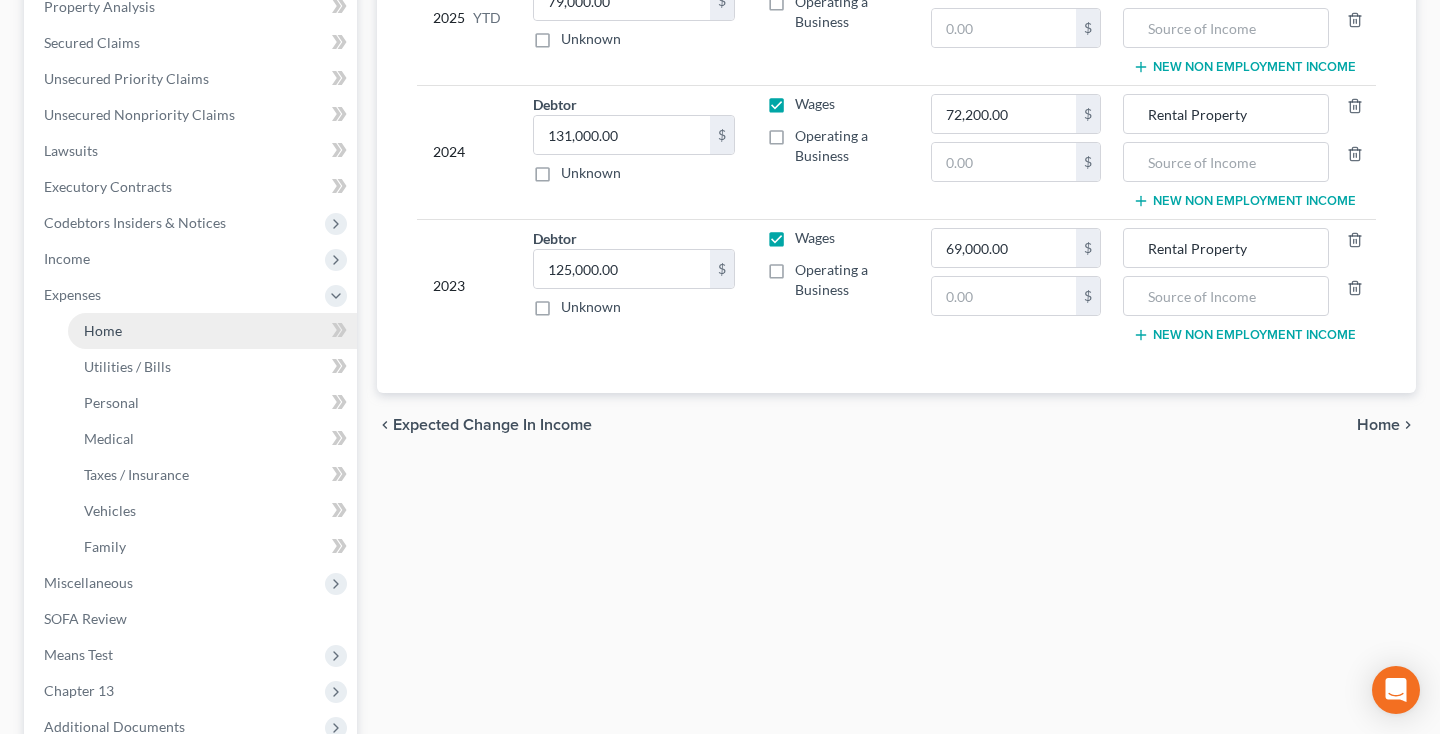 click on "Home" at bounding box center (212, 331) 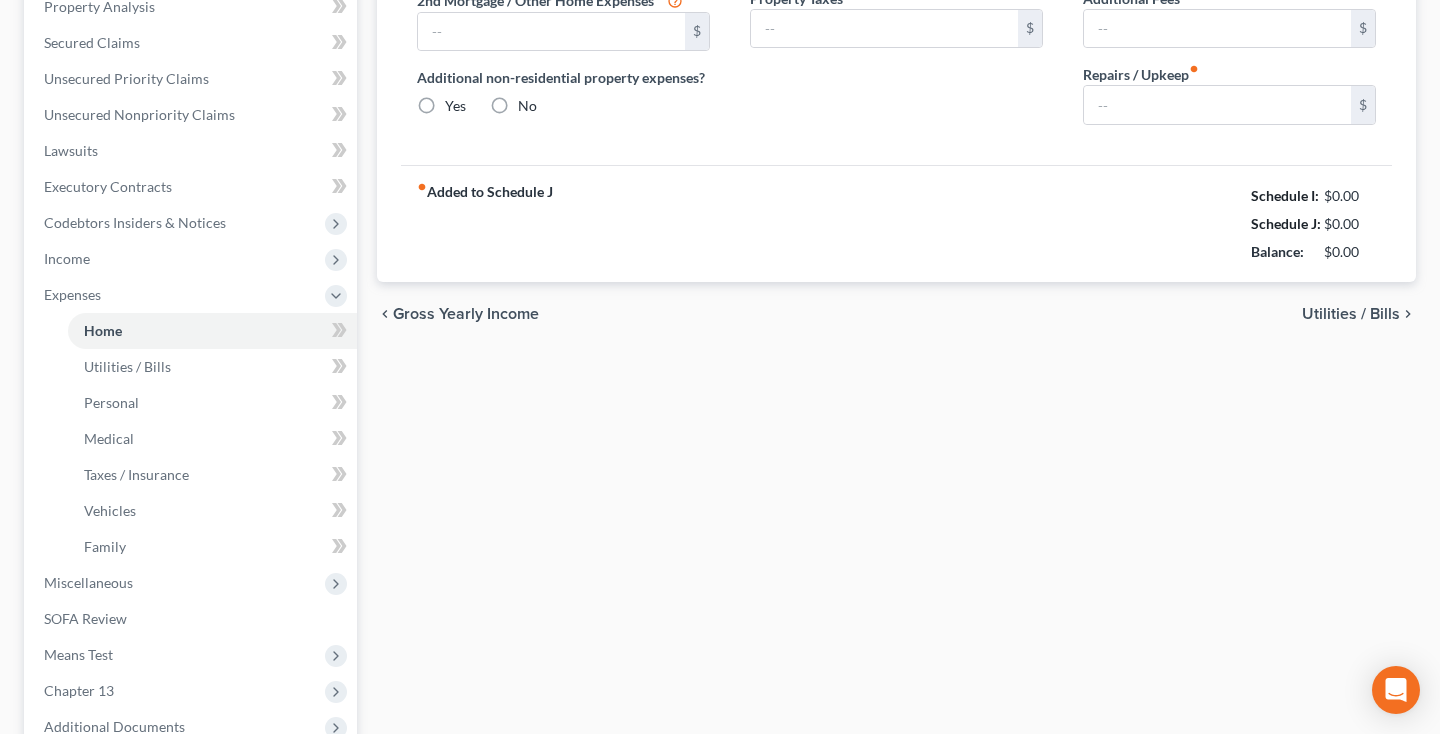scroll, scrollTop: 0, scrollLeft: 0, axis: both 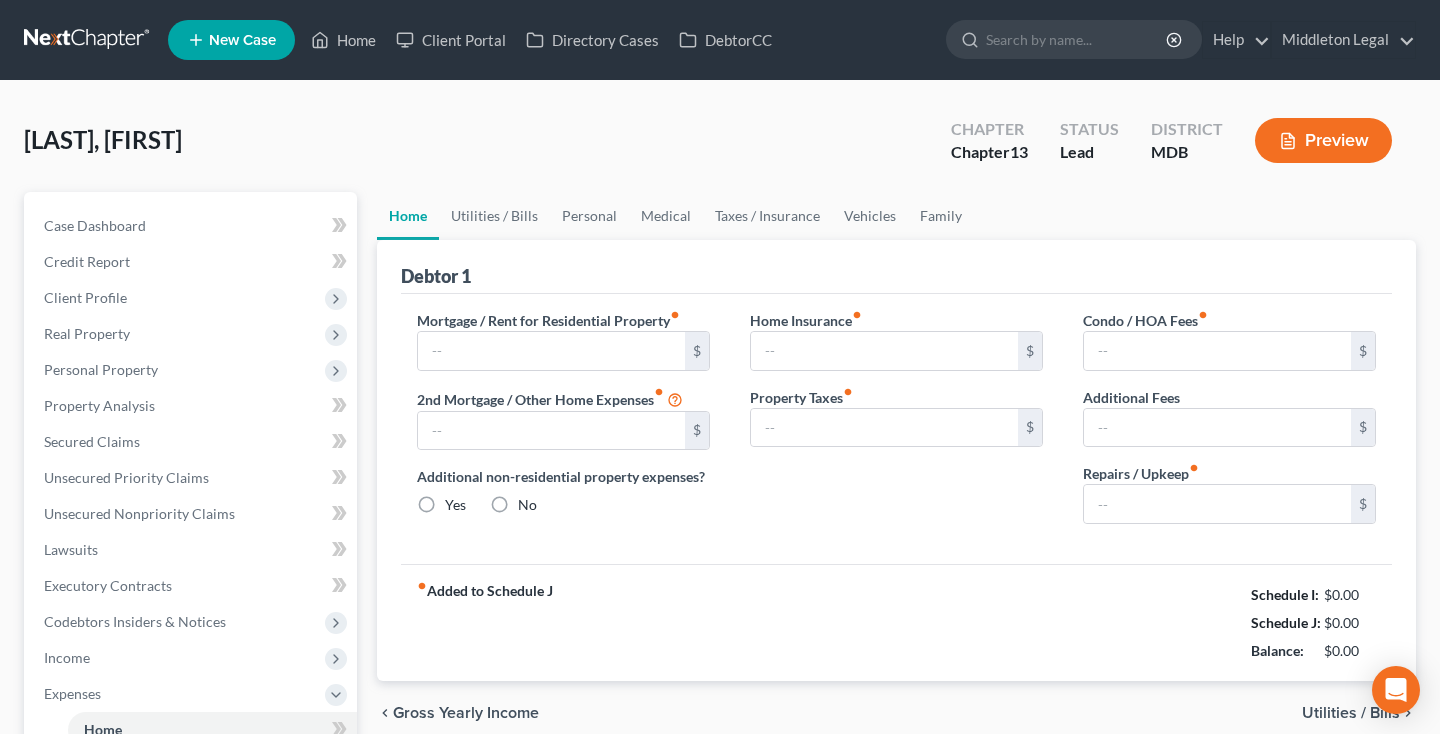 type on "2,611.00" 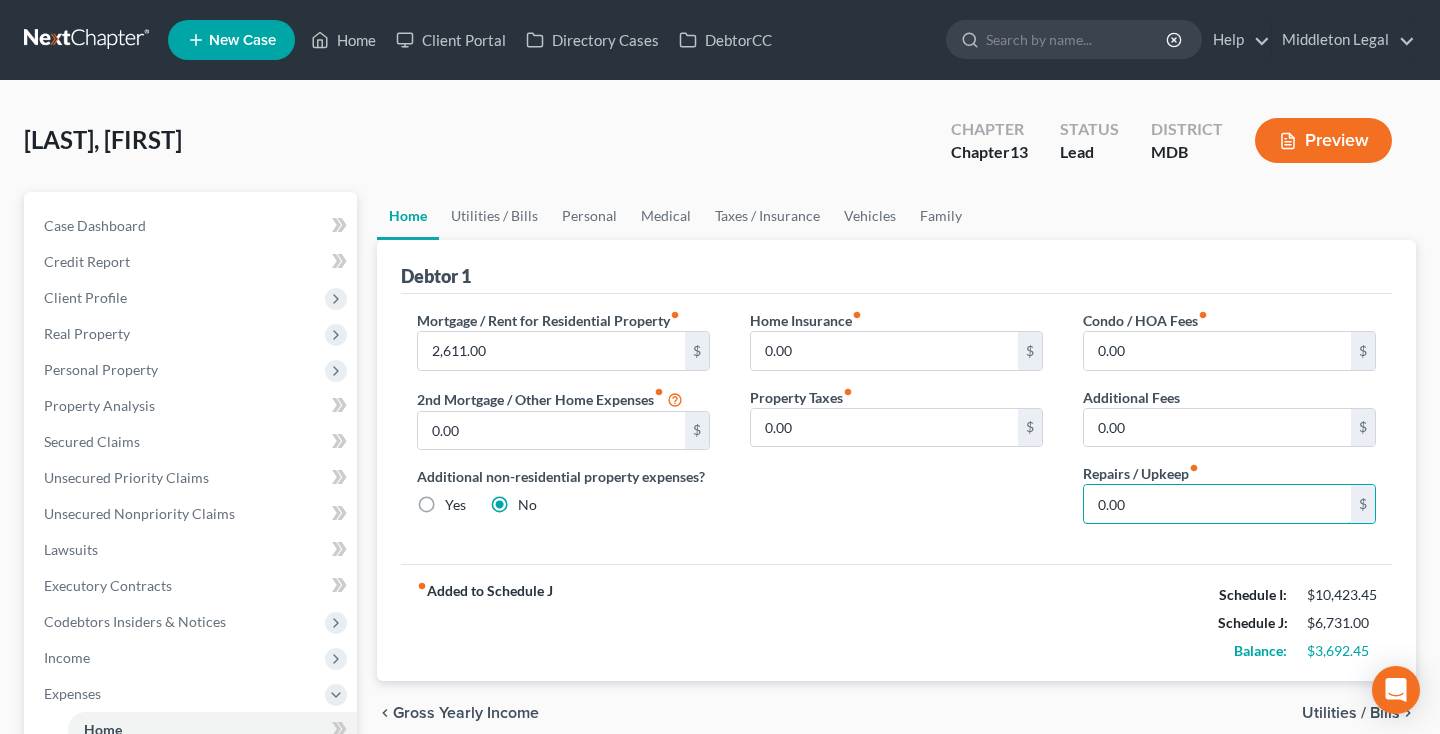 drag, startPoint x: 1126, startPoint y: 508, endPoint x: 1067, endPoint y: 508, distance: 59 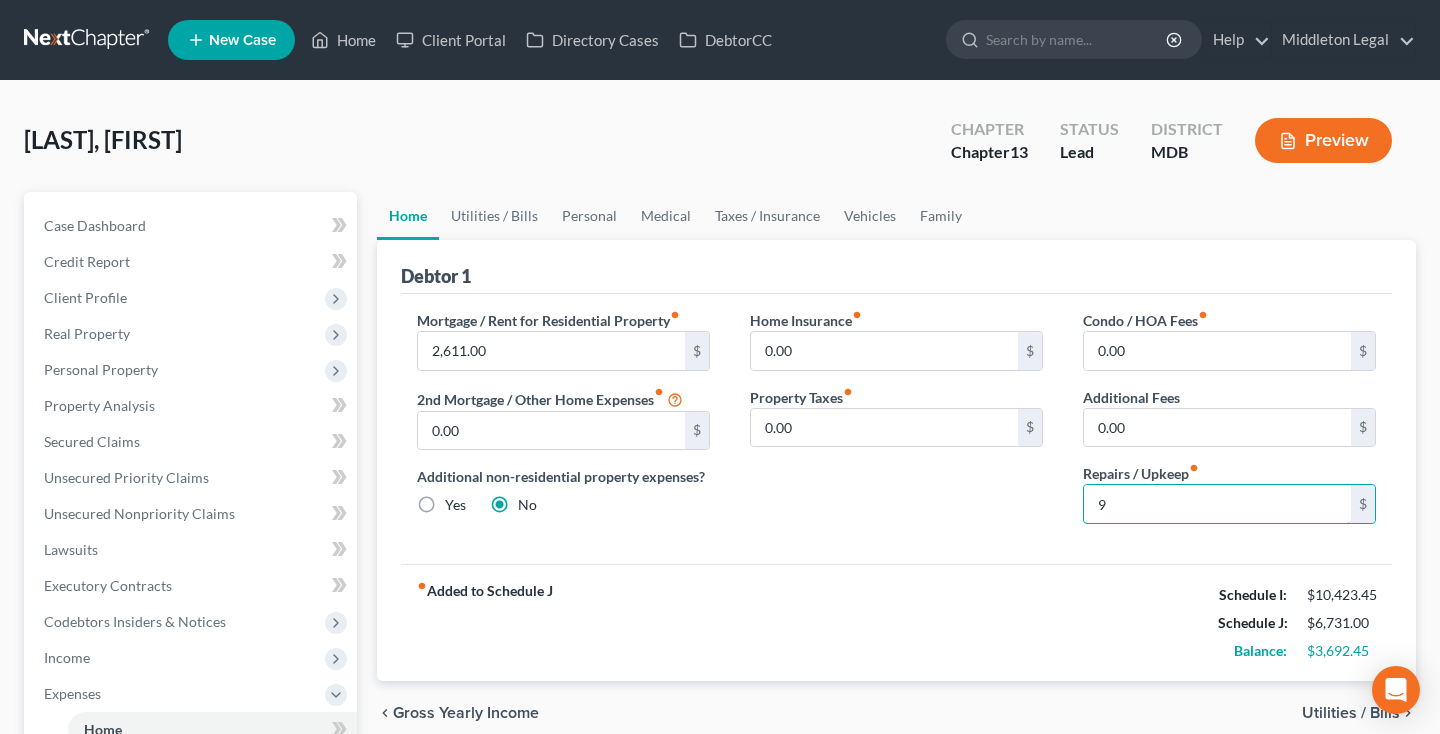 type on "91" 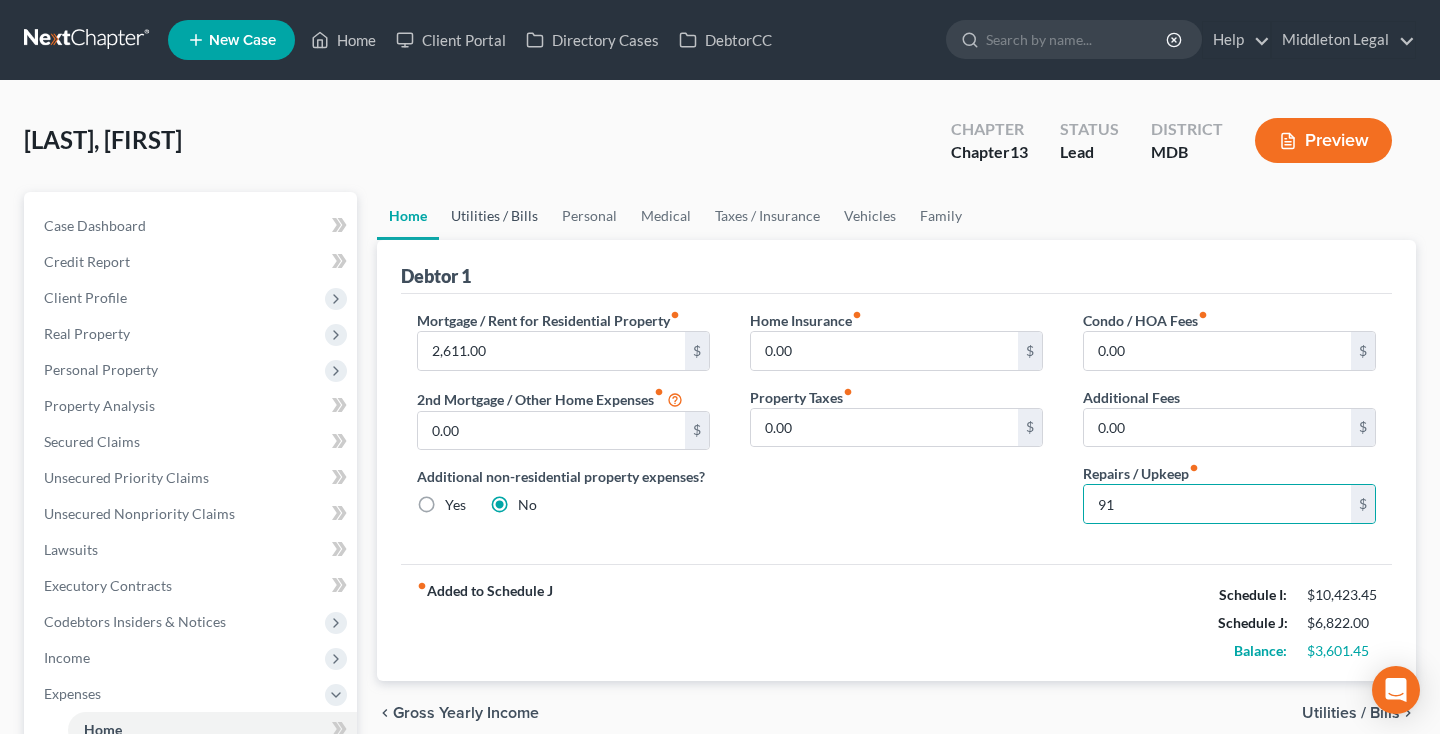 click on "Utilities / Bills" at bounding box center (494, 216) 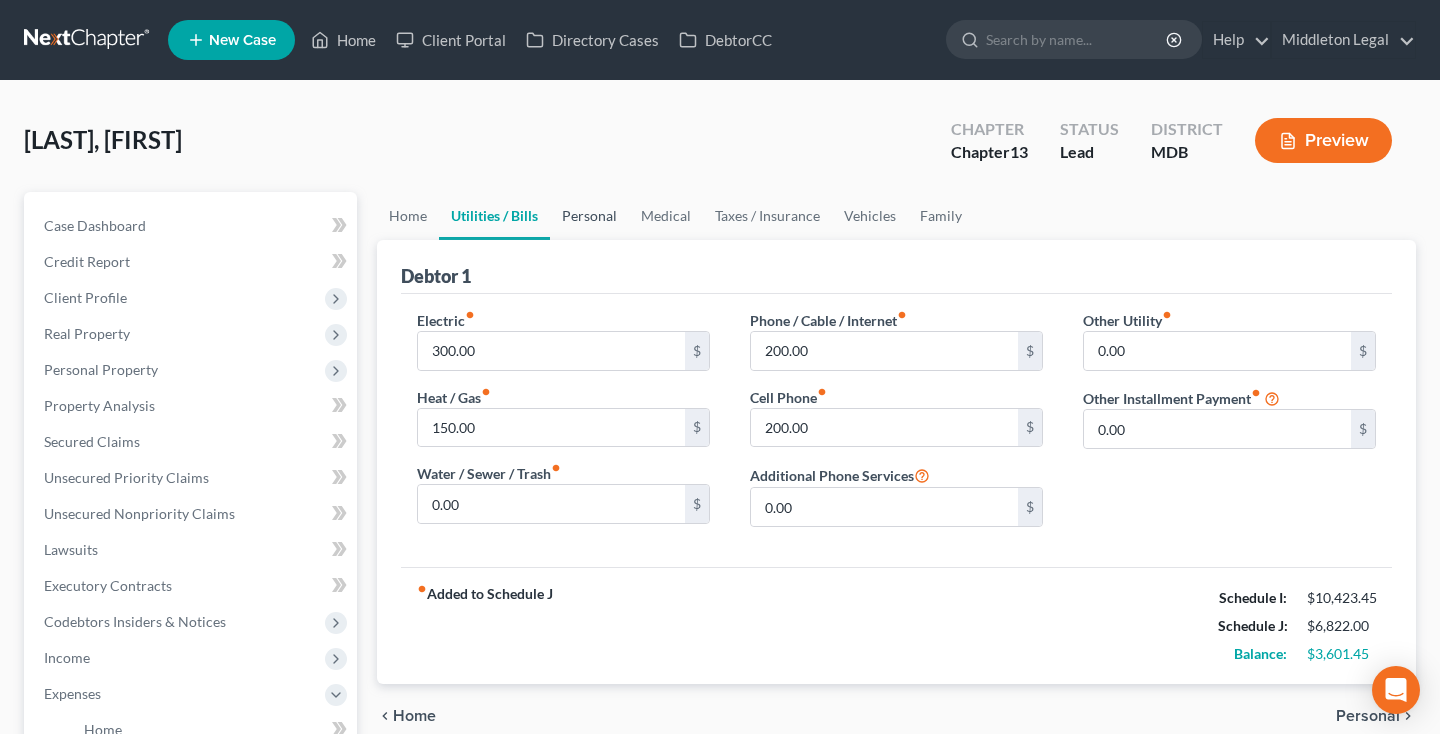 click on "Personal" at bounding box center (589, 216) 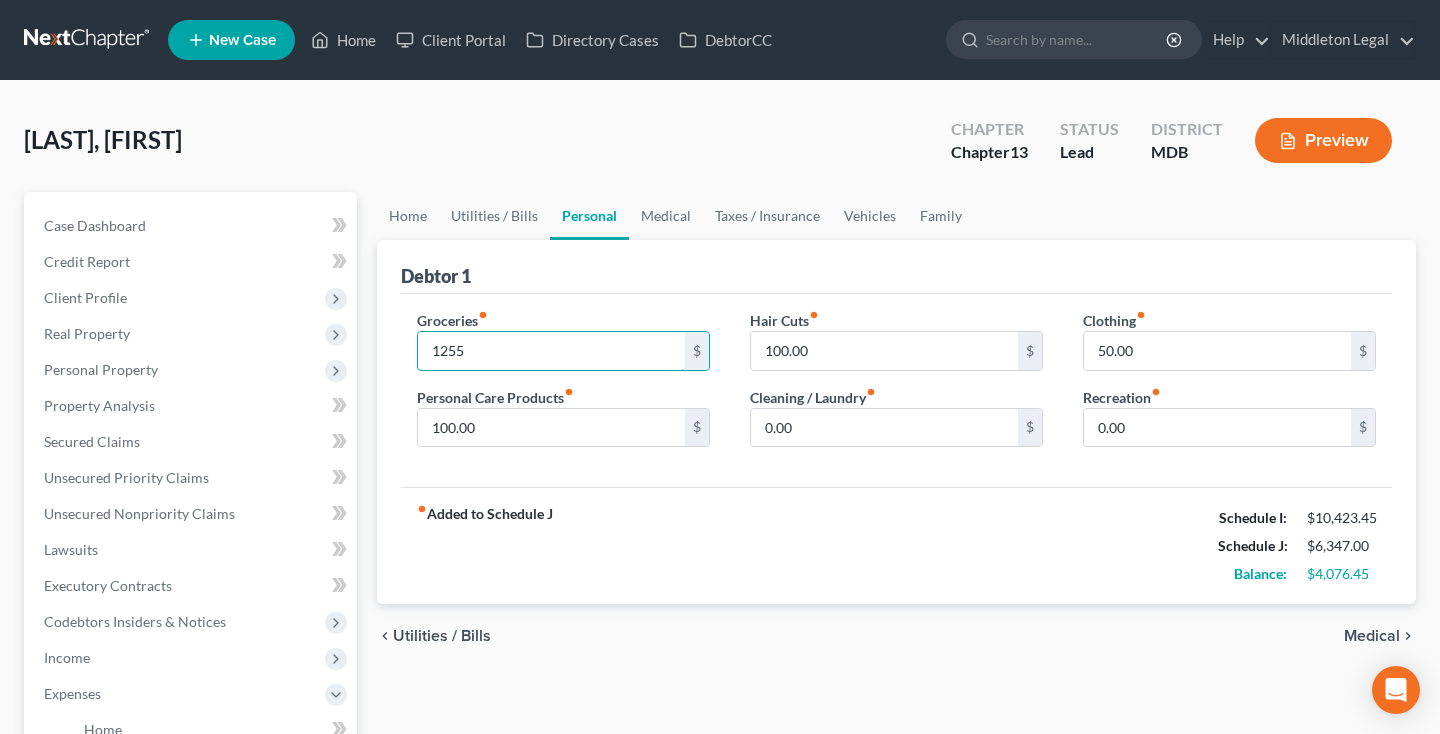 type on "1,255" 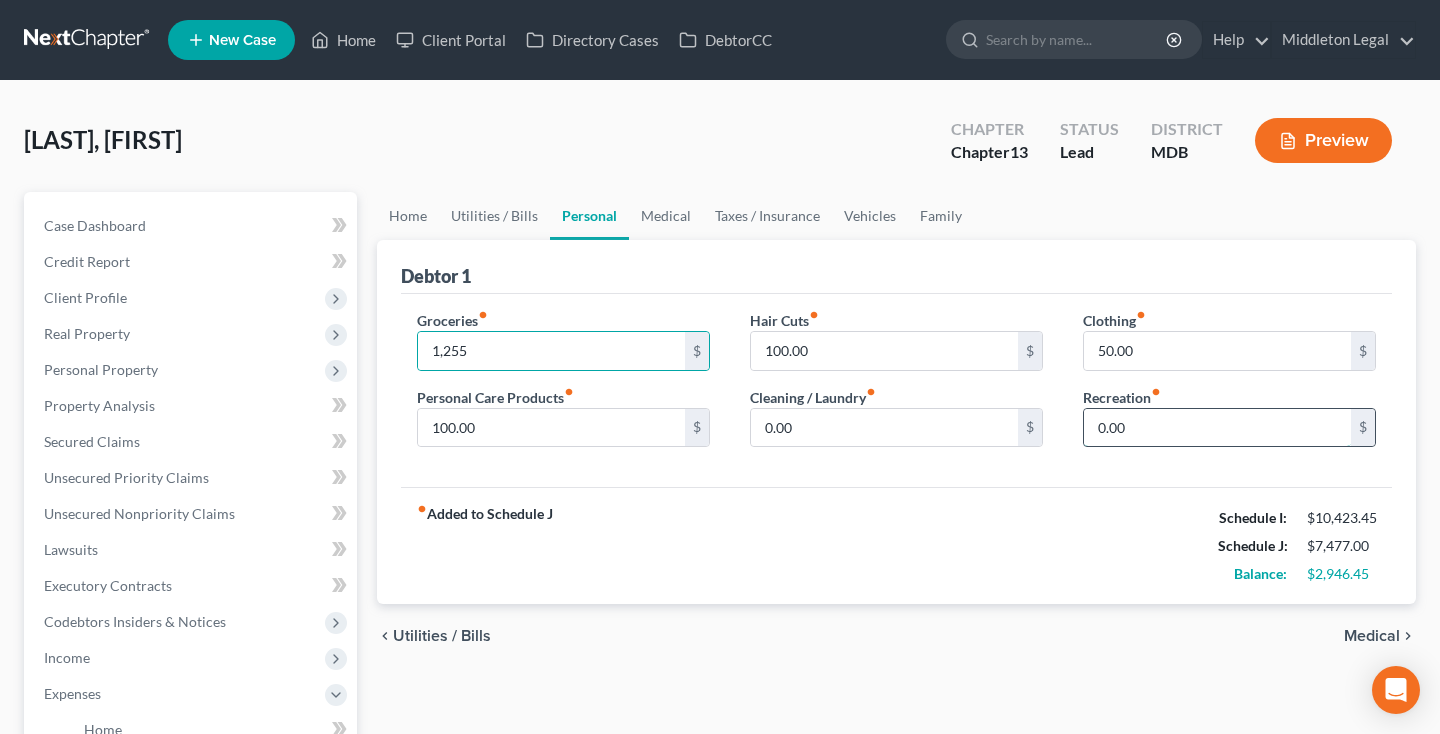 click on "0.00" at bounding box center (1217, 428) 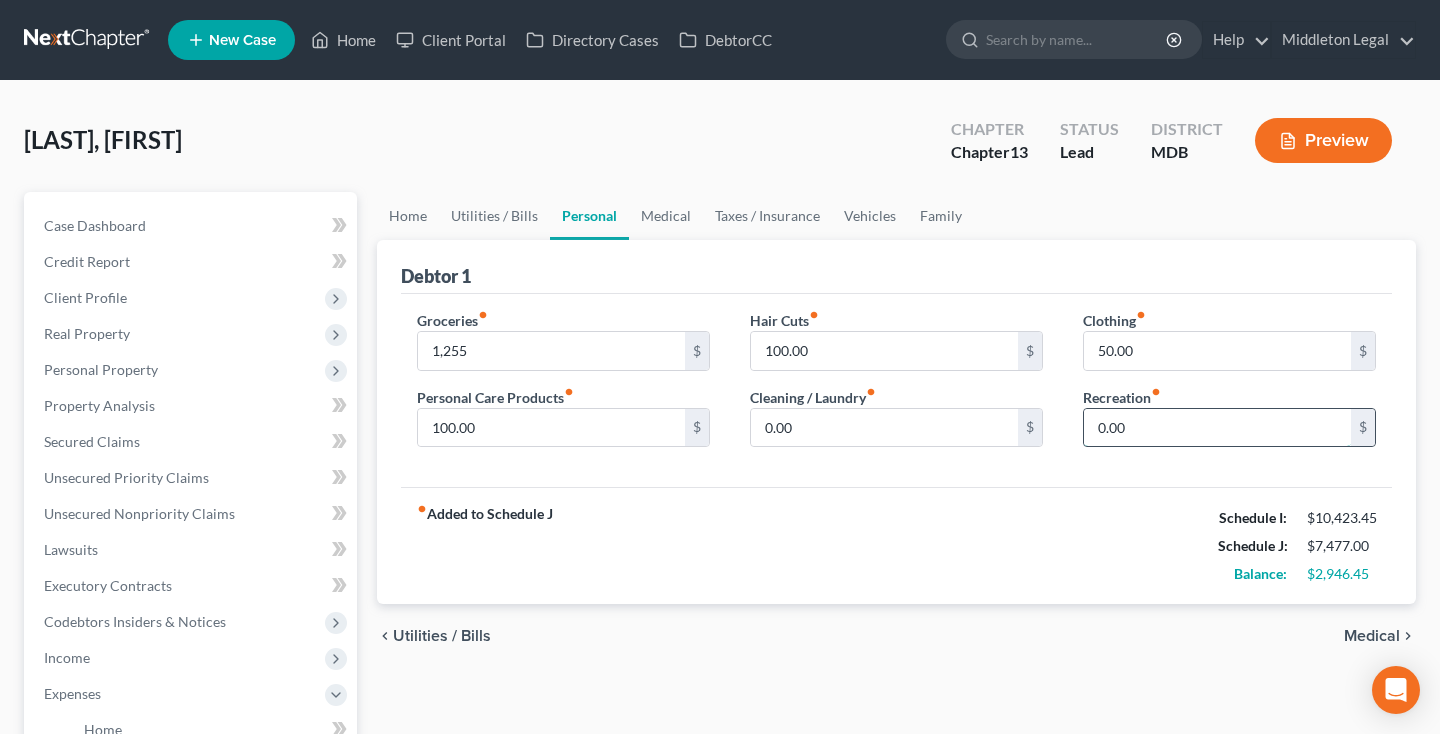 click on "0.00" at bounding box center [1217, 428] 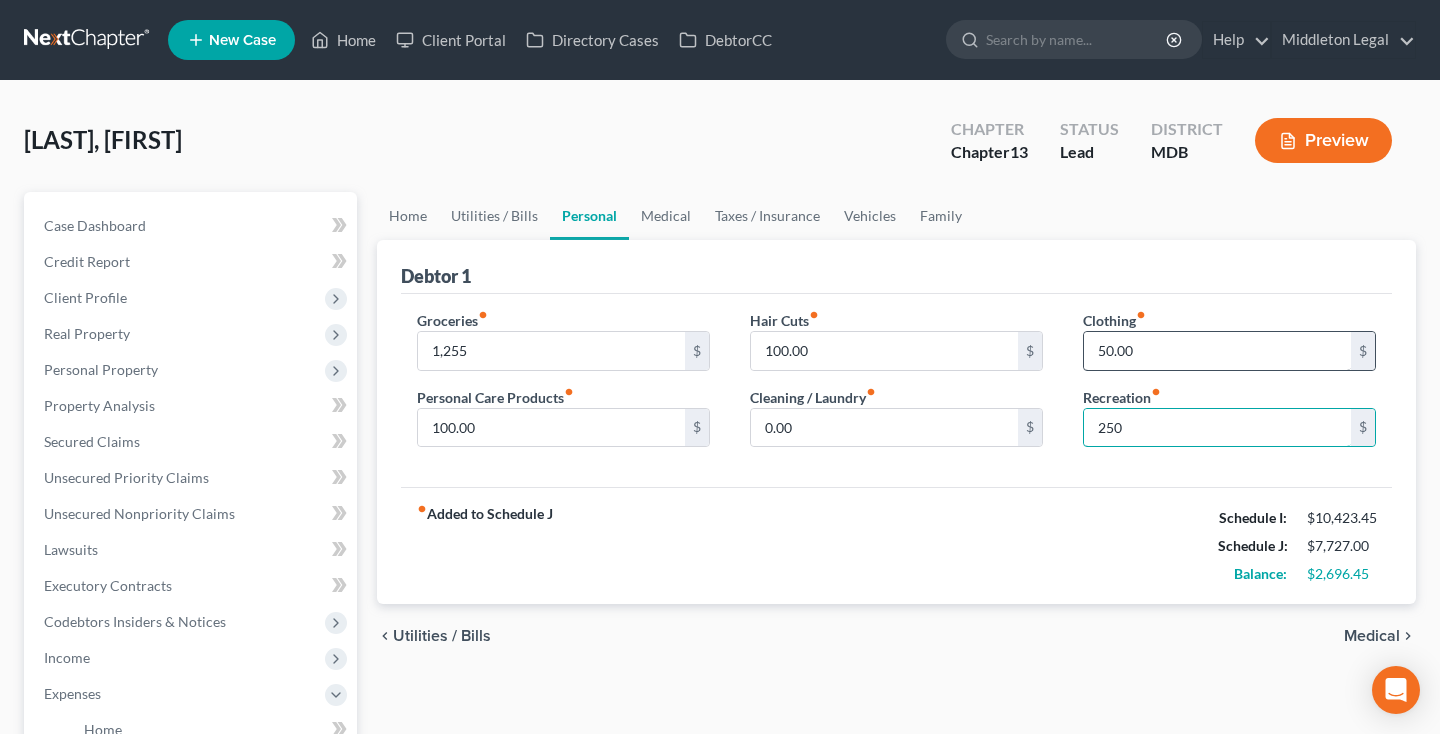 type on "250" 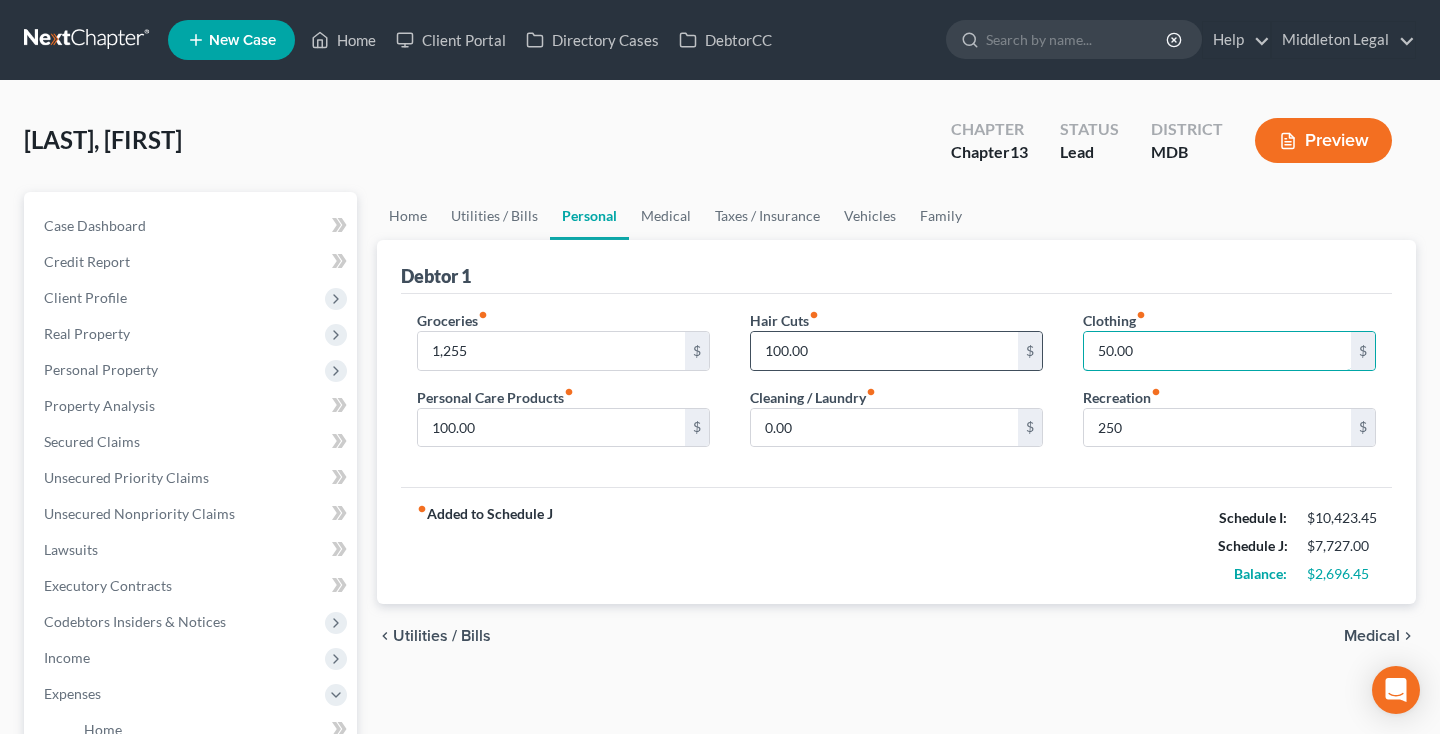 drag, startPoint x: 1149, startPoint y: 347, endPoint x: 1021, endPoint y: 348, distance: 128.0039 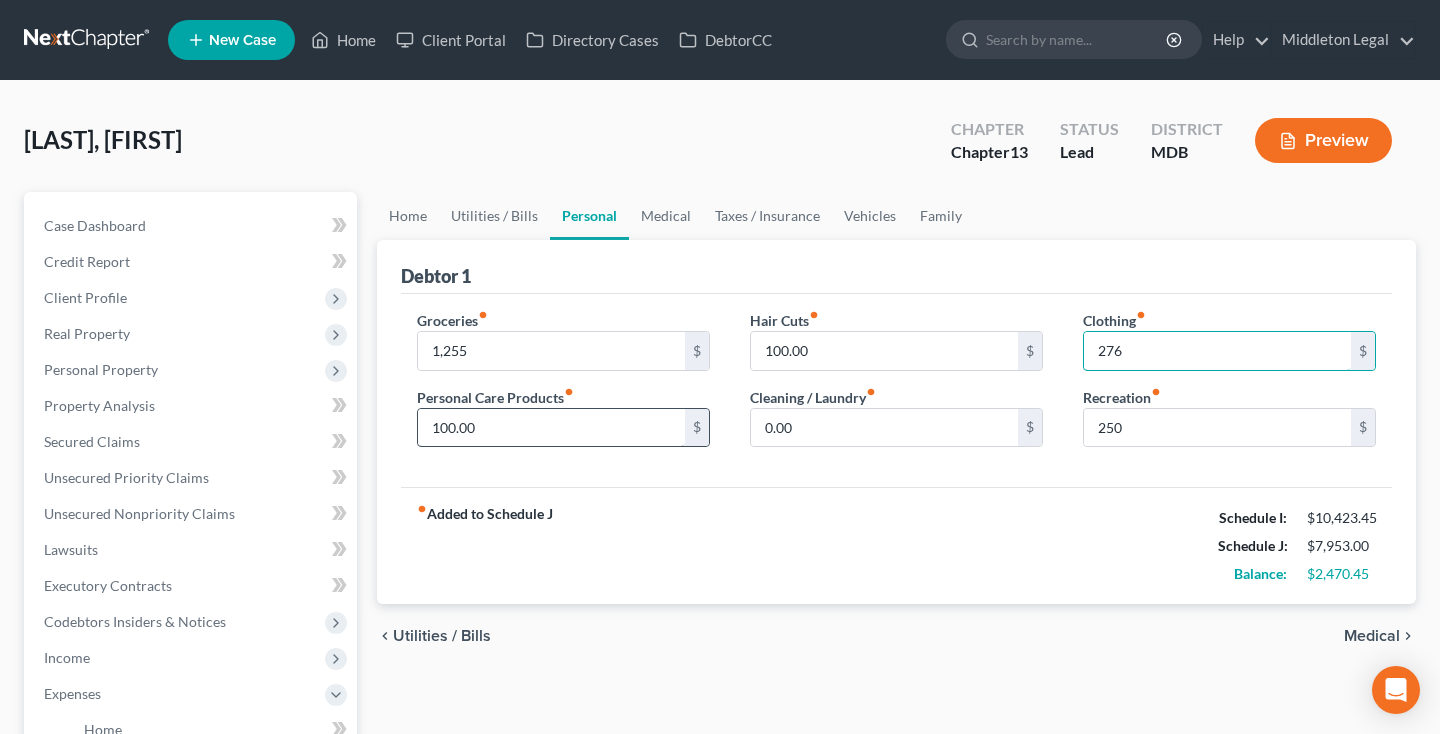 type on "276" 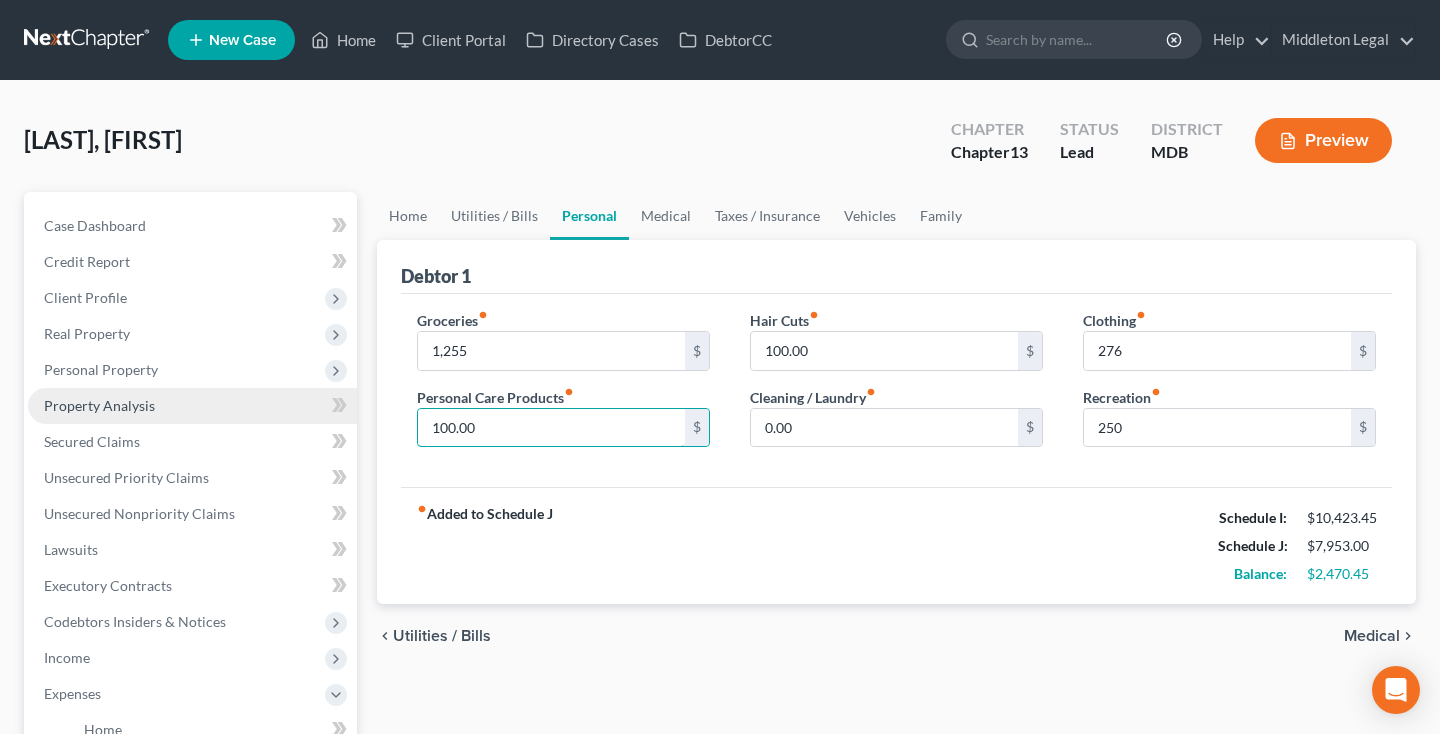 drag, startPoint x: 501, startPoint y: 421, endPoint x: 248, endPoint y: 421, distance: 253 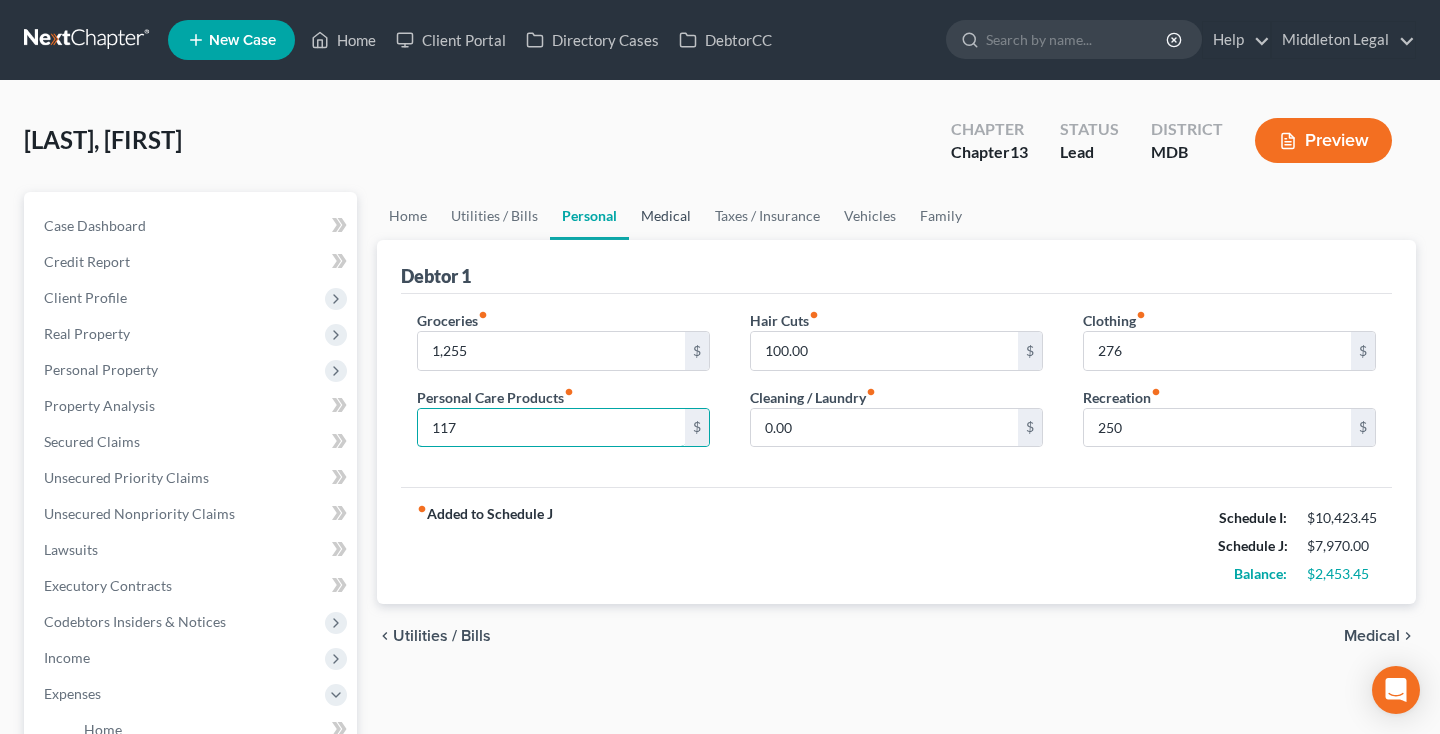 type on "117" 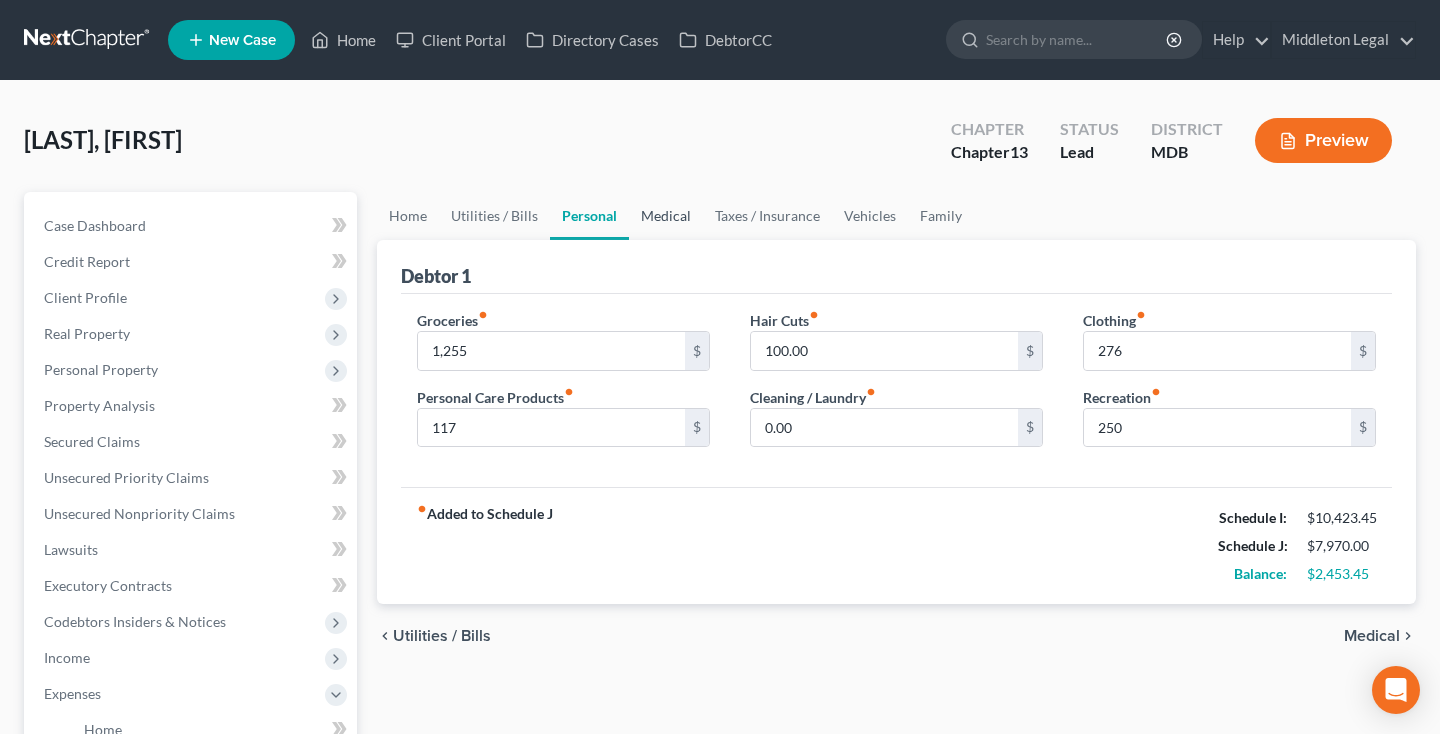 click on "Medical" at bounding box center [666, 216] 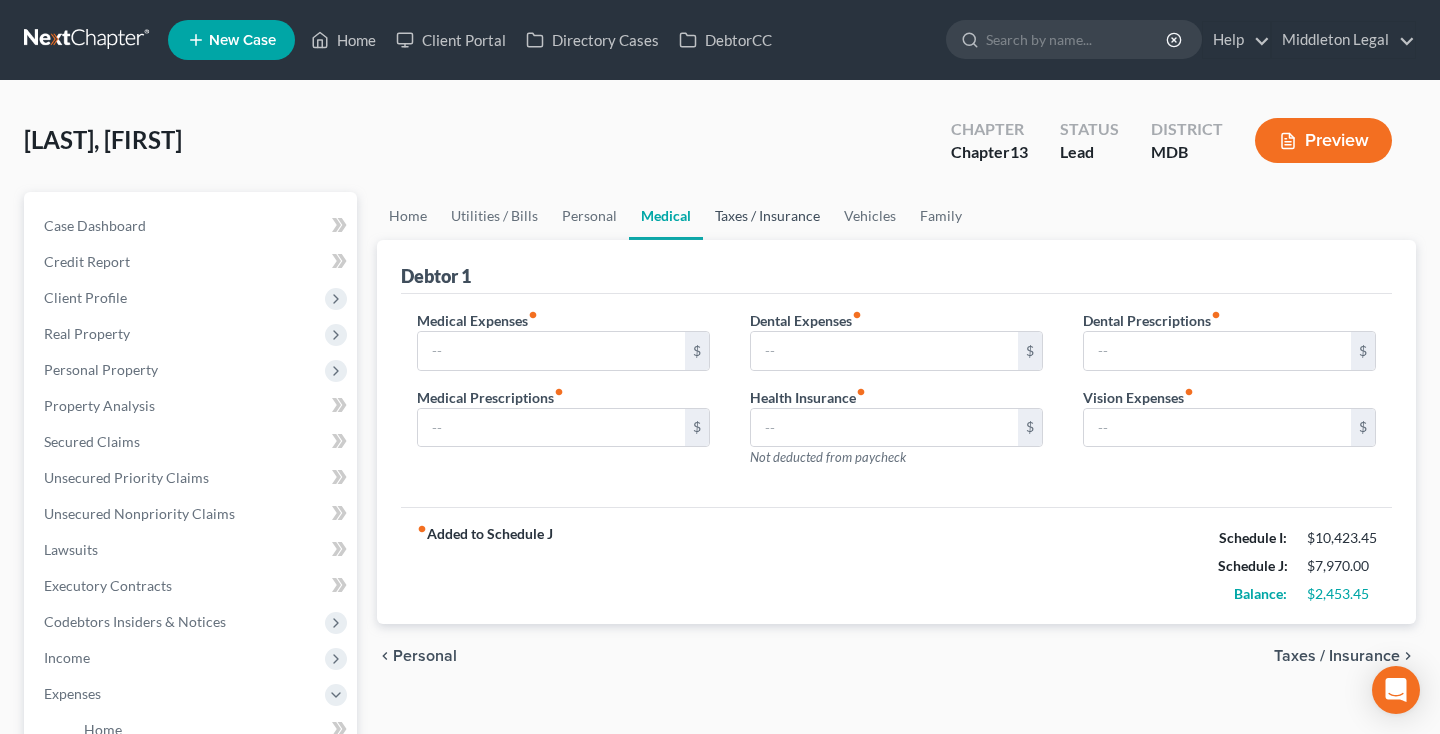 click on "Taxes / Insurance" at bounding box center (767, 216) 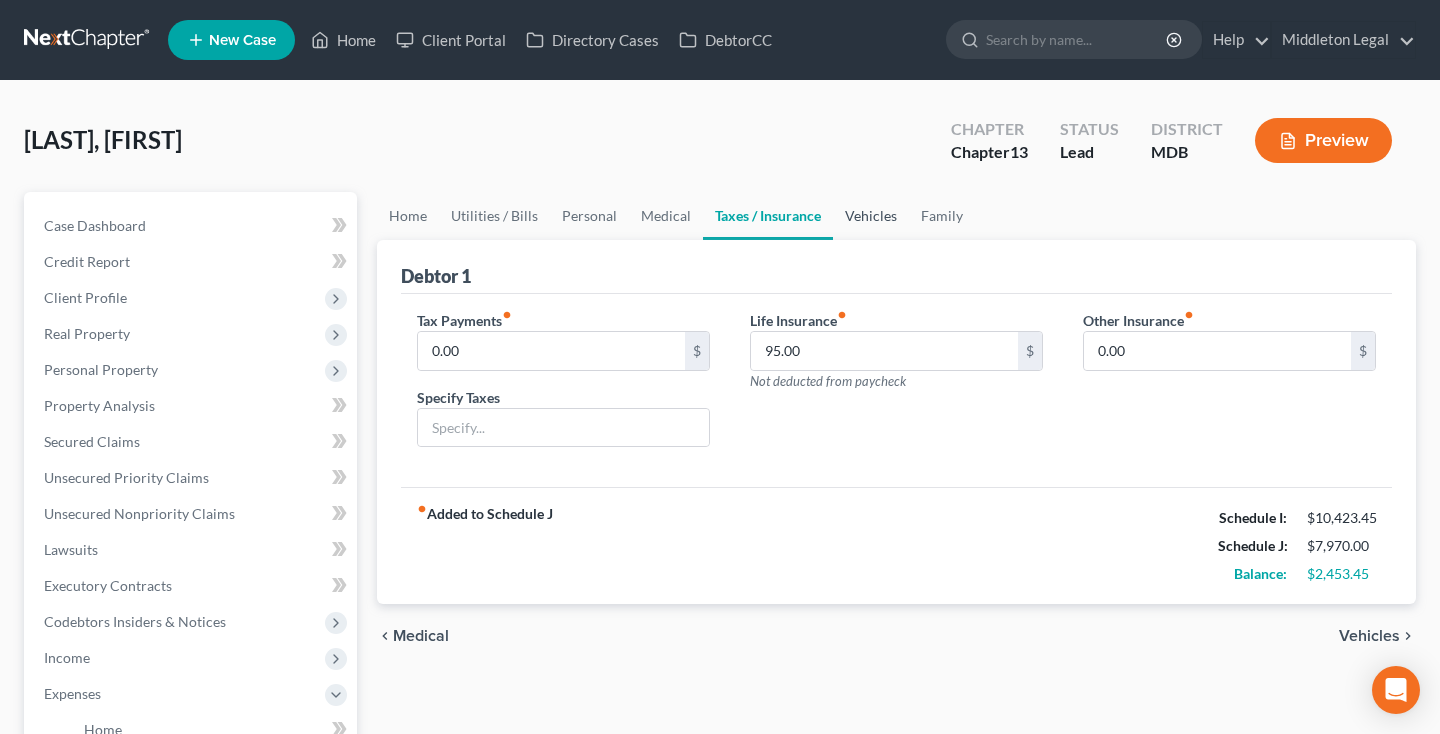 click on "Vehicles" at bounding box center [871, 216] 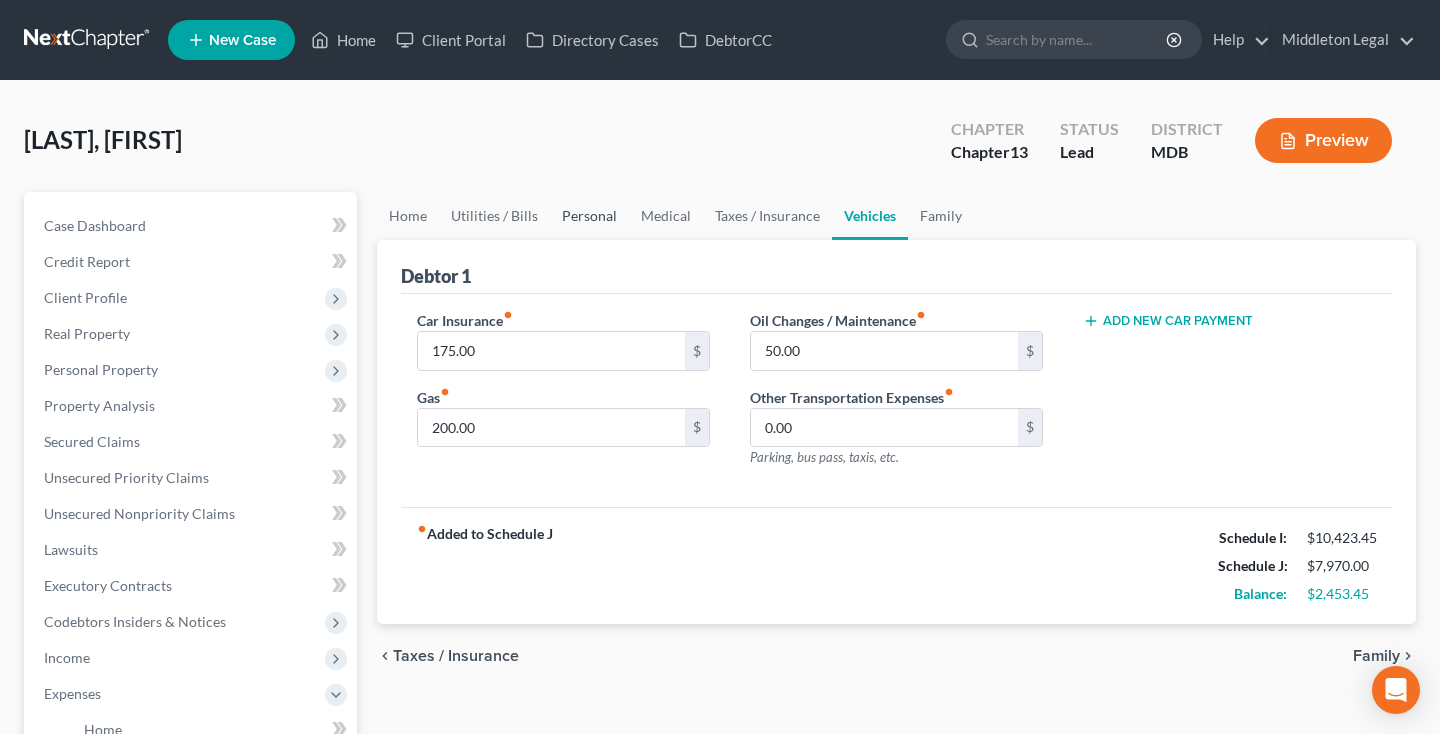 click on "Personal" at bounding box center [589, 216] 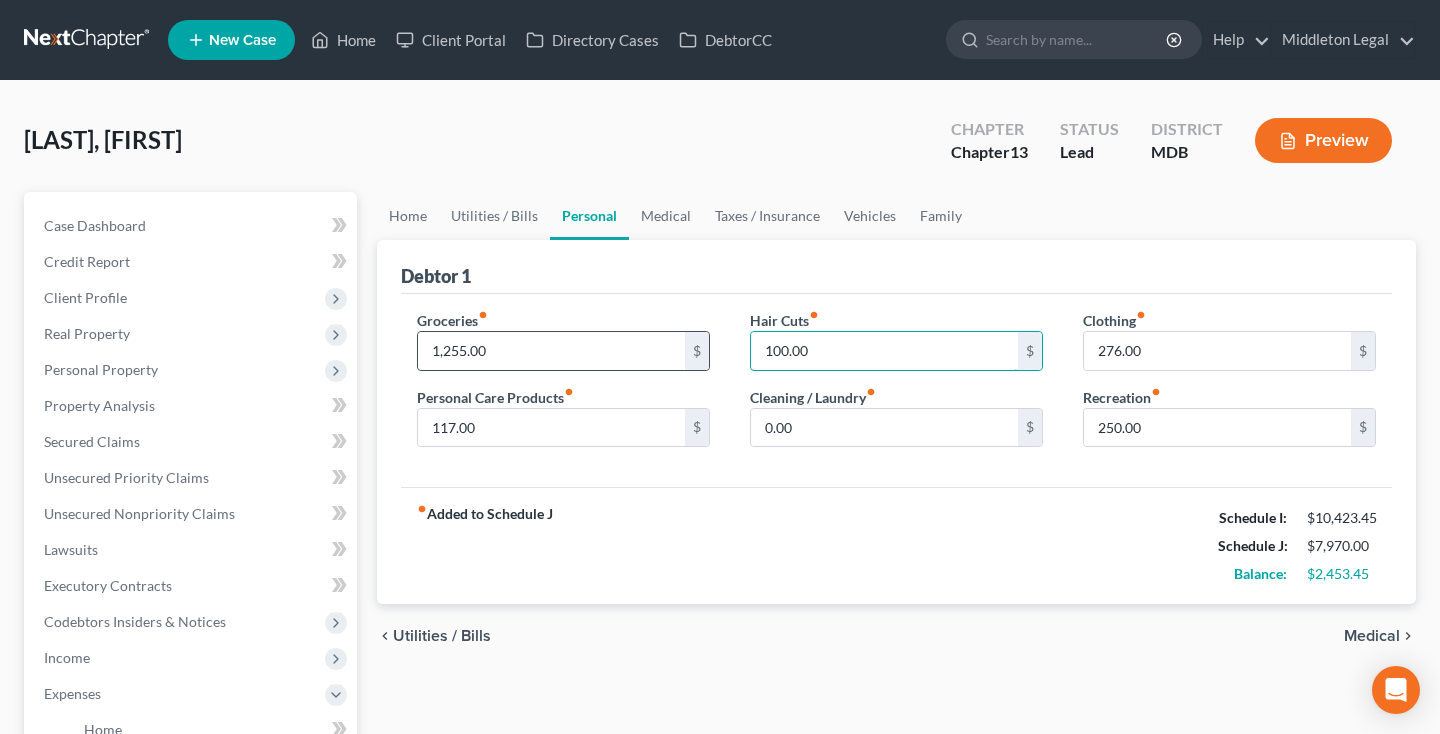 drag, startPoint x: 814, startPoint y: 356, endPoint x: 706, endPoint y: 356, distance: 108 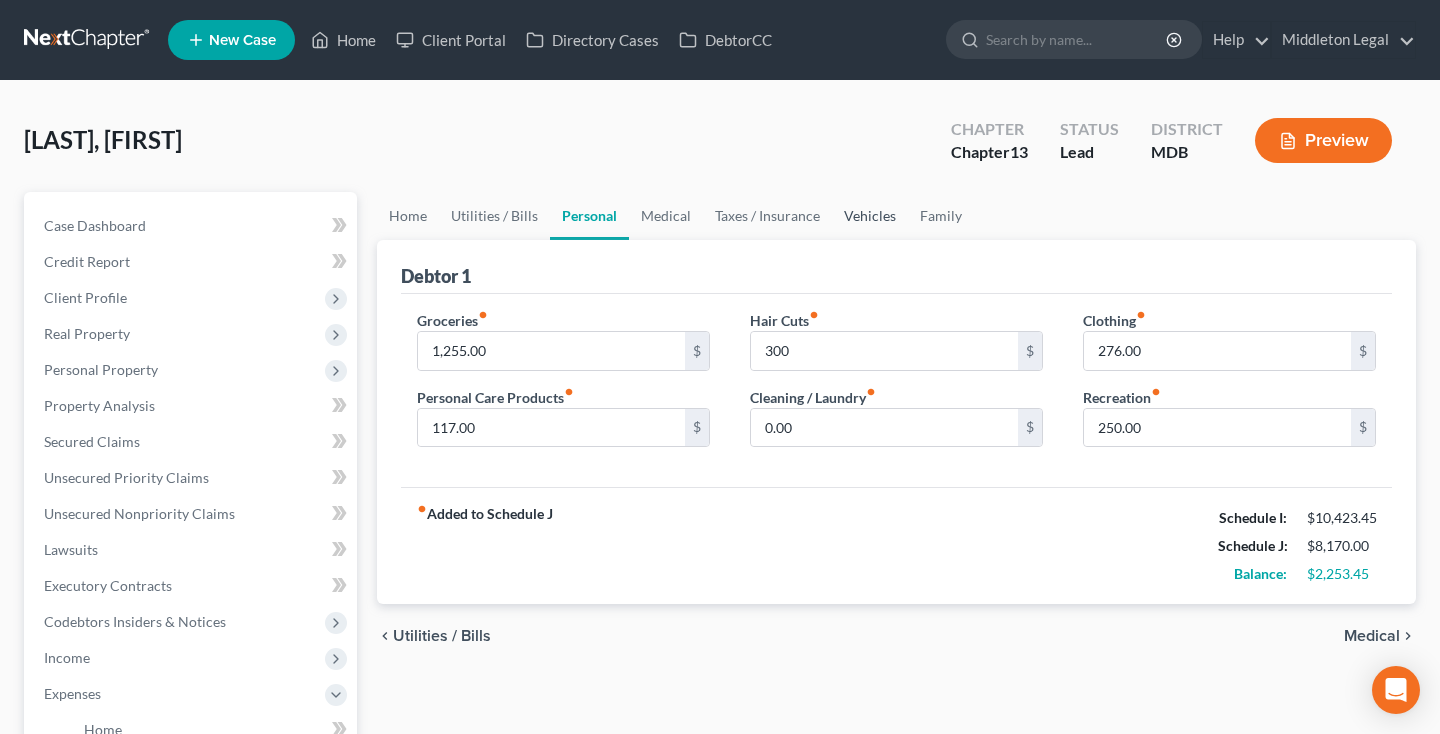 click on "Vehicles" at bounding box center [870, 216] 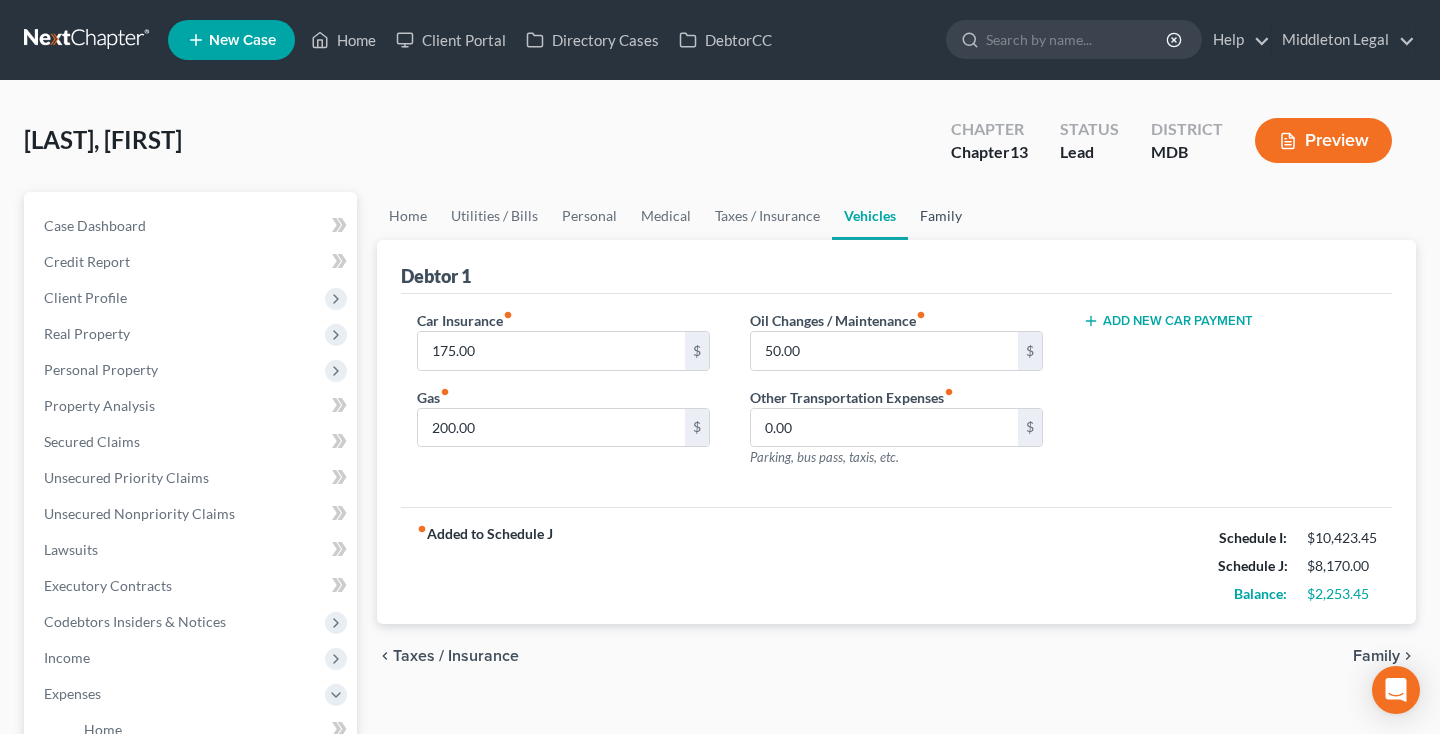 click on "Family" at bounding box center [941, 216] 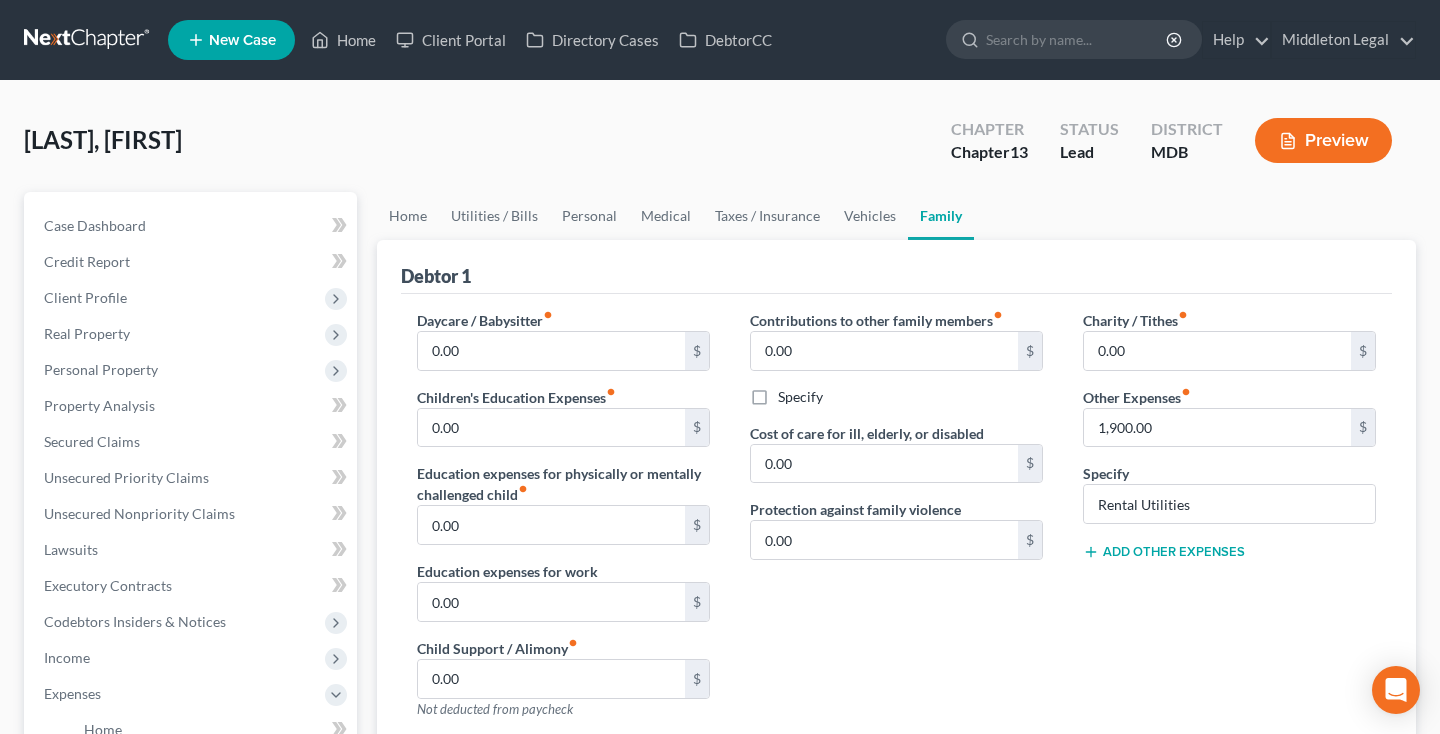 scroll, scrollTop: 453, scrollLeft: 0, axis: vertical 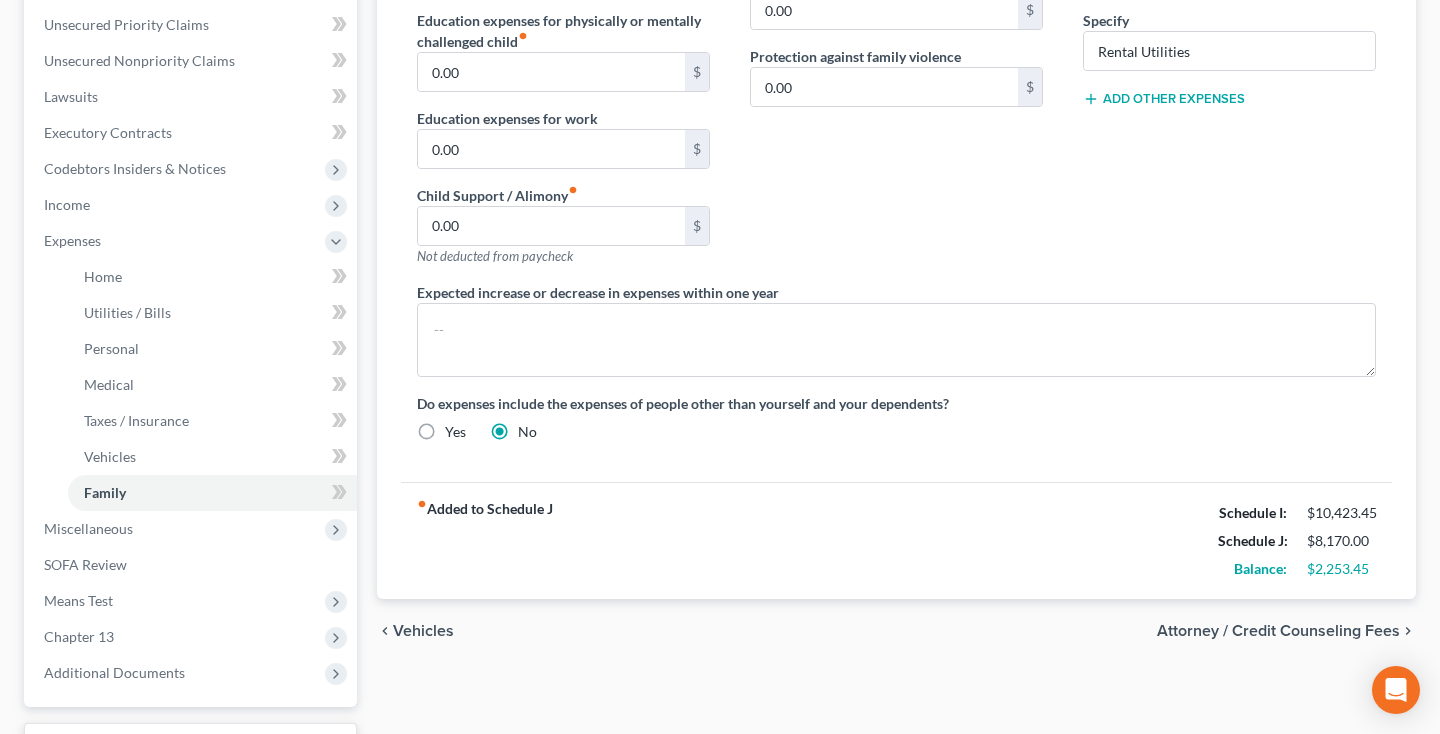 click on "0.00" at bounding box center [551, -25] 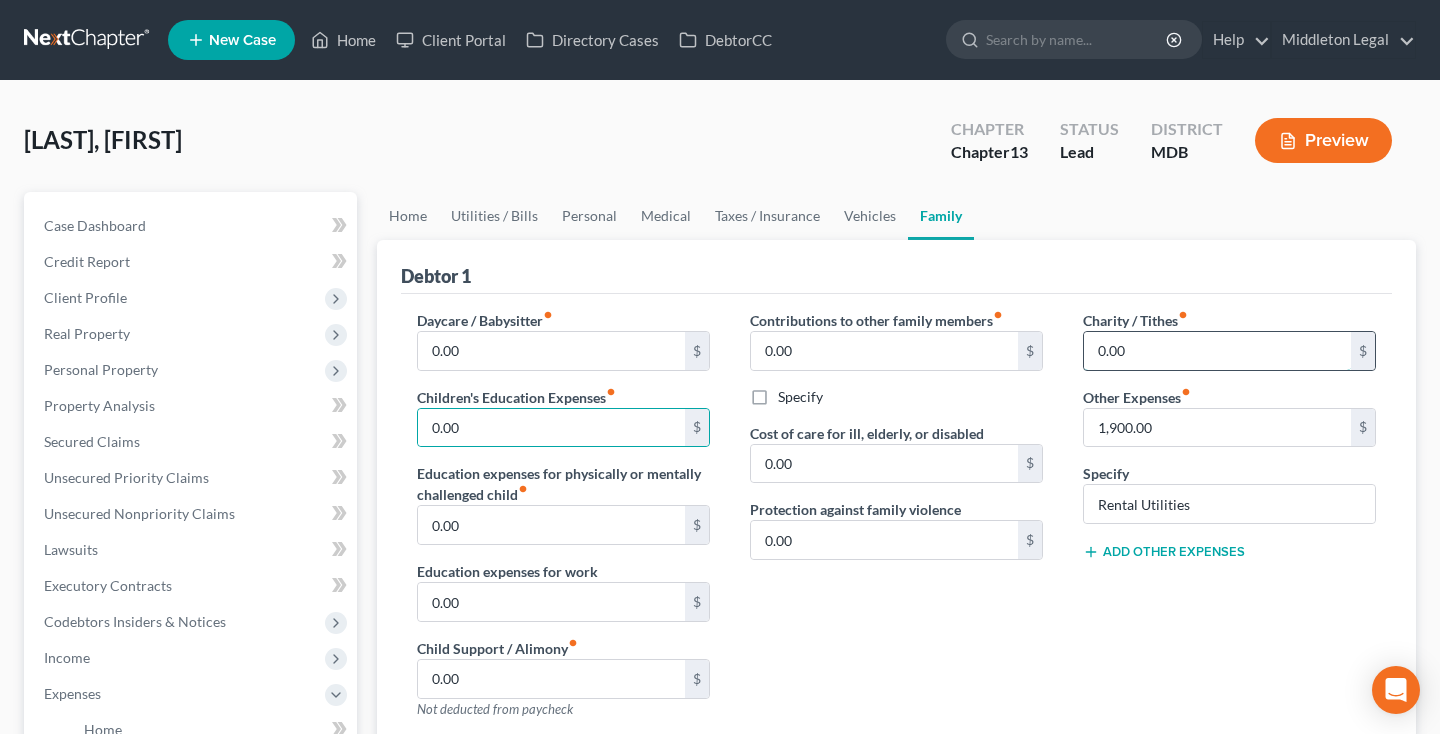 click on "0.00" at bounding box center (1217, 351) 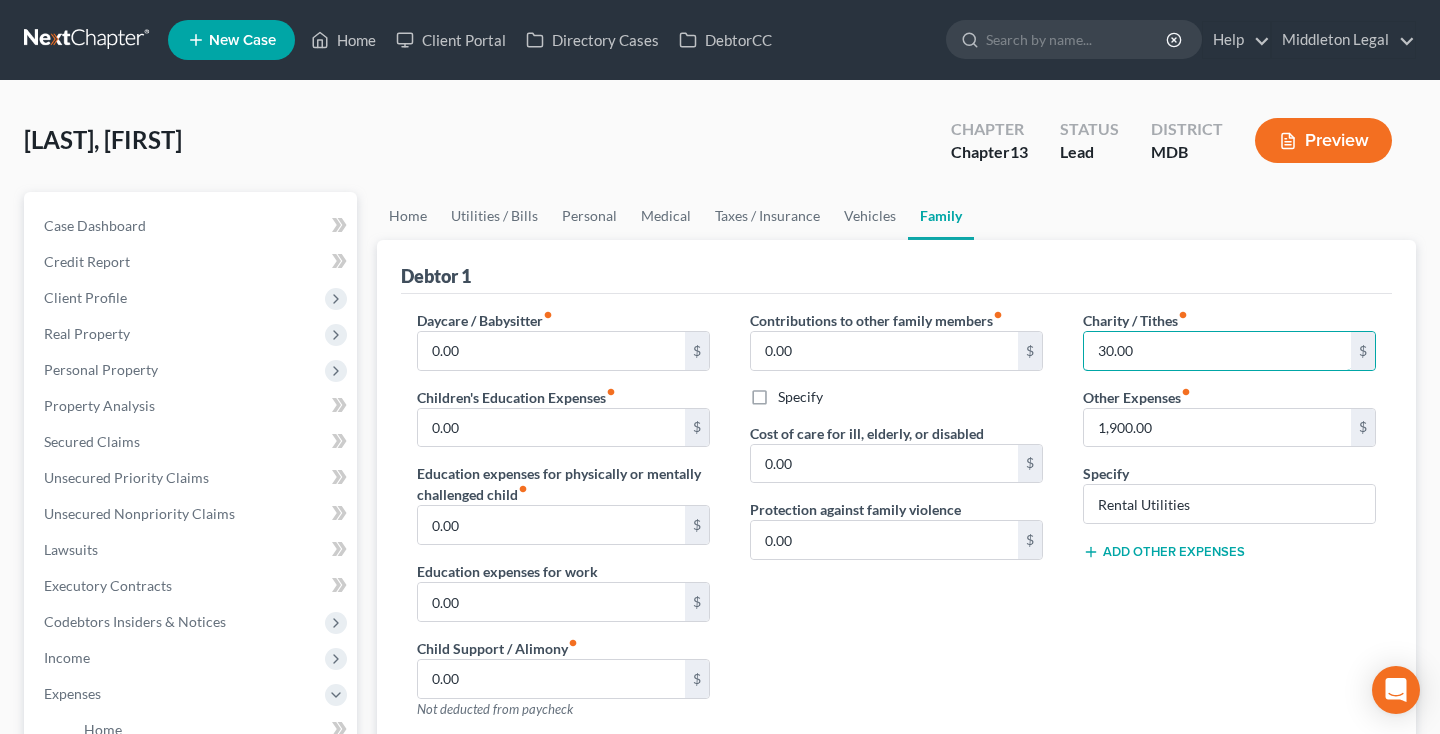 scroll, scrollTop: 80, scrollLeft: 0, axis: vertical 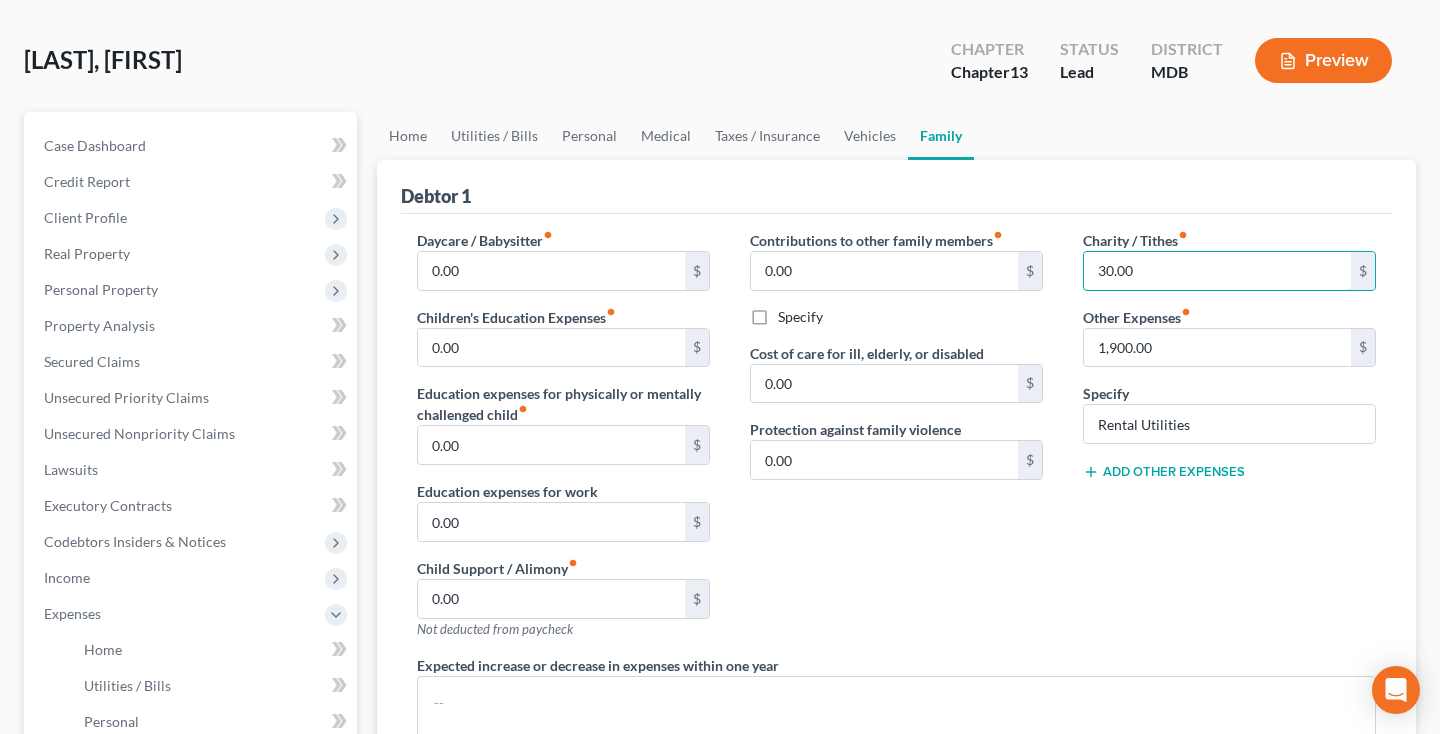 type on "30.00" 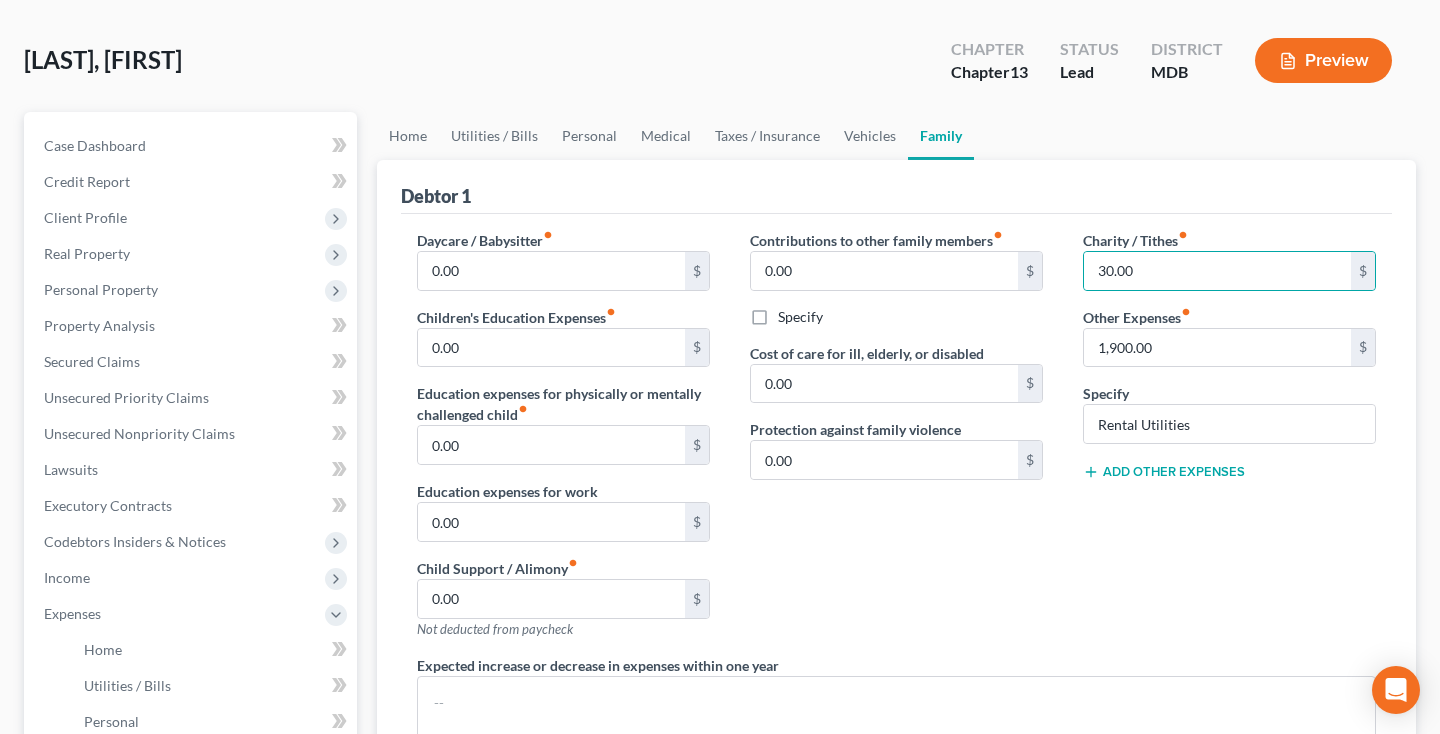 click on "Add Other Expenses" at bounding box center [1164, 472] 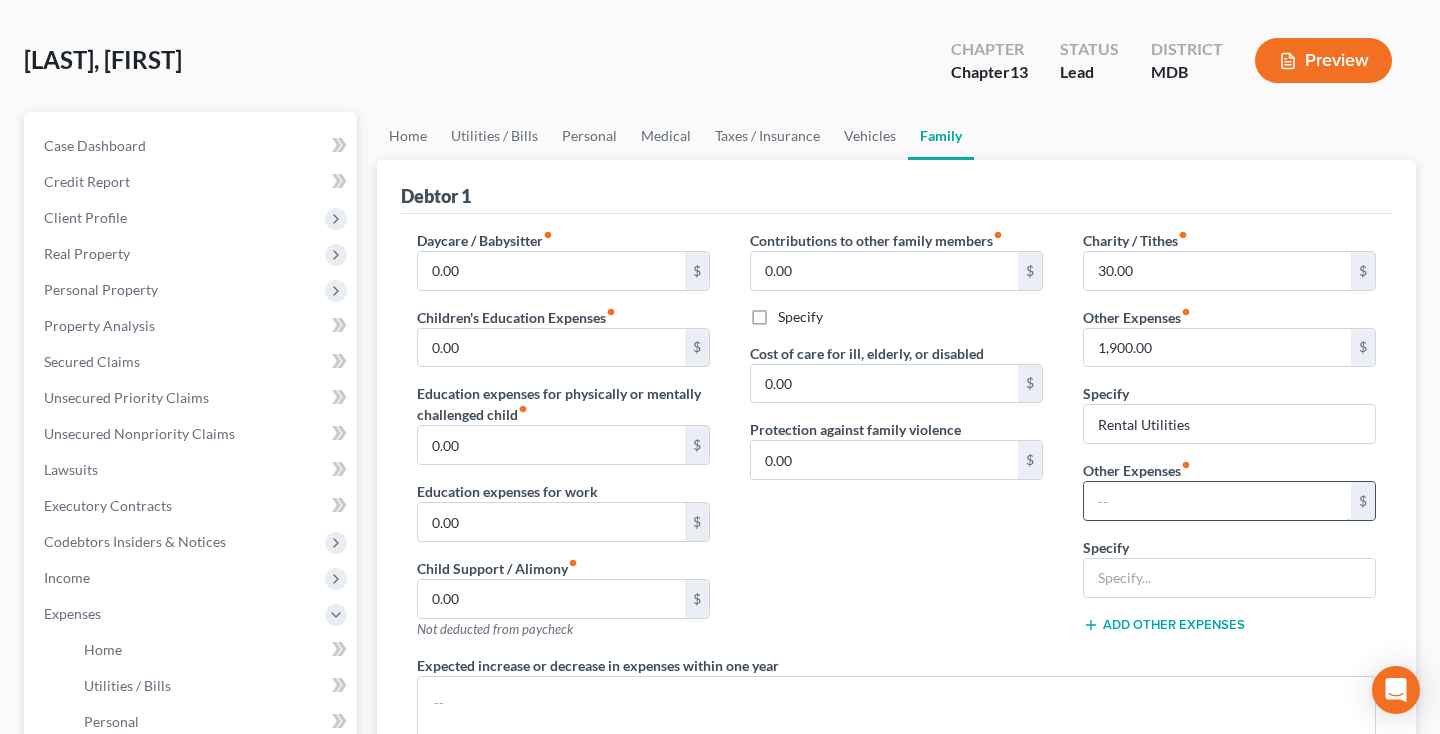 click at bounding box center (1217, 501) 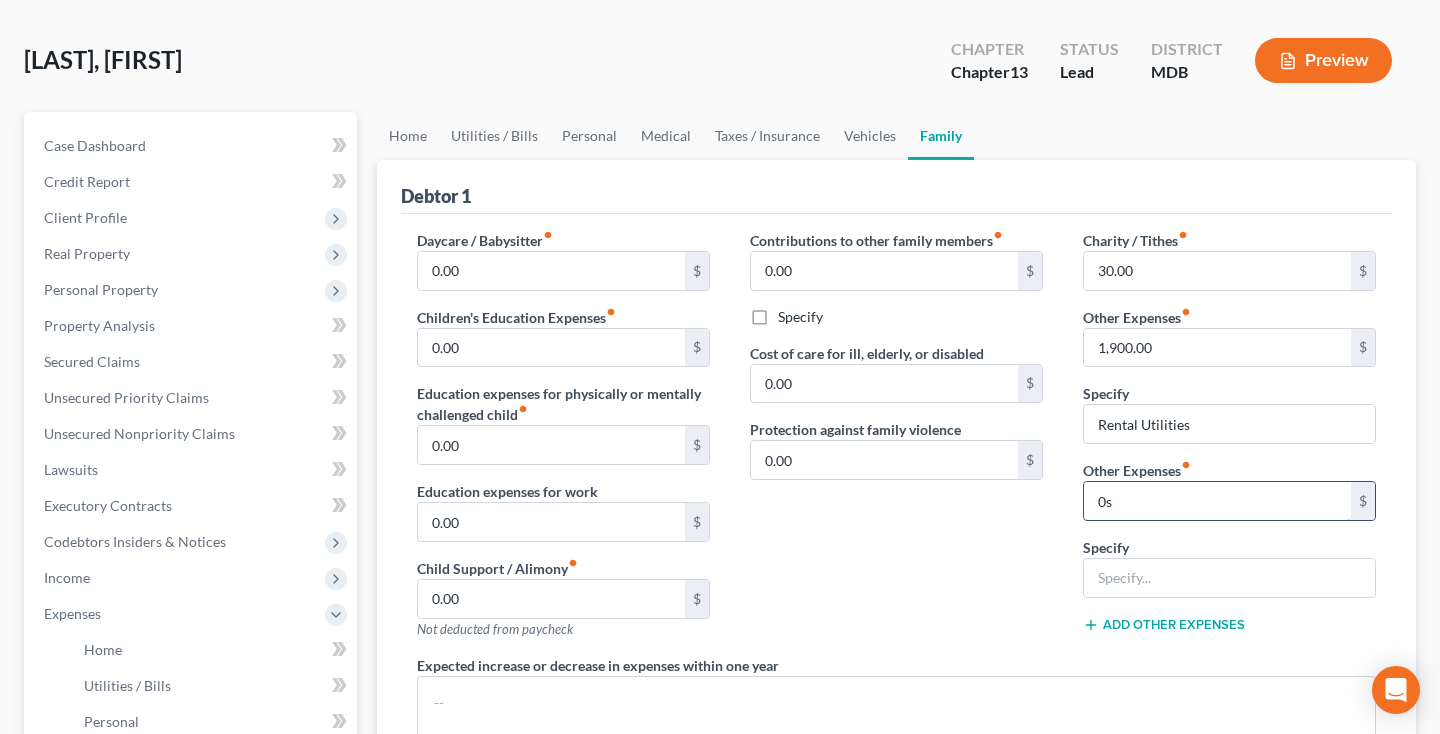 type on "0" 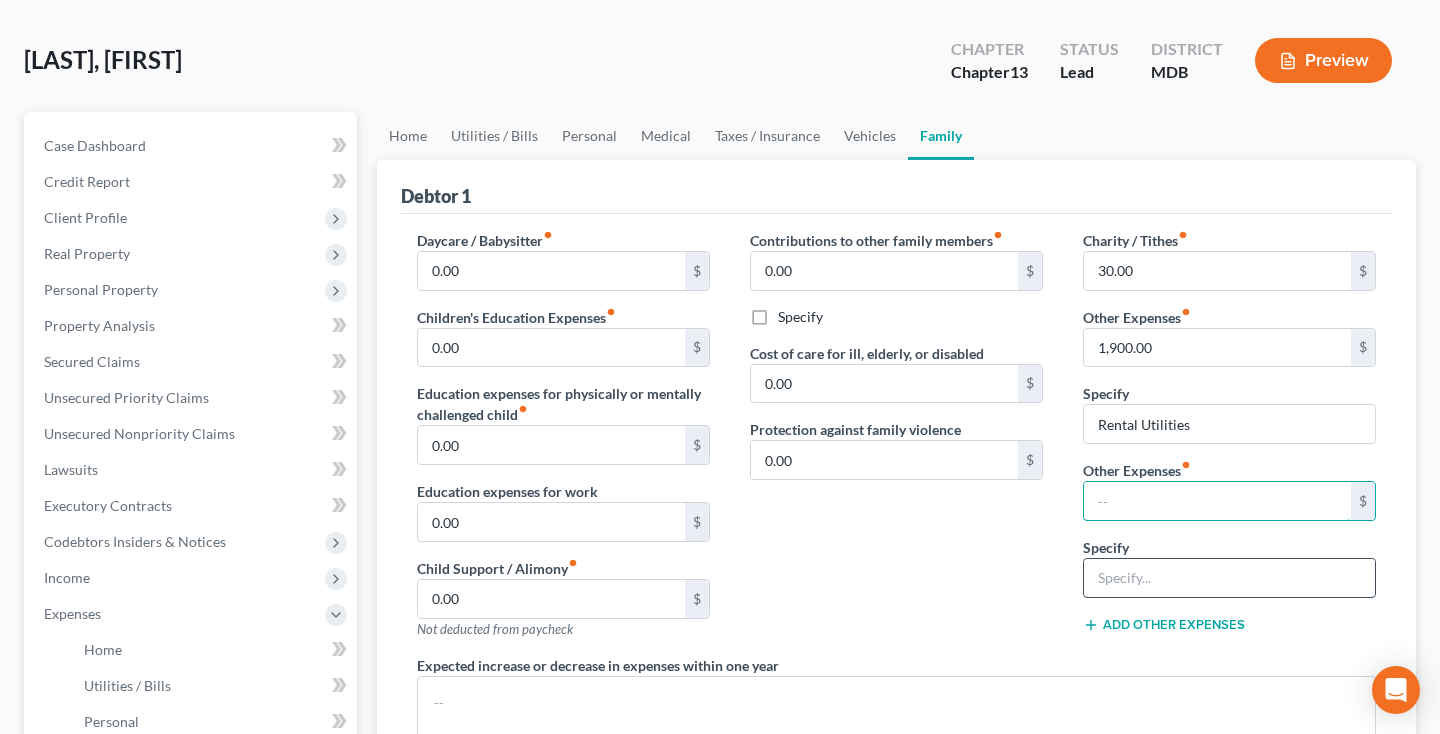 type 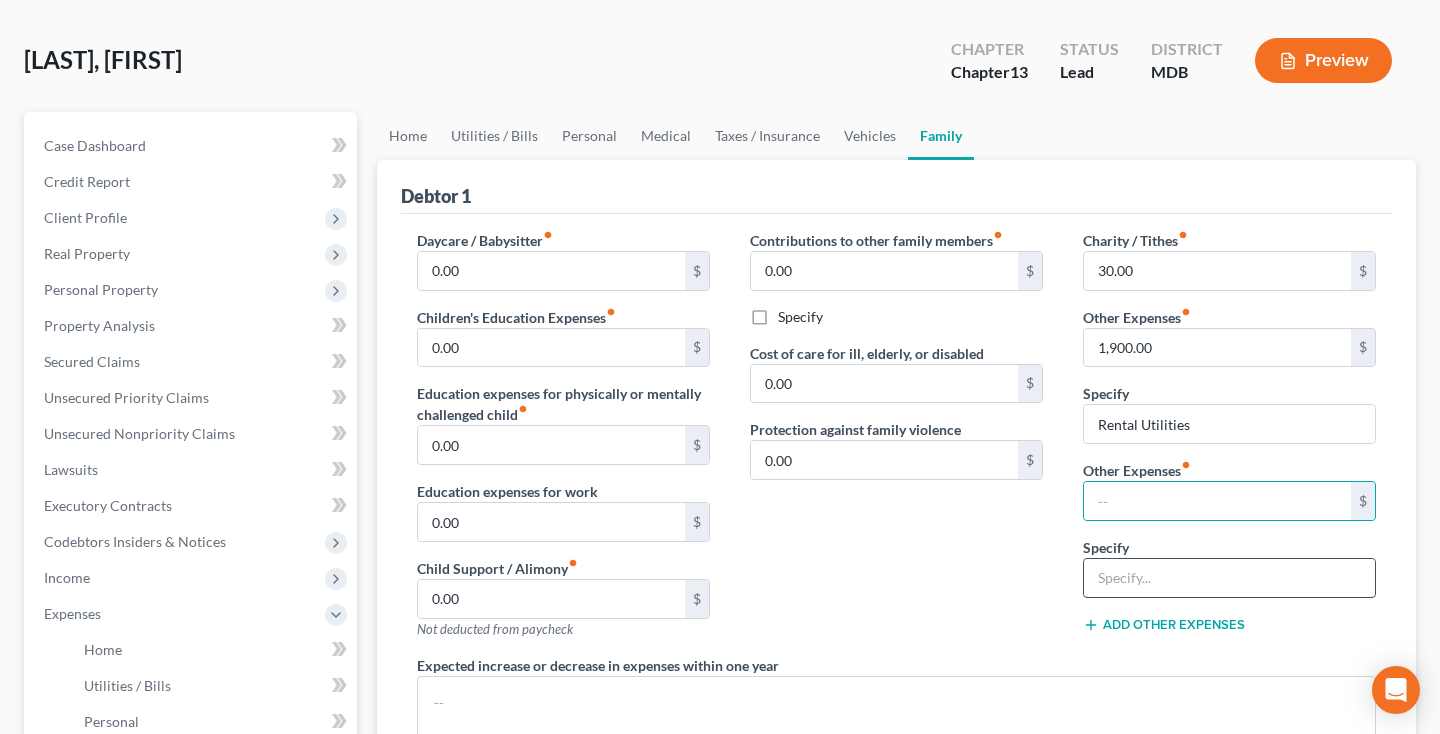 click at bounding box center (1229, 578) 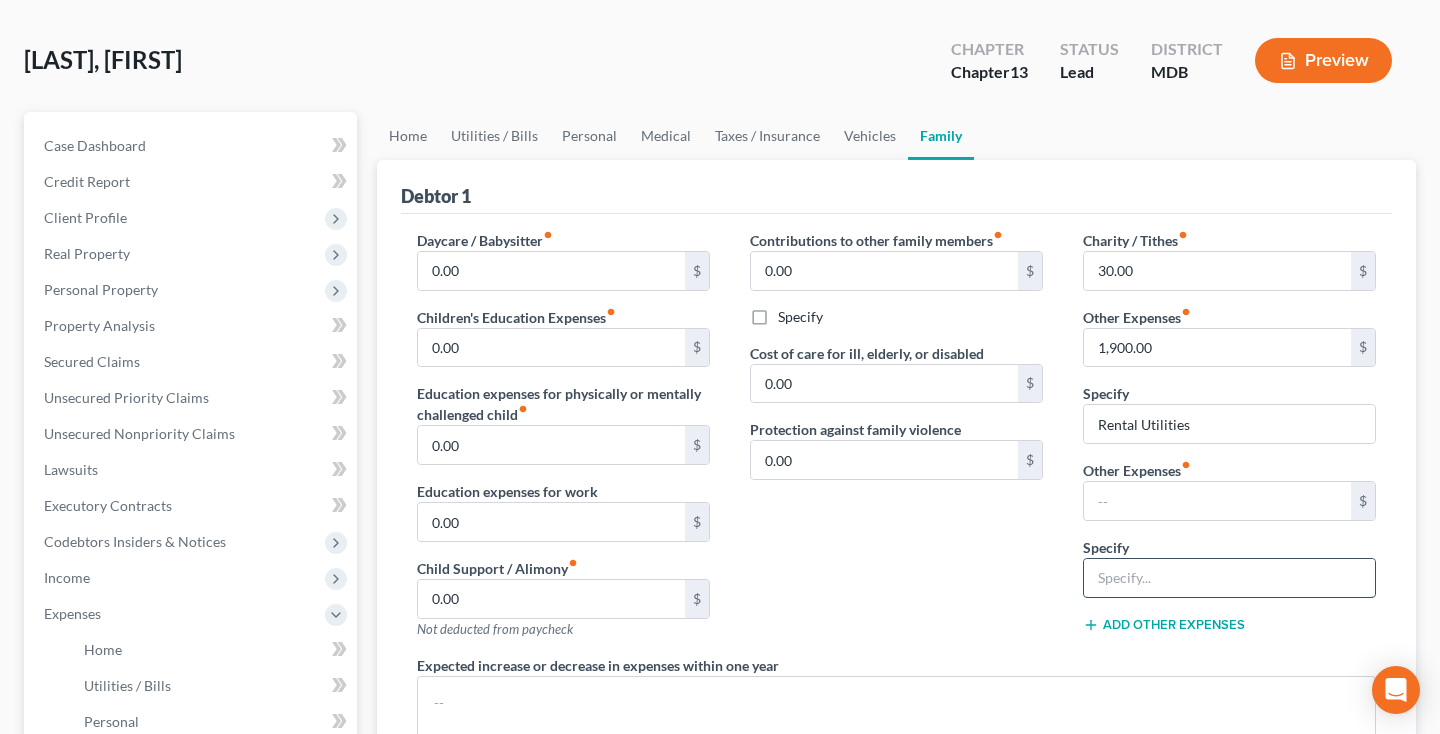 type on "B" 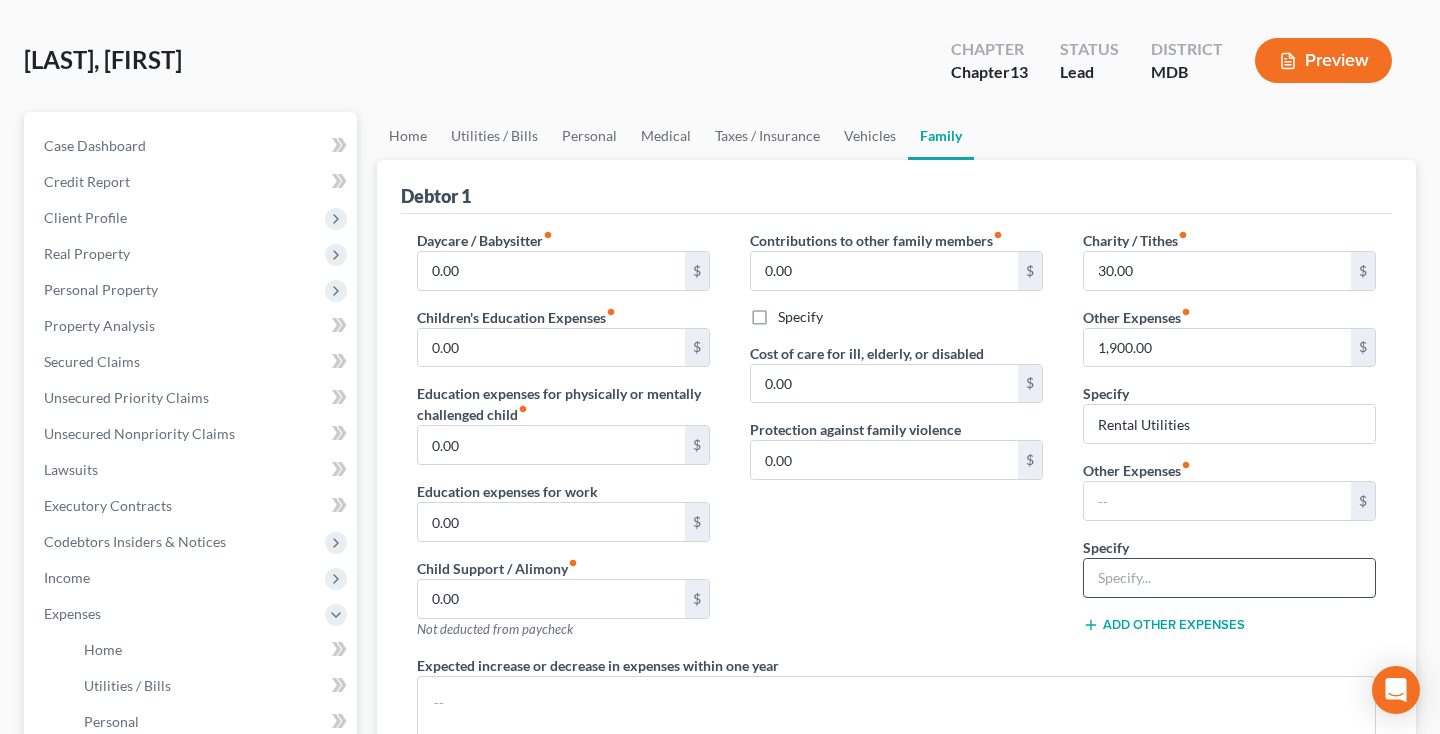 scroll, scrollTop: 114, scrollLeft: 0, axis: vertical 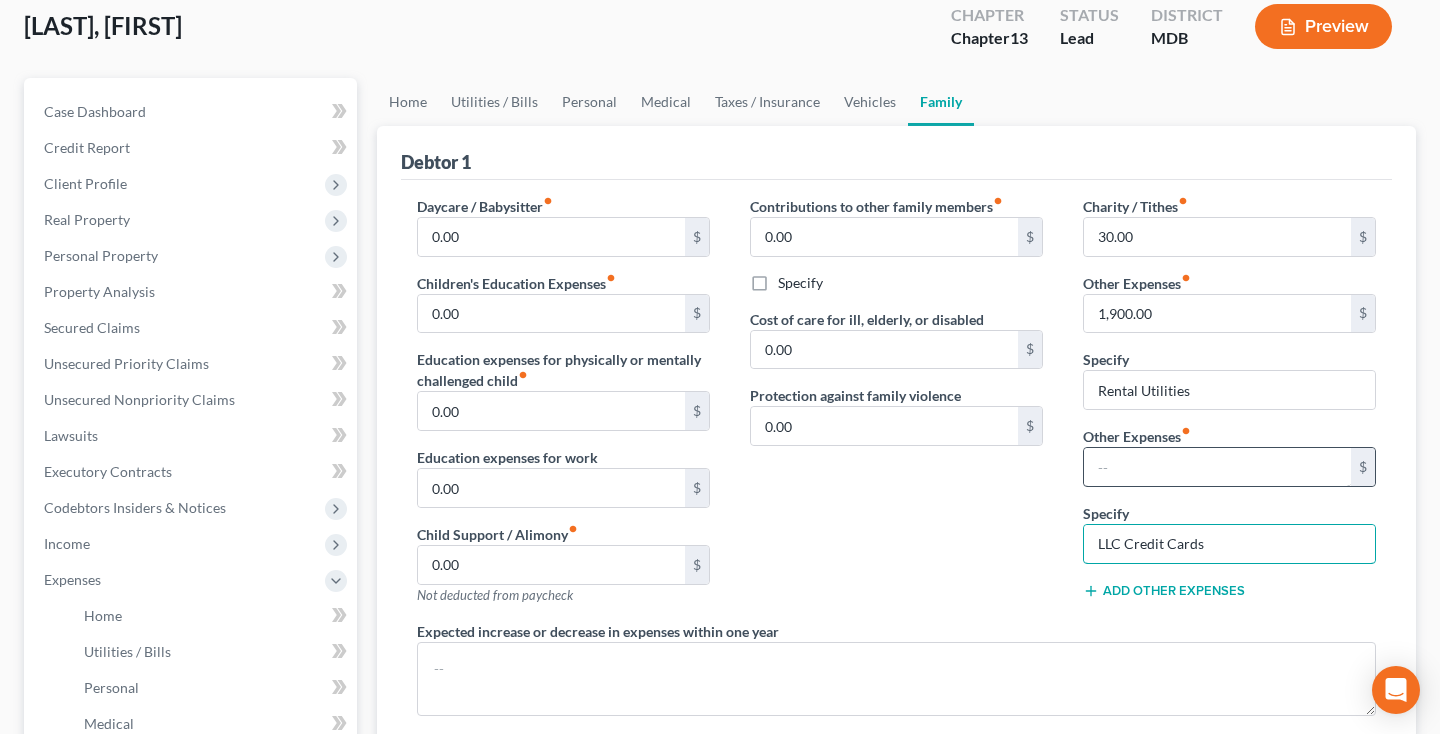 type on "LLC Credit Cards" 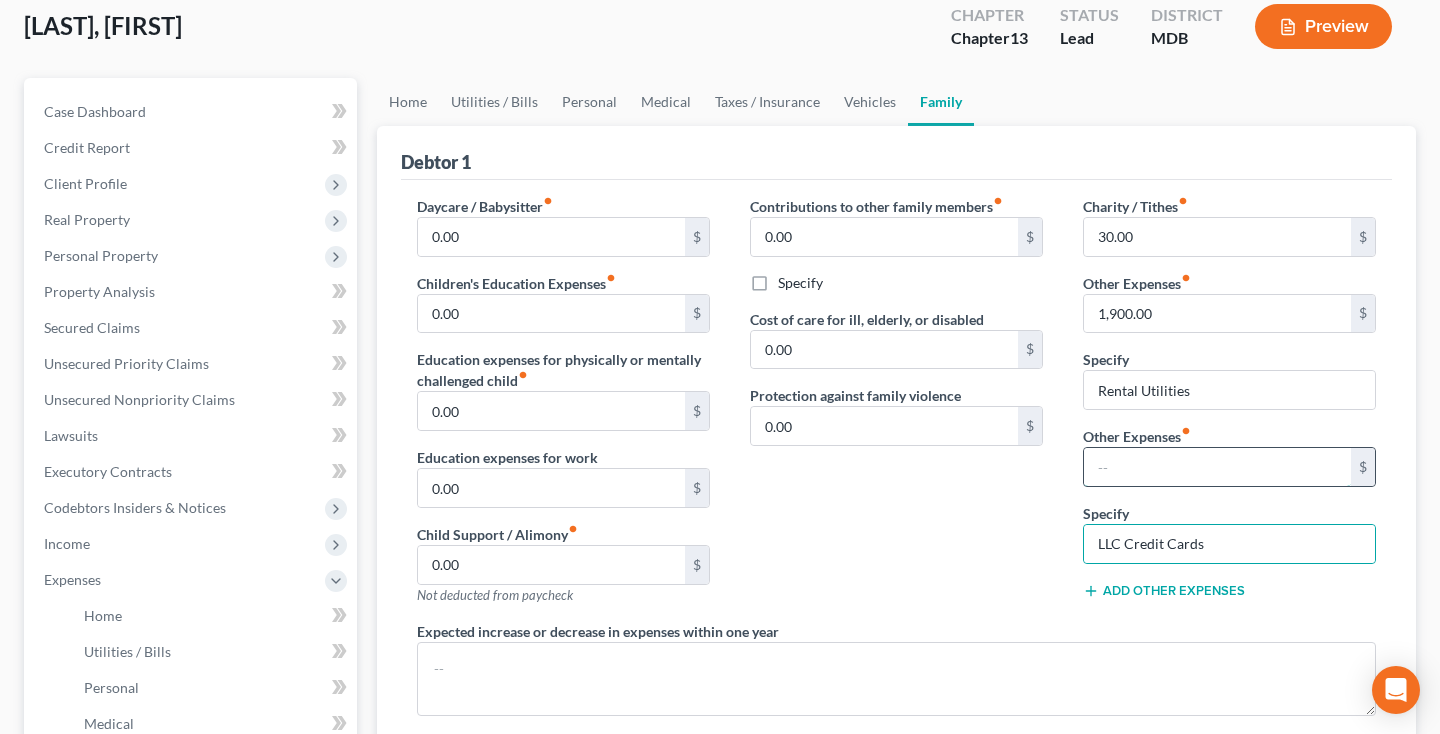 click at bounding box center (1217, 467) 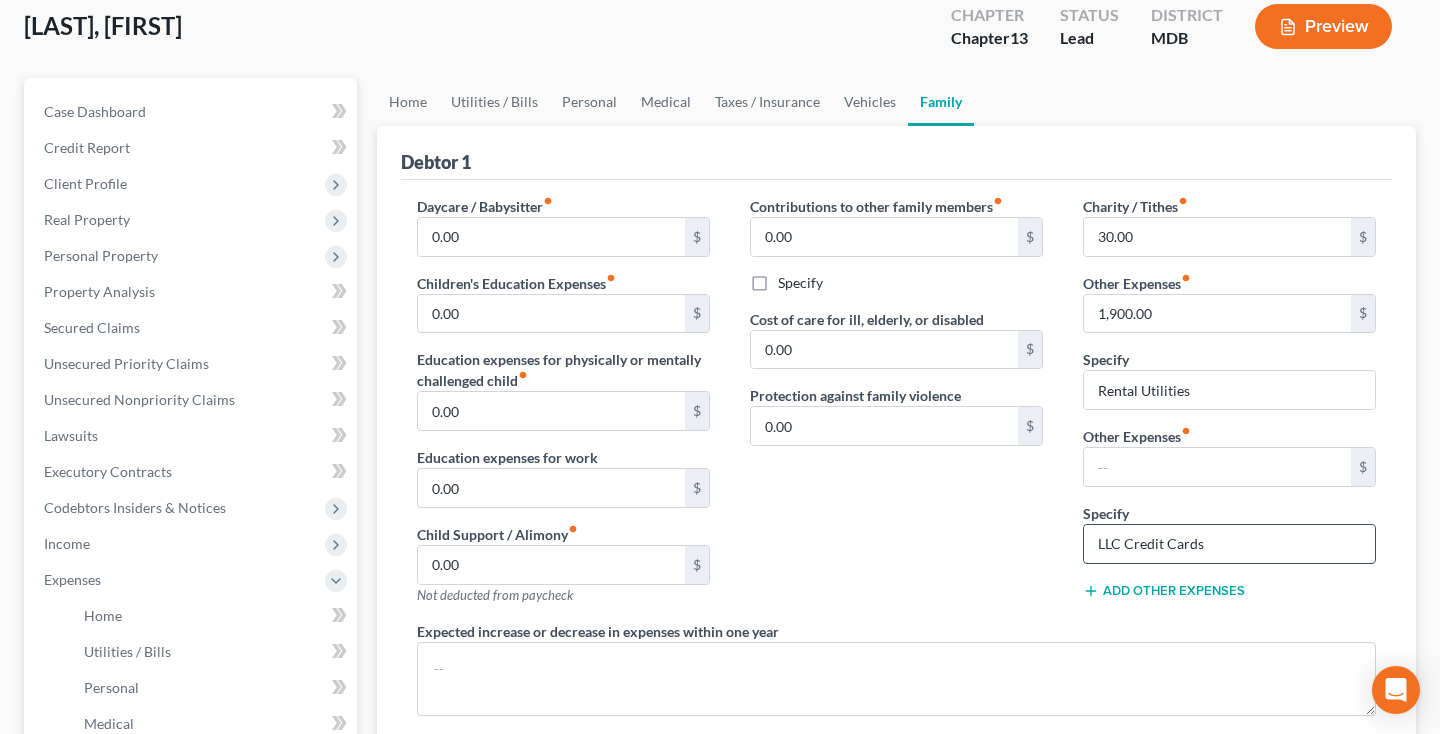 click on "LLC Credit Cards" at bounding box center (1229, 544) 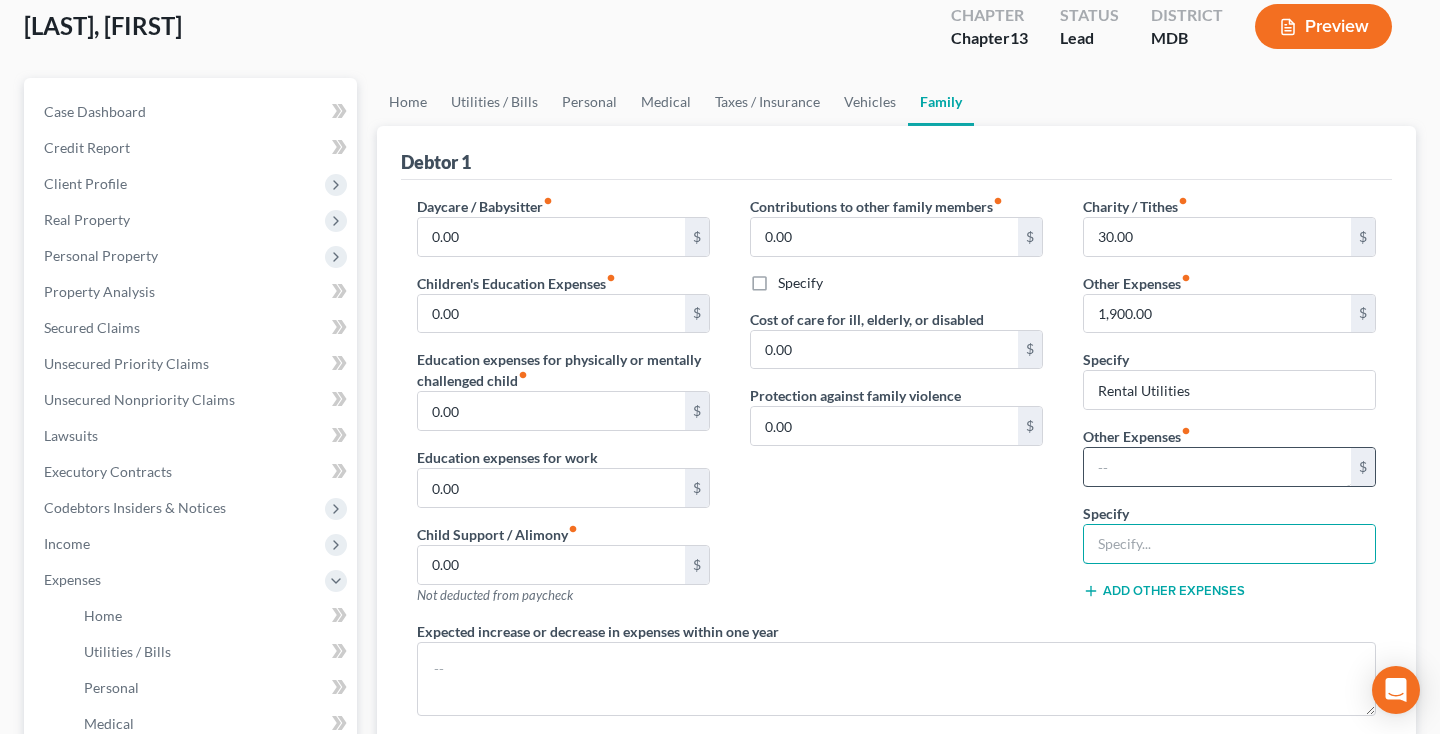 type 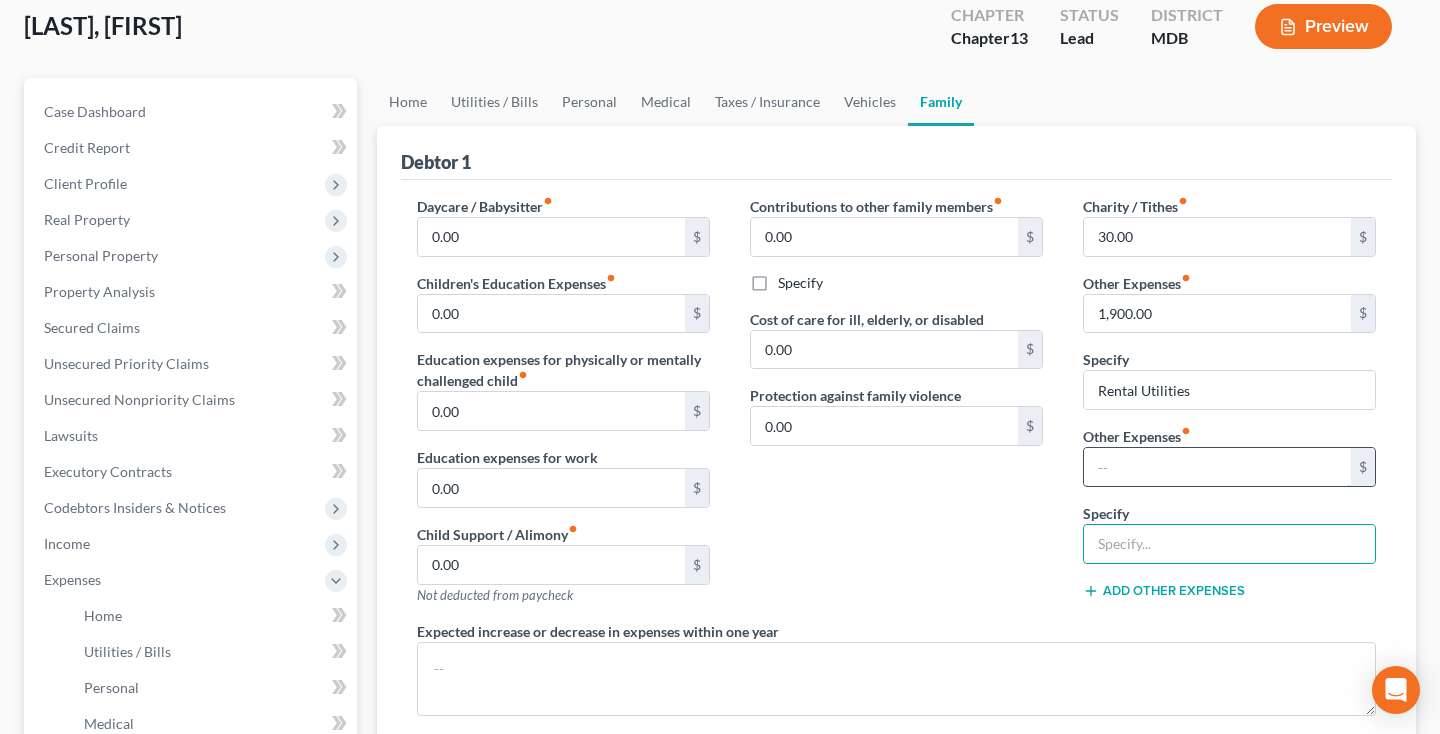 click at bounding box center (1217, 467) 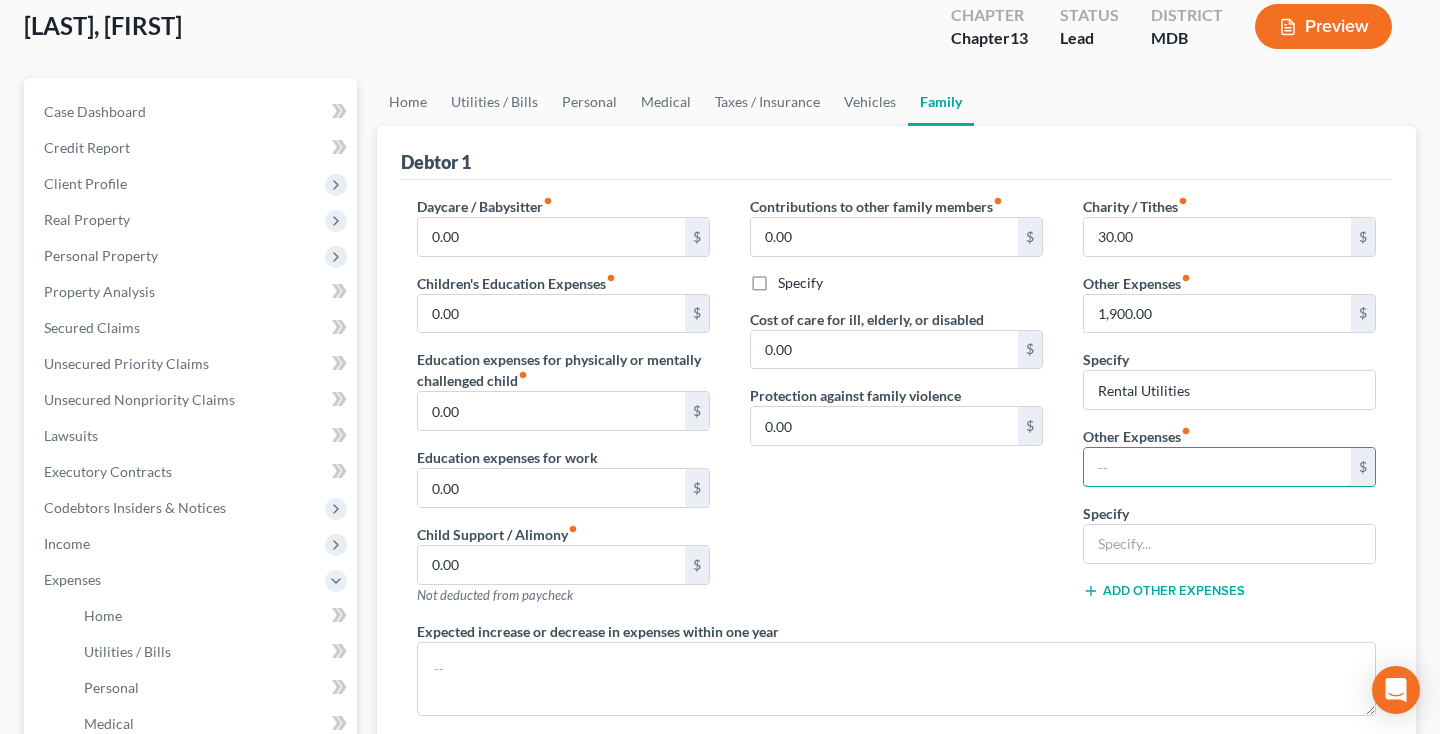 scroll, scrollTop: 168, scrollLeft: 0, axis: vertical 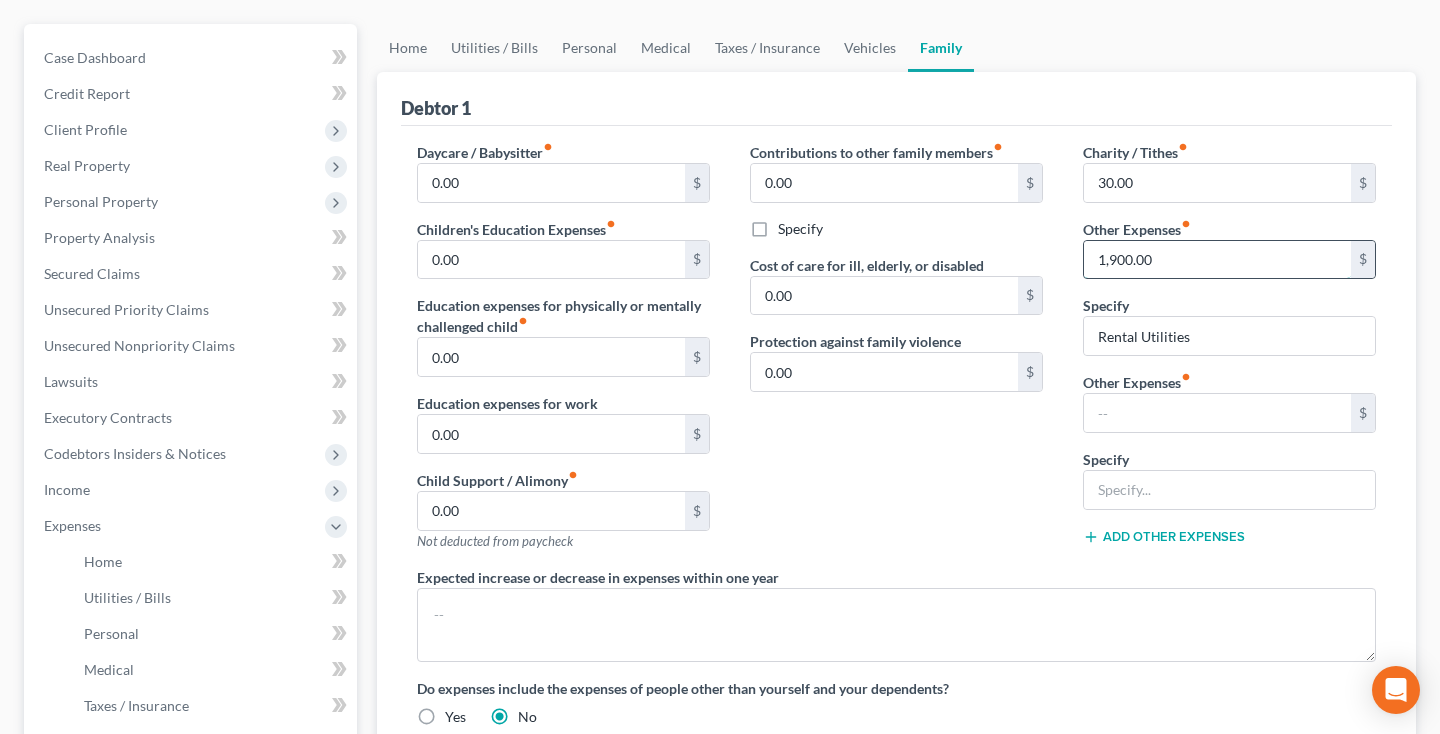 drag, startPoint x: 1099, startPoint y: 167, endPoint x: 1188, endPoint y: 164, distance: 89.050545 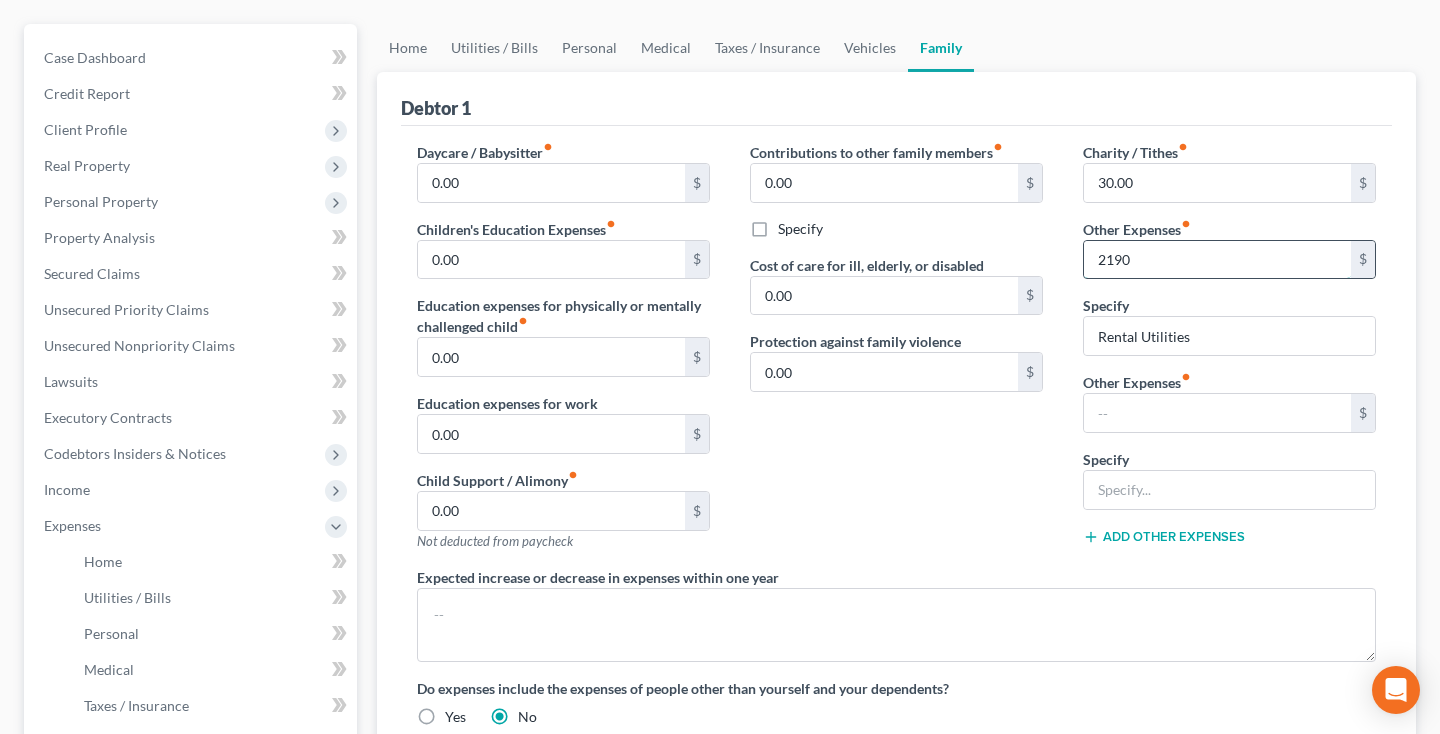 type on "2,190" 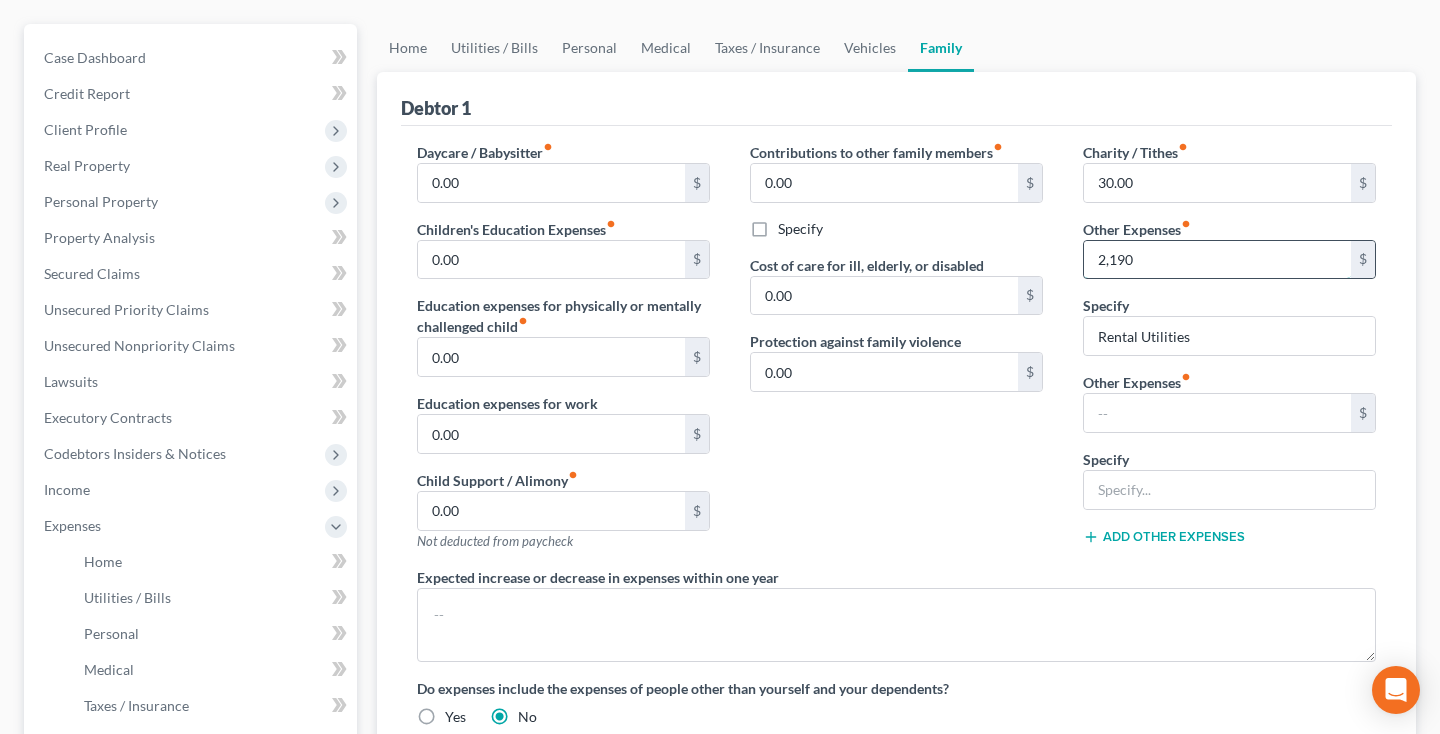 scroll, scrollTop: 261, scrollLeft: 0, axis: vertical 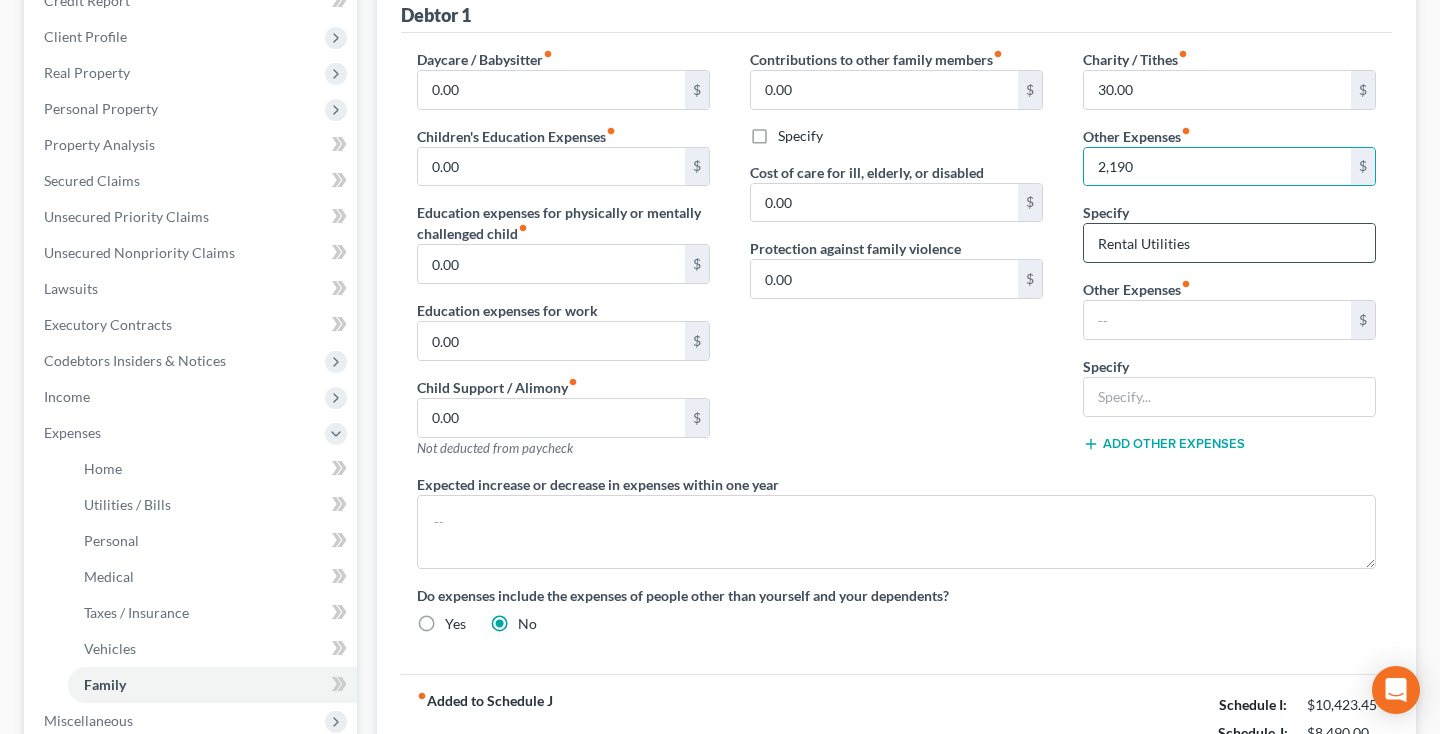 click on "Rental Utilities" at bounding box center [1229, 243] 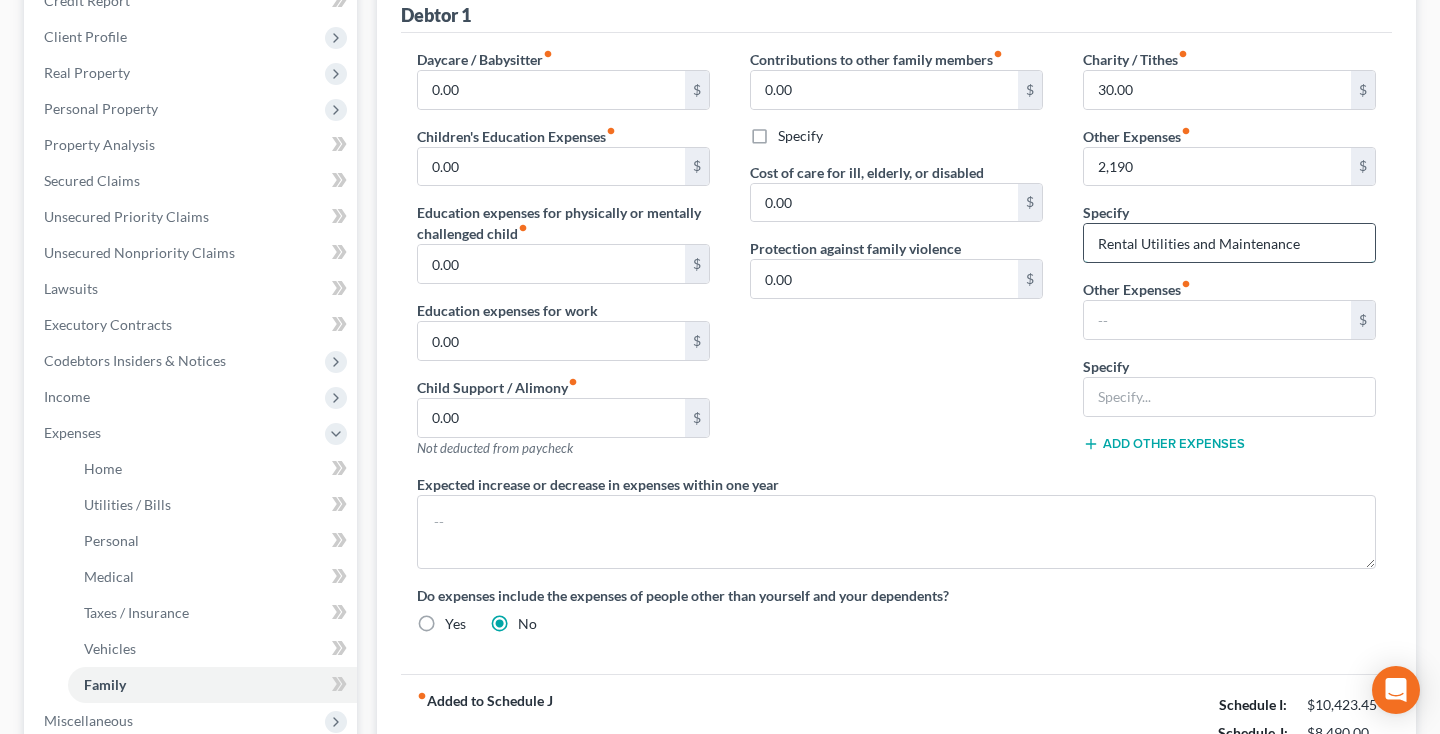 click on "Rental Utilities and Maintenance" at bounding box center (1229, 243) 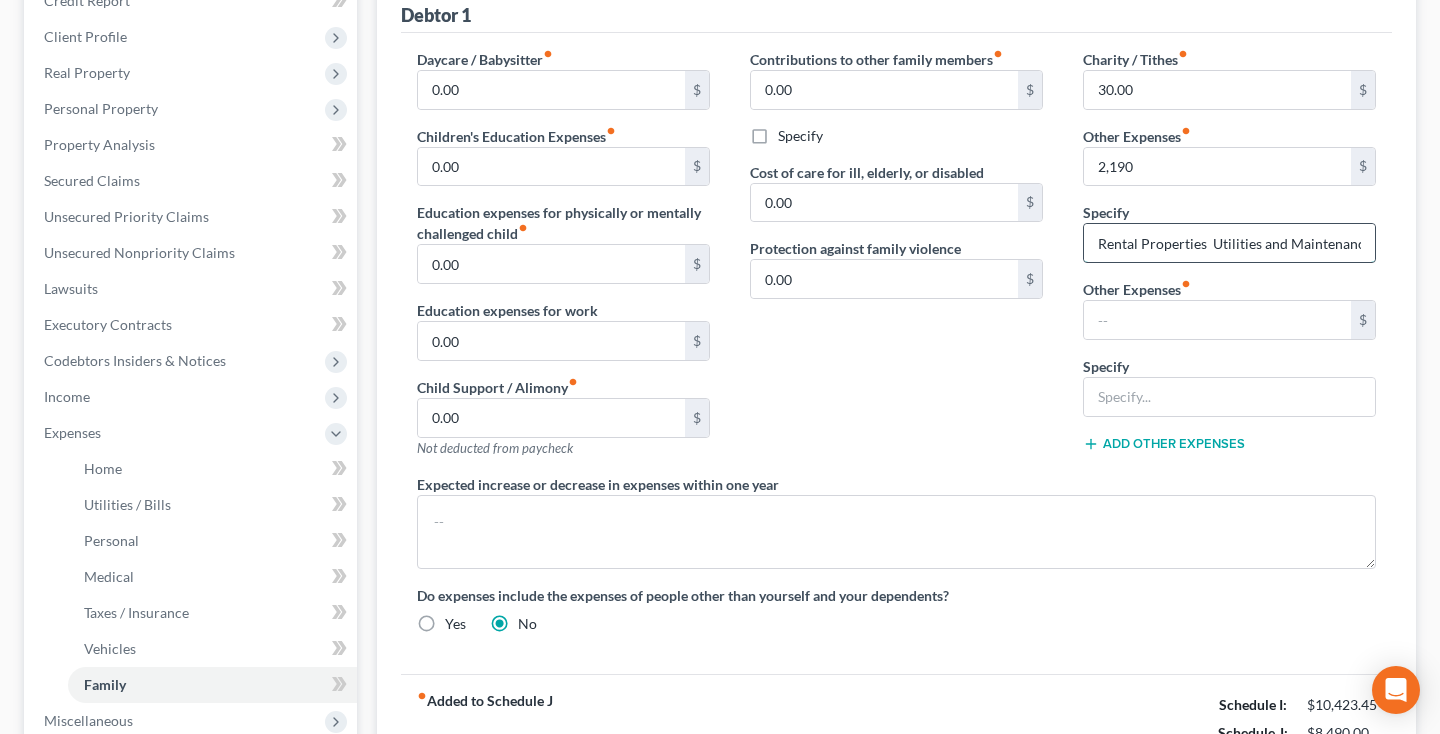 drag, startPoint x: 1263, startPoint y: 243, endPoint x: 1285, endPoint y: 244, distance: 22.022715 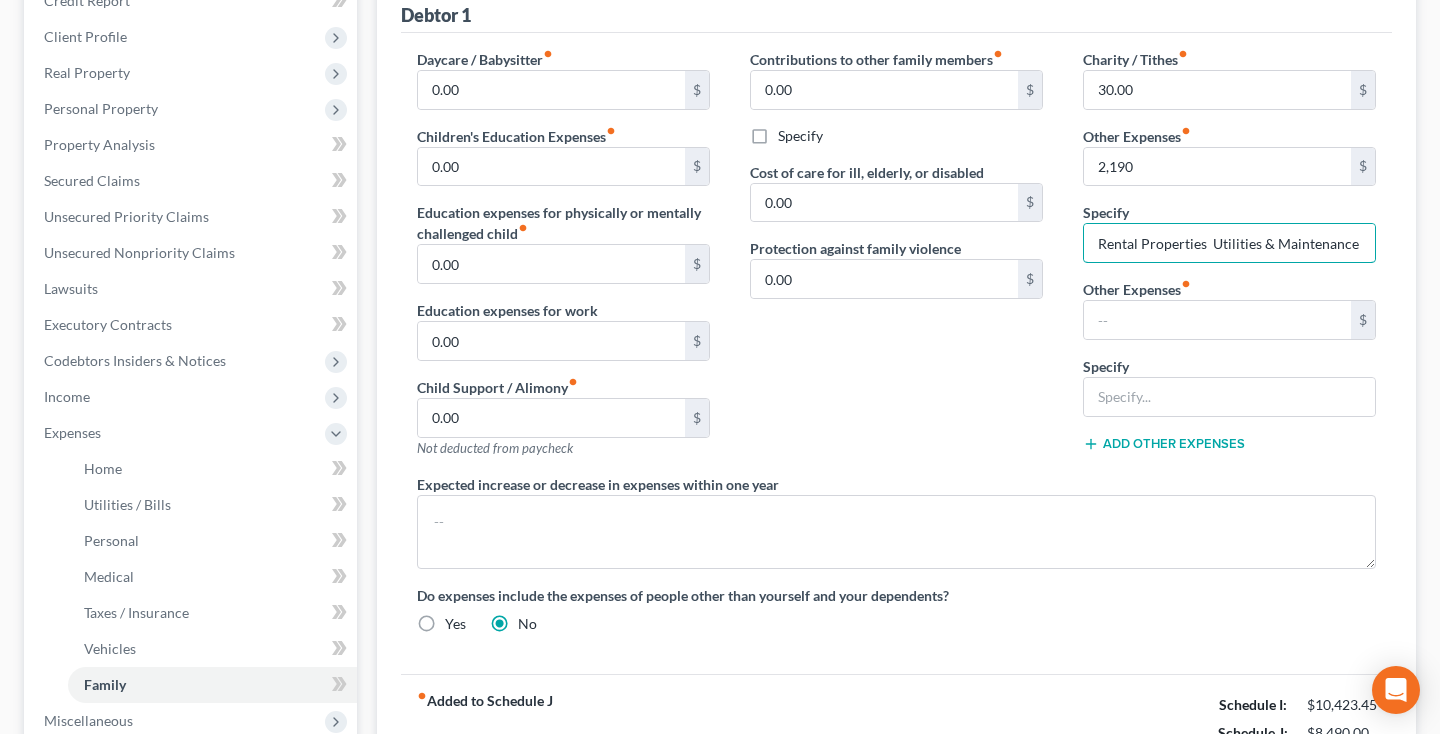 scroll, scrollTop: 409, scrollLeft: 0, axis: vertical 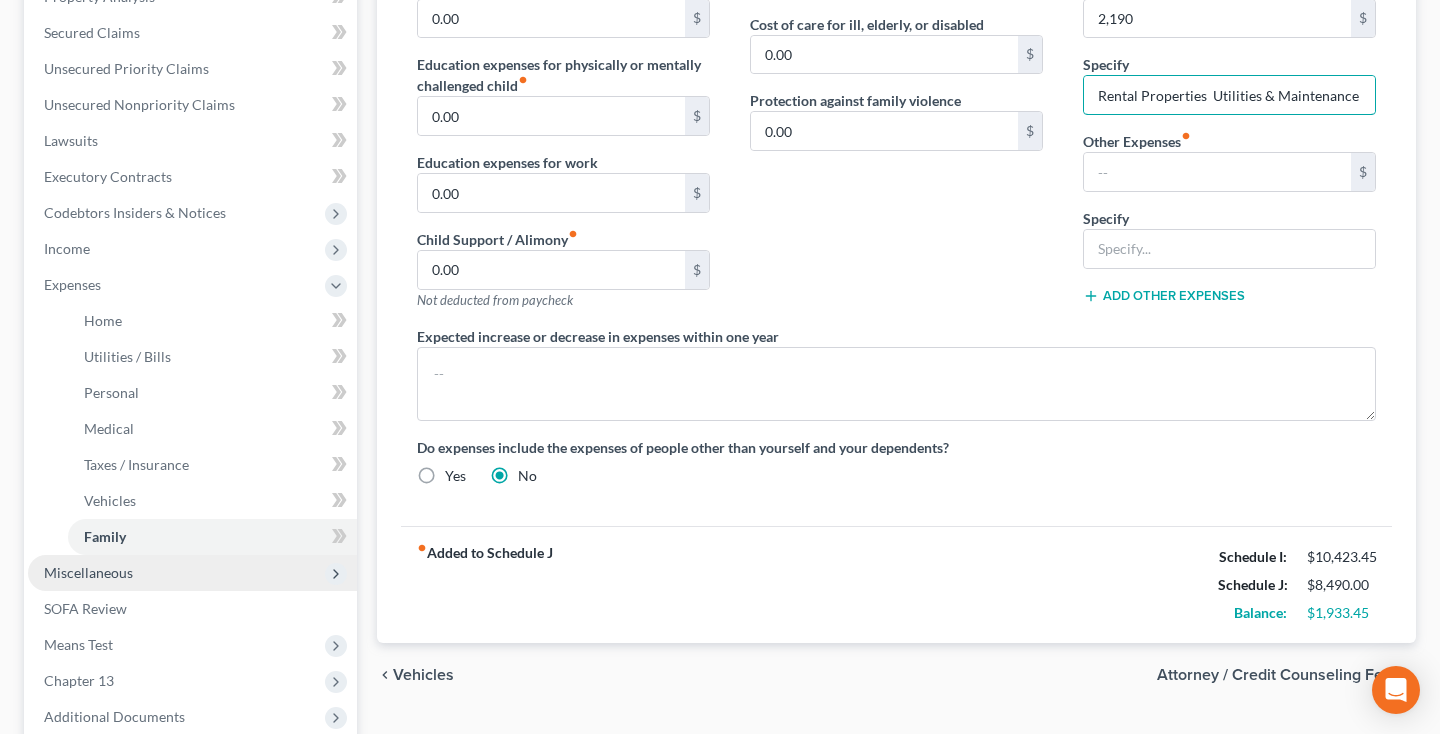 type on "Rental Properties  Utilities & Maintenance" 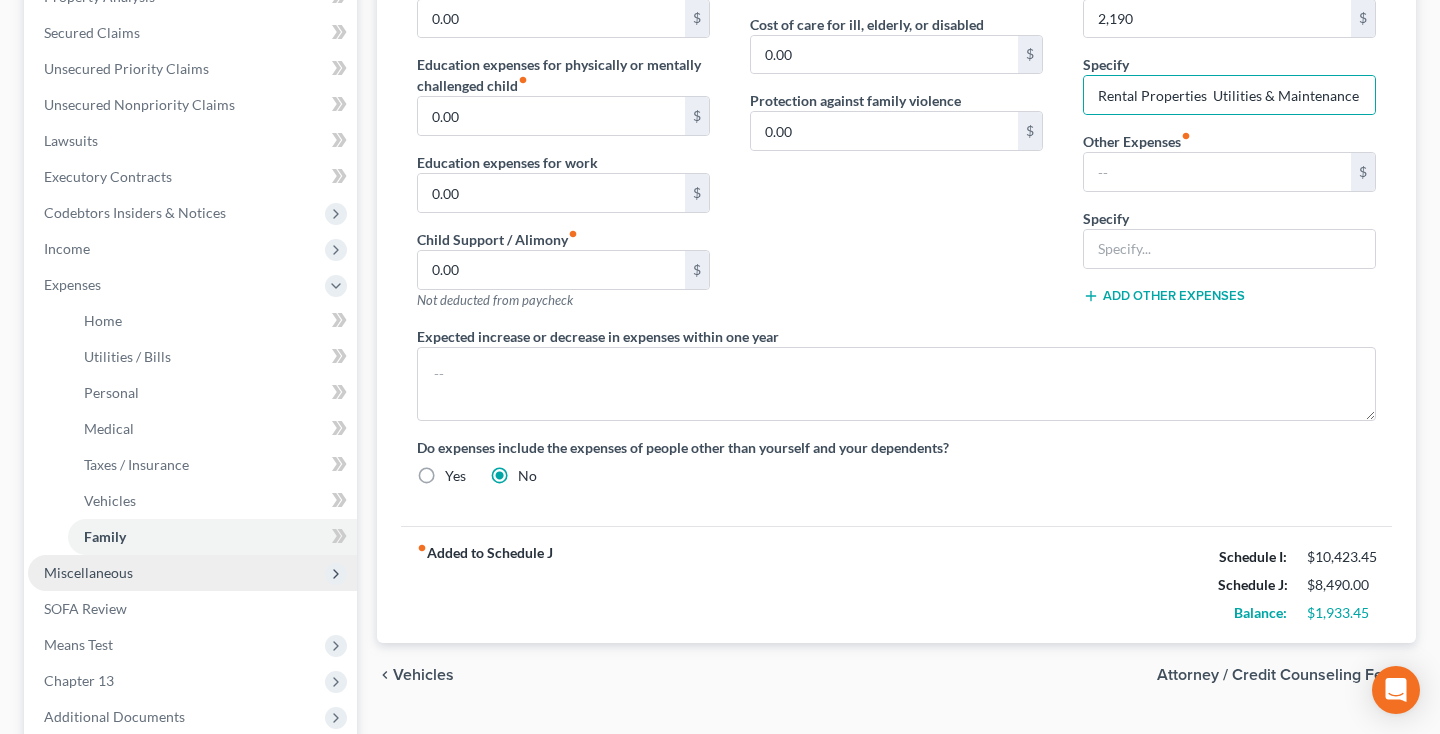 click on "Miscellaneous" at bounding box center (192, 573) 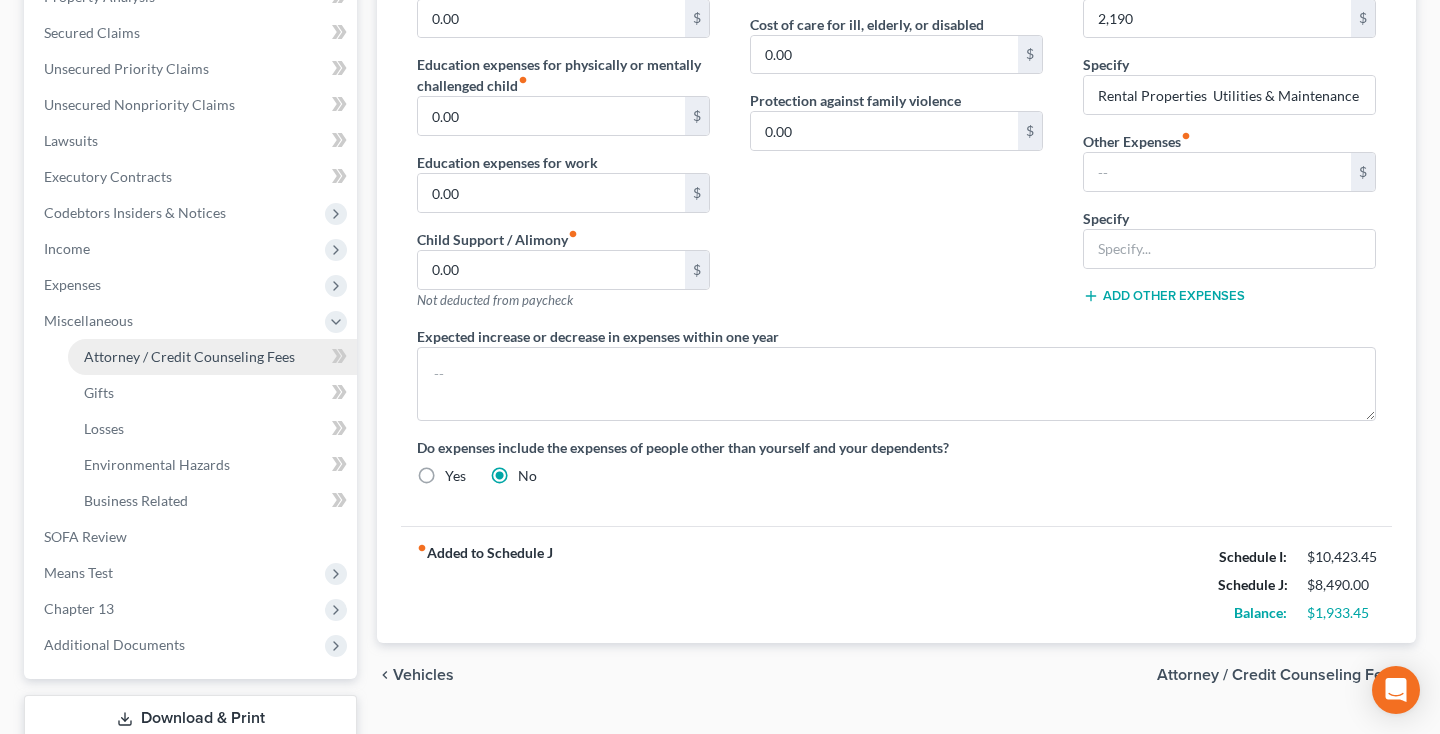 click on "Attorney / Credit Counseling Fees" at bounding box center (189, 356) 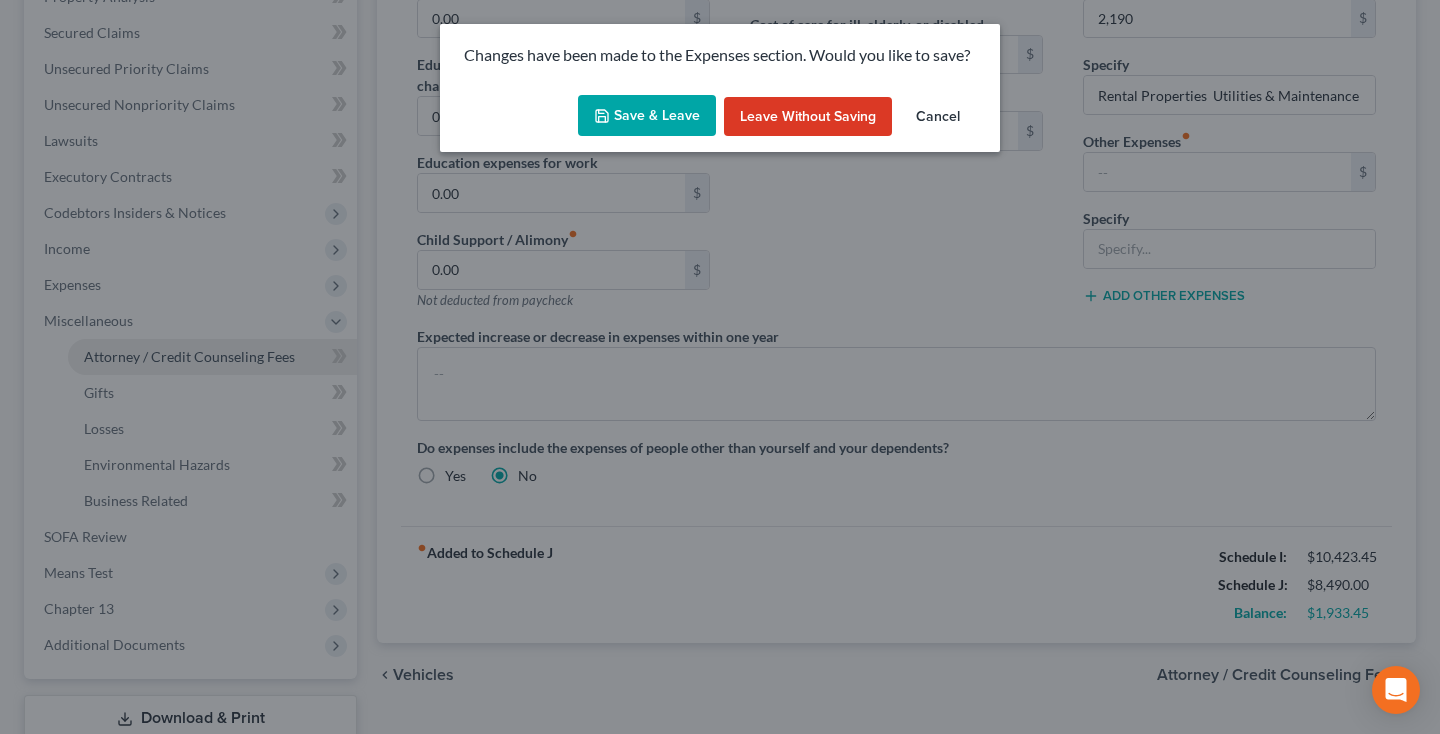 scroll, scrollTop: 433, scrollLeft: 0, axis: vertical 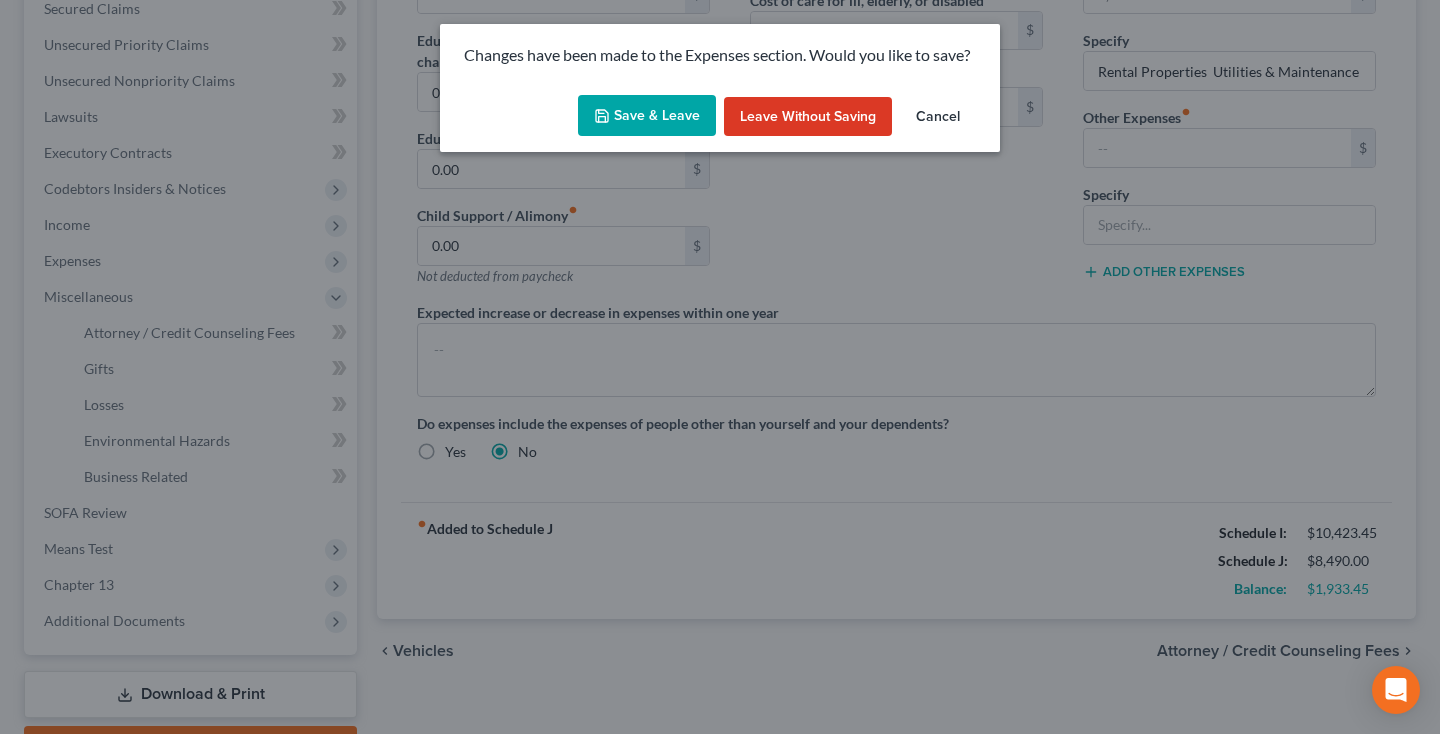 click on "Save & Leave" at bounding box center (647, 116) 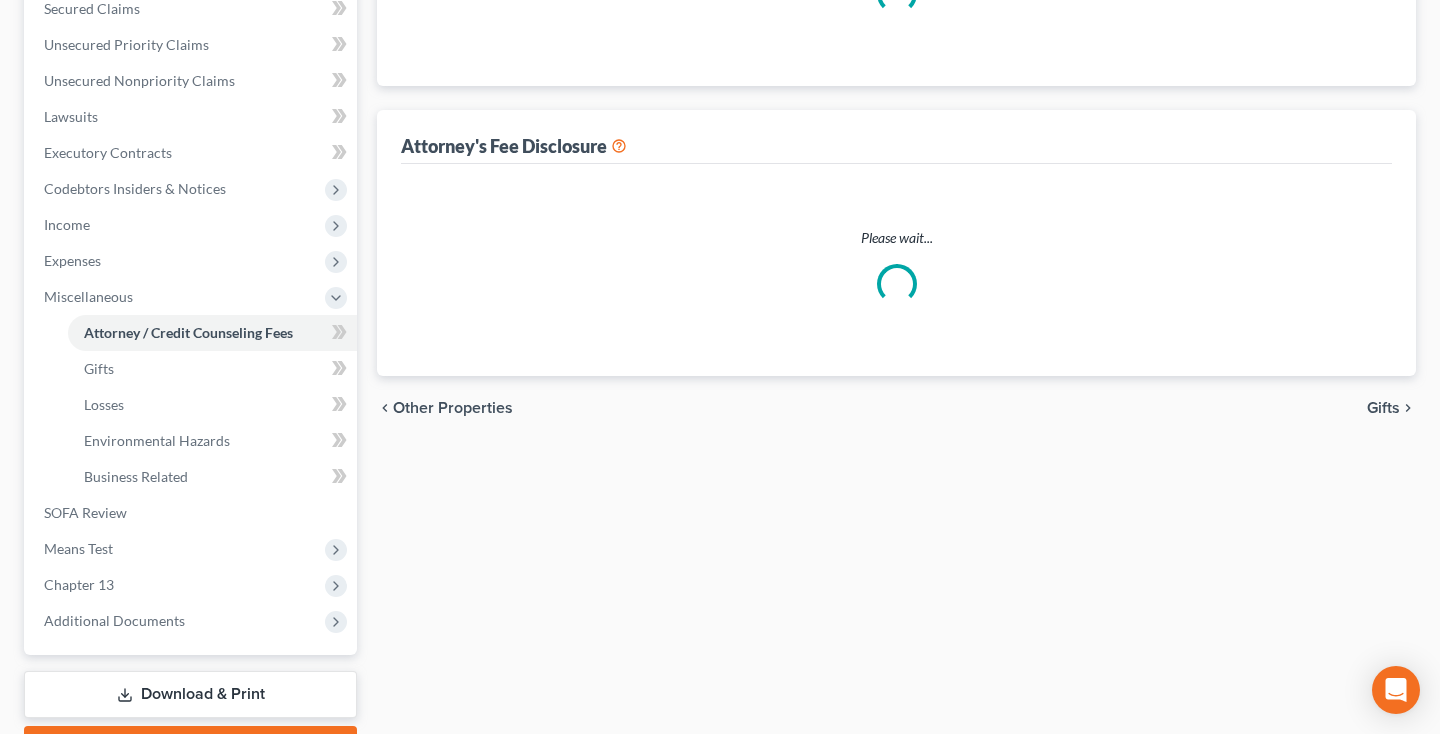 scroll, scrollTop: 0, scrollLeft: 0, axis: both 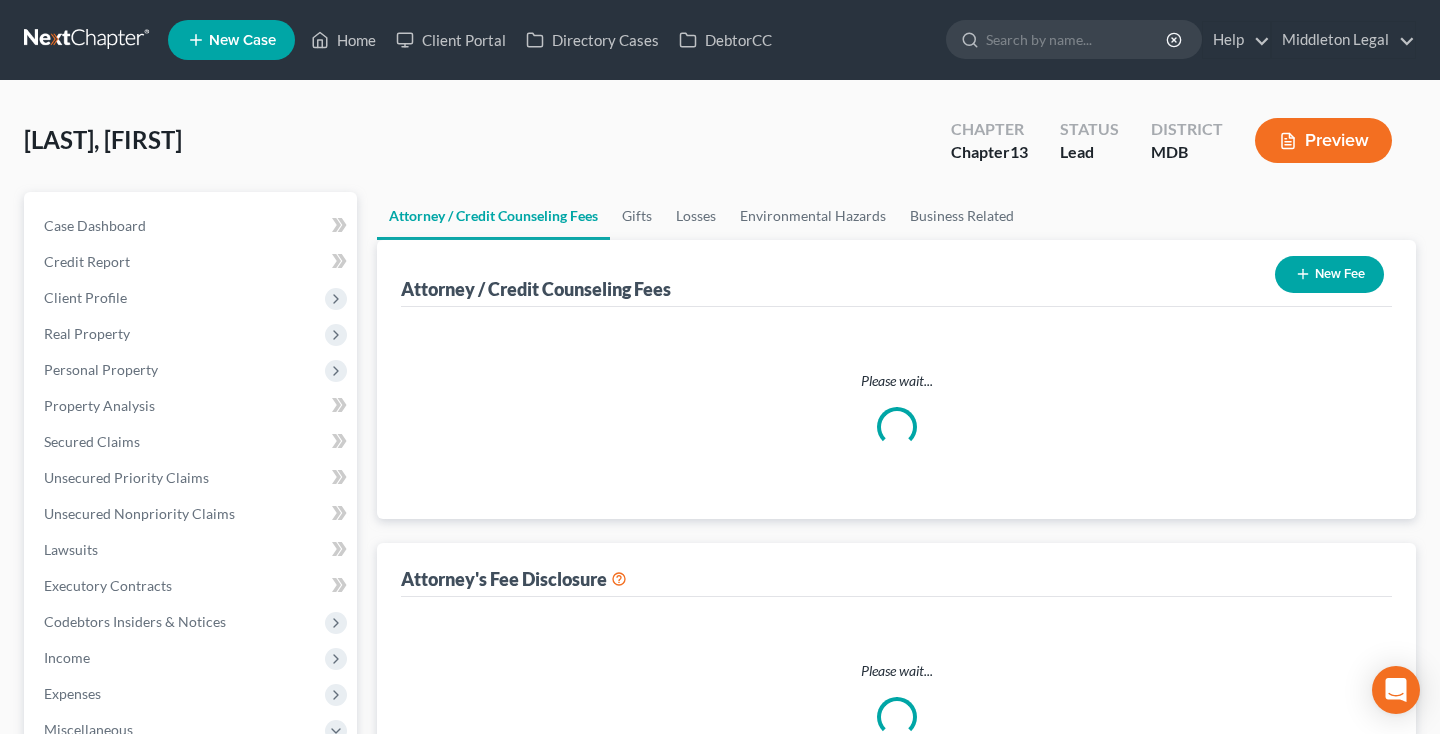 select on "3" 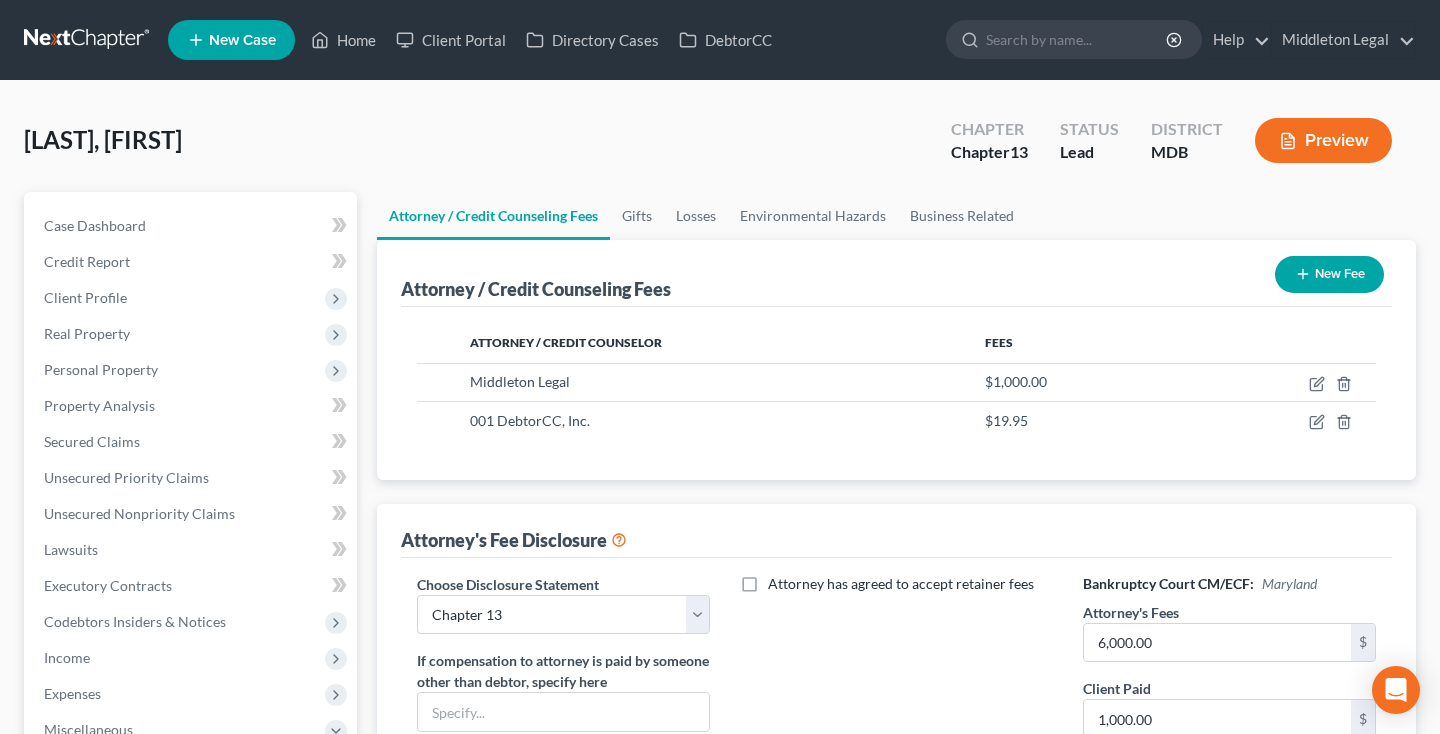 scroll, scrollTop: 254, scrollLeft: 0, axis: vertical 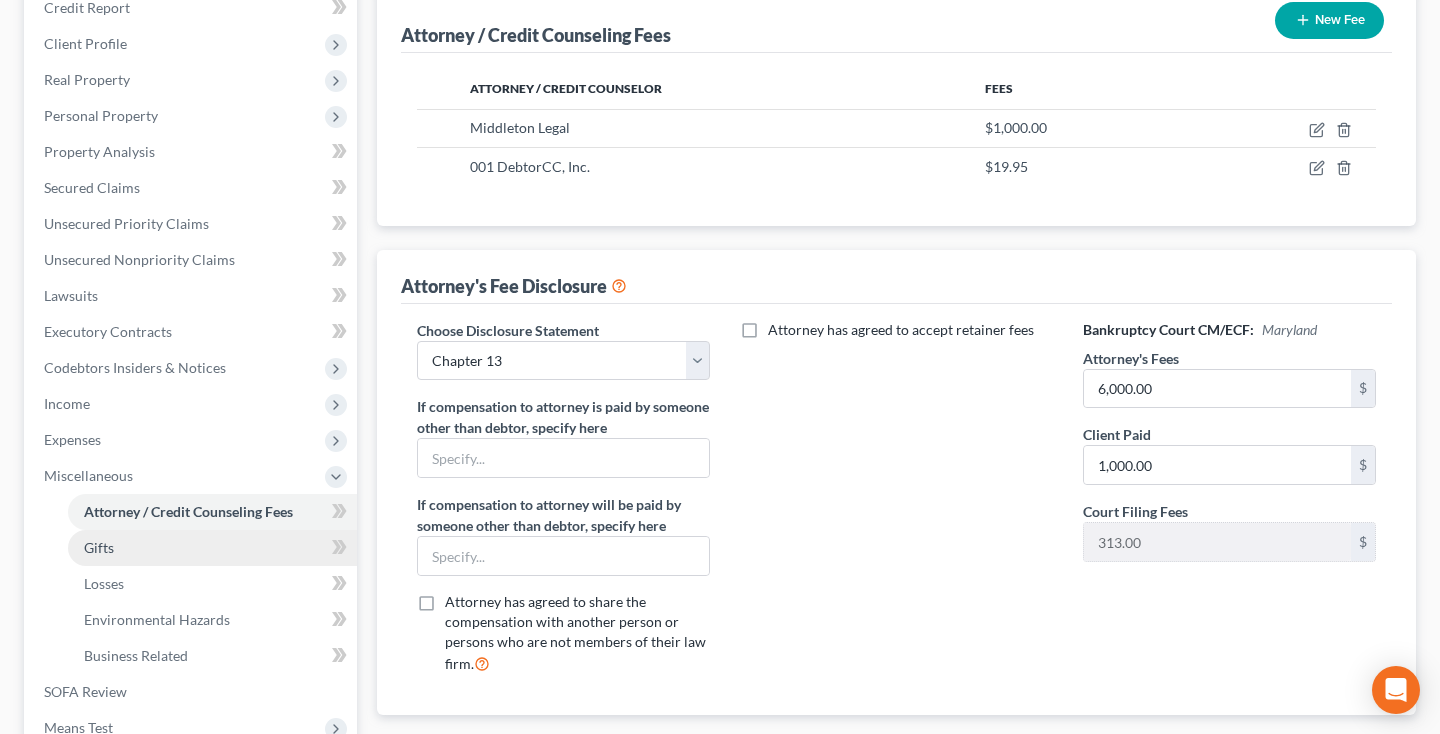 click on "Gifts" at bounding box center [212, 548] 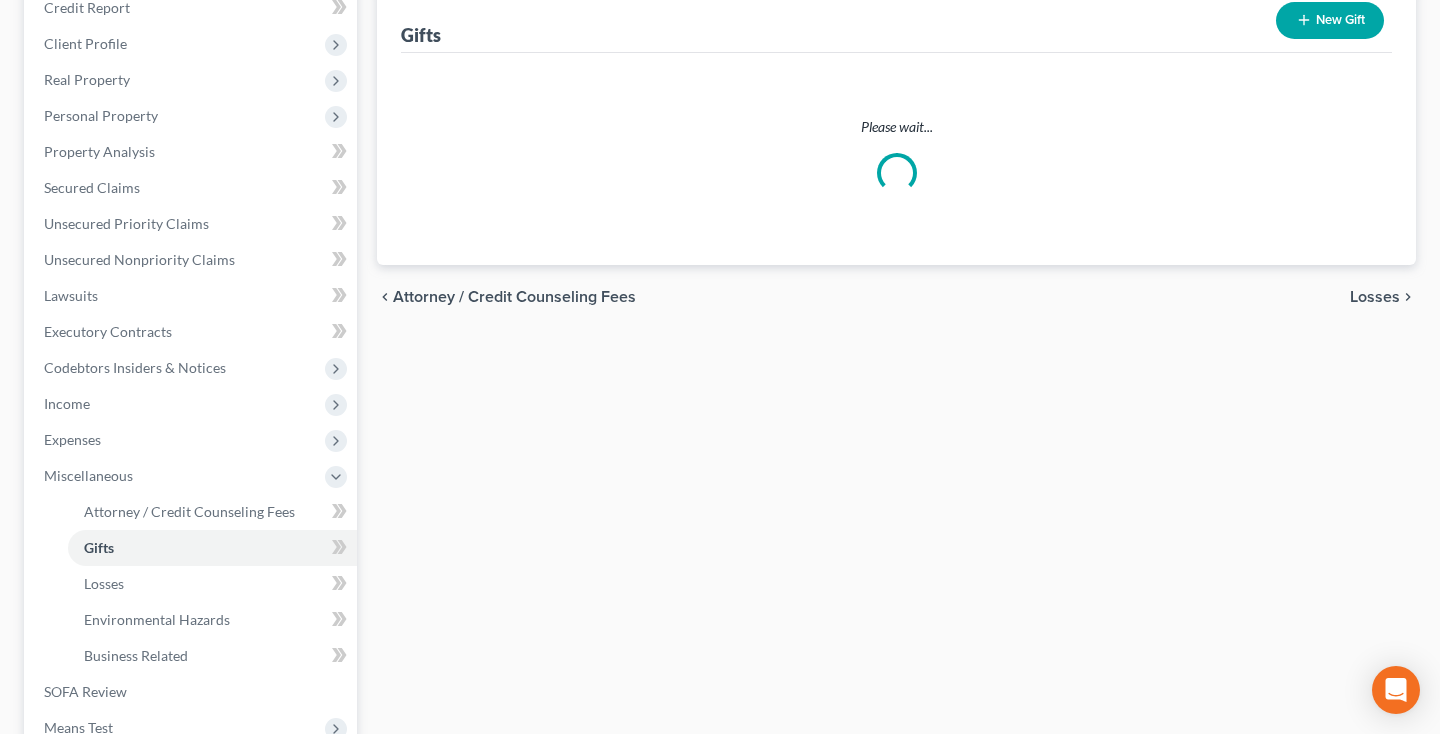 scroll, scrollTop: 89, scrollLeft: 0, axis: vertical 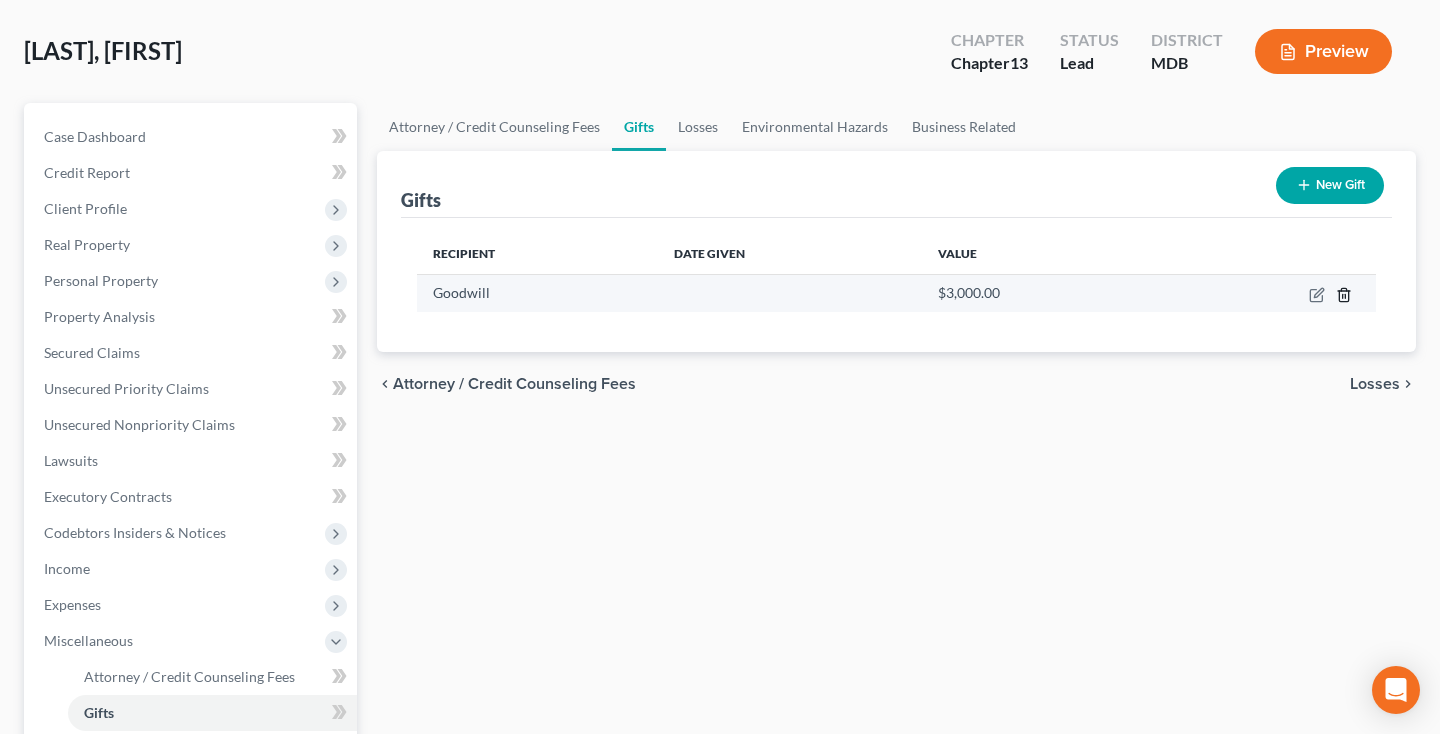click 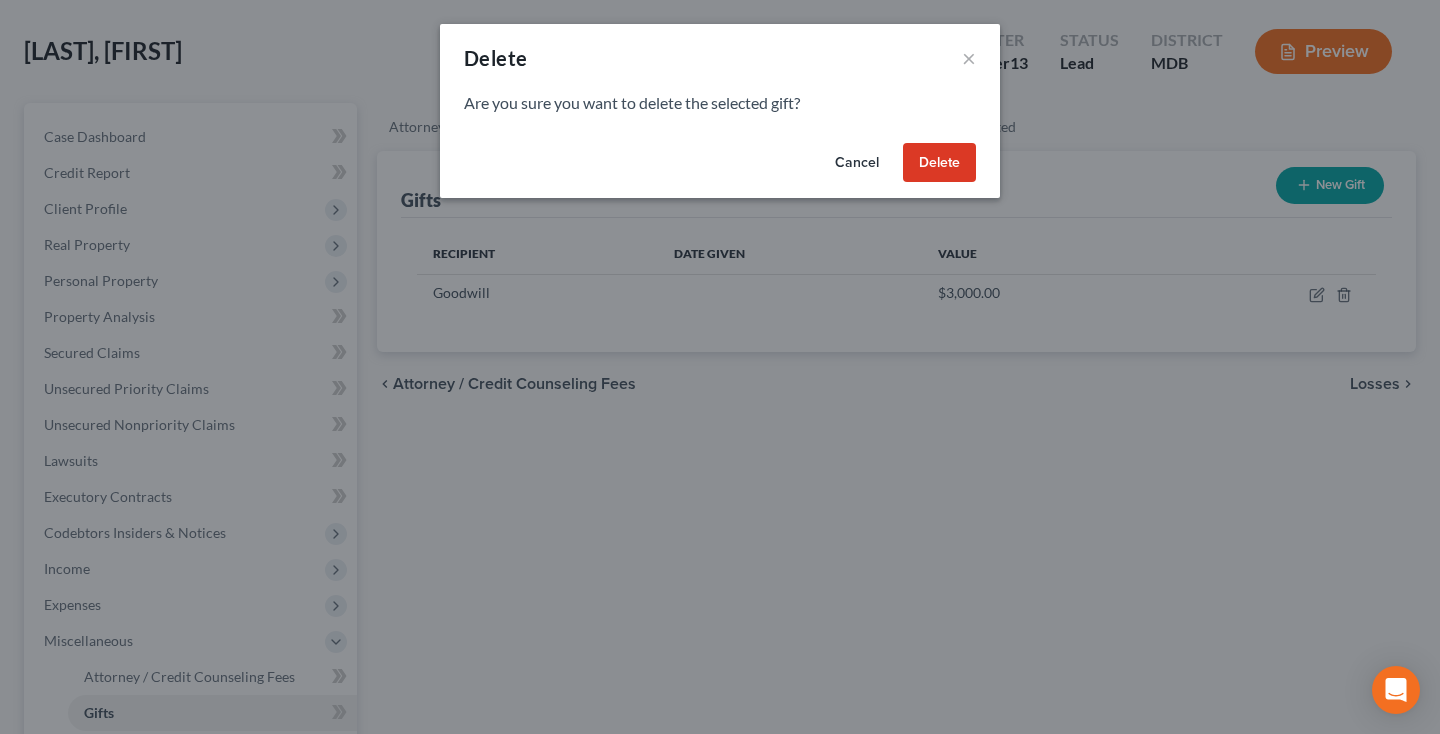 click on "Delete" at bounding box center (939, 163) 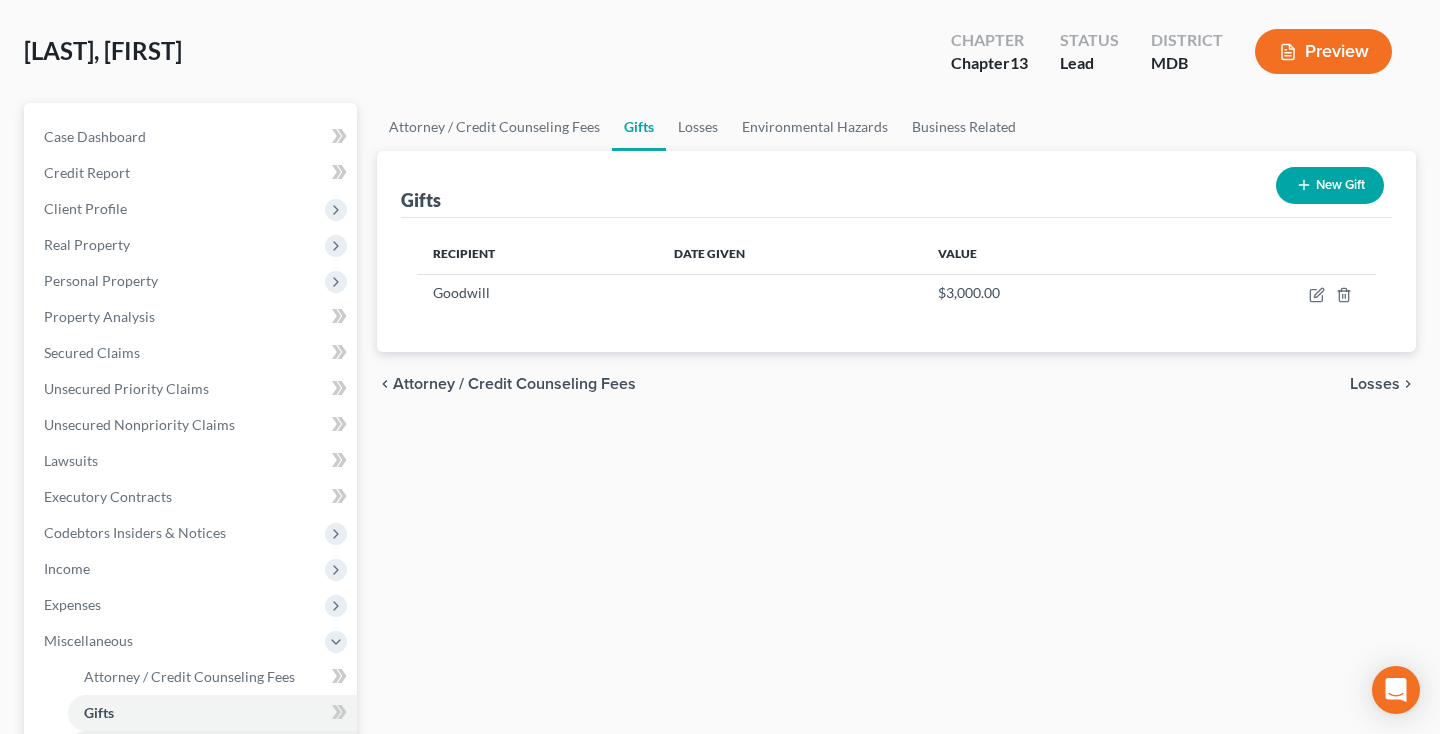 click on "Losses" at bounding box center (212, 749) 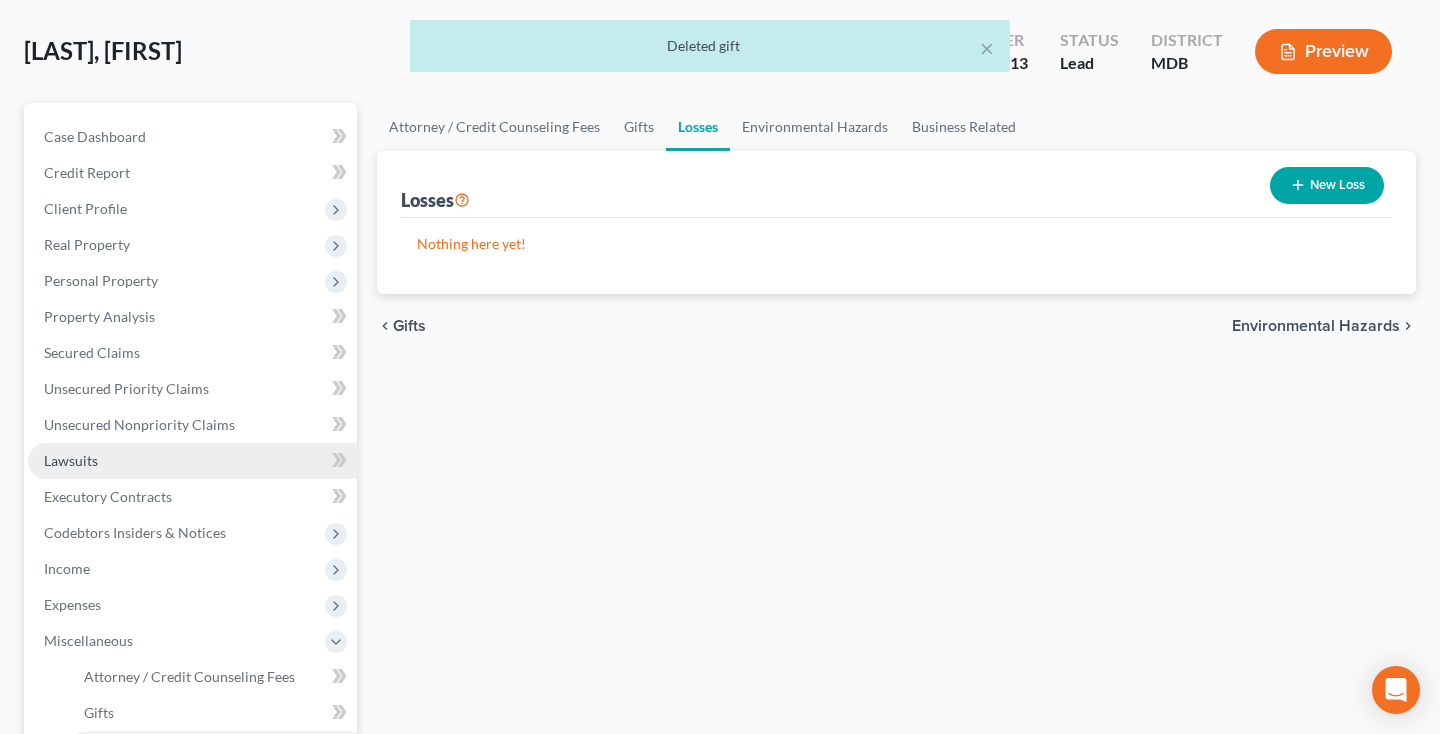 scroll, scrollTop: 0, scrollLeft: 0, axis: both 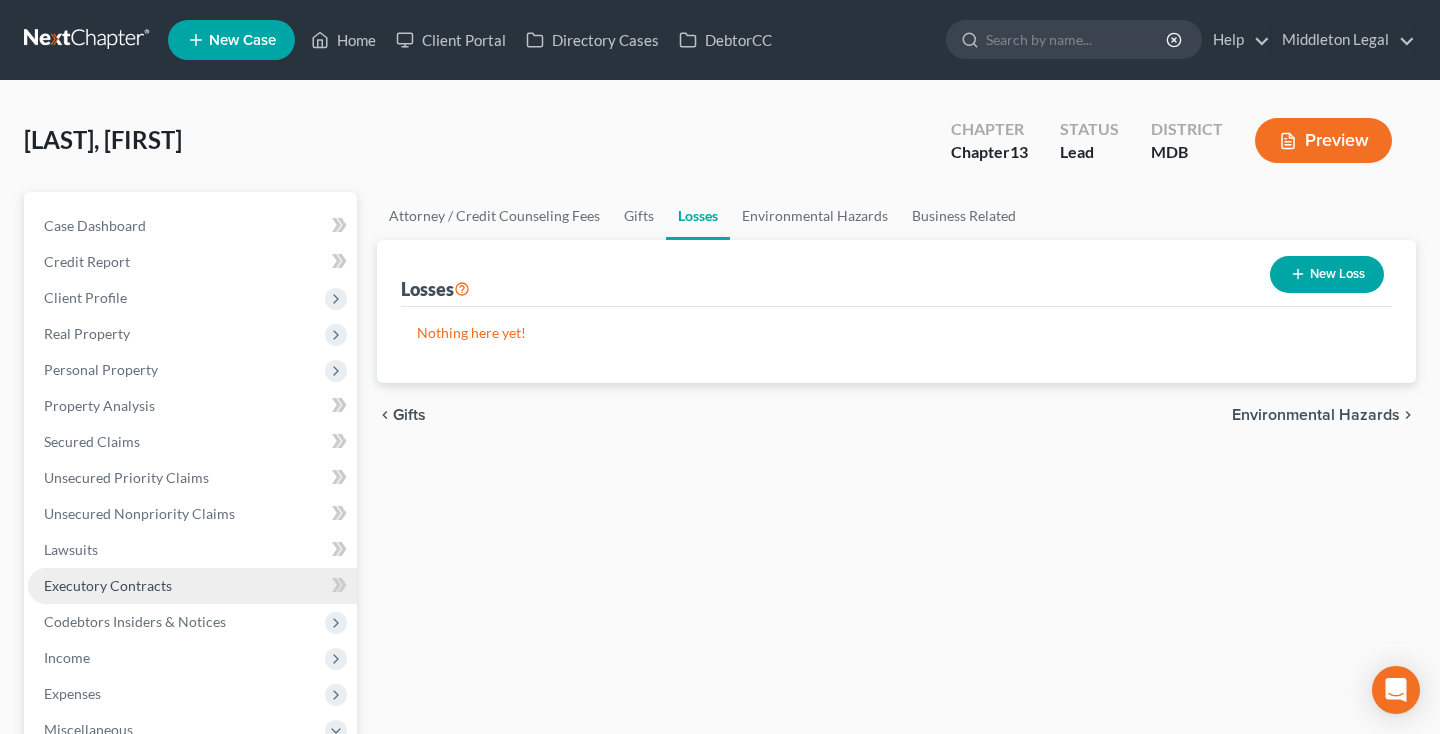 click on "Executory Contracts" at bounding box center [108, 585] 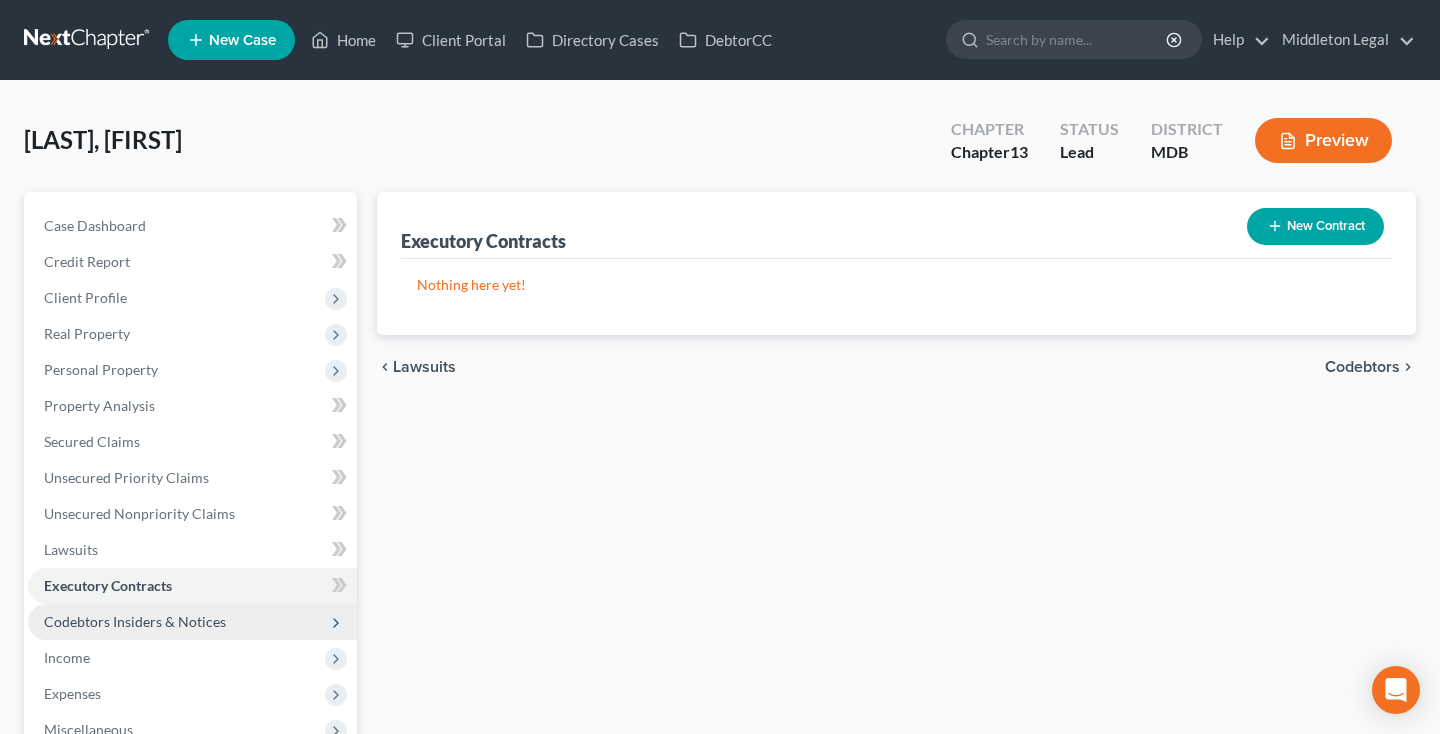 click on "Codebtors Insiders & Notices" at bounding box center (192, 622) 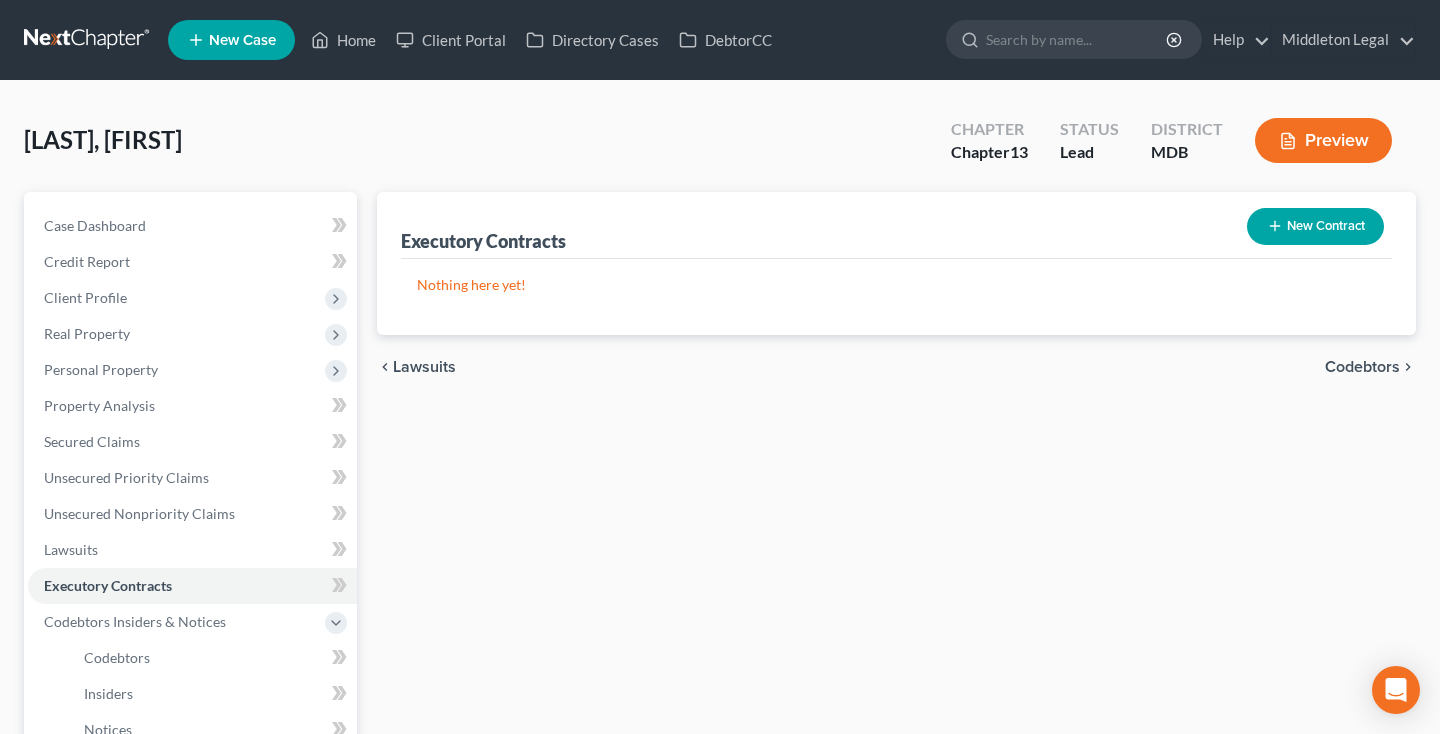 click on "Income" at bounding box center (192, 766) 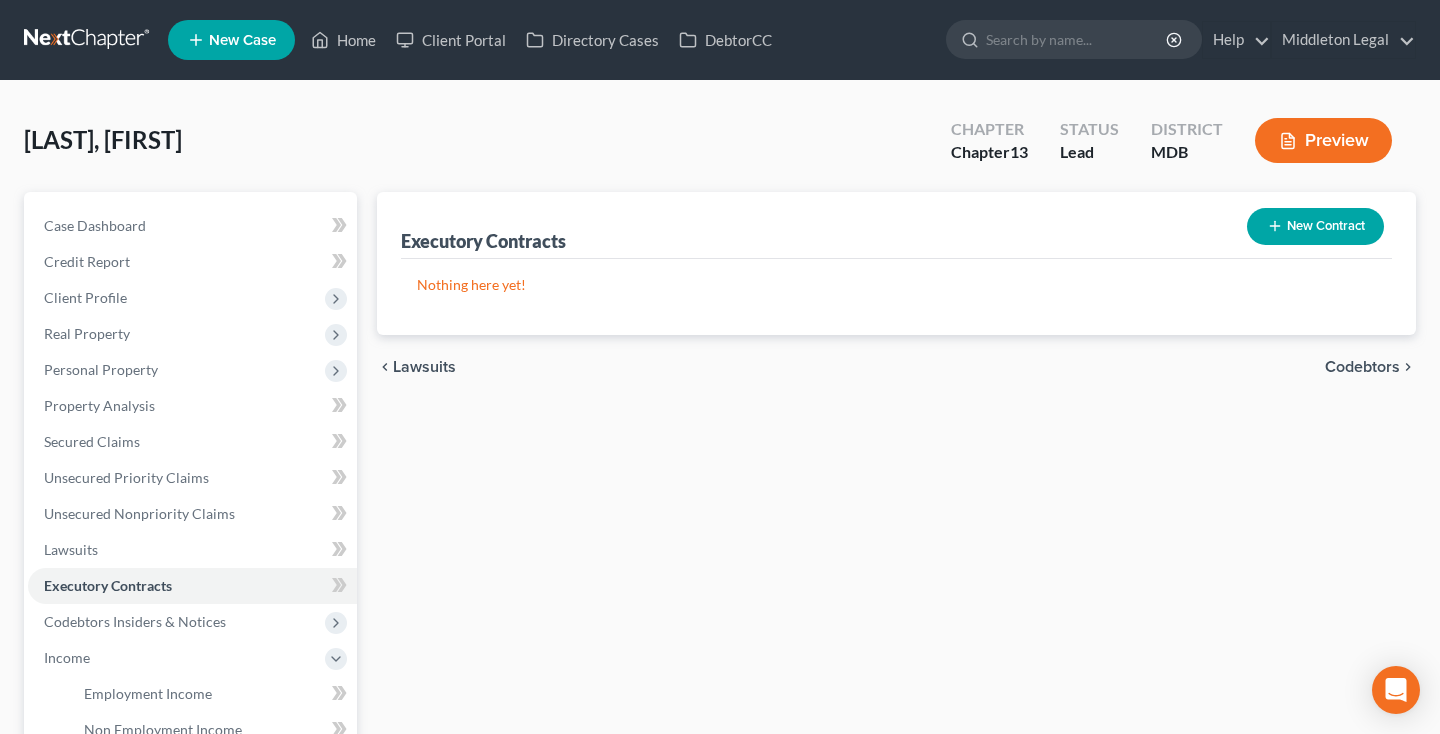 click on "Gross Yearly Income" at bounding box center [147, 801] 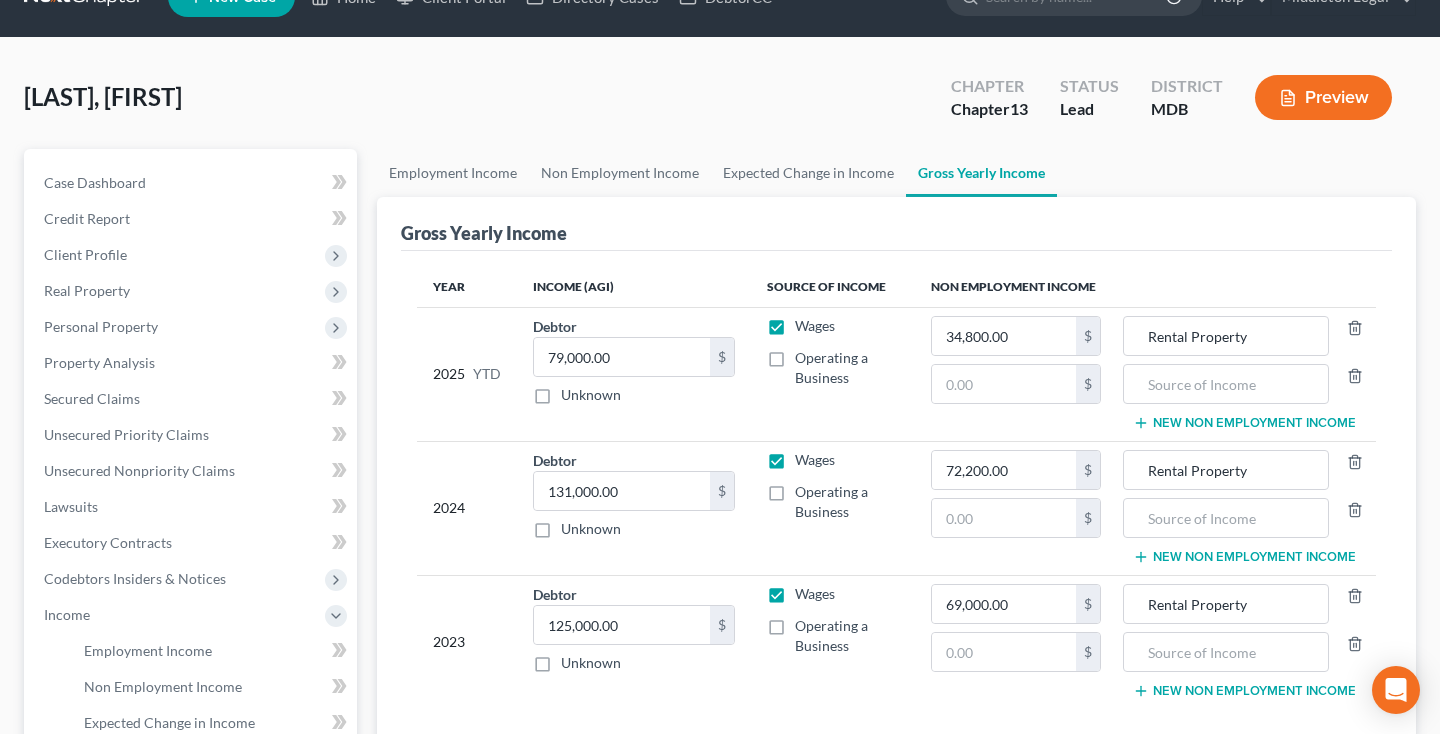 scroll, scrollTop: 438, scrollLeft: 0, axis: vertical 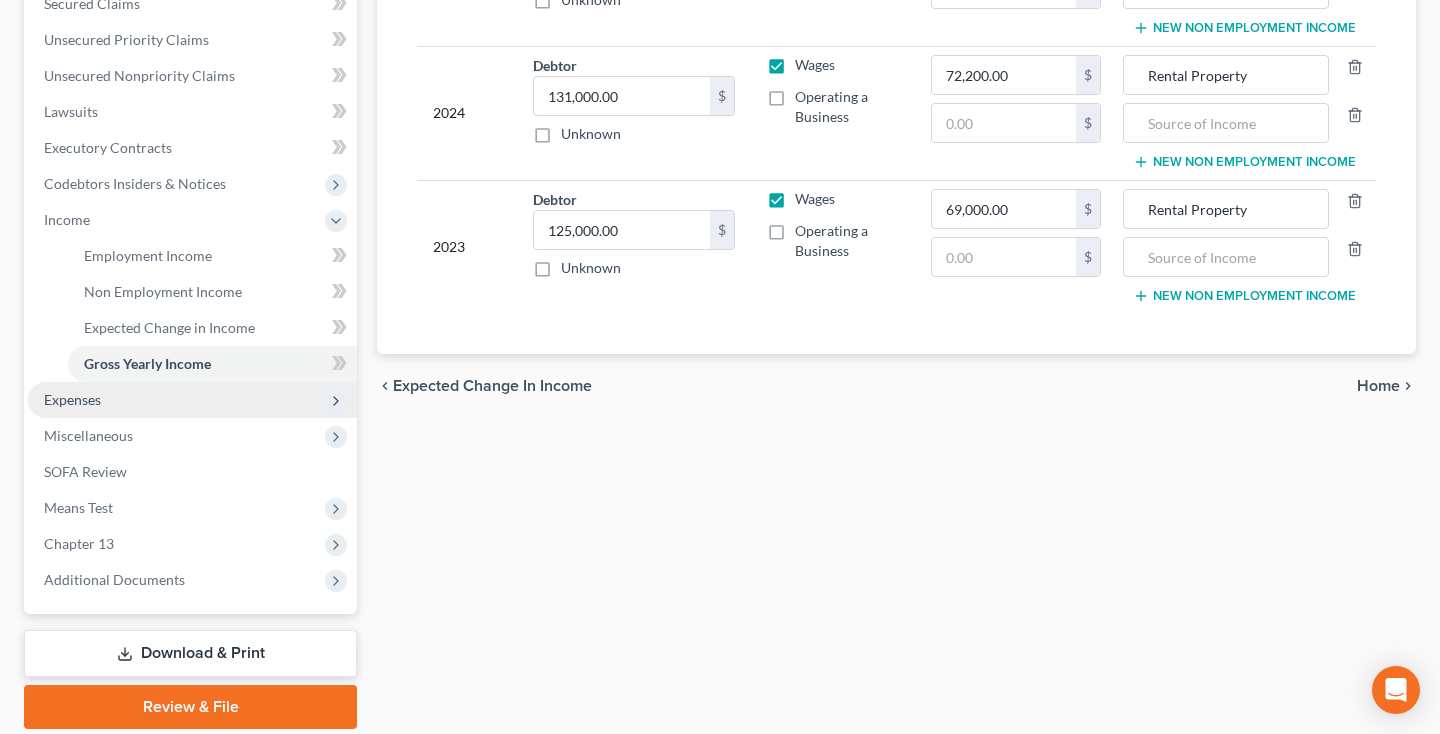 click on "Expenses" at bounding box center (192, 400) 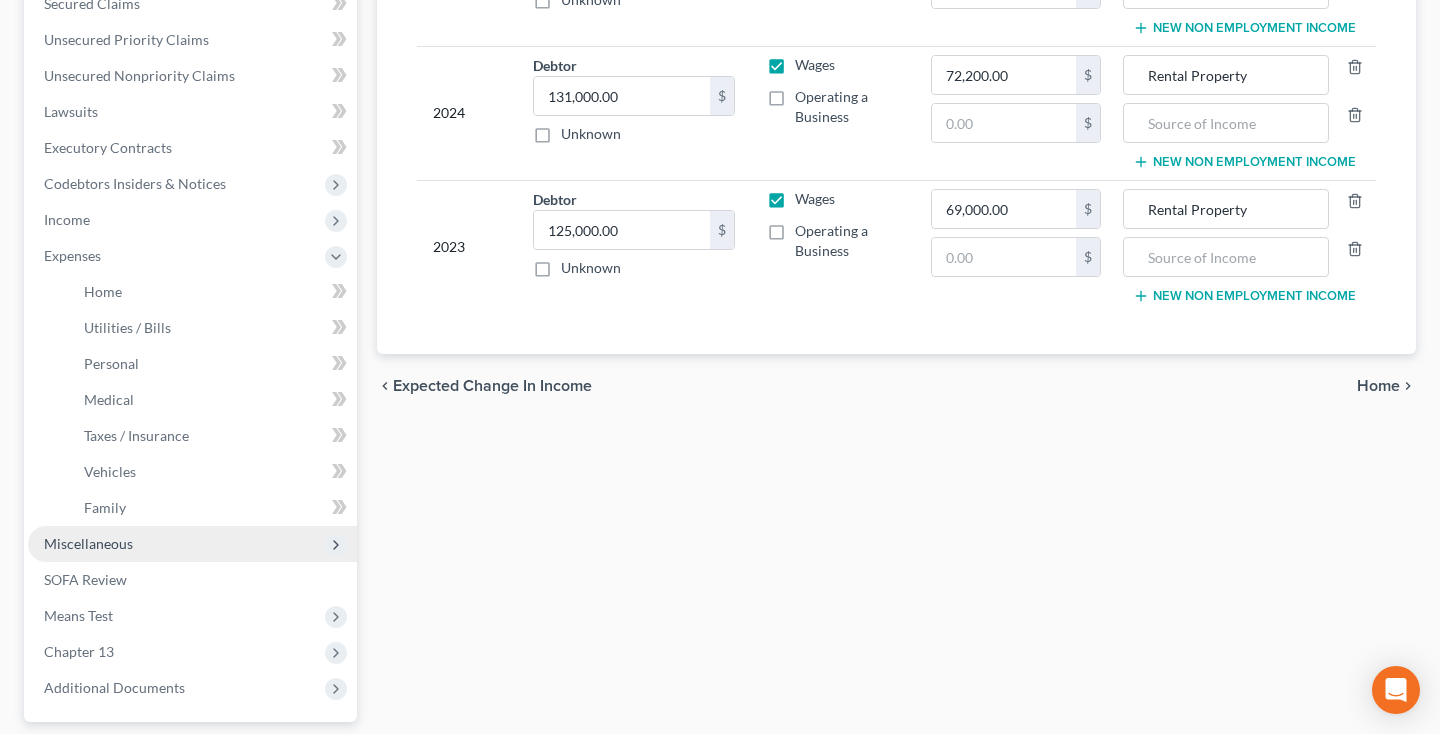 click on "Miscellaneous" at bounding box center [88, 543] 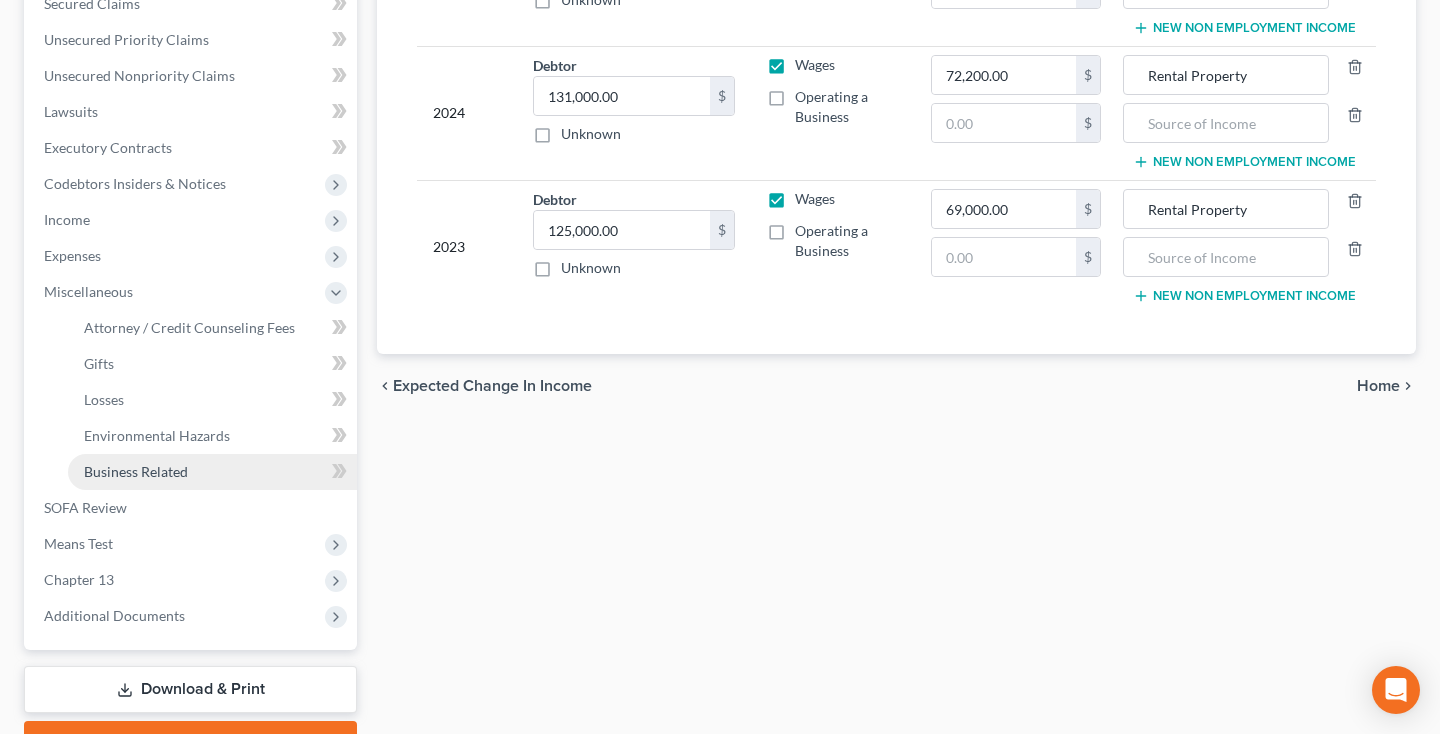 click on "Business Related" at bounding box center [136, 471] 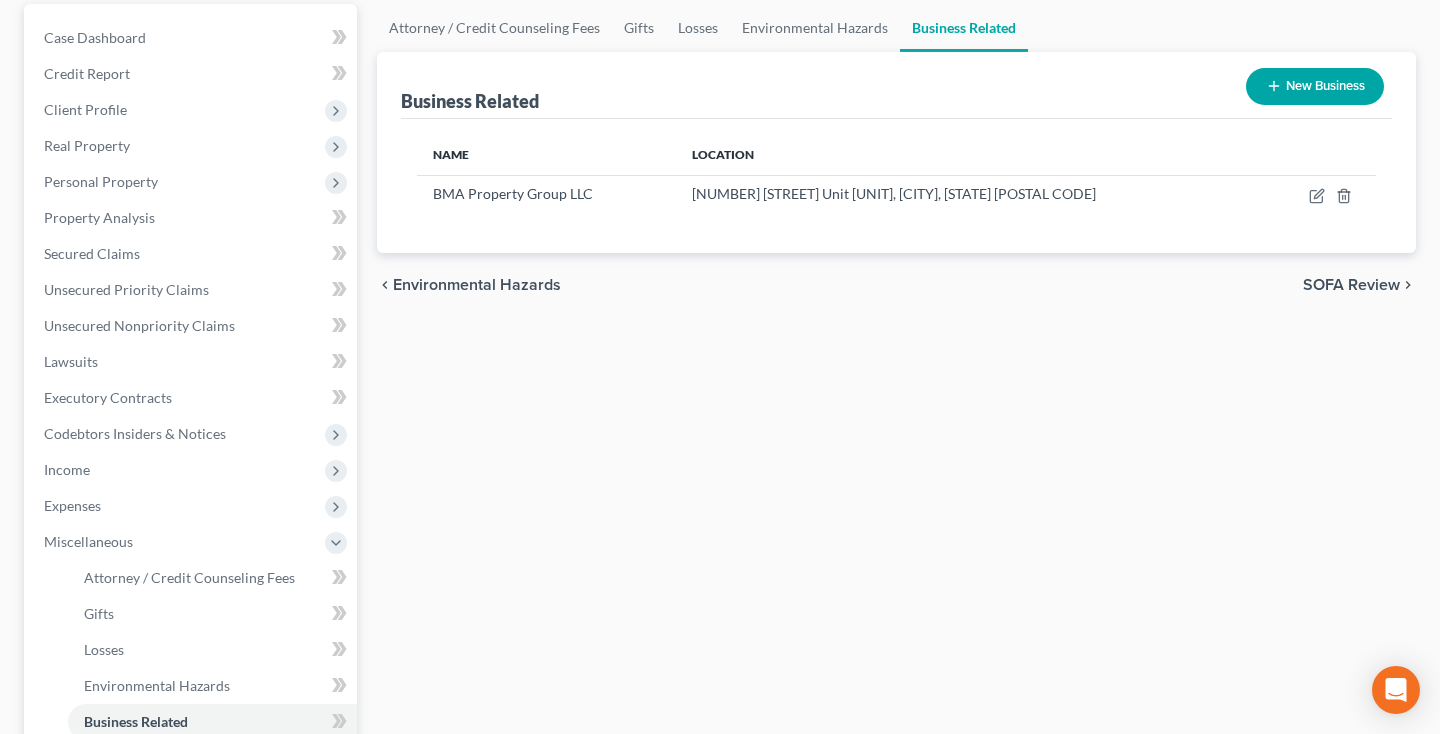 scroll, scrollTop: 358, scrollLeft: 0, axis: vertical 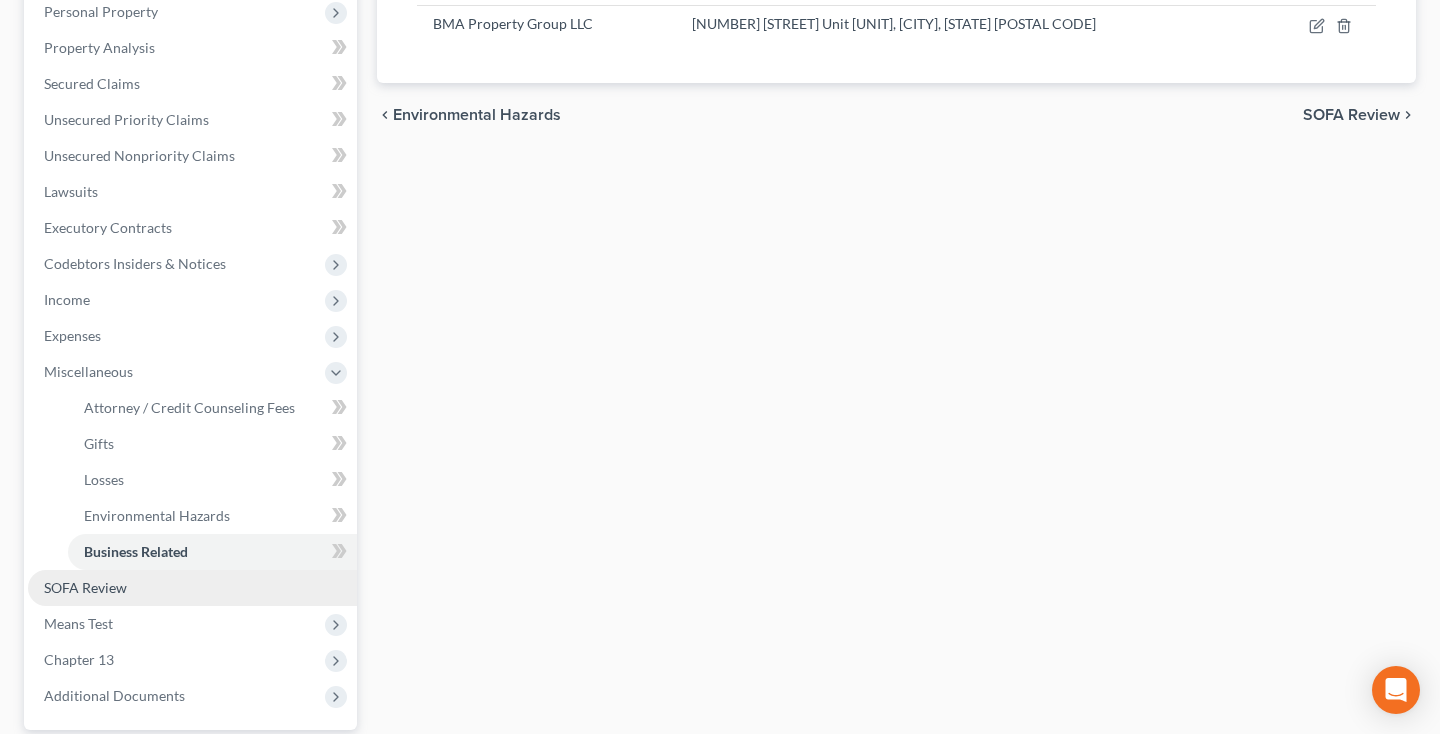 click on "SOFA Review" at bounding box center (85, 587) 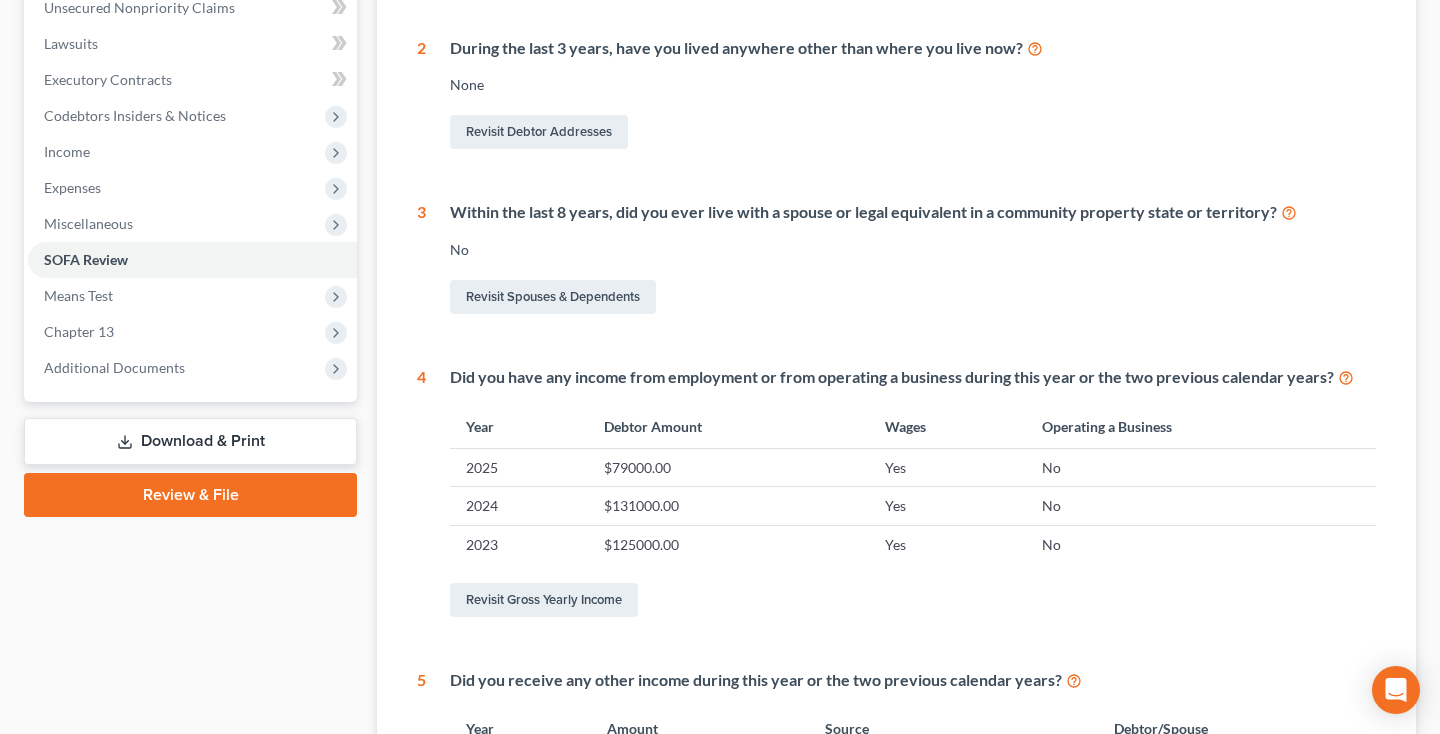 scroll, scrollTop: 580, scrollLeft: 0, axis: vertical 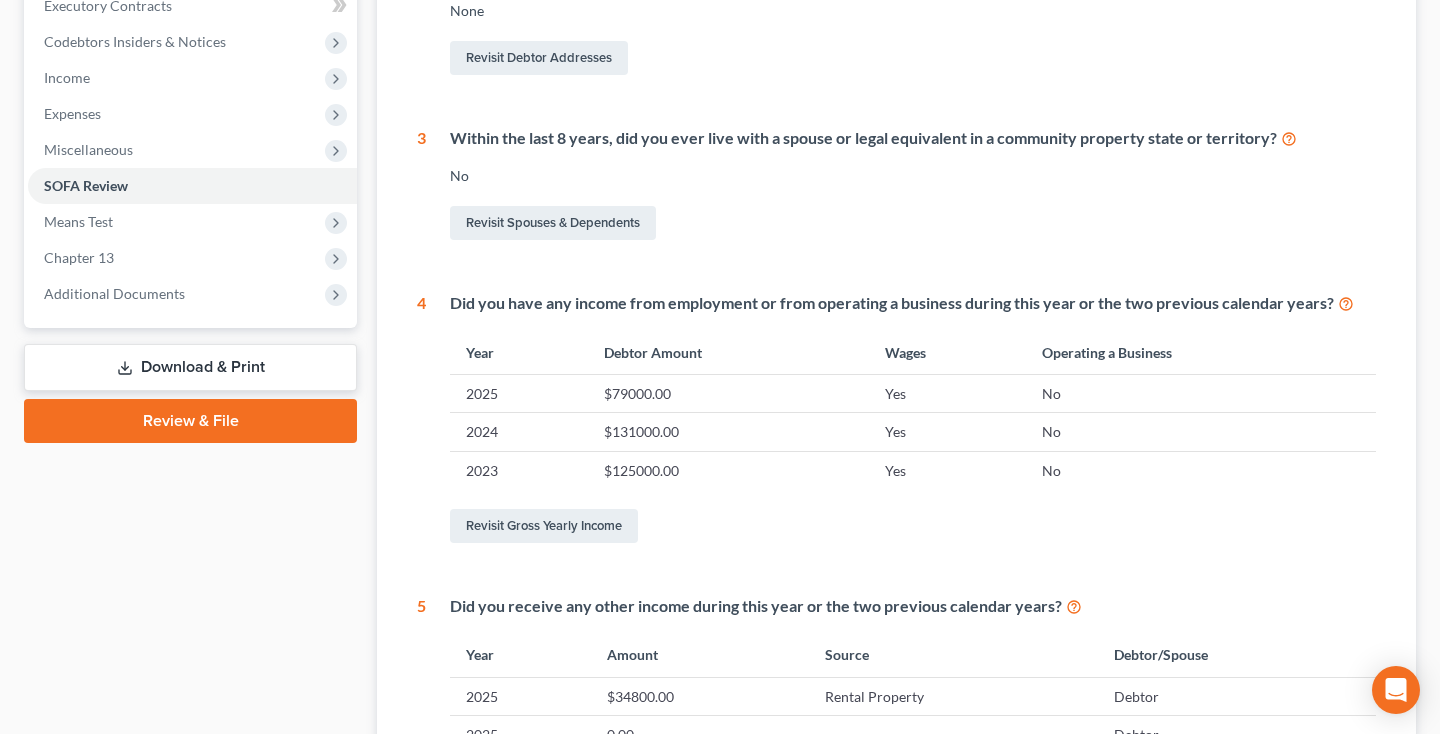 click on "Case Dashboard" at bounding box center (95, -355) 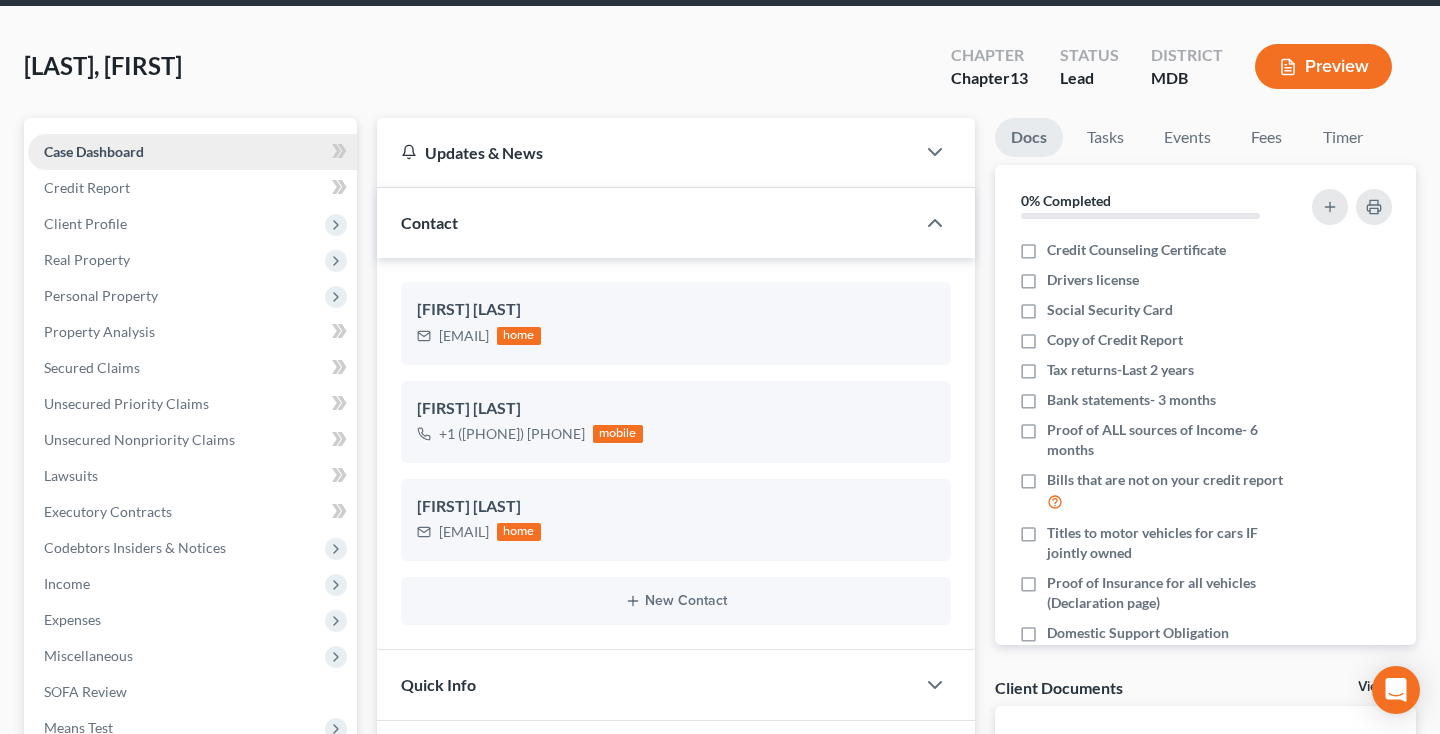 click on "Case Dashboard" at bounding box center (192, 152) 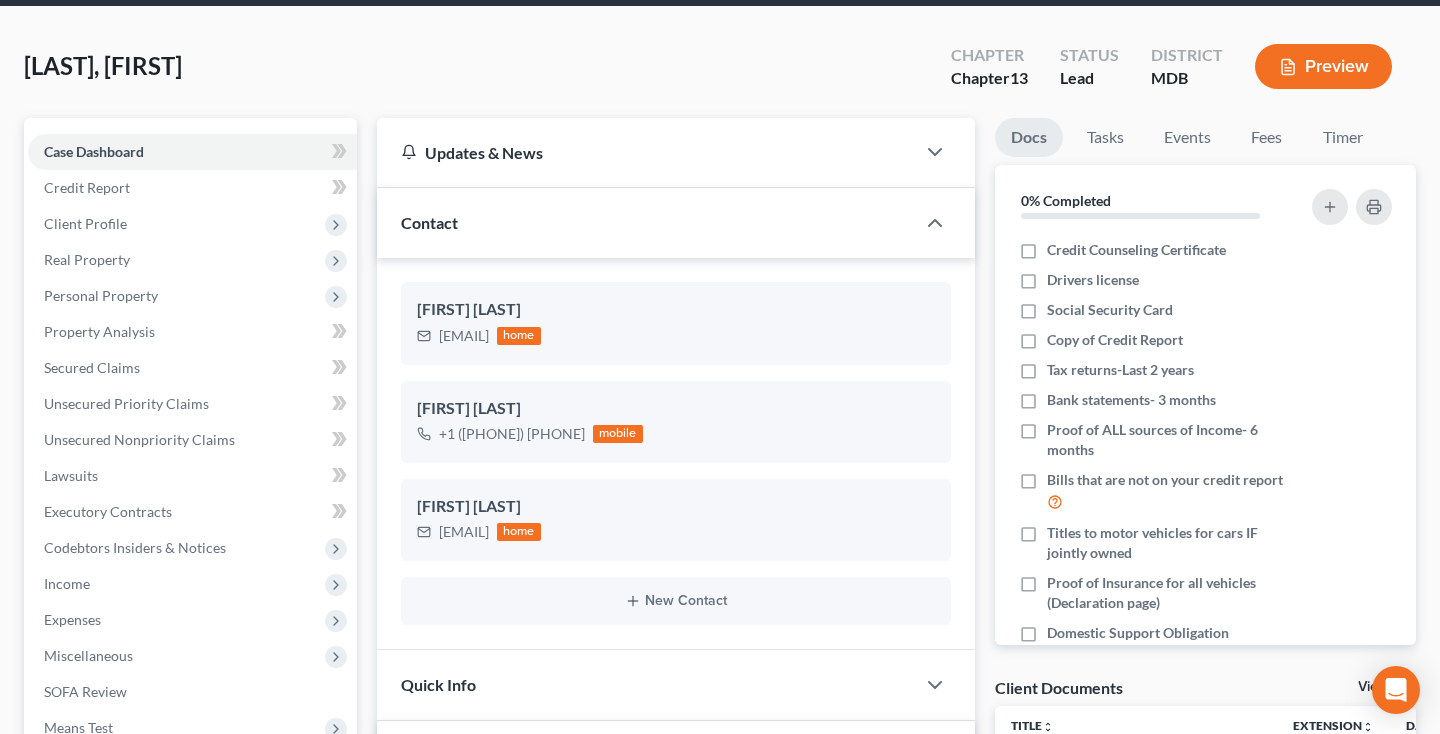 scroll, scrollTop: 581, scrollLeft: 0, axis: vertical 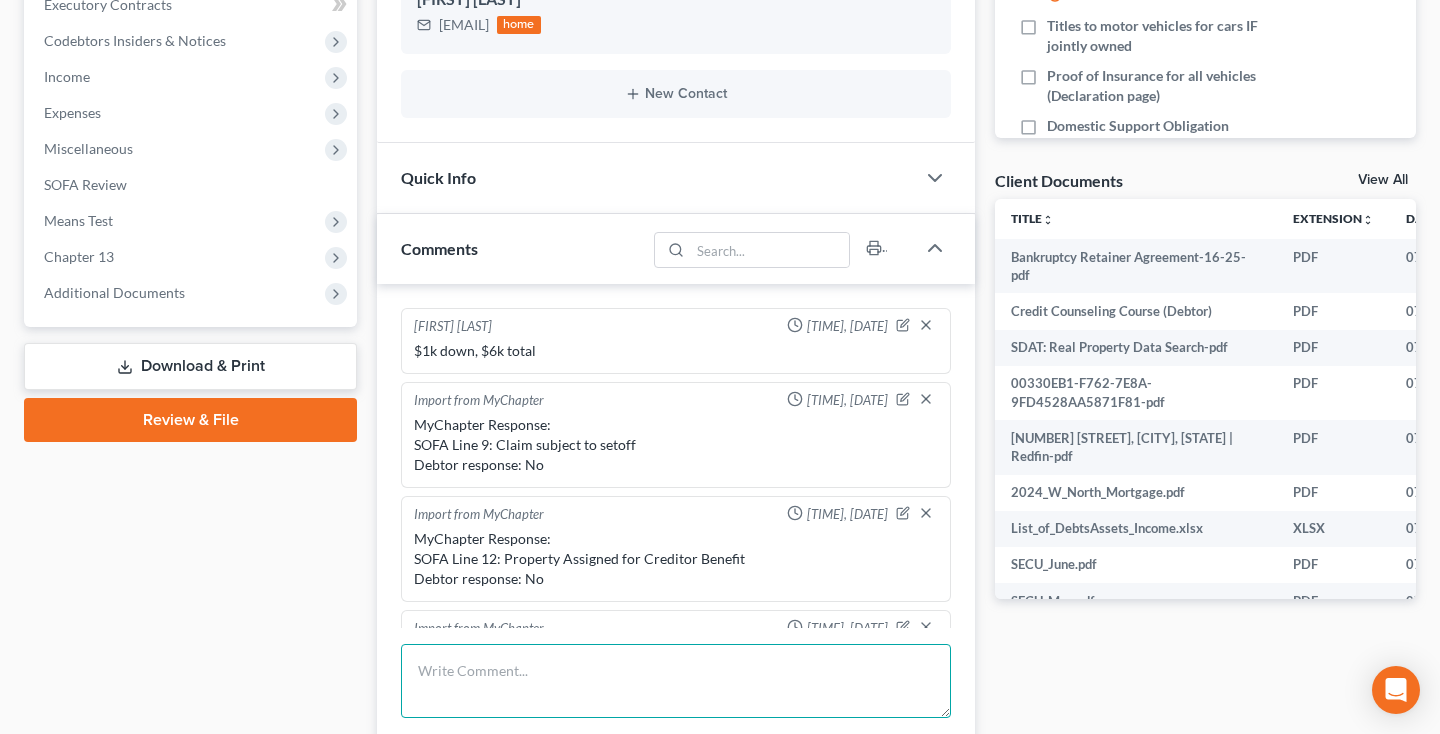 click at bounding box center [676, 681] 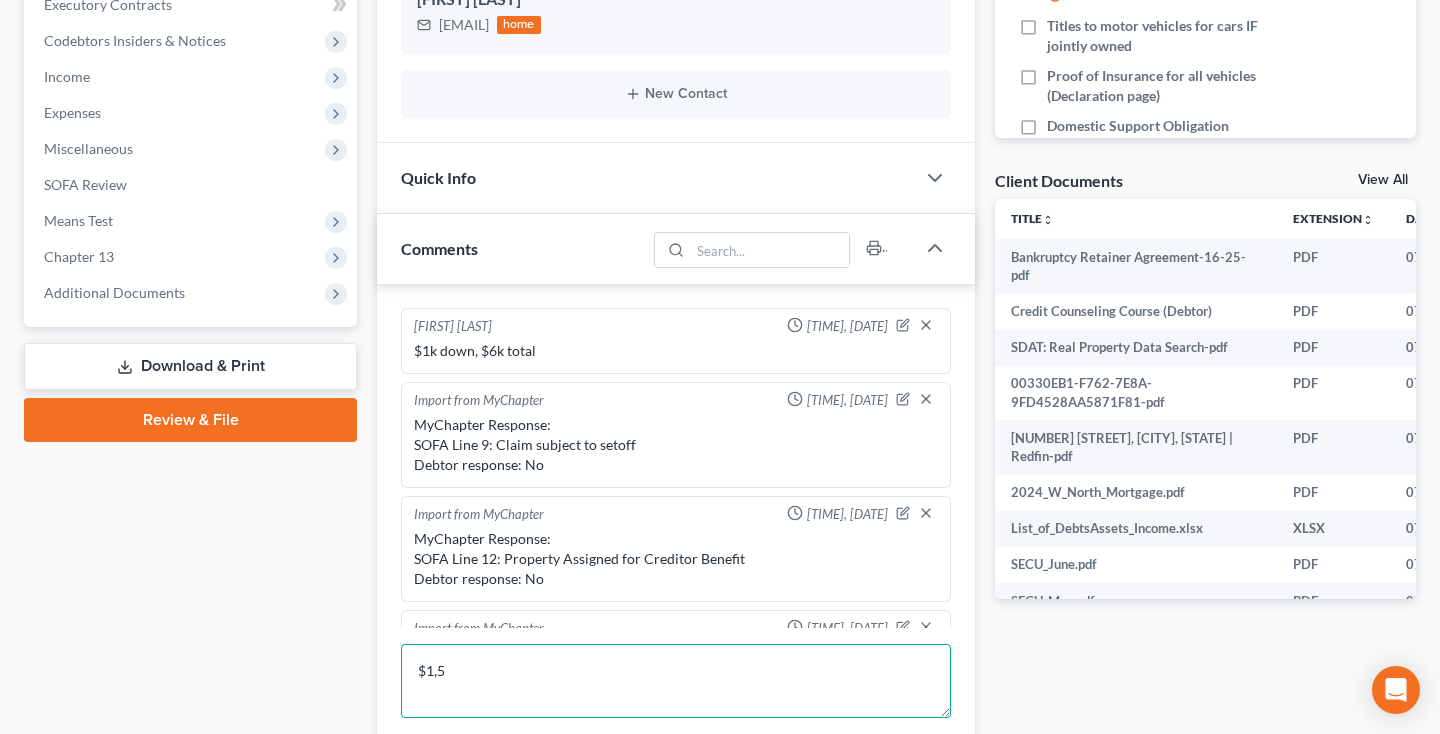 scroll, scrollTop: 430, scrollLeft: 0, axis: vertical 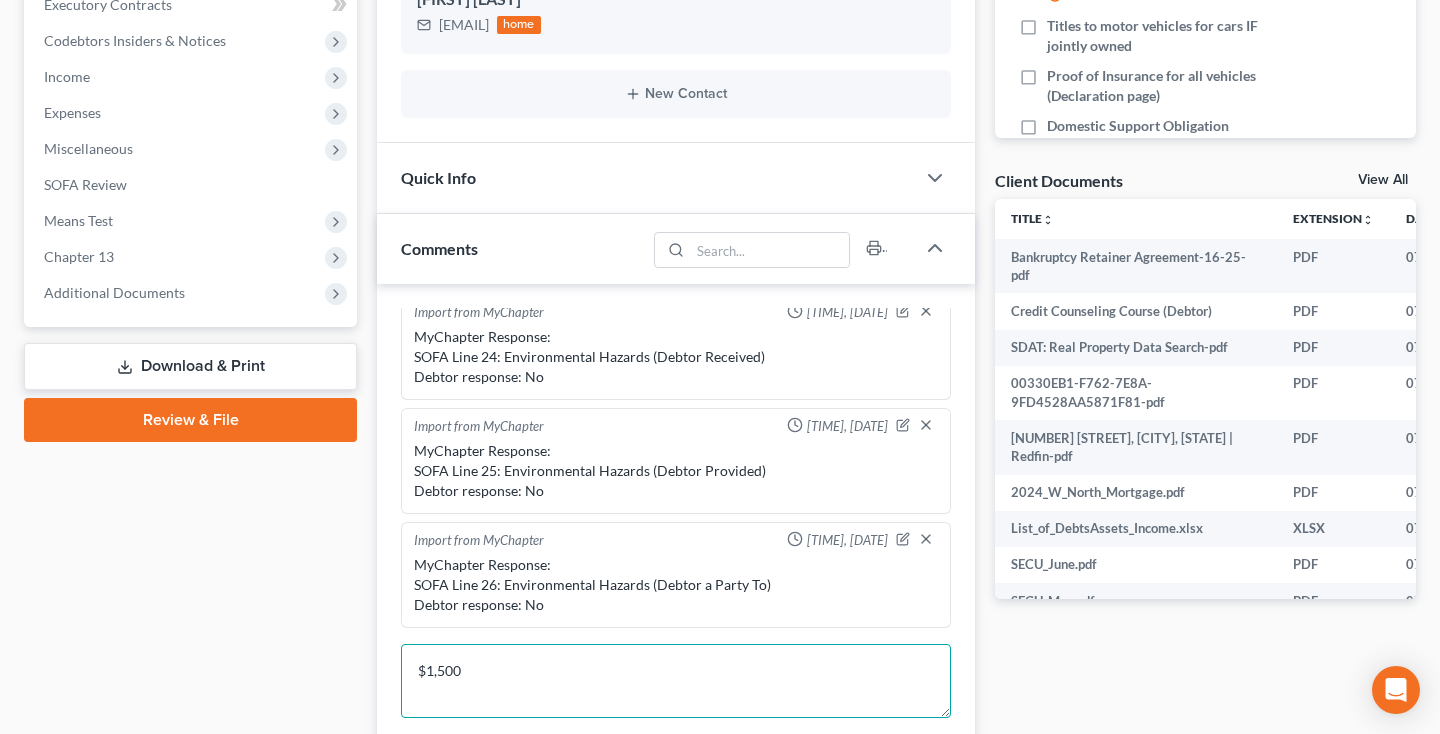 type on "$1,500" 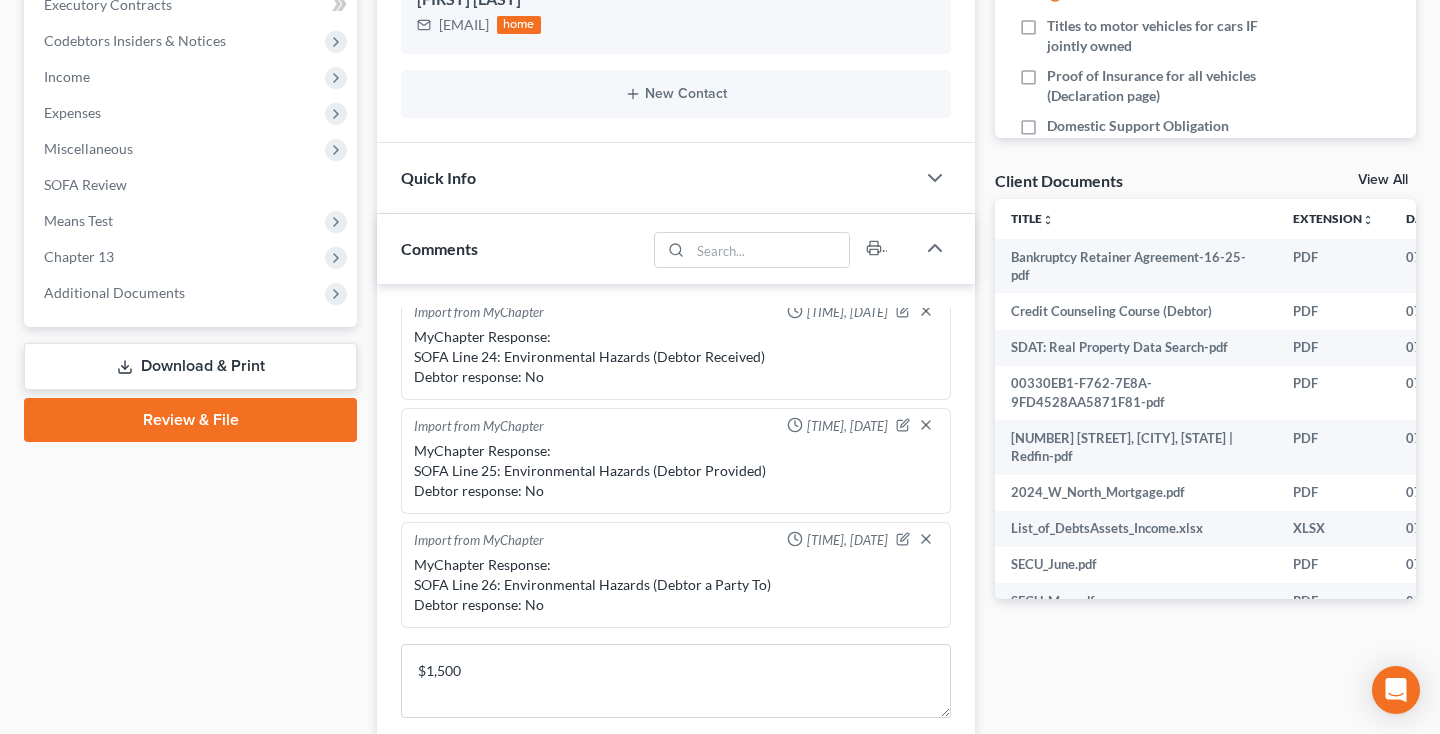 click on "Add Comment" at bounding box center (879, 755) 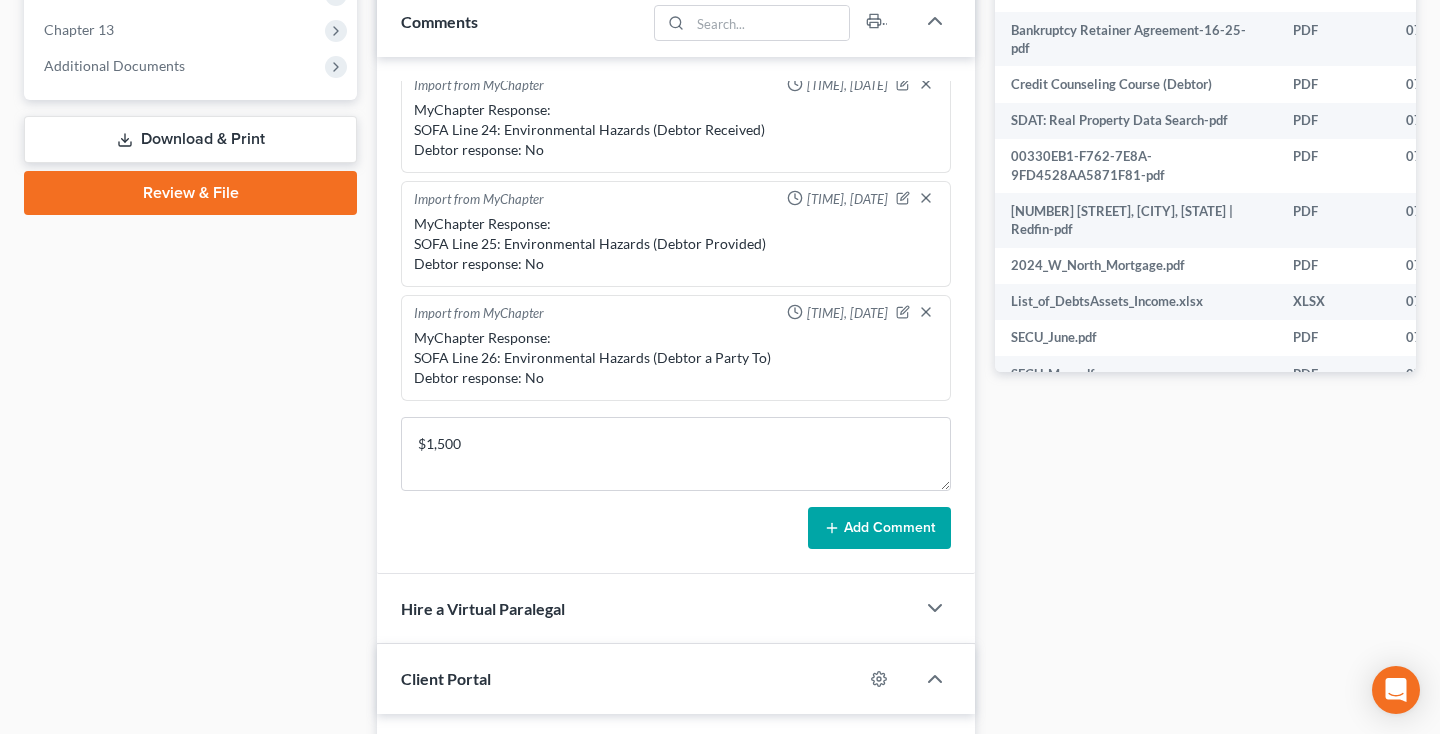 type 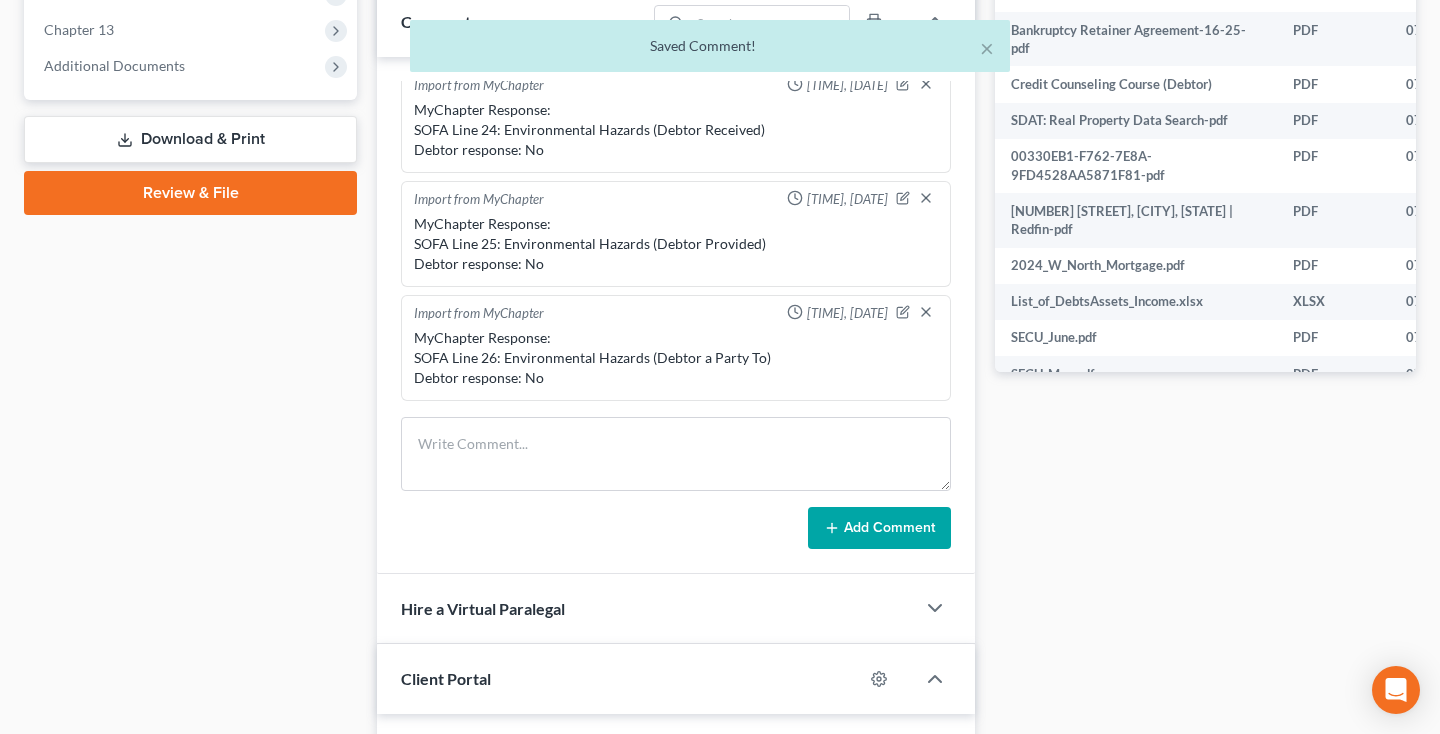 scroll, scrollTop: 504, scrollLeft: 0, axis: vertical 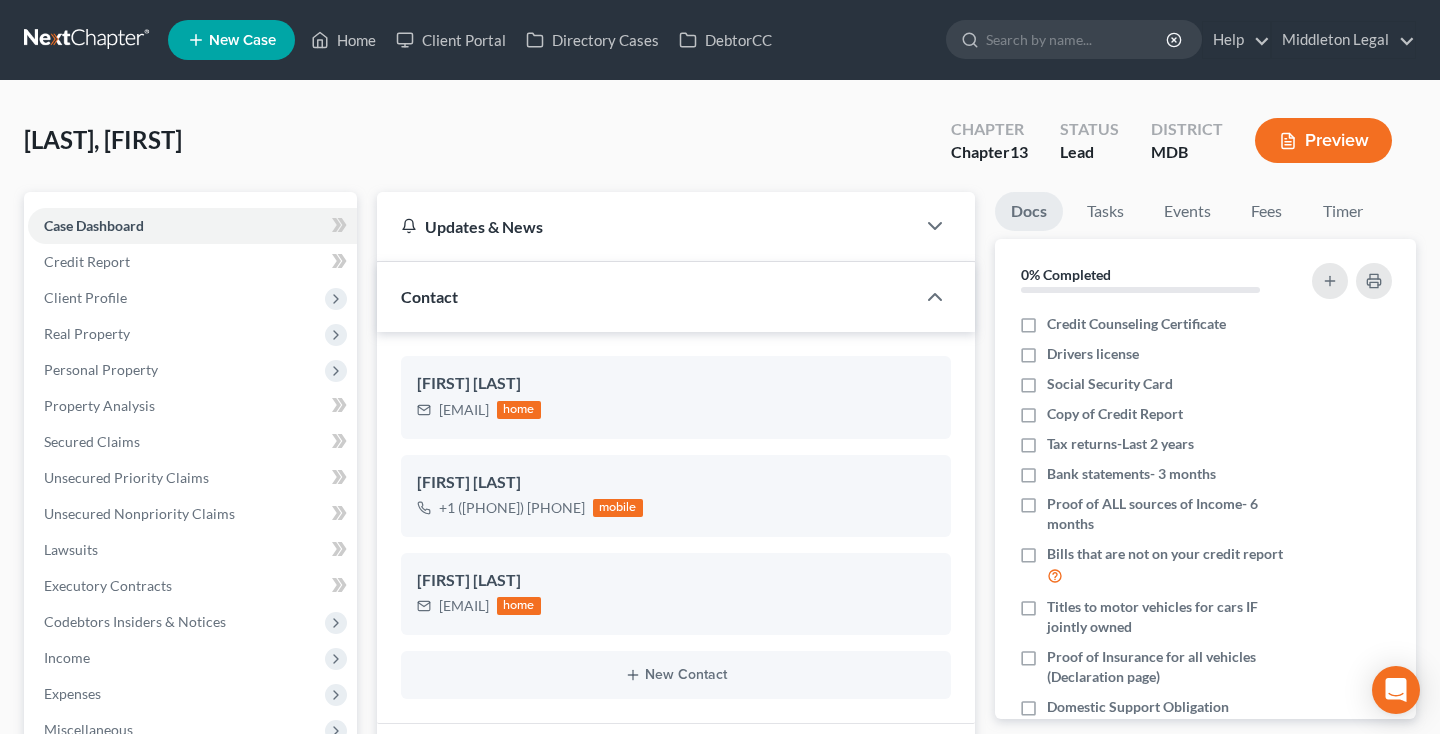 click at bounding box center (88, 40) 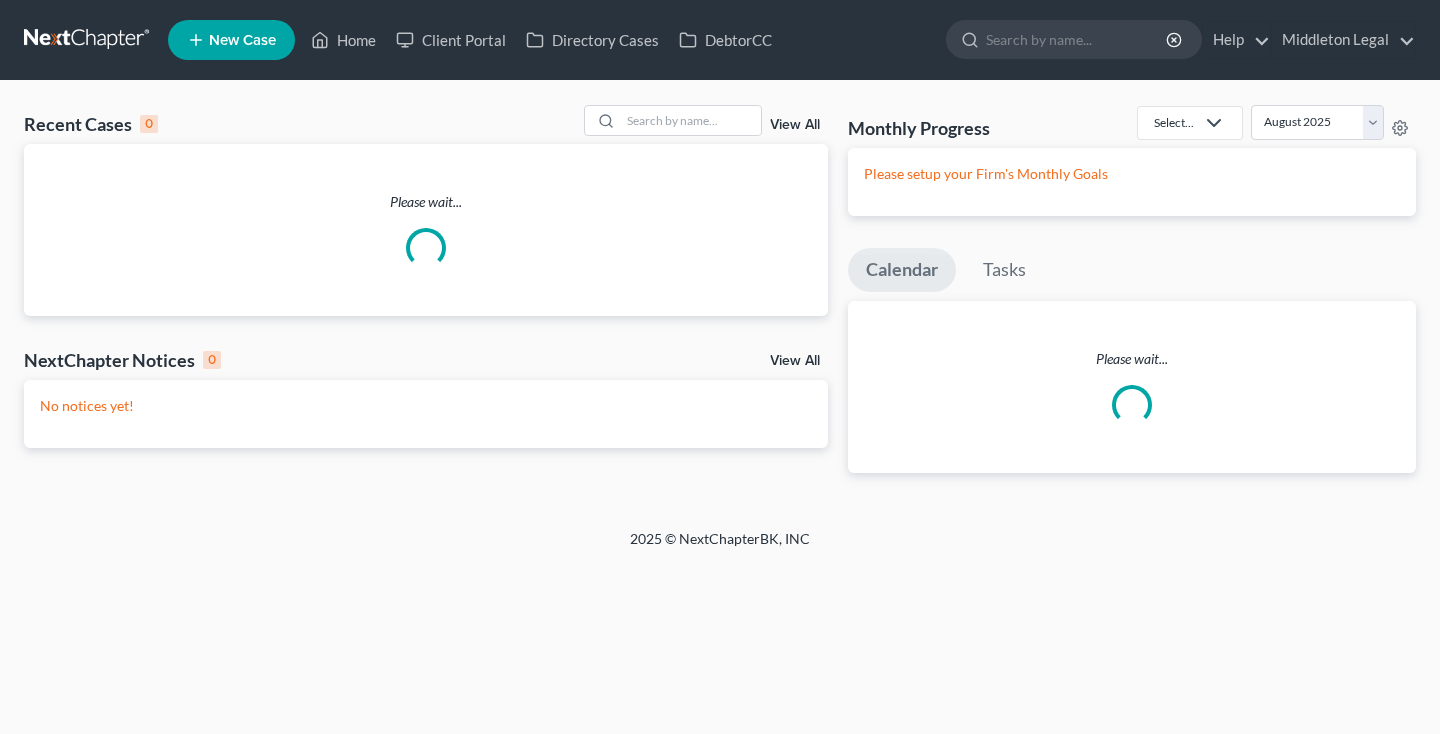 scroll, scrollTop: 0, scrollLeft: 0, axis: both 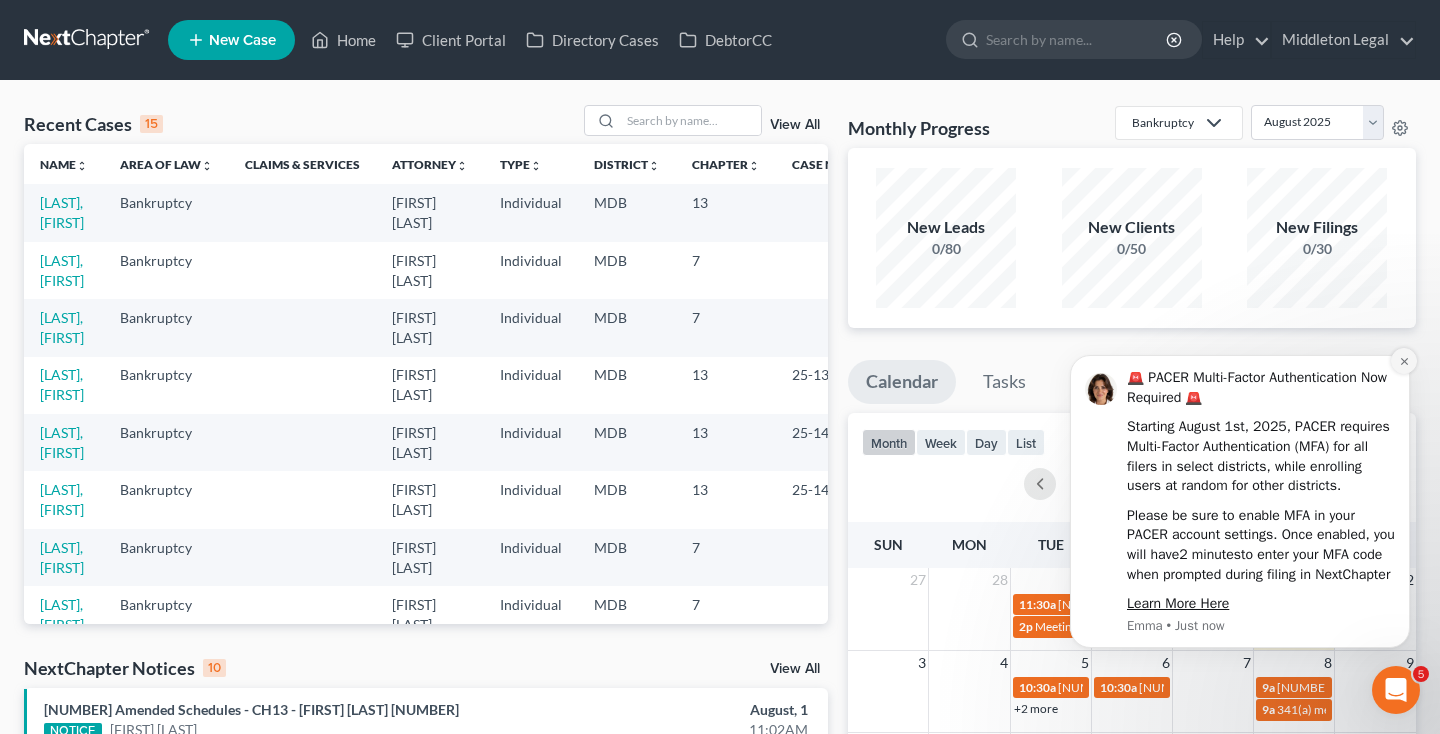 click 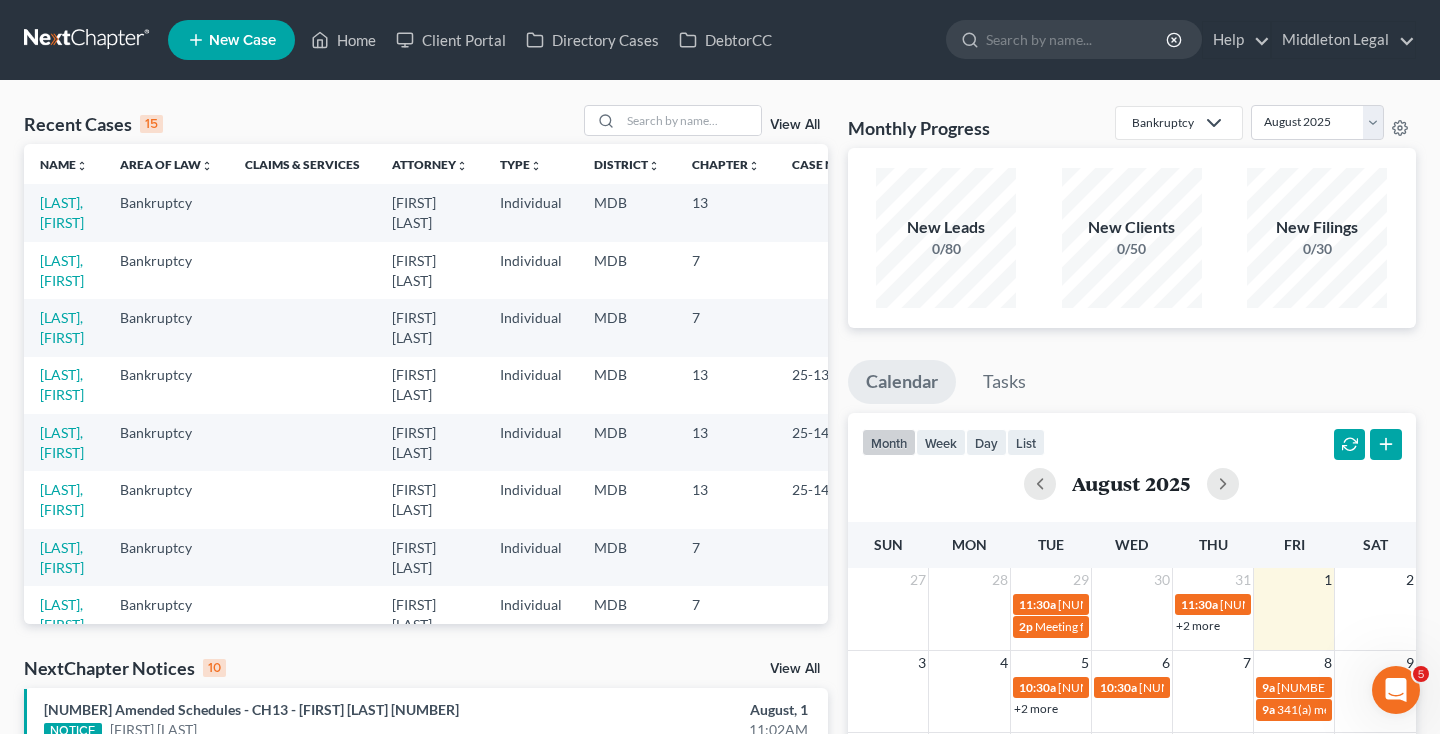 scroll, scrollTop: 0, scrollLeft: 0, axis: both 